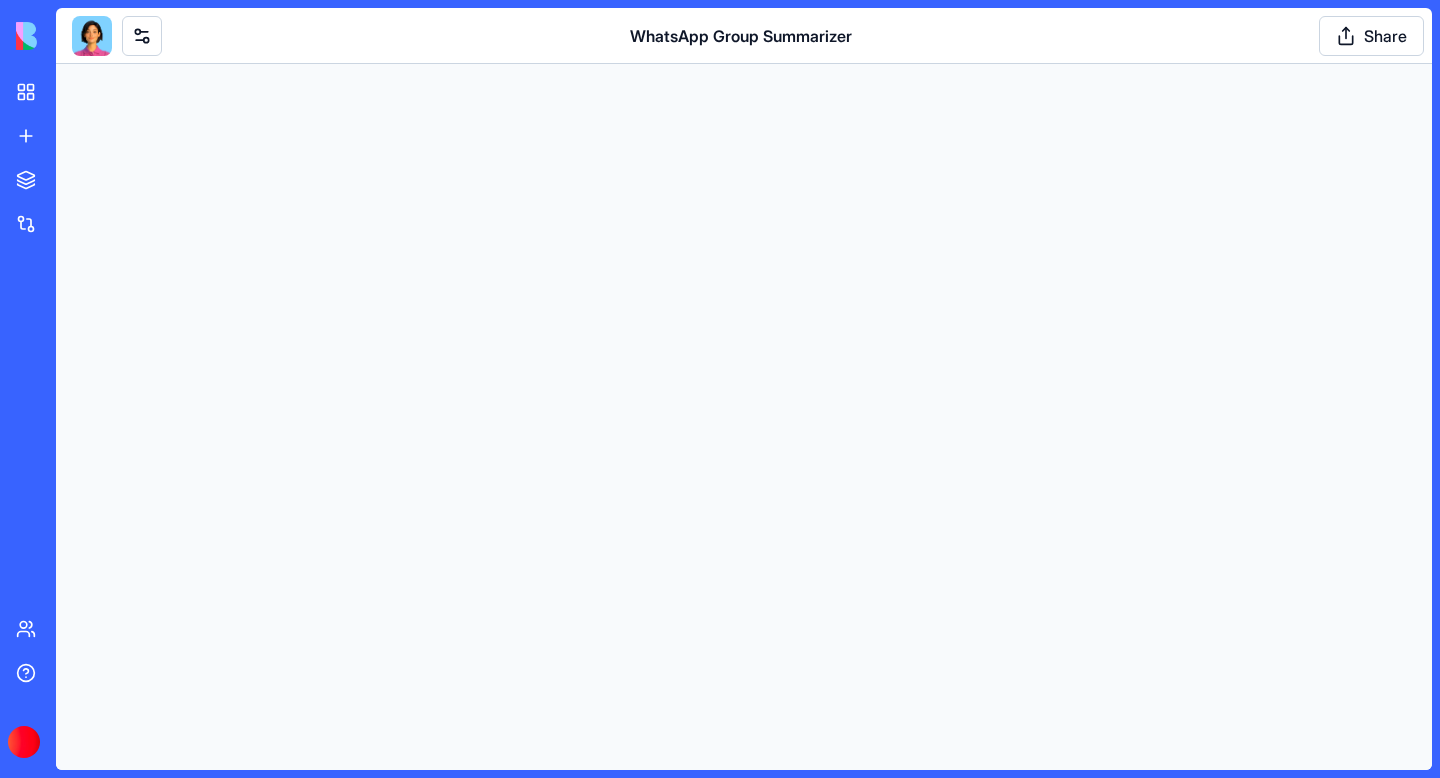 scroll, scrollTop: 0, scrollLeft: 0, axis: both 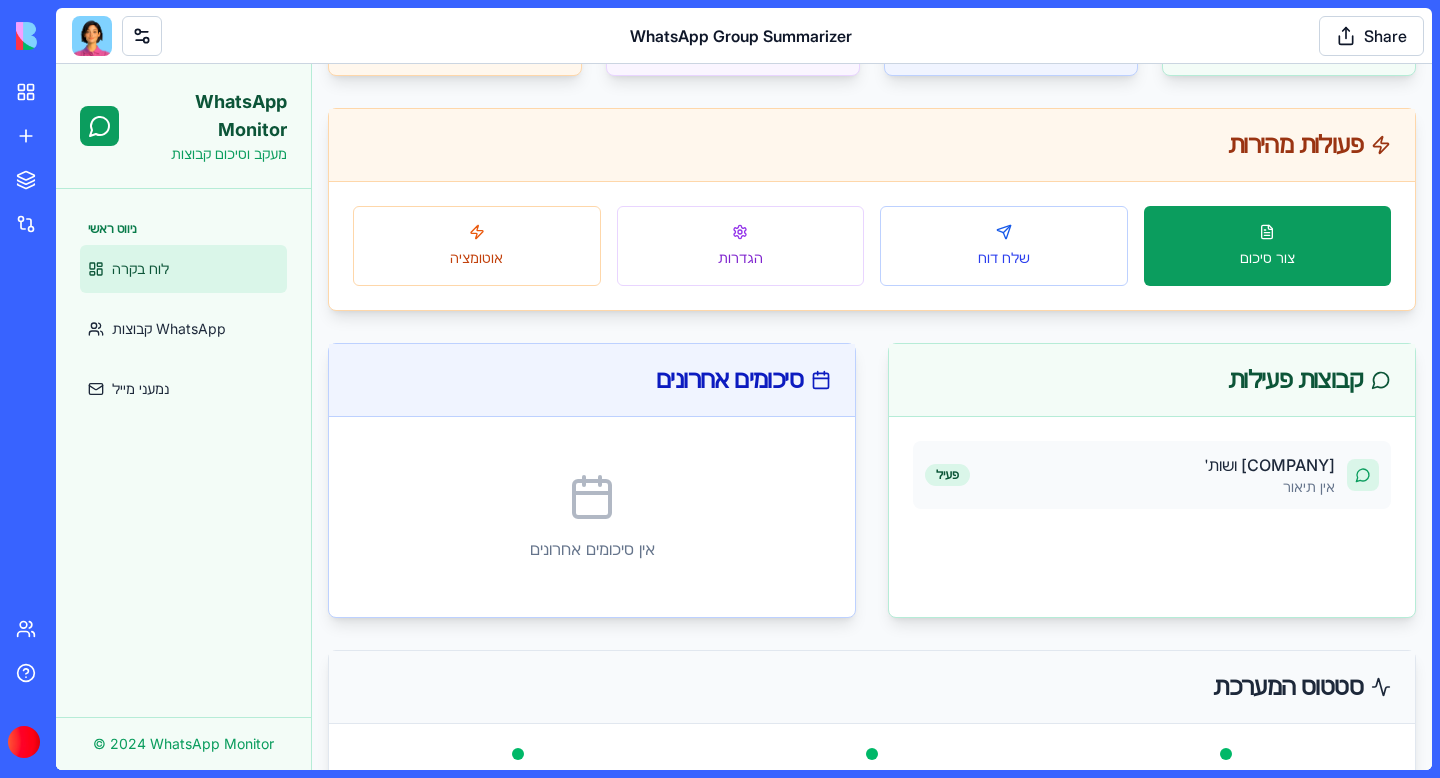 click at bounding box center (92, 36) 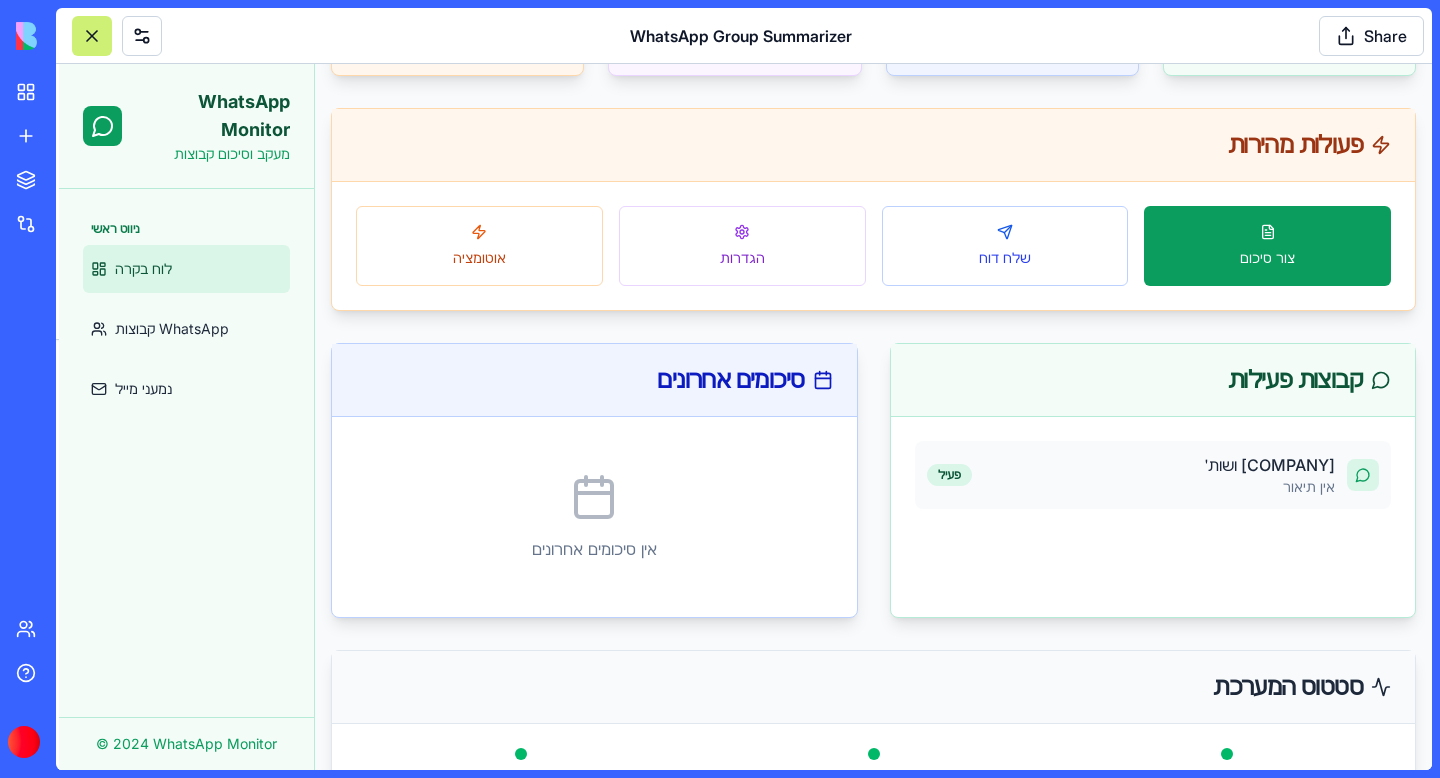scroll, scrollTop: 1951, scrollLeft: 0, axis: vertical 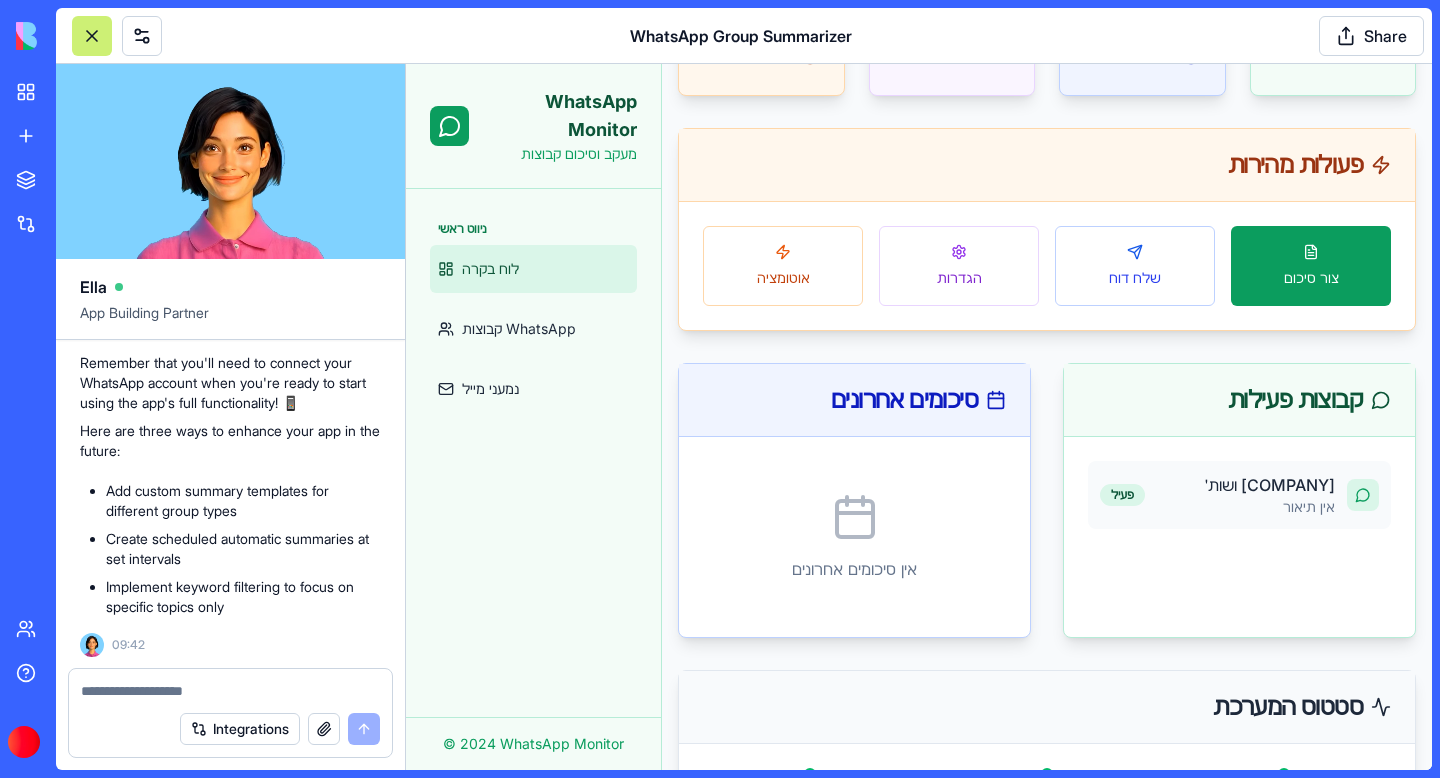 click at bounding box center (230, 685) 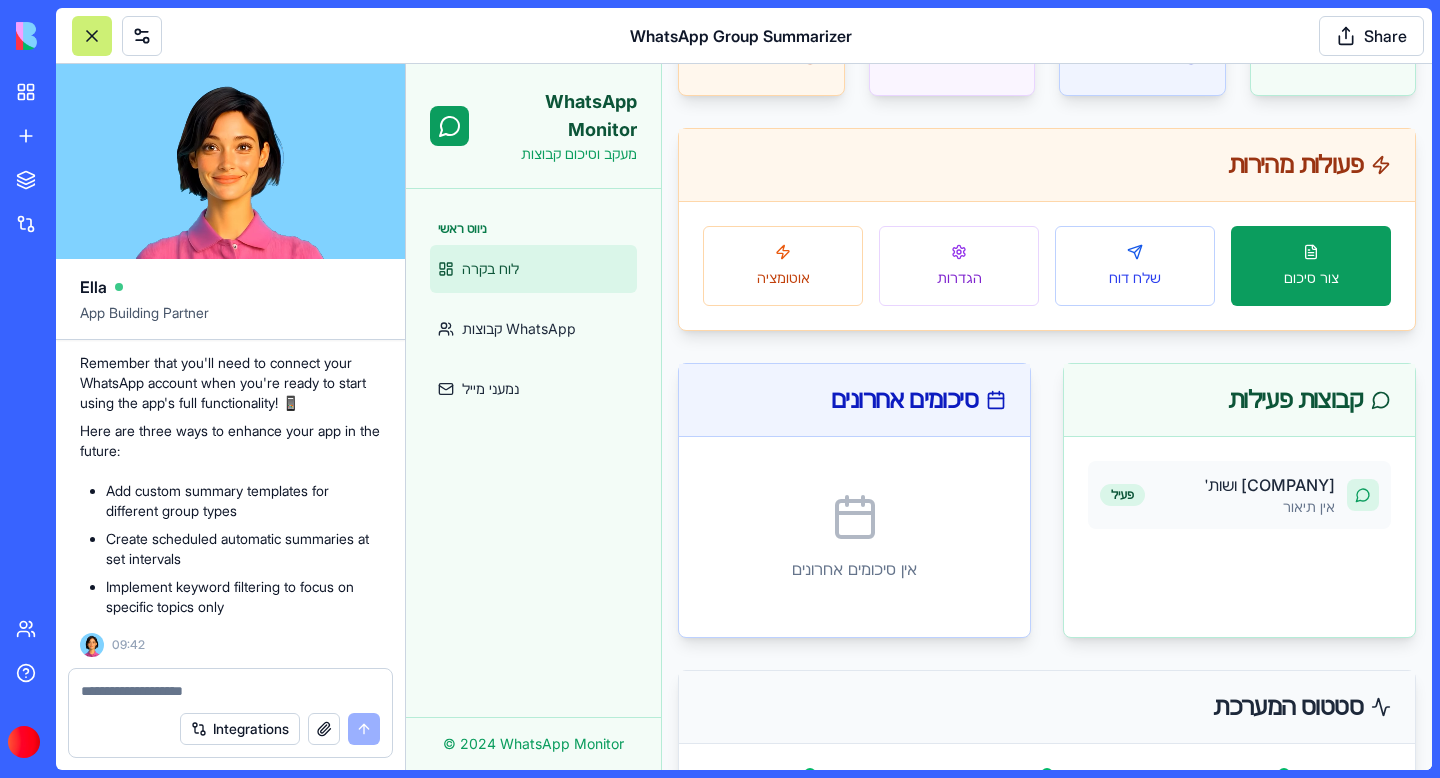 click at bounding box center [230, 691] 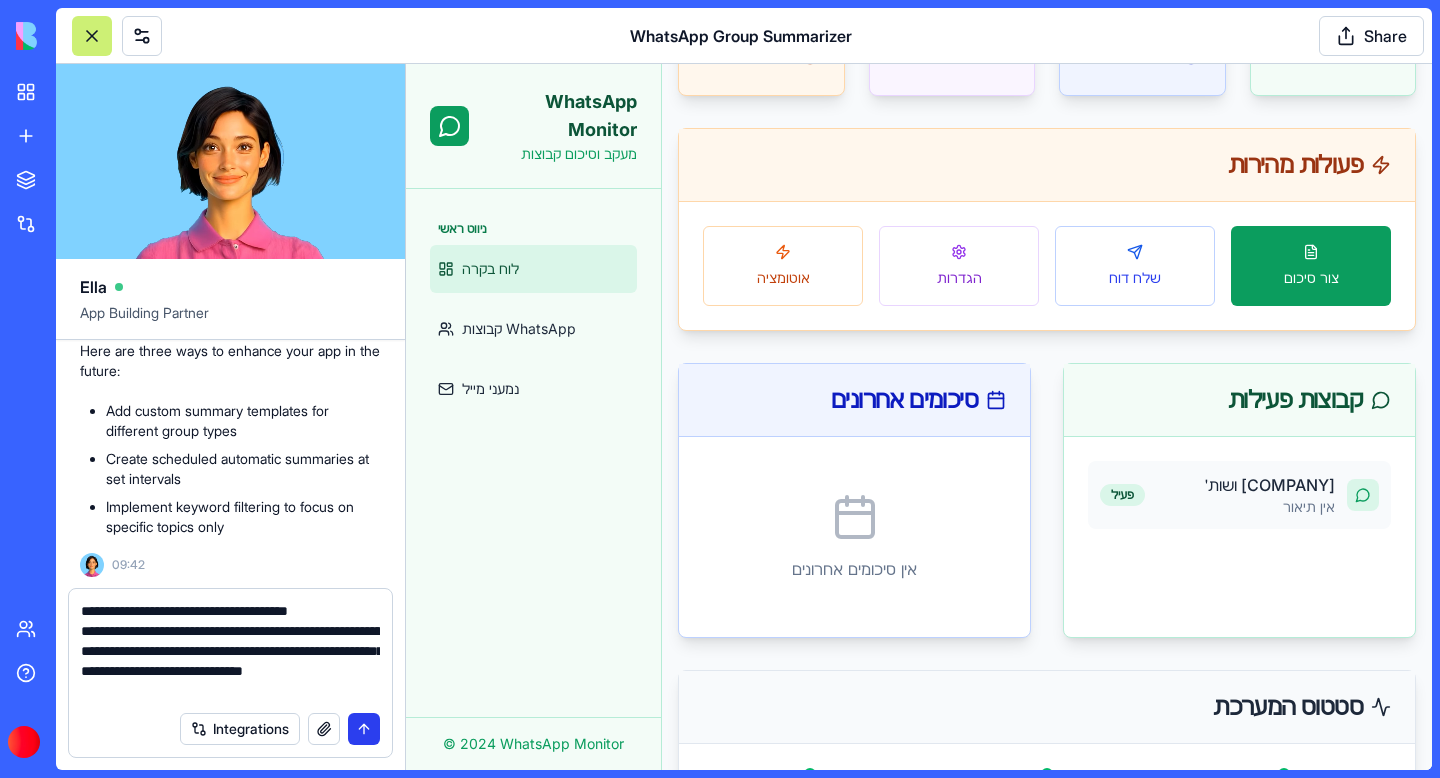 type on "**********" 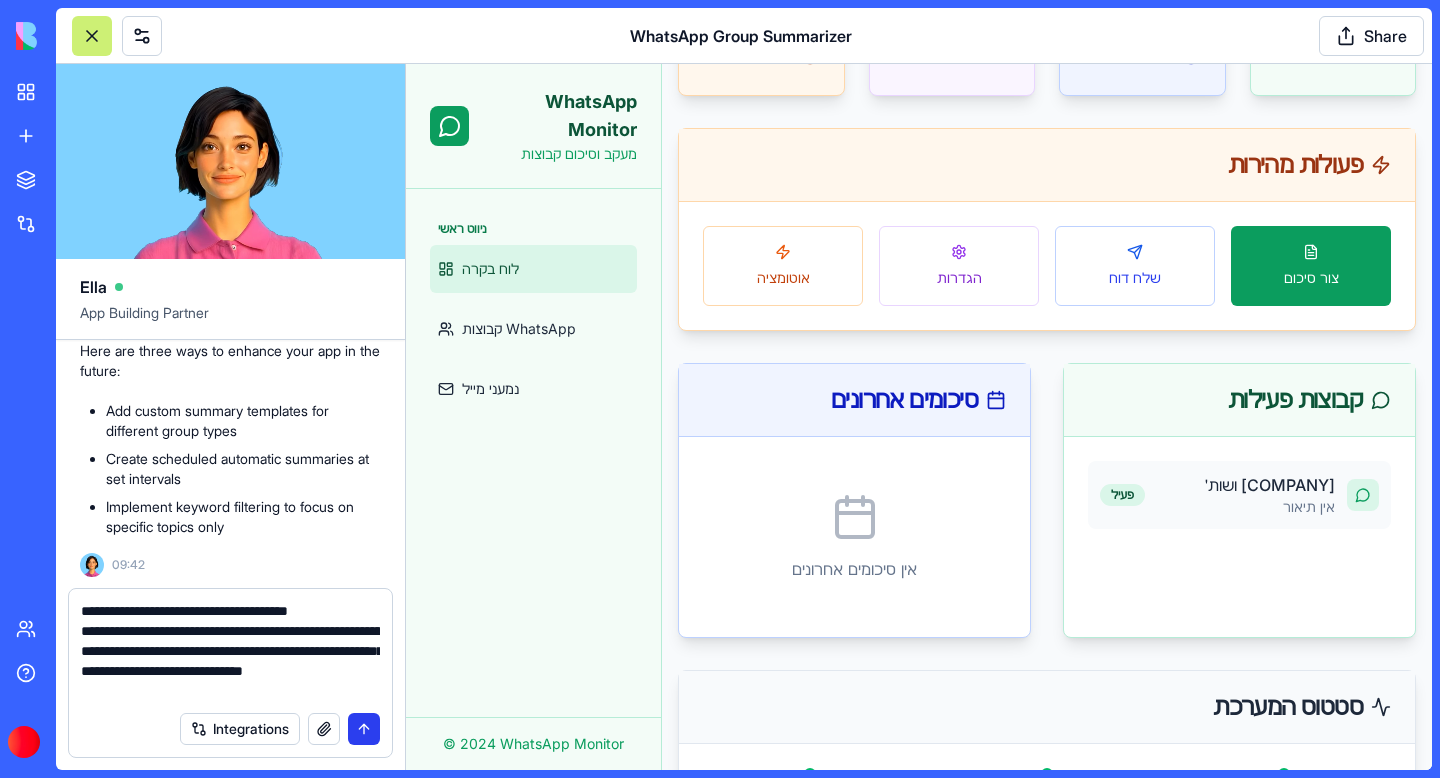click at bounding box center (364, 729) 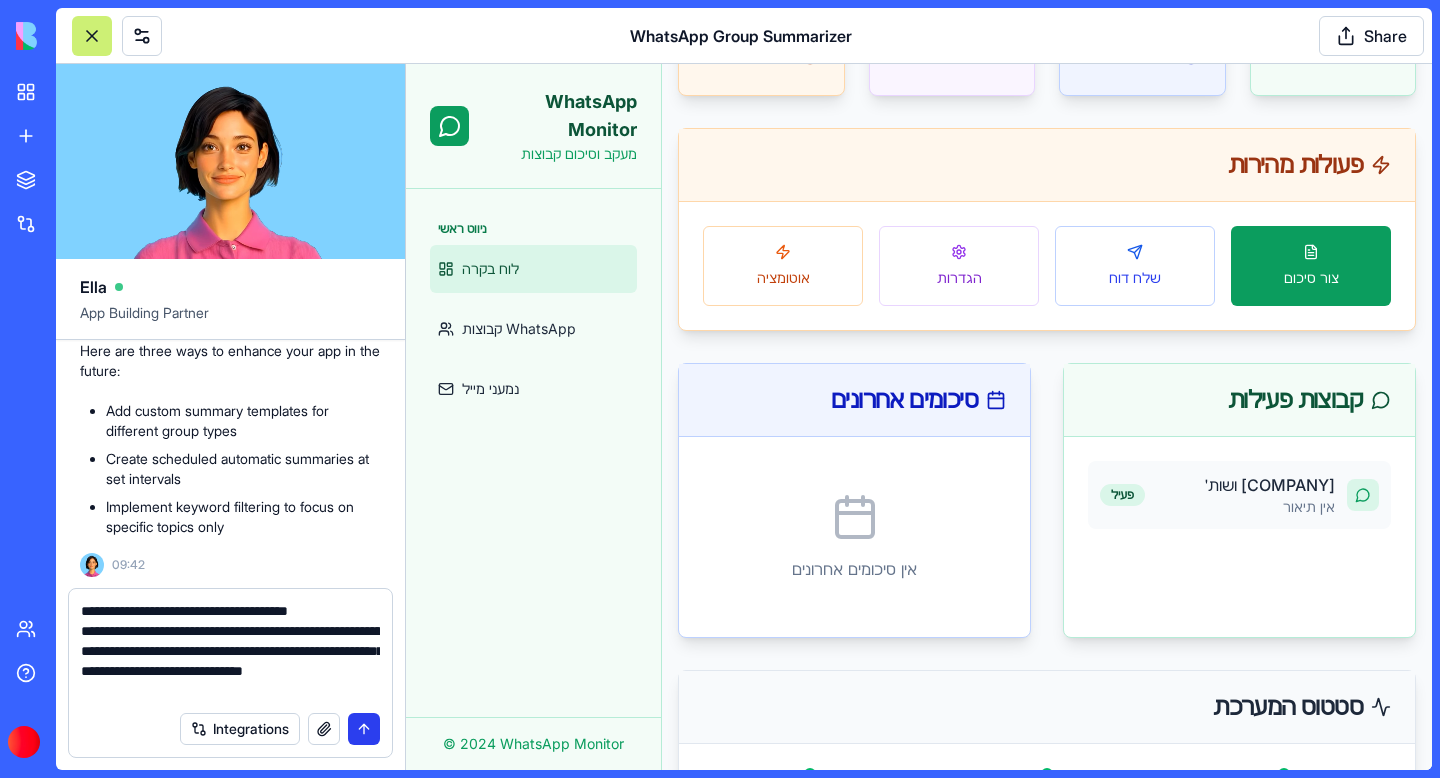 type 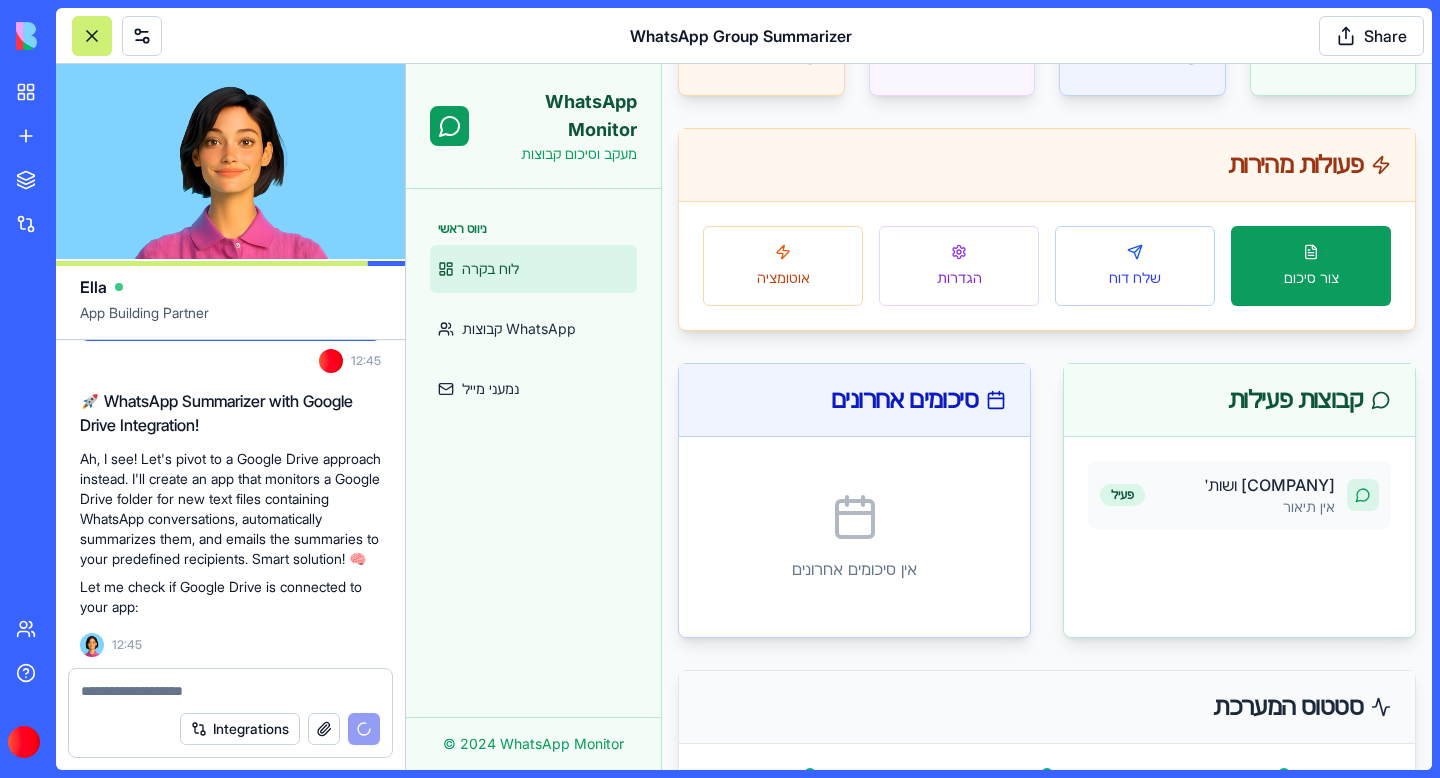 scroll, scrollTop: 2459, scrollLeft: 0, axis: vertical 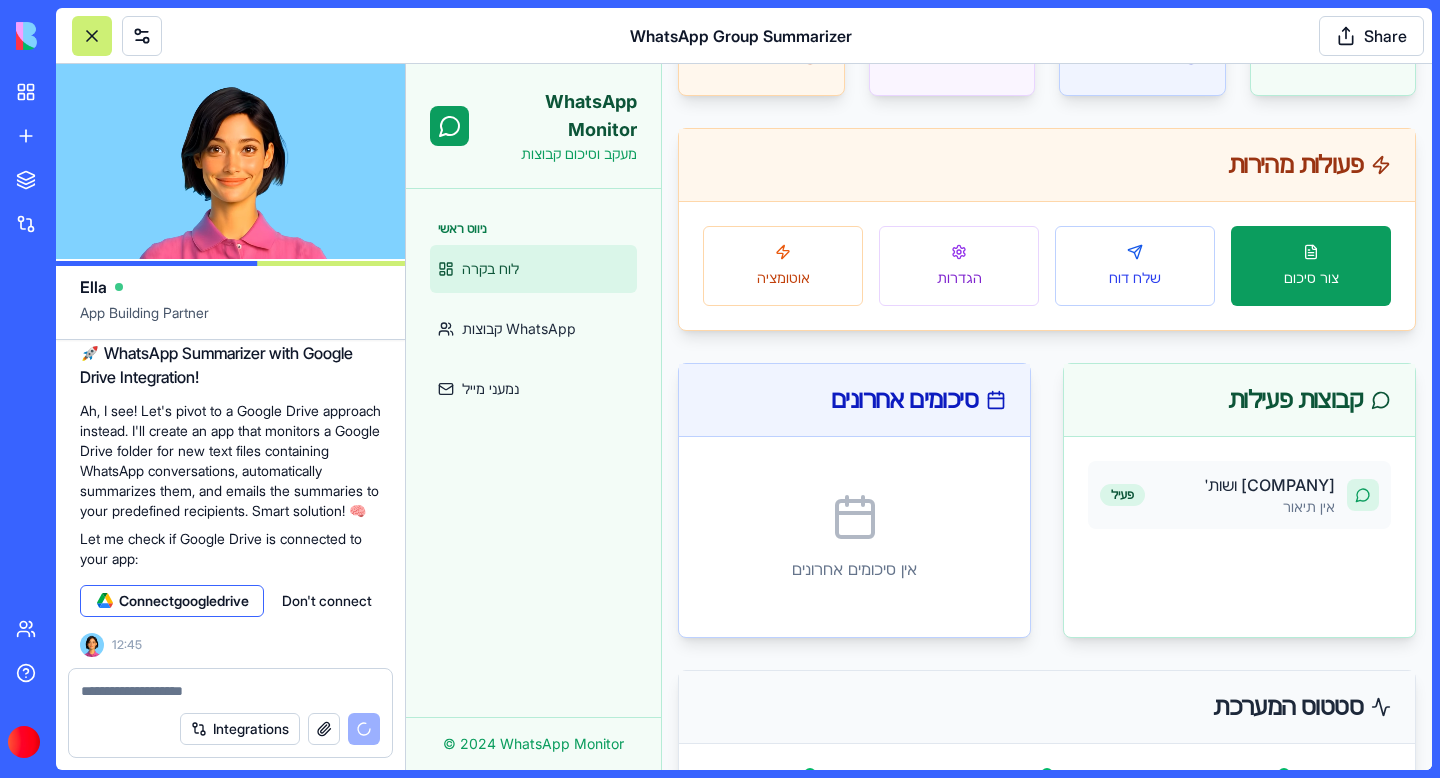 click on "Connect  googledrive" at bounding box center [183, 601] 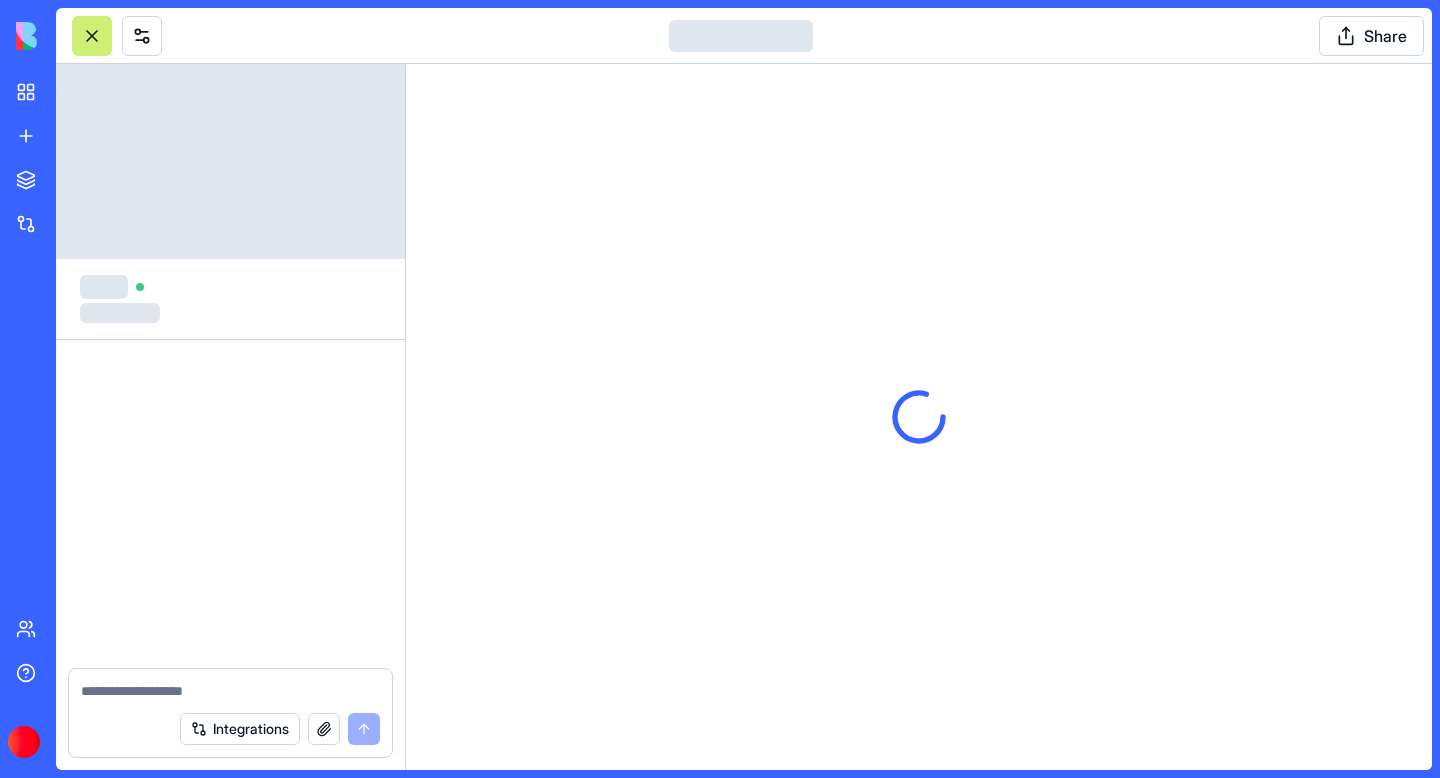 scroll, scrollTop: 0, scrollLeft: 0, axis: both 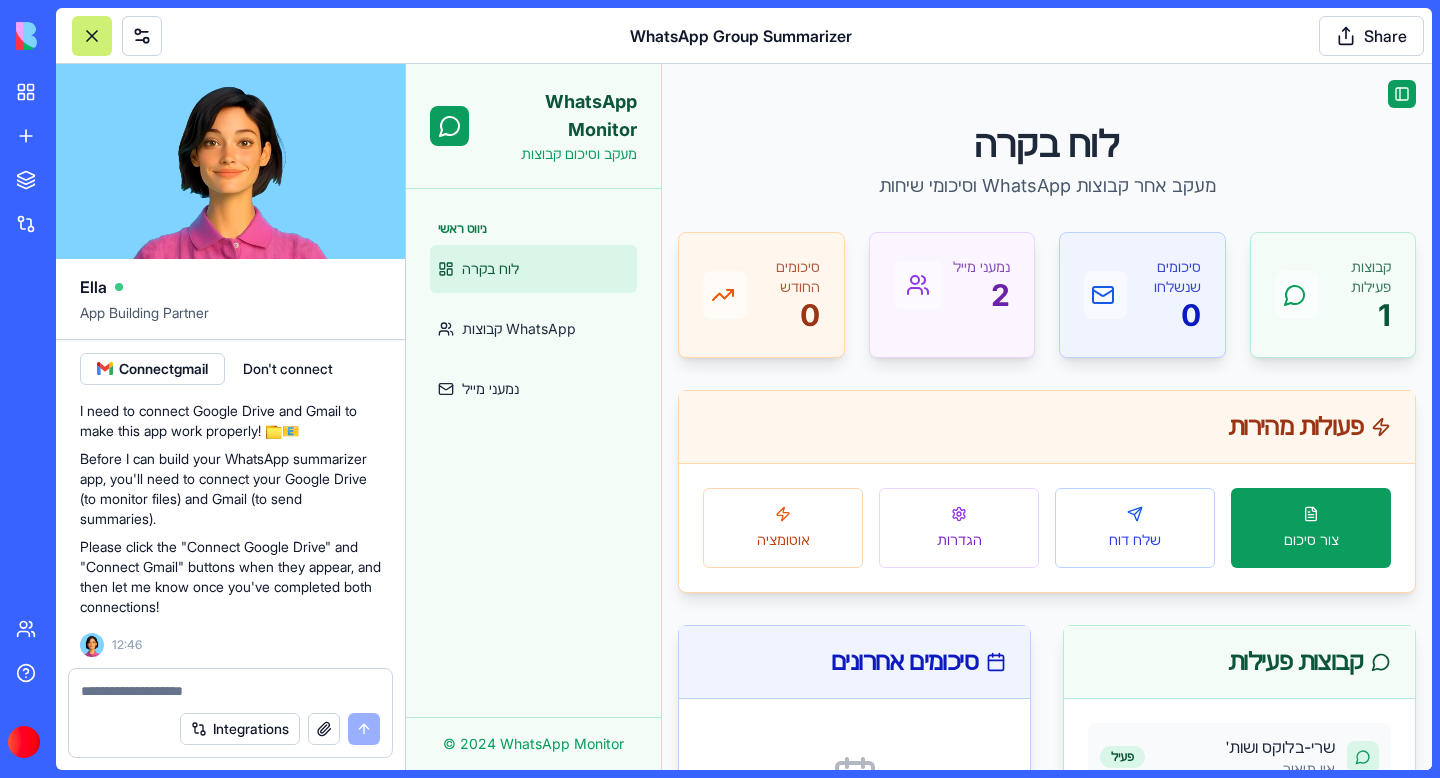 click at bounding box center (230, 691) 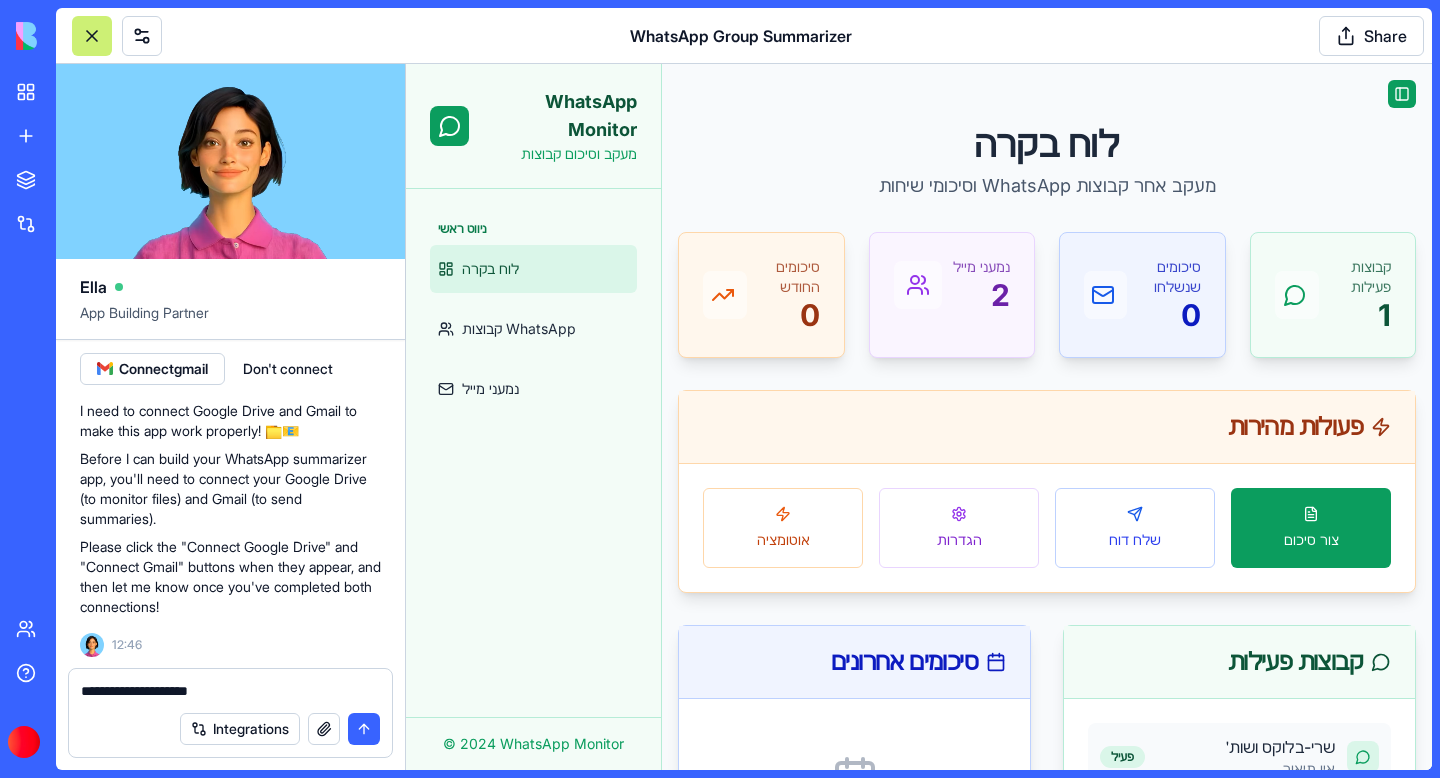type on "**********" 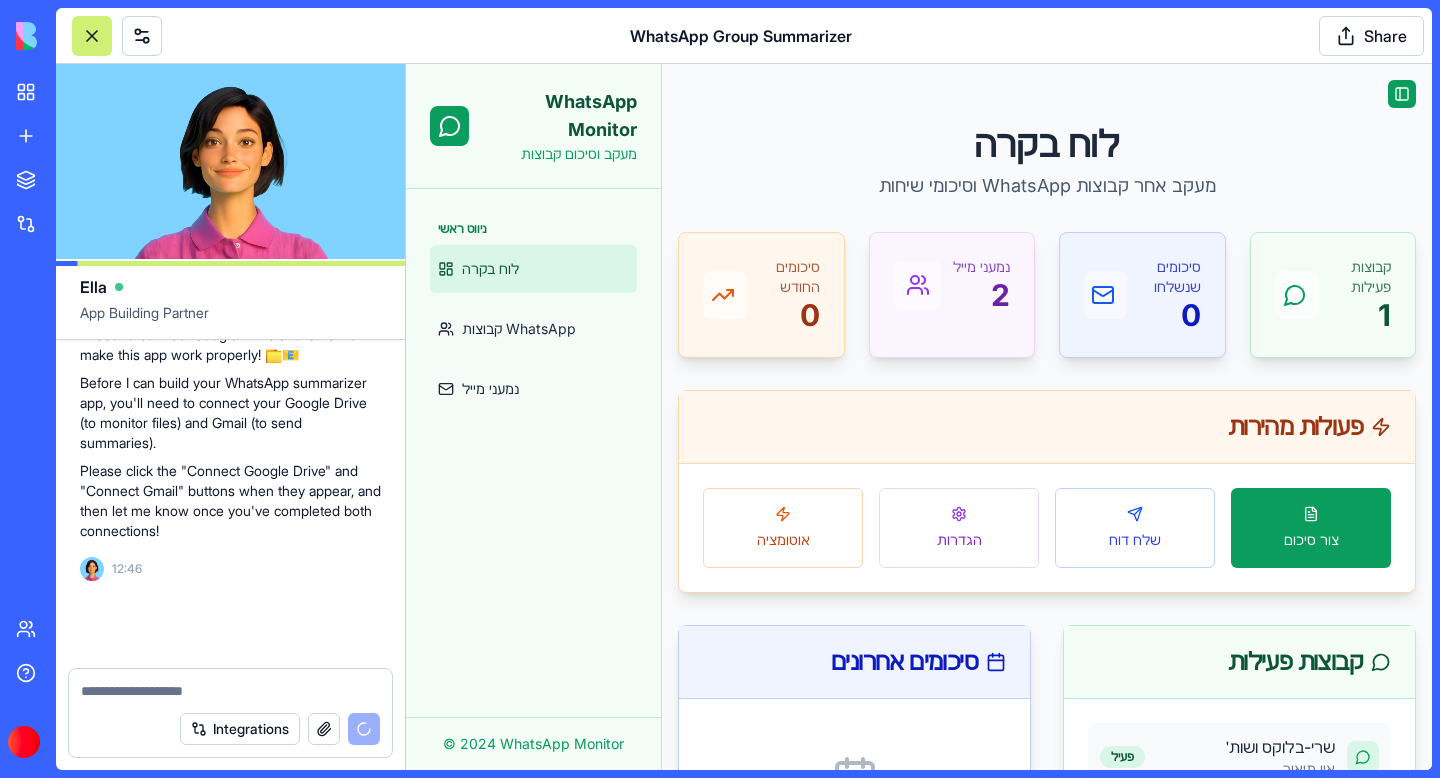 scroll, scrollTop: 3163, scrollLeft: 0, axis: vertical 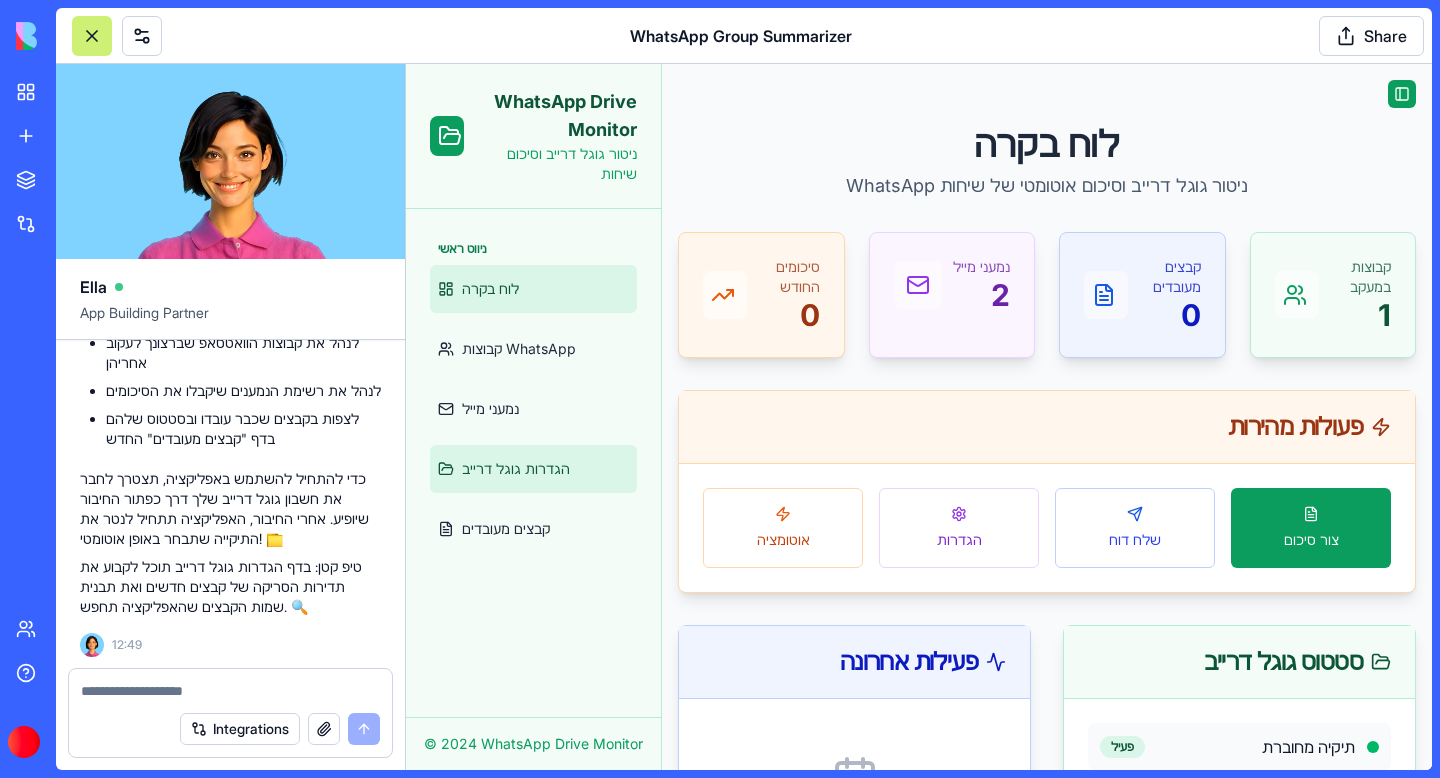 click on "הגדרות גוגל דרייב" at bounding box center (516, 469) 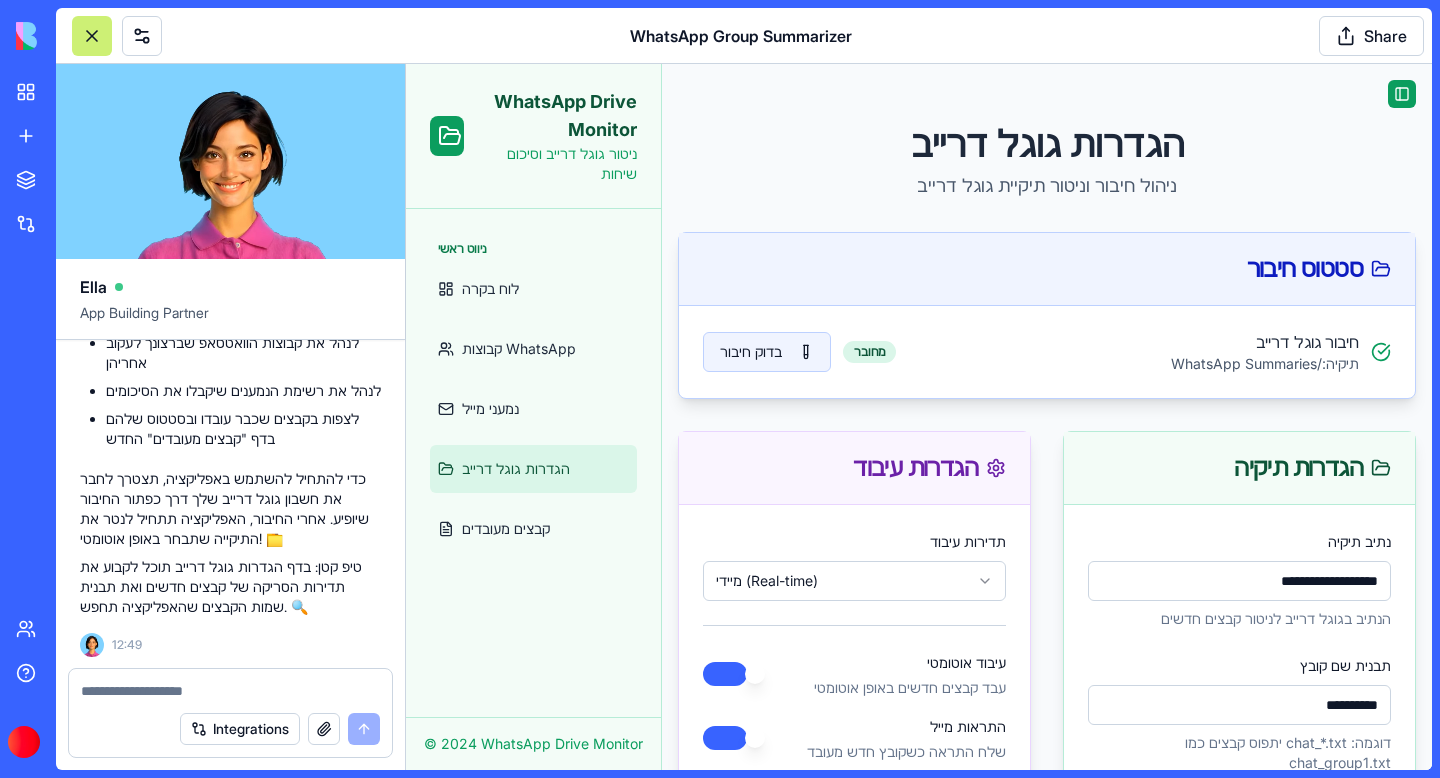 click on "בדוק חיבור" at bounding box center [767, 352] 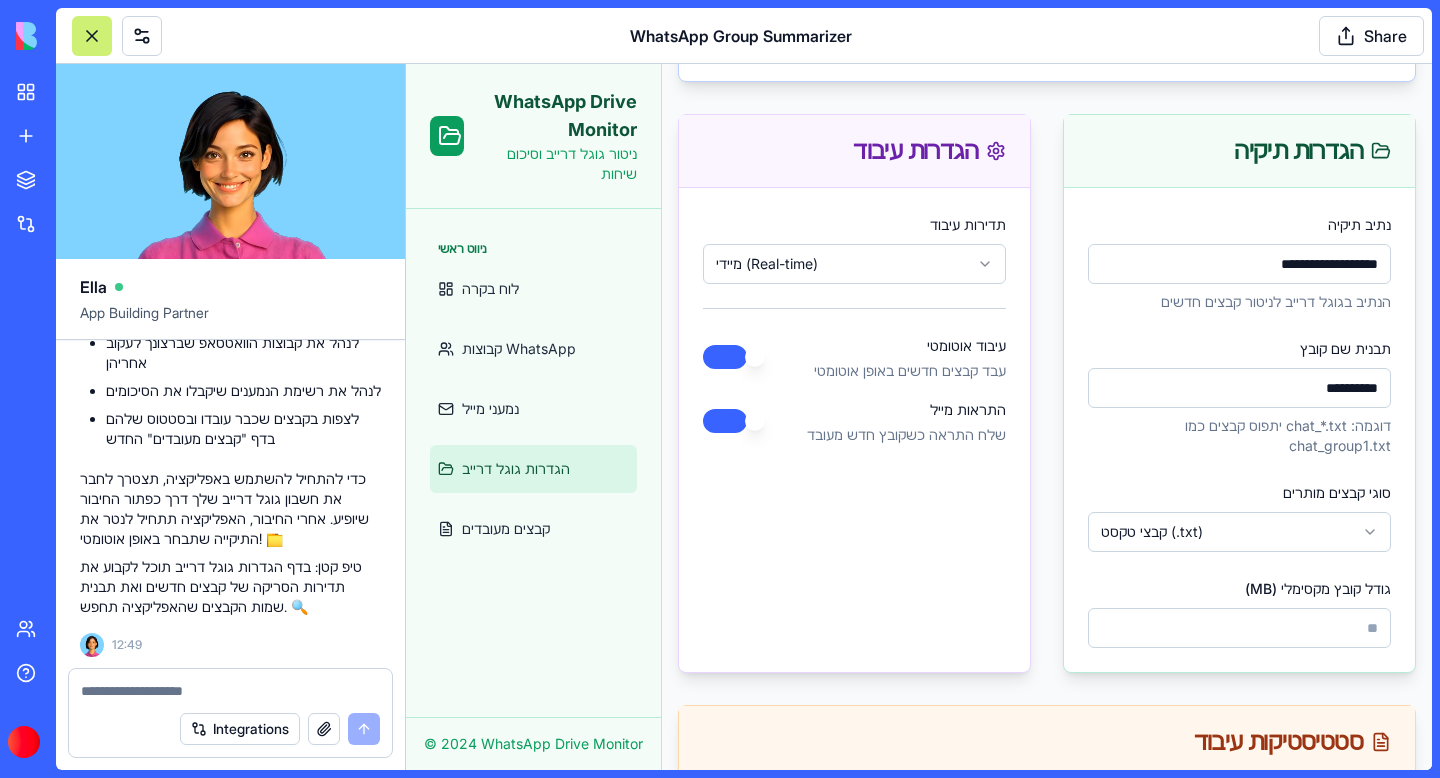 scroll, scrollTop: 305, scrollLeft: 0, axis: vertical 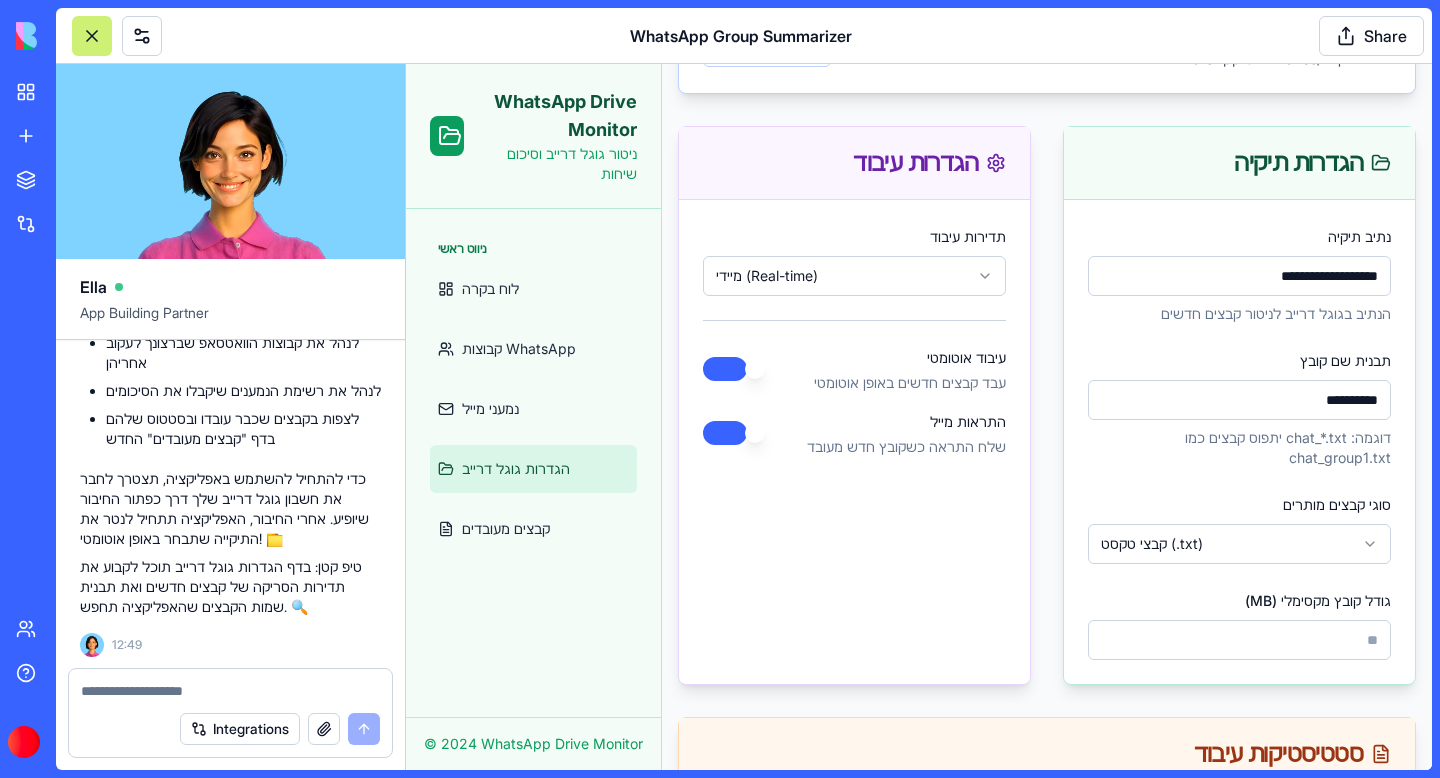 click on "**********" at bounding box center (919, 397) 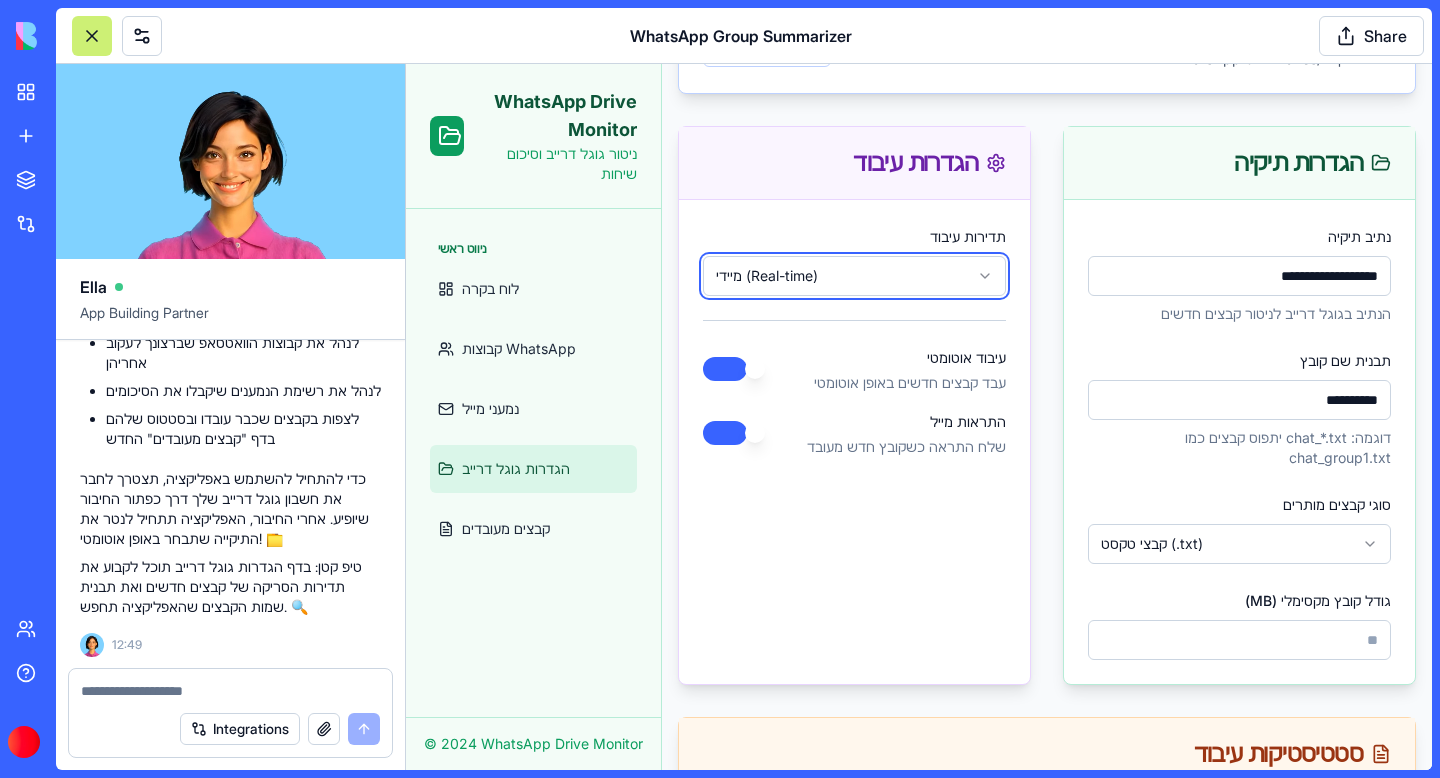 click on "**********" at bounding box center (919, 397) 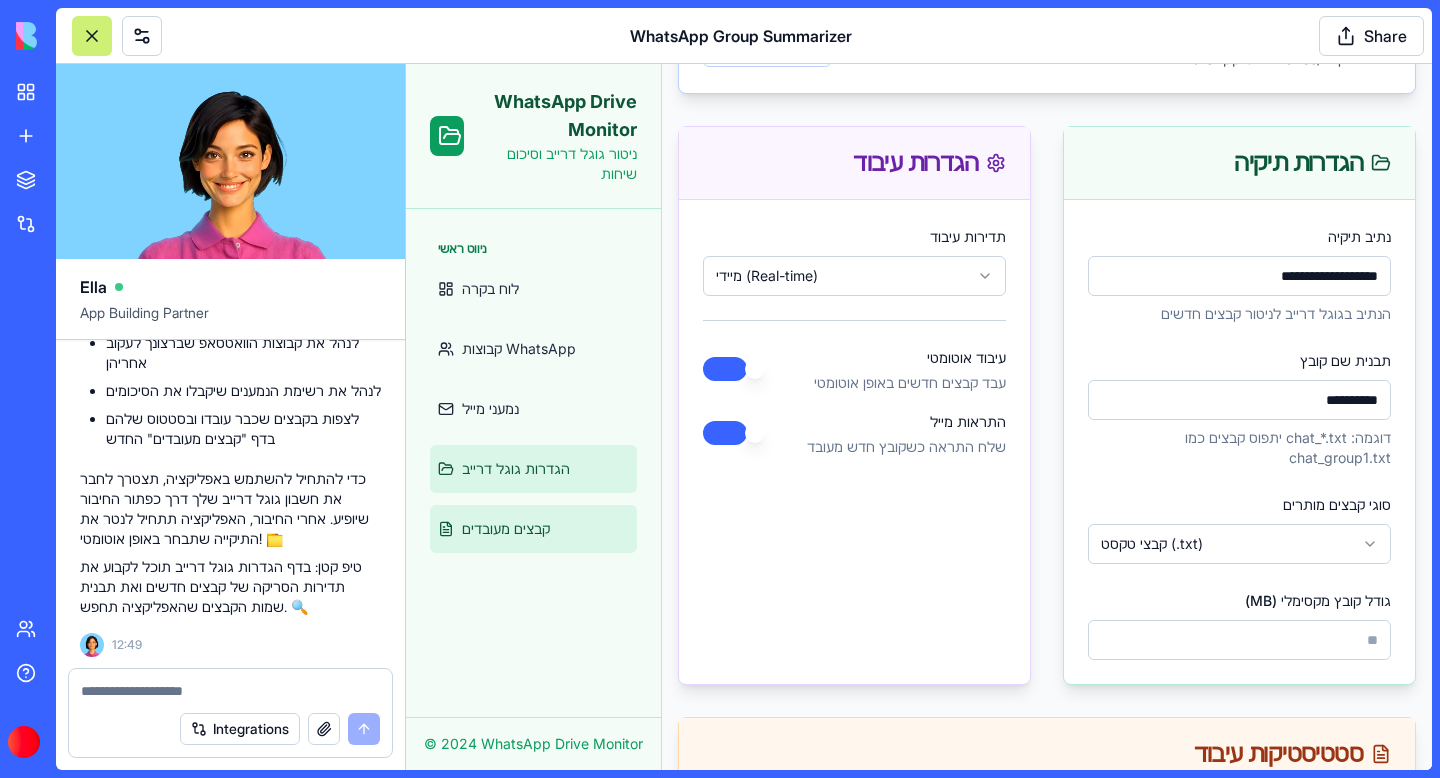 click on "קבצים מעובדים" at bounding box center [506, 529] 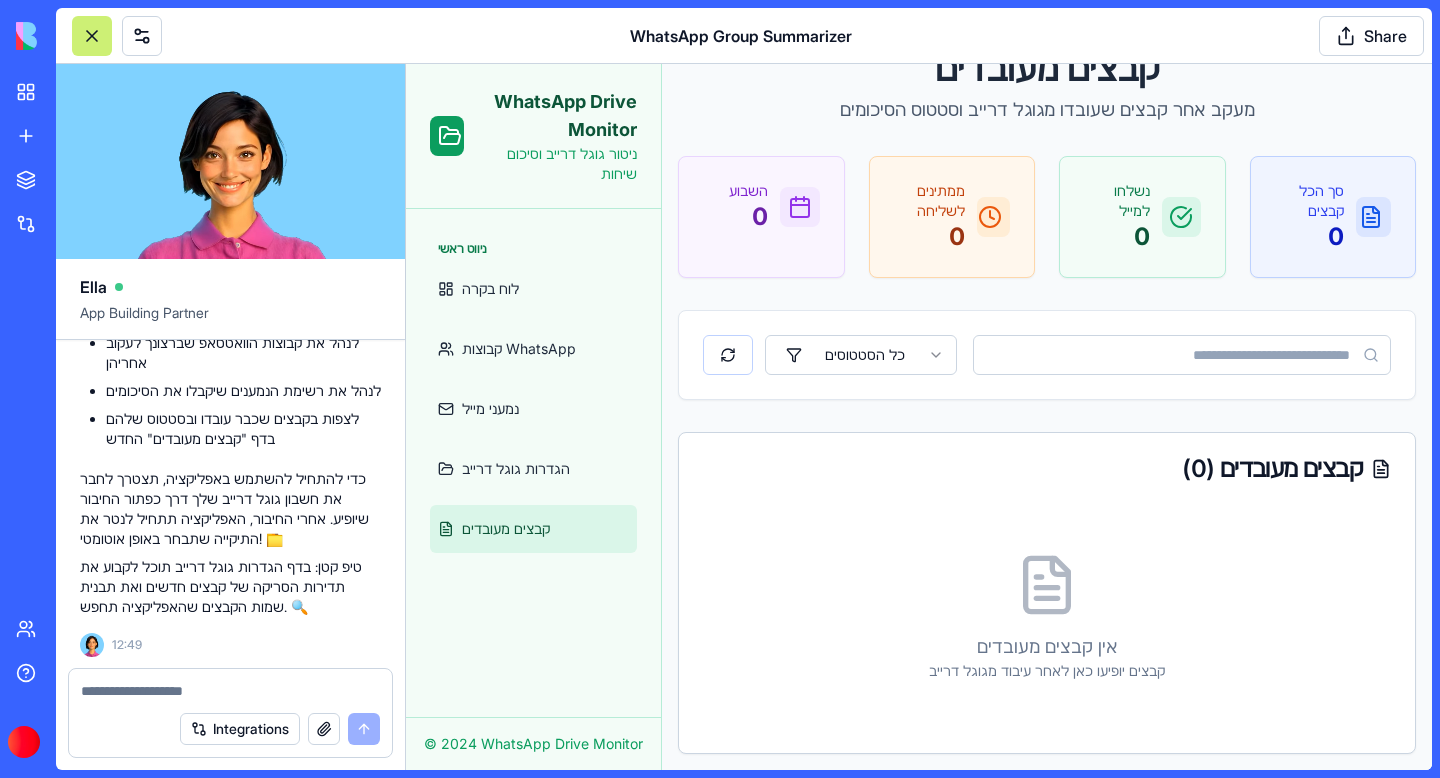 scroll, scrollTop: 76, scrollLeft: 0, axis: vertical 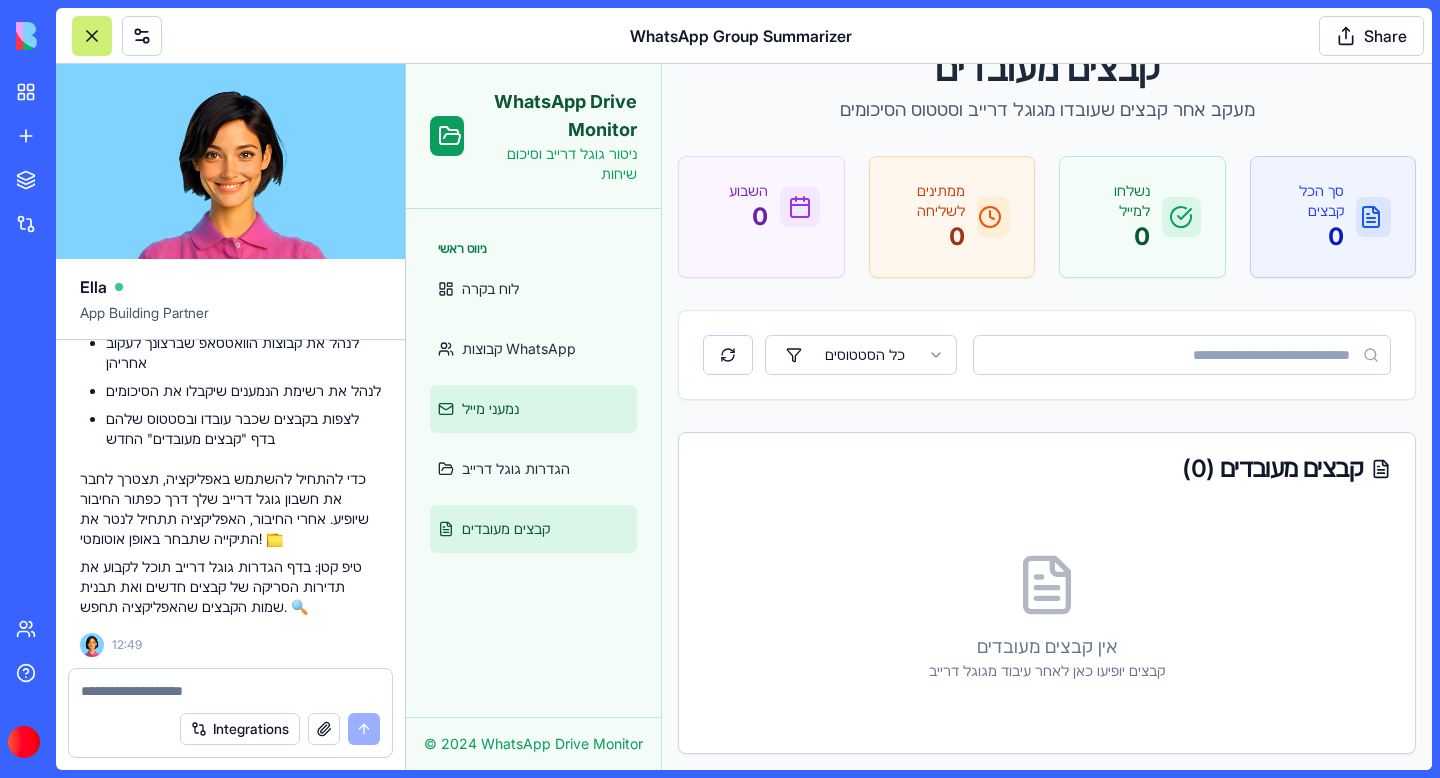 click on "נמעני מייל" at bounding box center (490, 409) 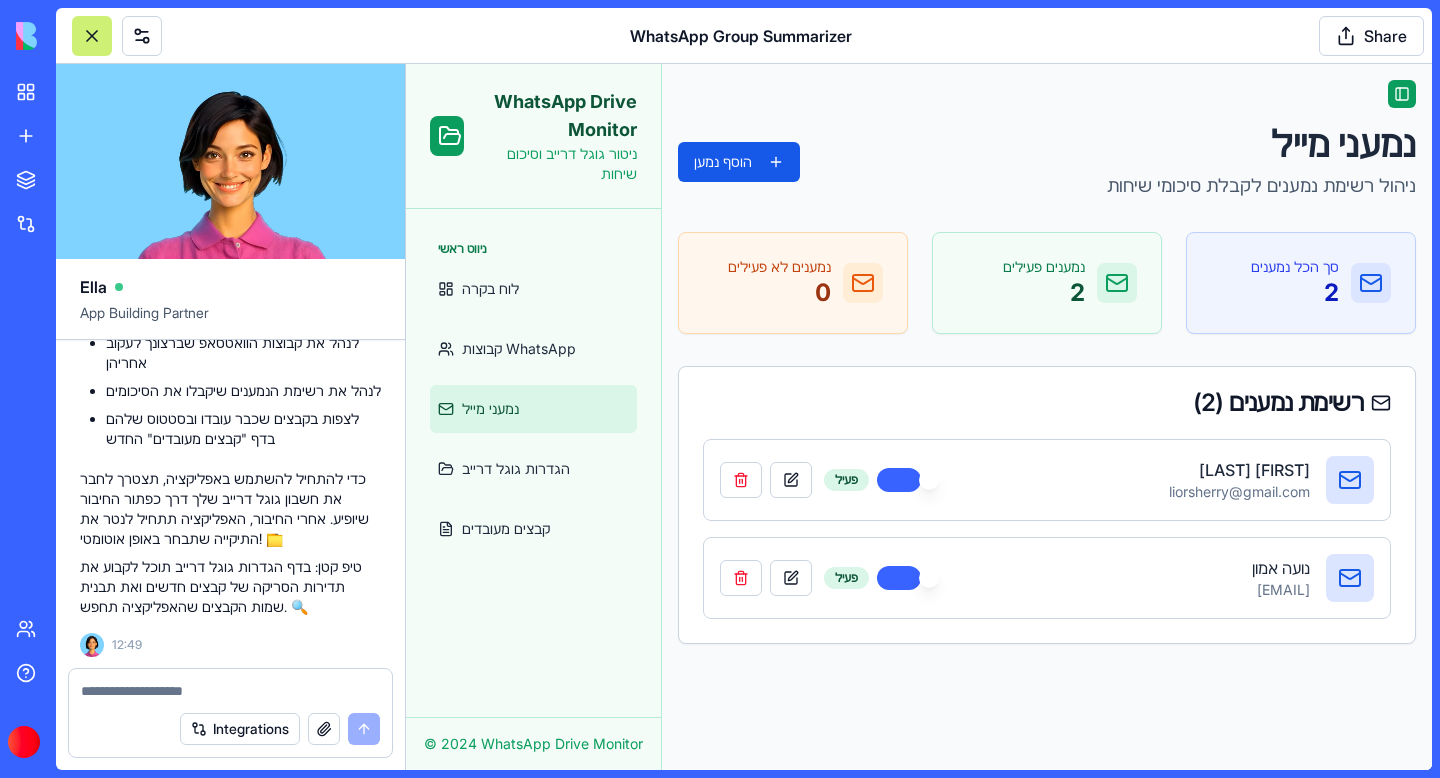 scroll, scrollTop: 0, scrollLeft: 0, axis: both 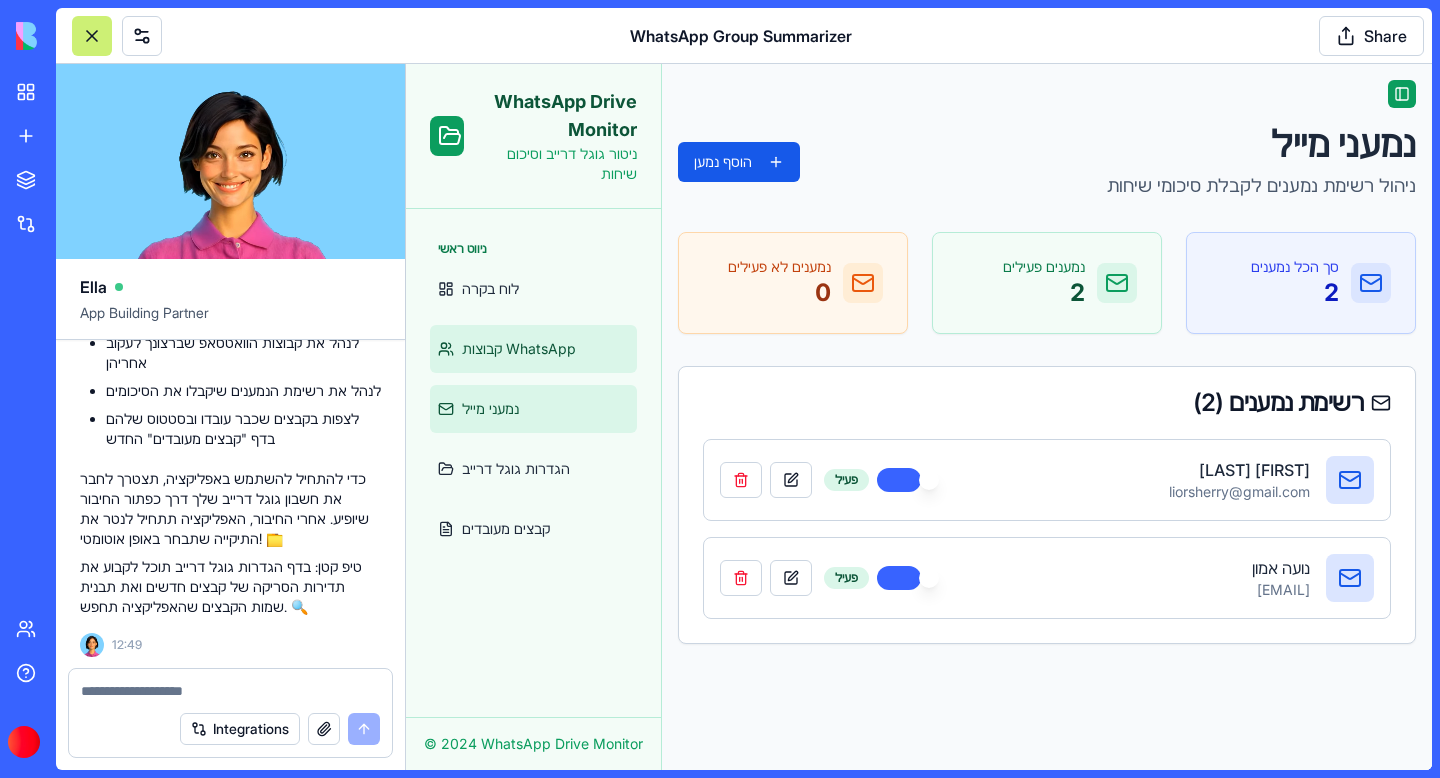 click on "קבוצות WhatsApp" at bounding box center (533, 349) 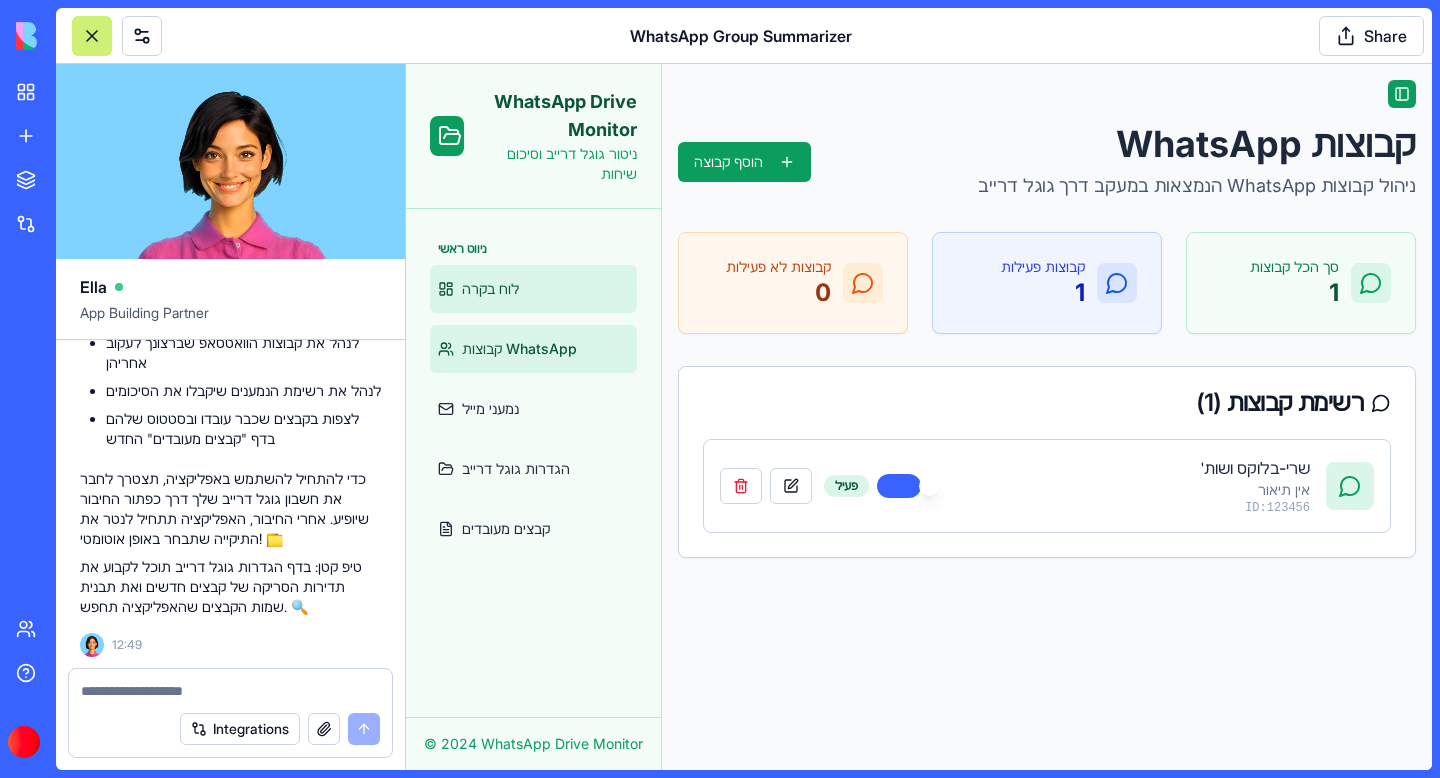 click on "לוח בקרה" at bounding box center [490, 289] 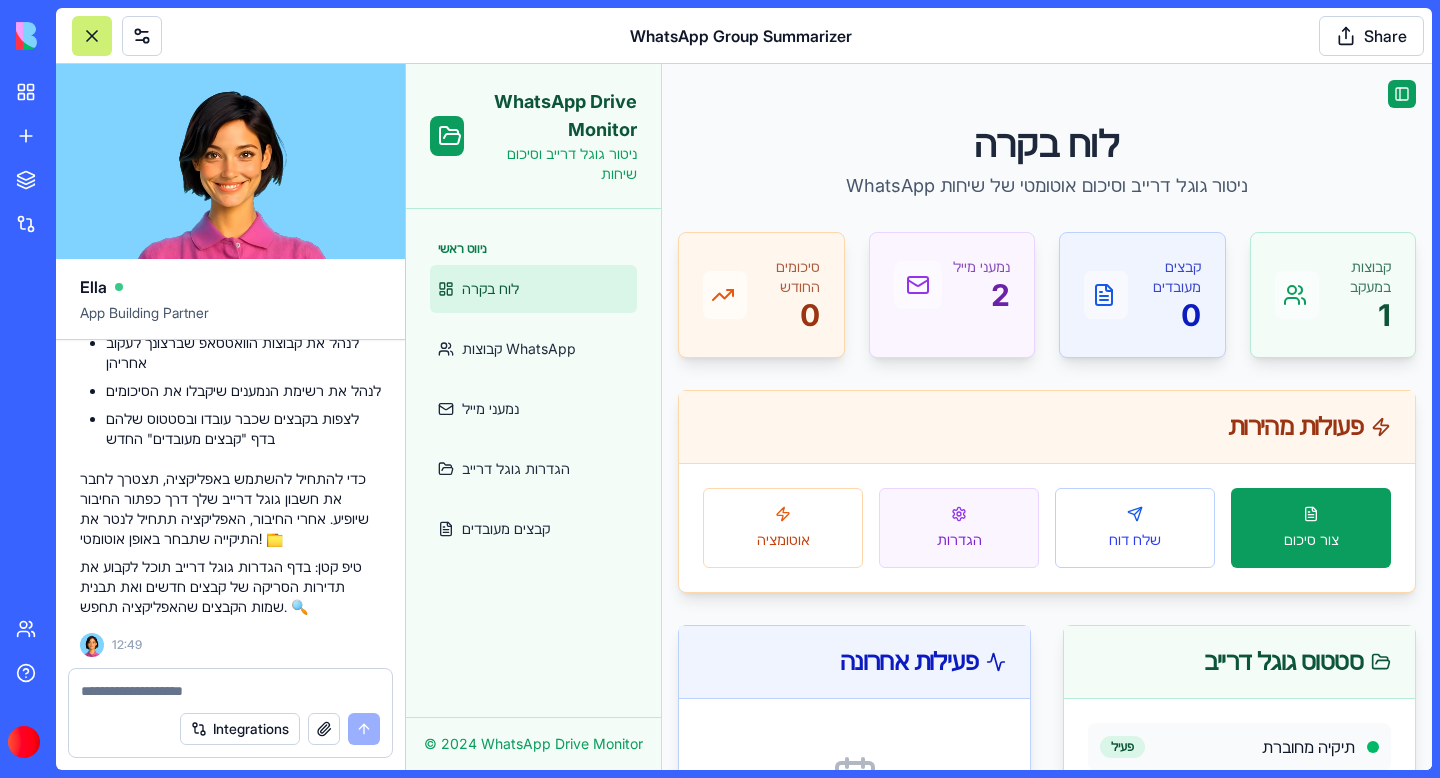 click on "הגדרות" at bounding box center [959, 528] 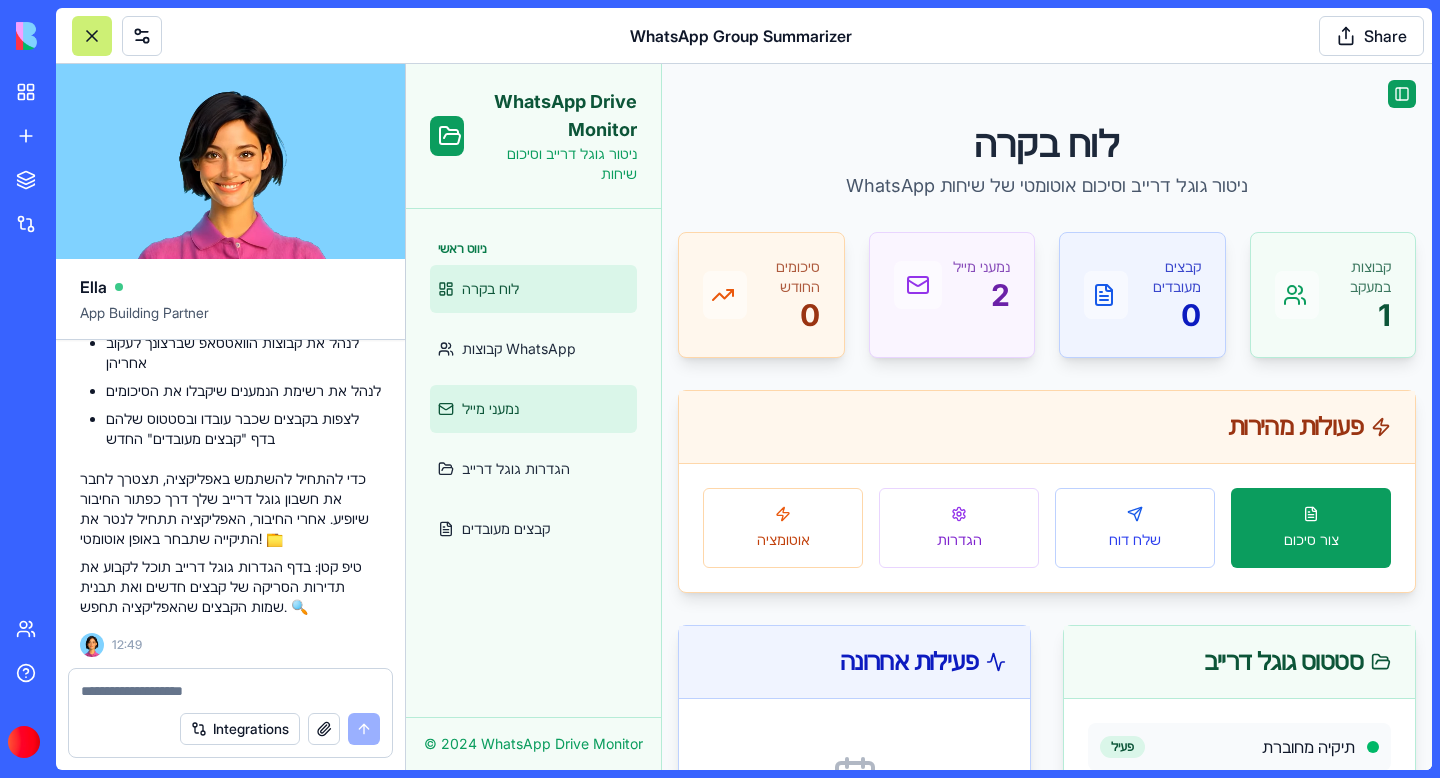 click on "נמעני מייל" at bounding box center (533, 409) 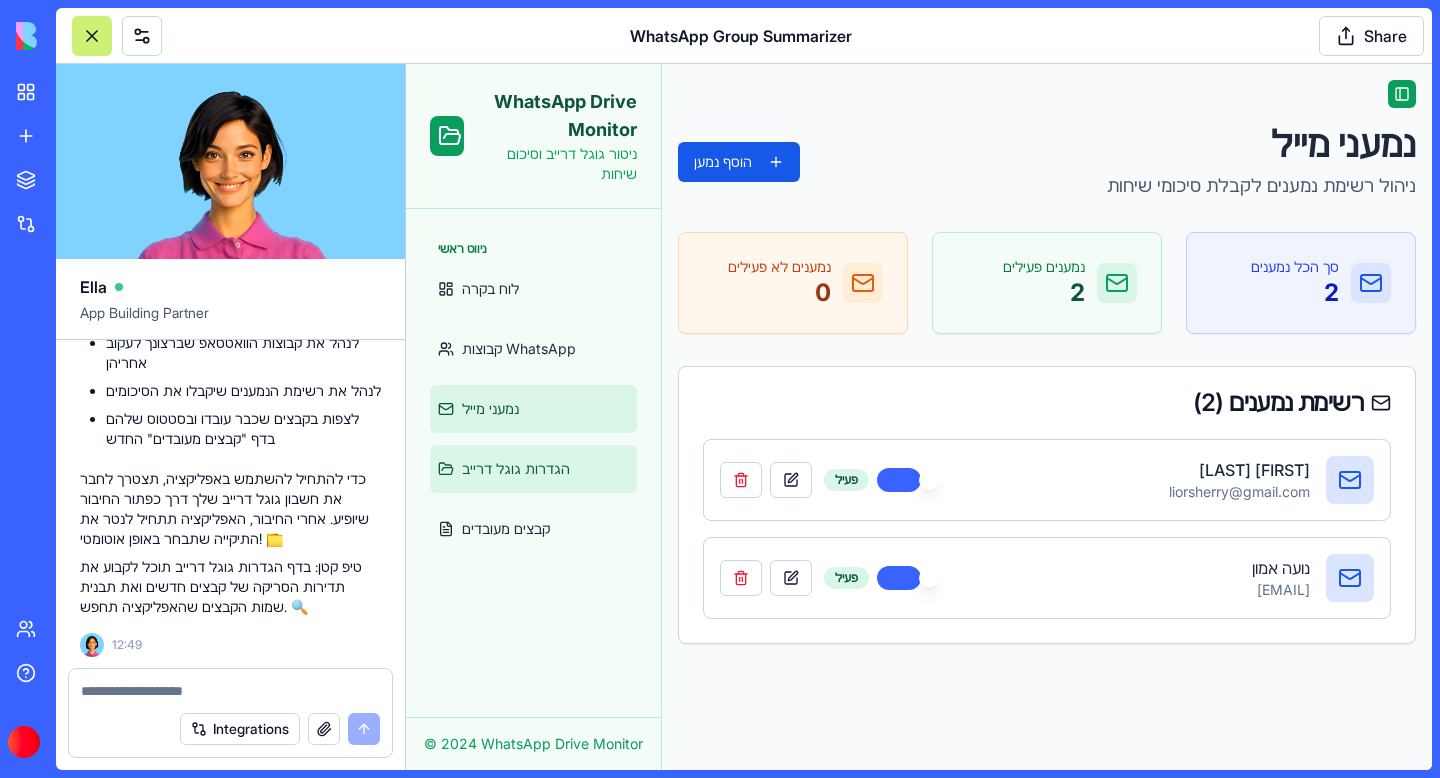 click on "הגדרות גוגל דרייב" at bounding box center (516, 469) 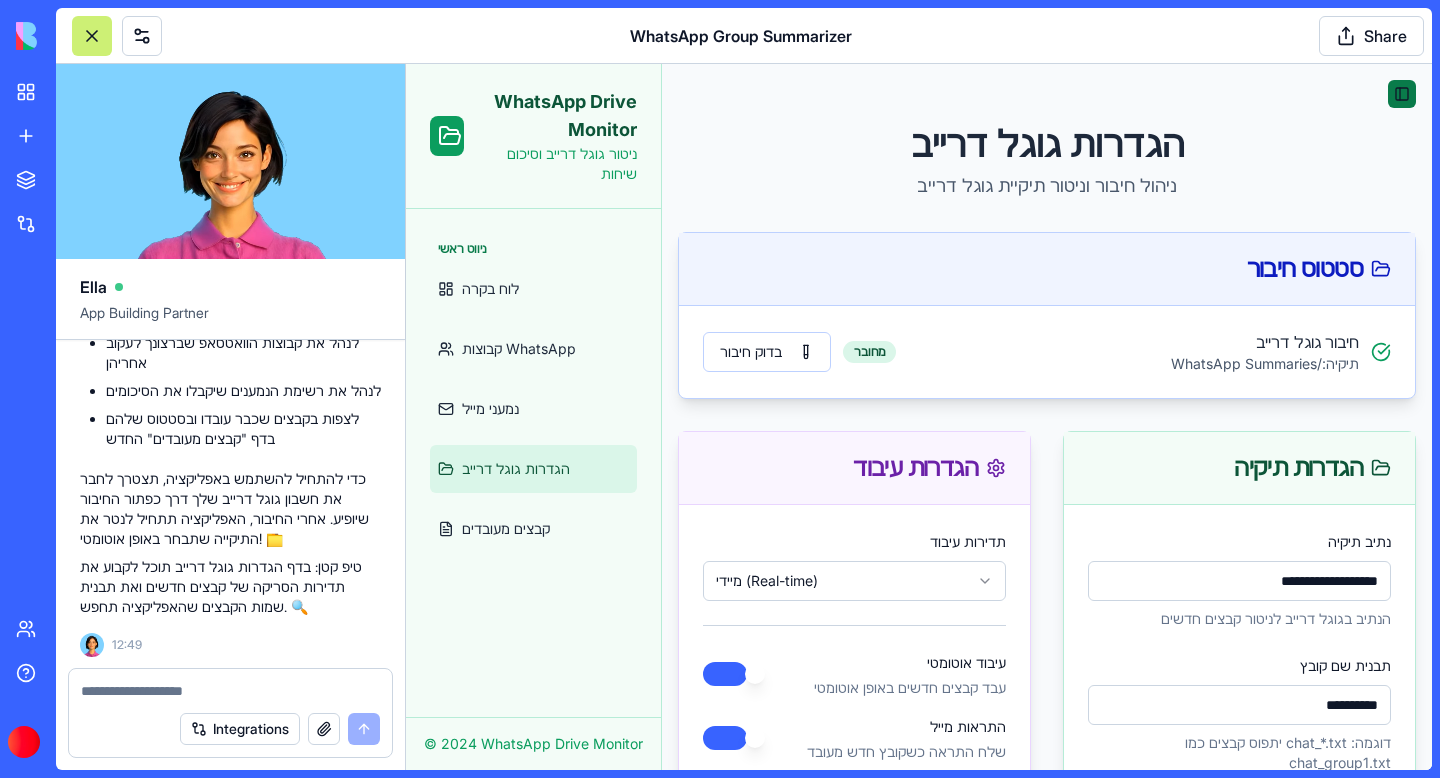 click on "Toggle Sidebar" at bounding box center (1402, 94) 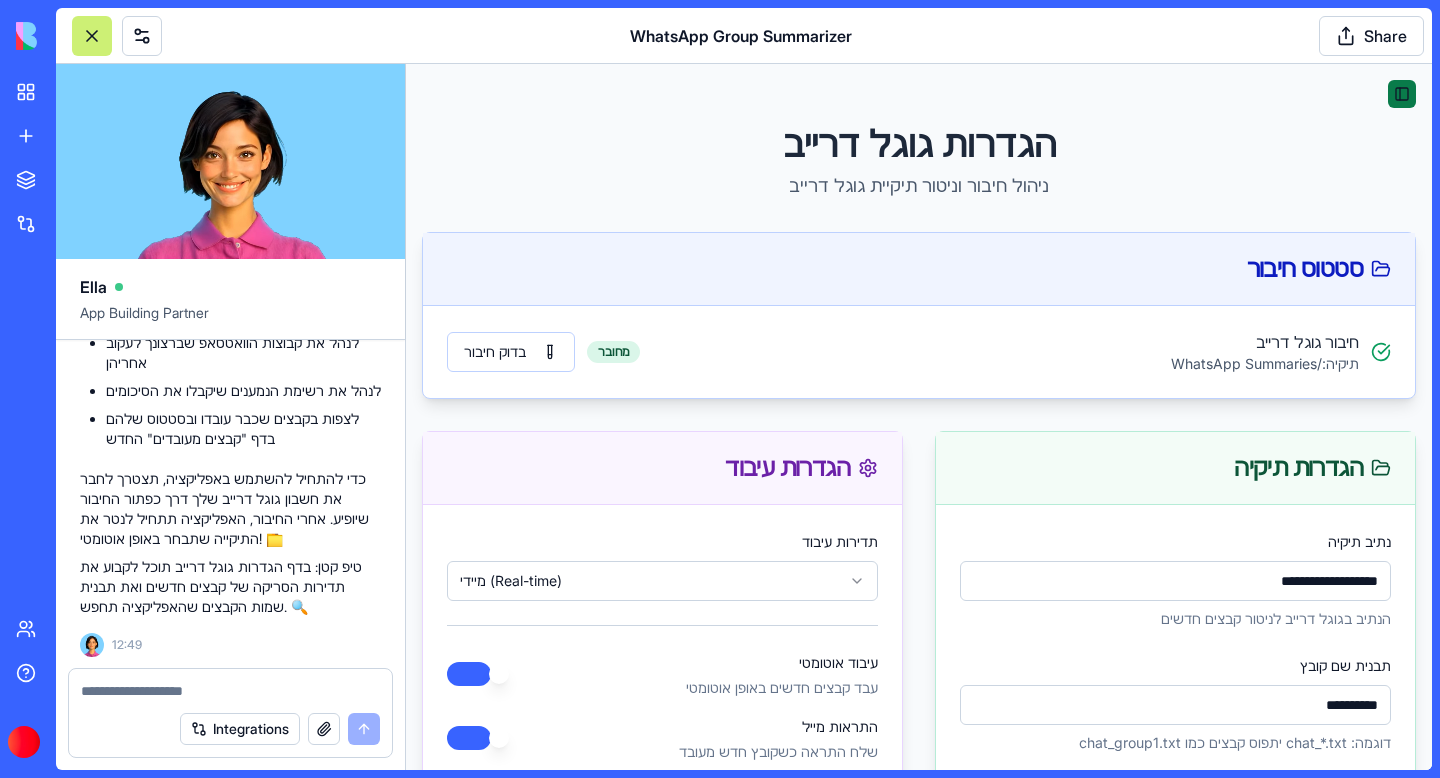 click on "Toggle Sidebar" at bounding box center (1402, 94) 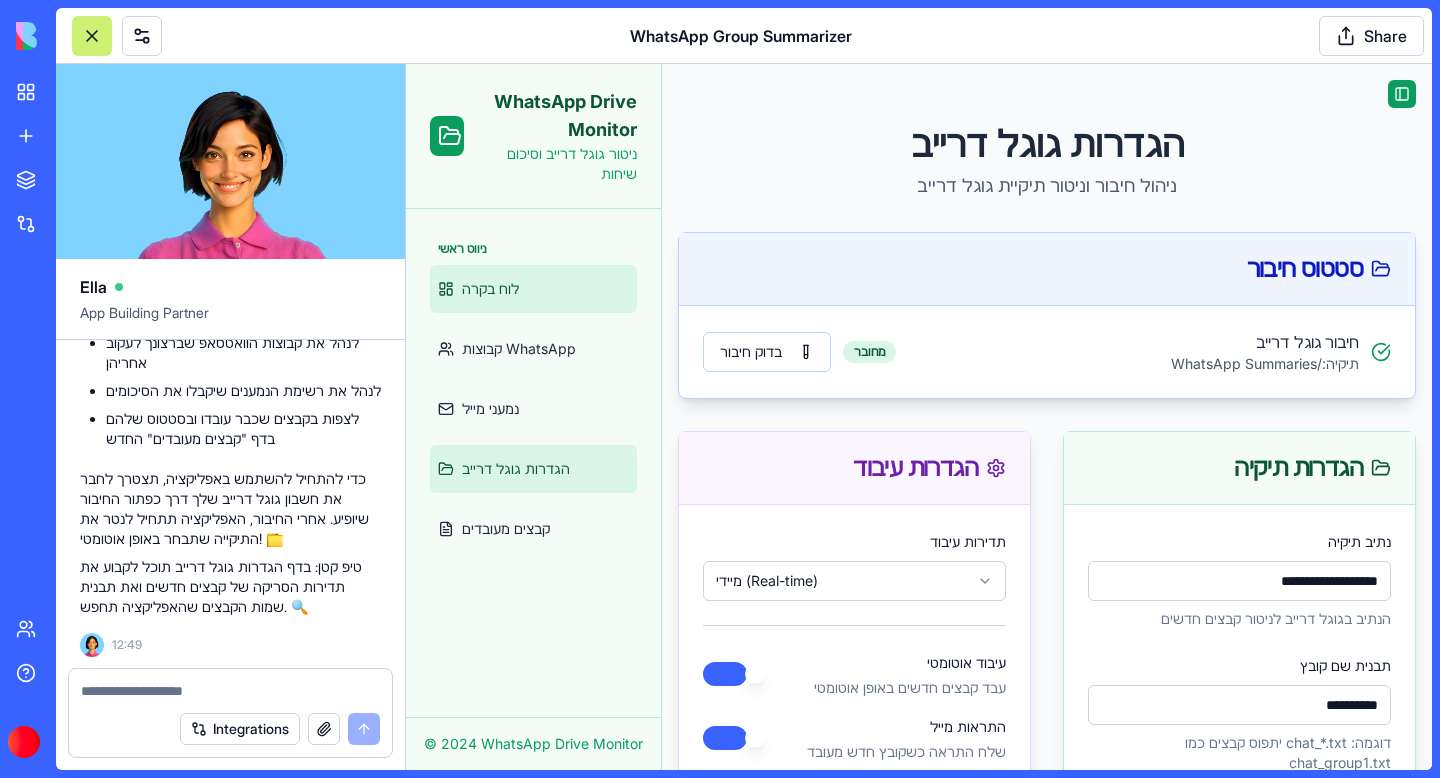 click on "לוח בקרה" at bounding box center [533, 289] 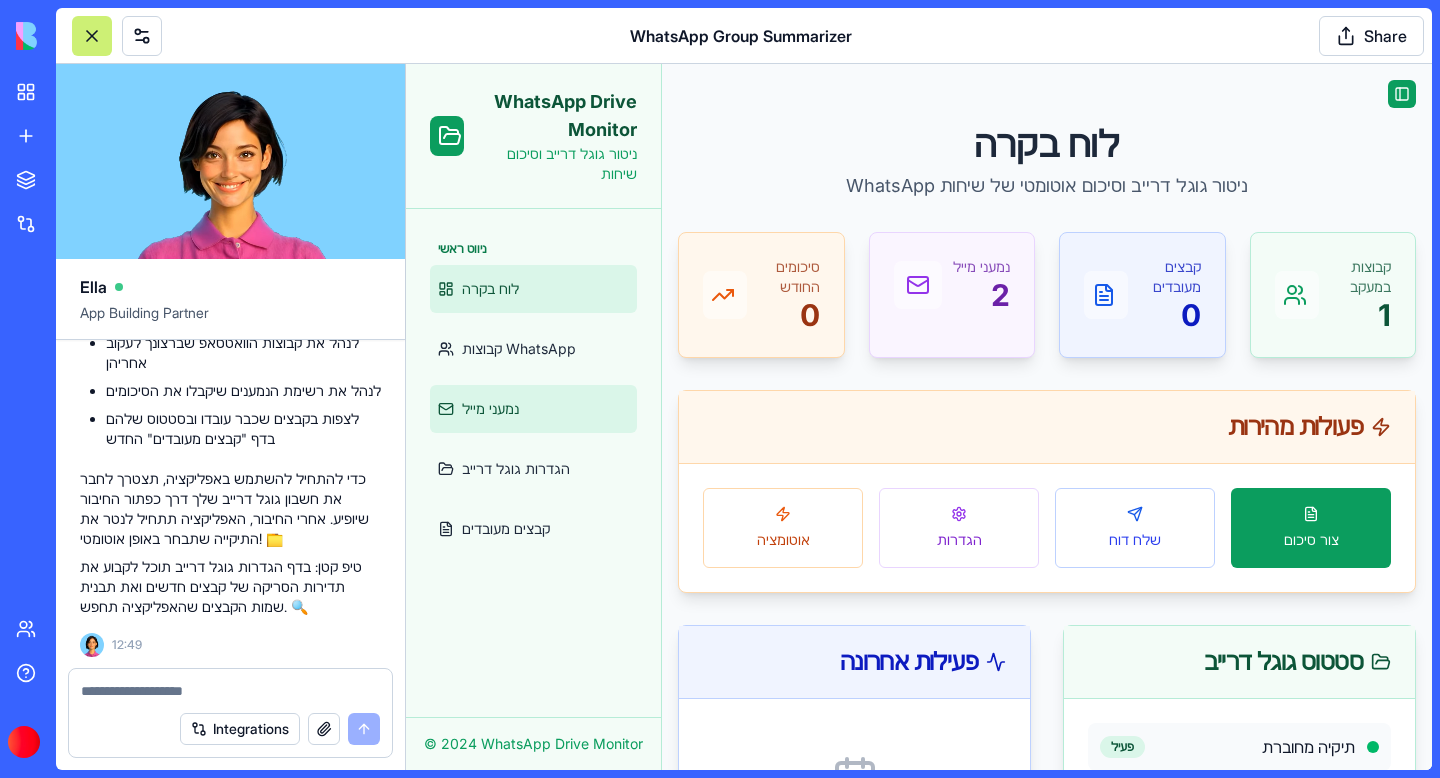 click on "נמעני מייל" at bounding box center (533, 409) 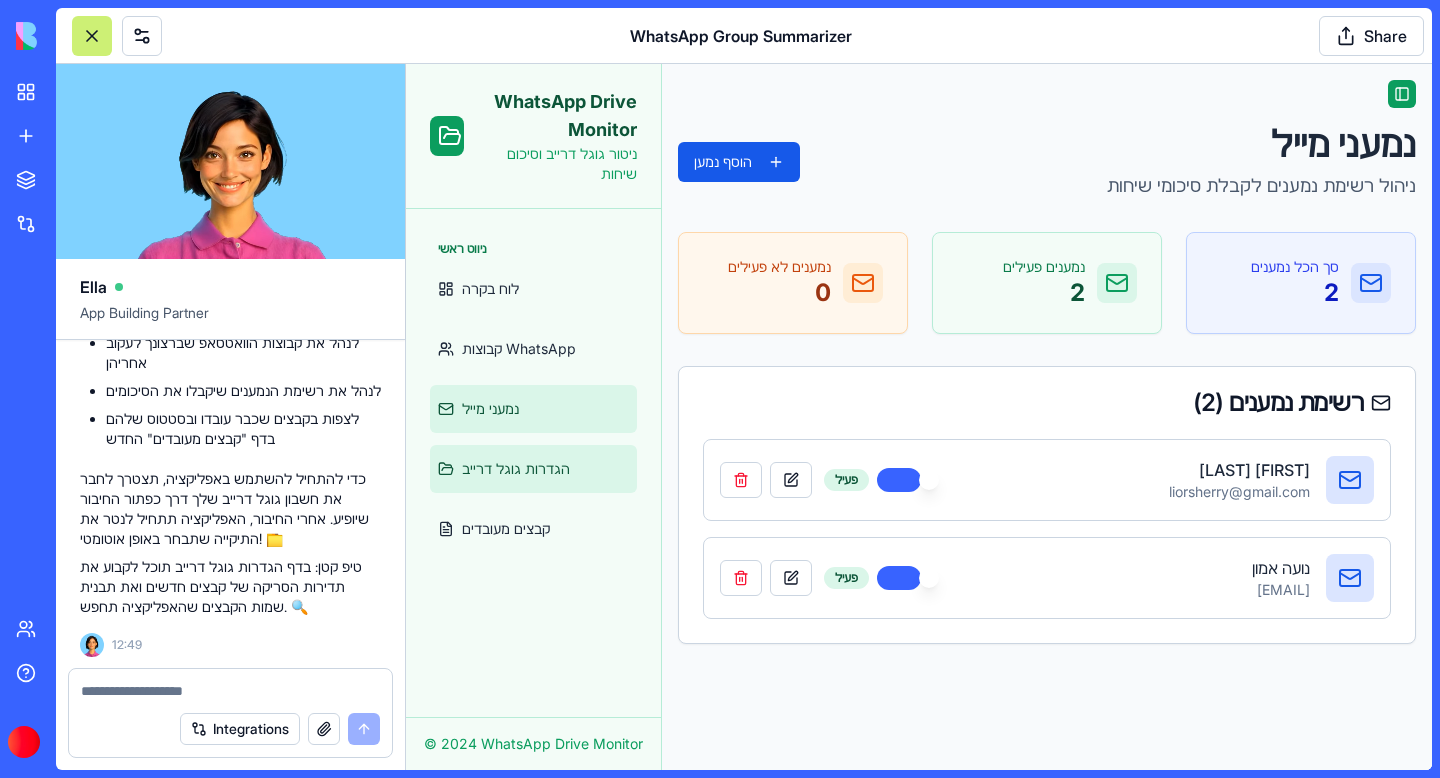 click on "הגדרות גוגל דרייב" at bounding box center [533, 469] 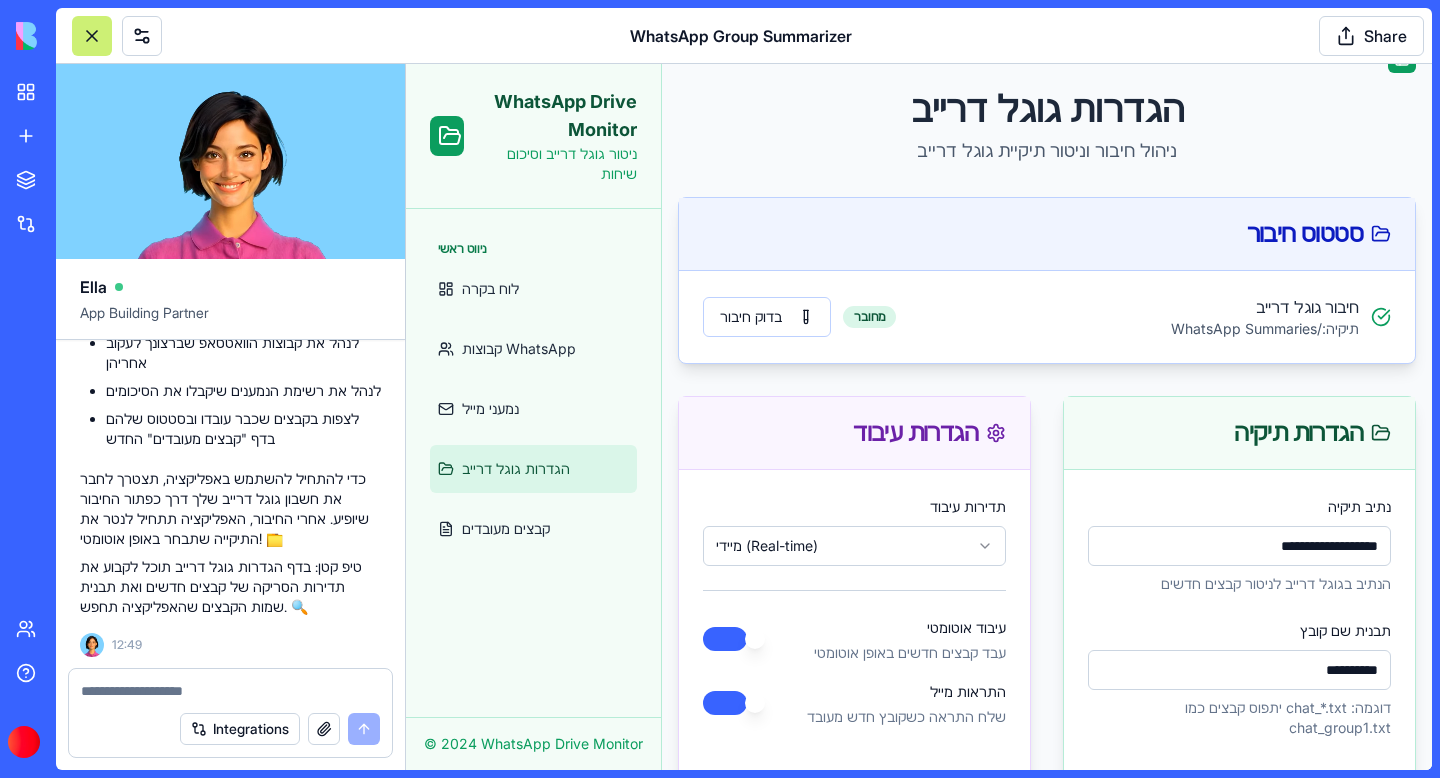 scroll, scrollTop: 37, scrollLeft: 0, axis: vertical 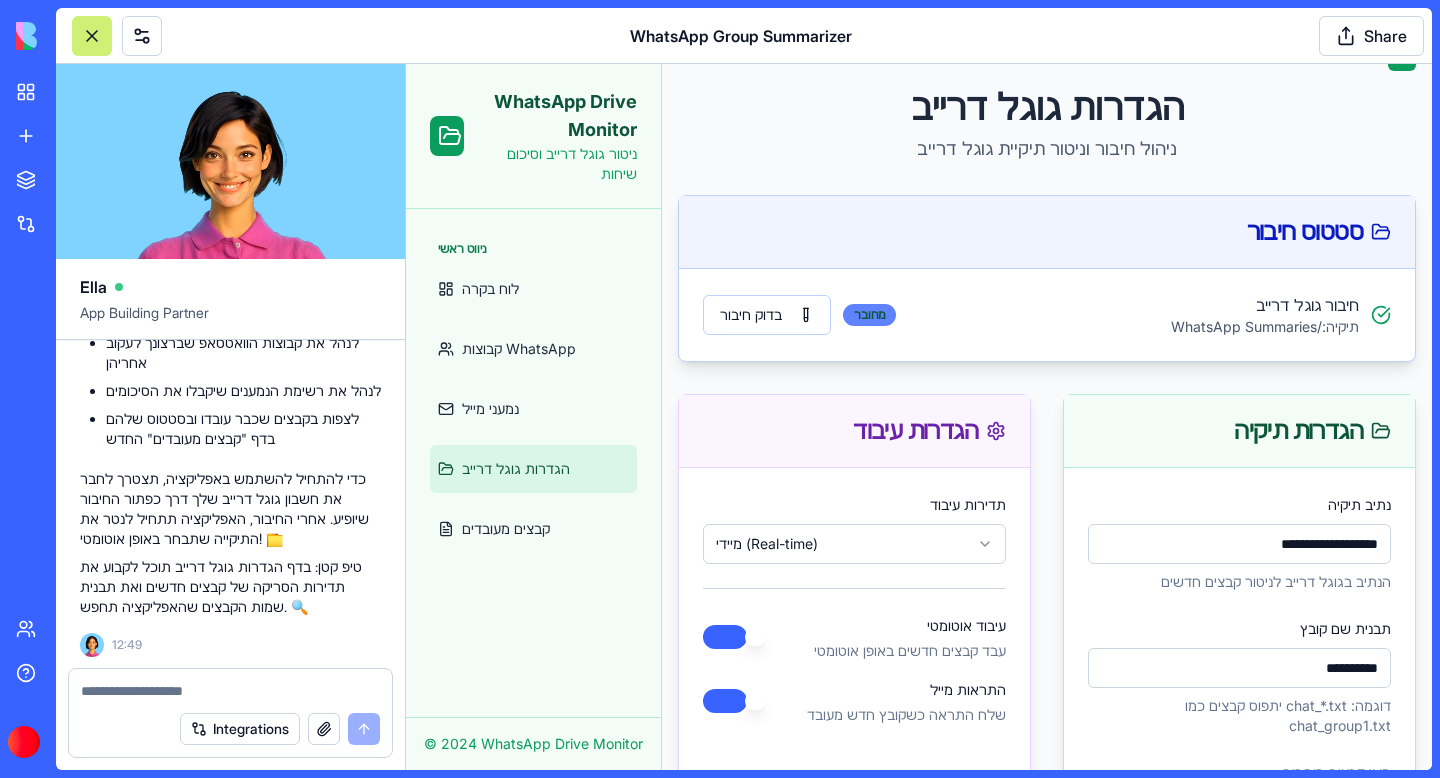 click on "מחובר" at bounding box center (869, 315) 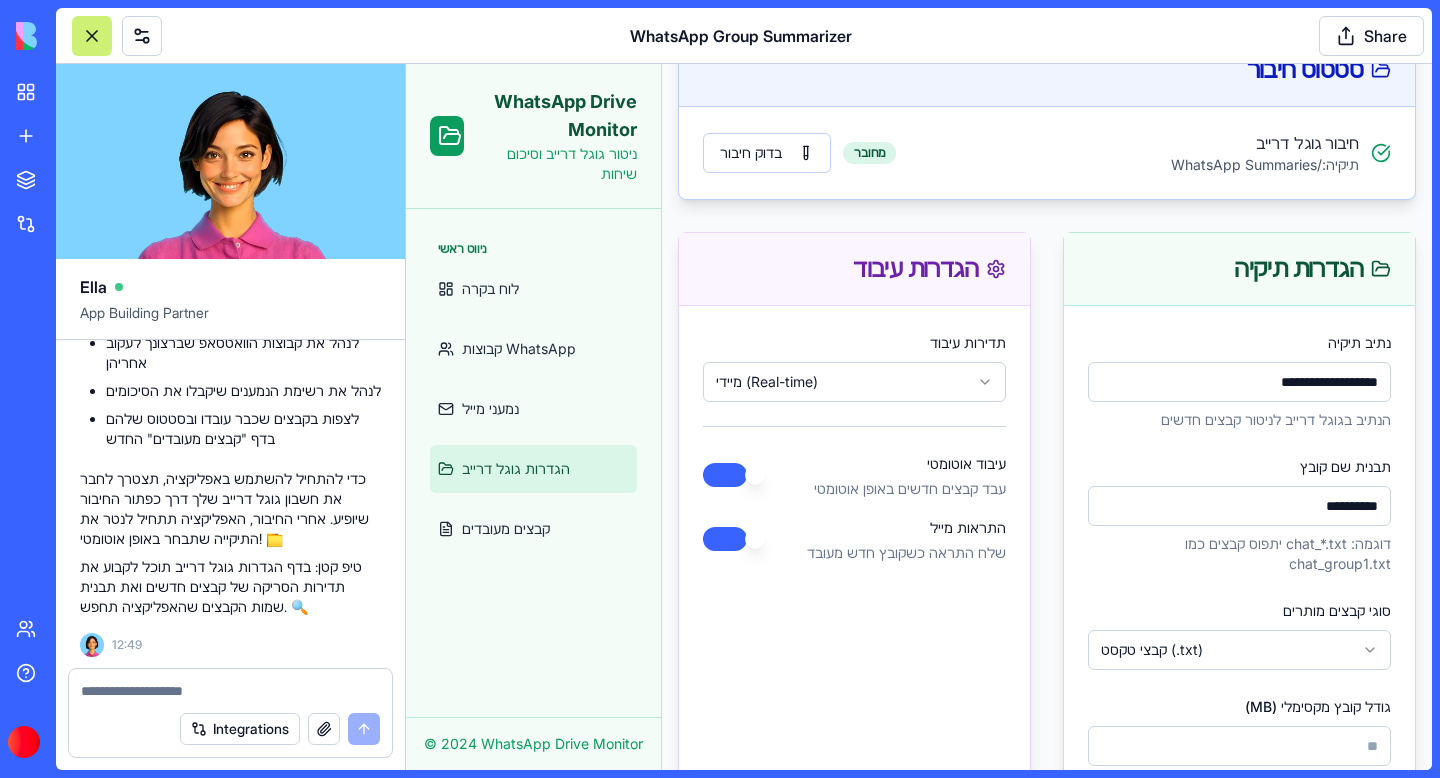 scroll, scrollTop: 236, scrollLeft: 0, axis: vertical 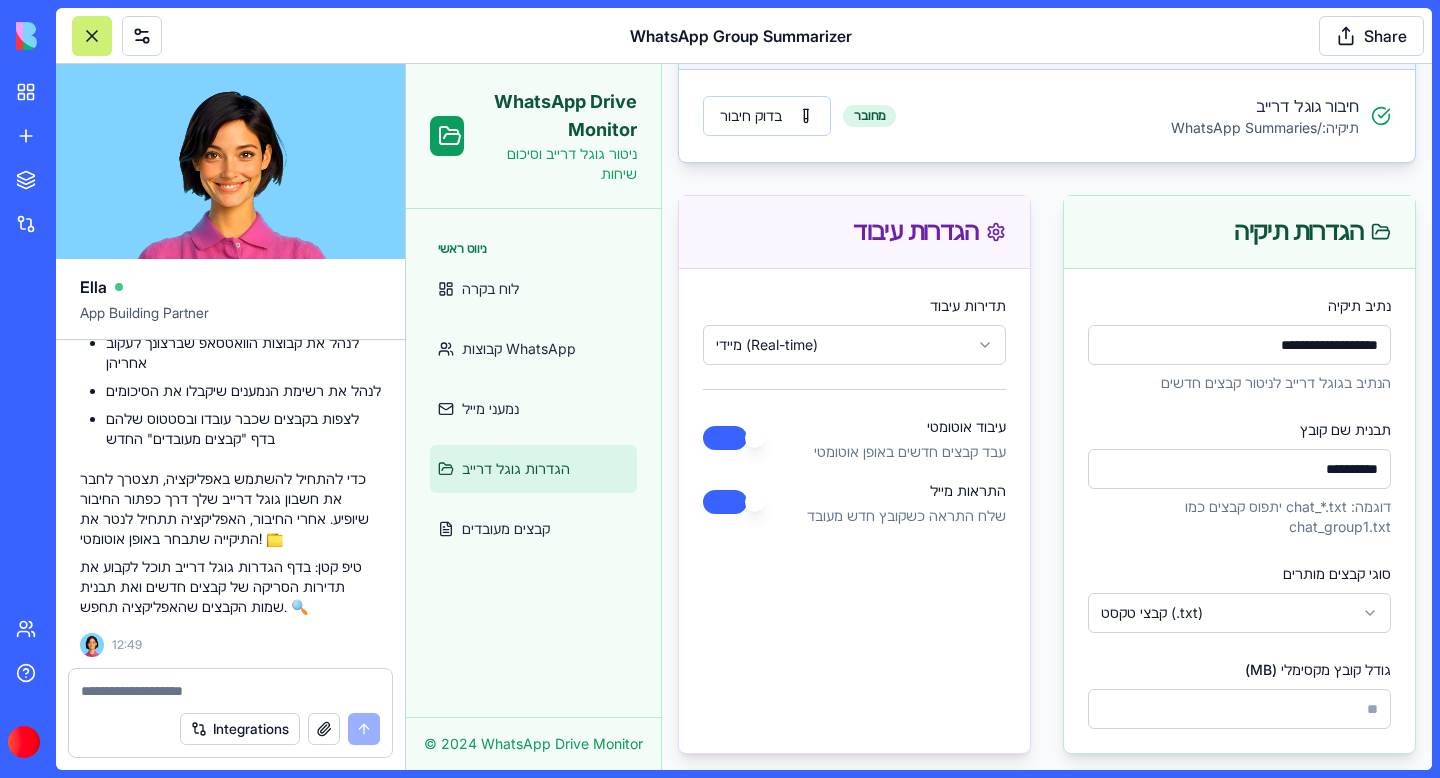 click on "**********" at bounding box center [1239, 345] 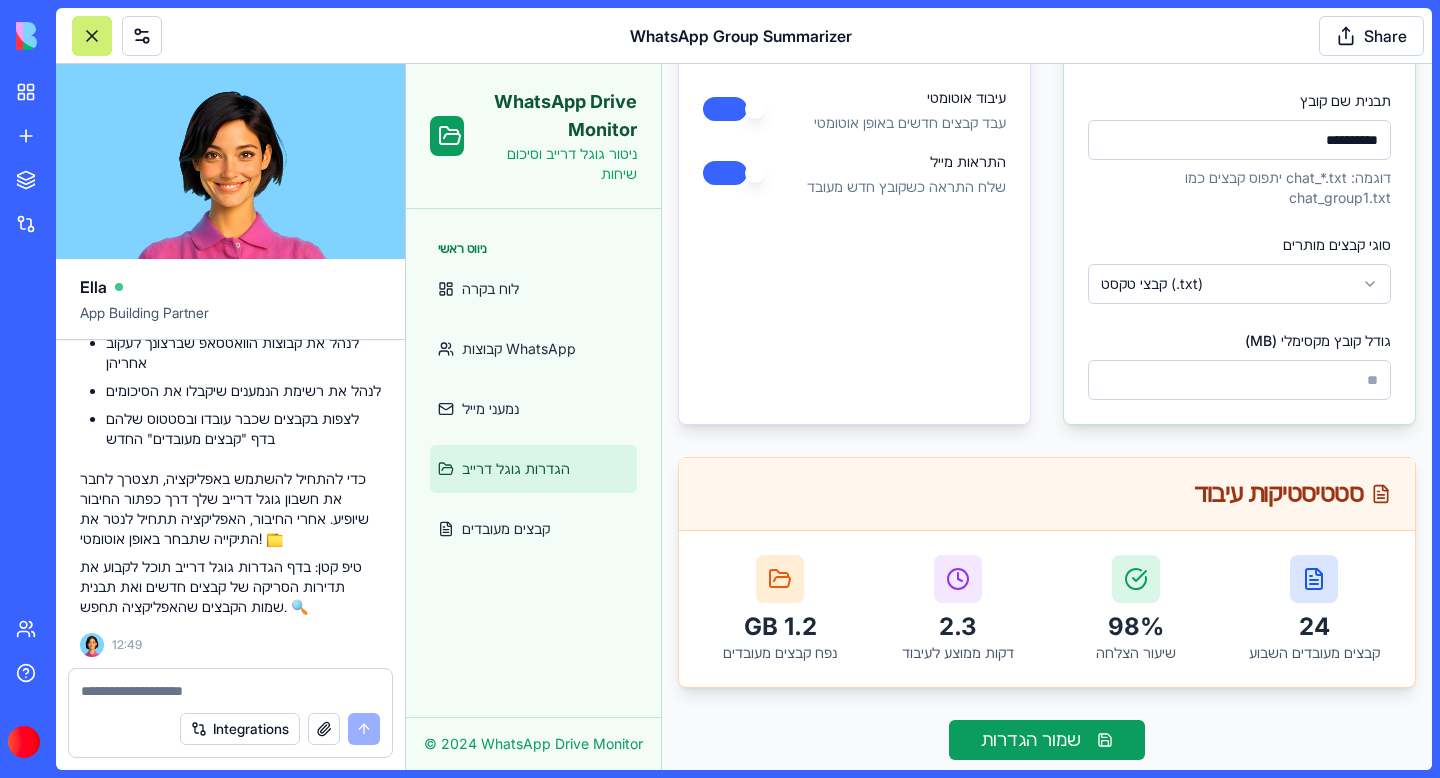 scroll, scrollTop: 571, scrollLeft: 0, axis: vertical 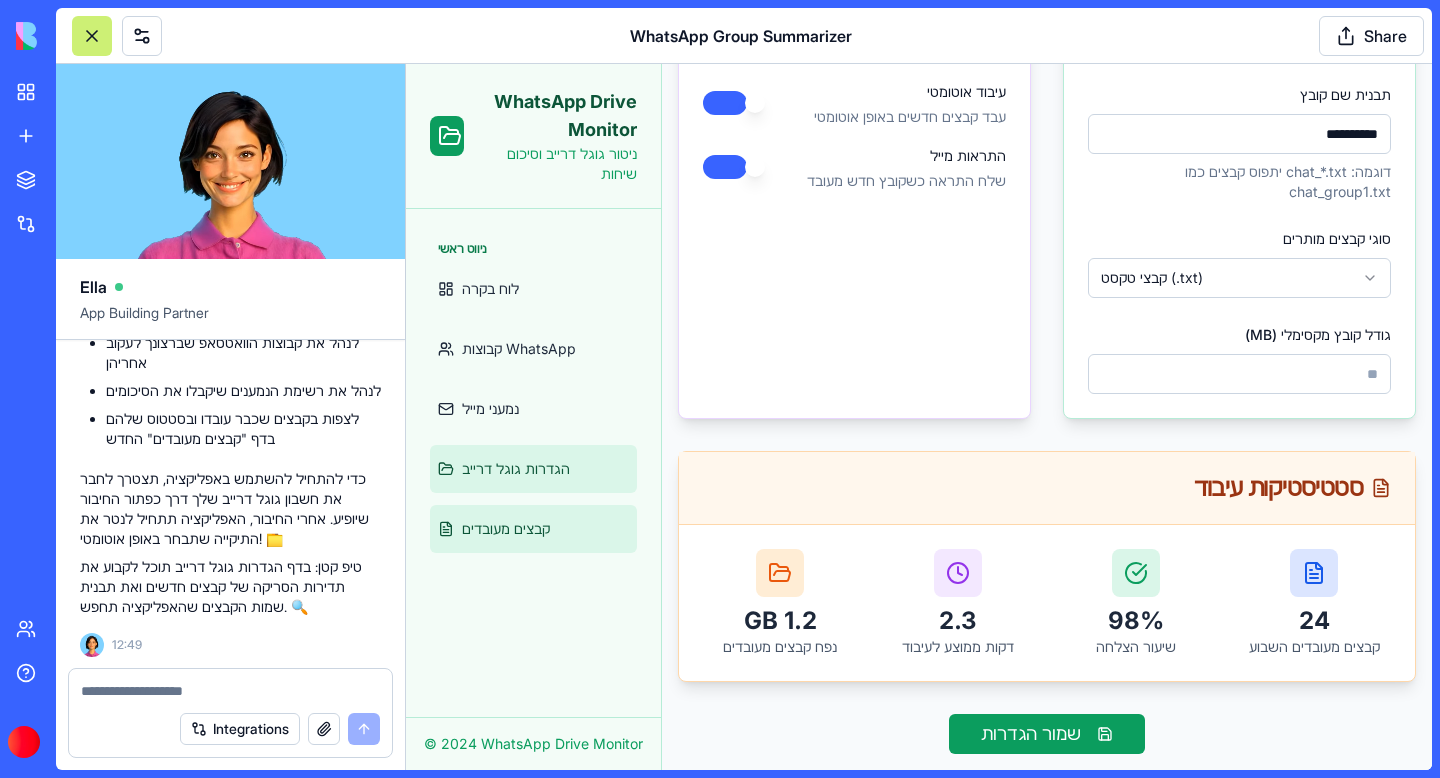 click on "קבצים מעובדים" at bounding box center [506, 529] 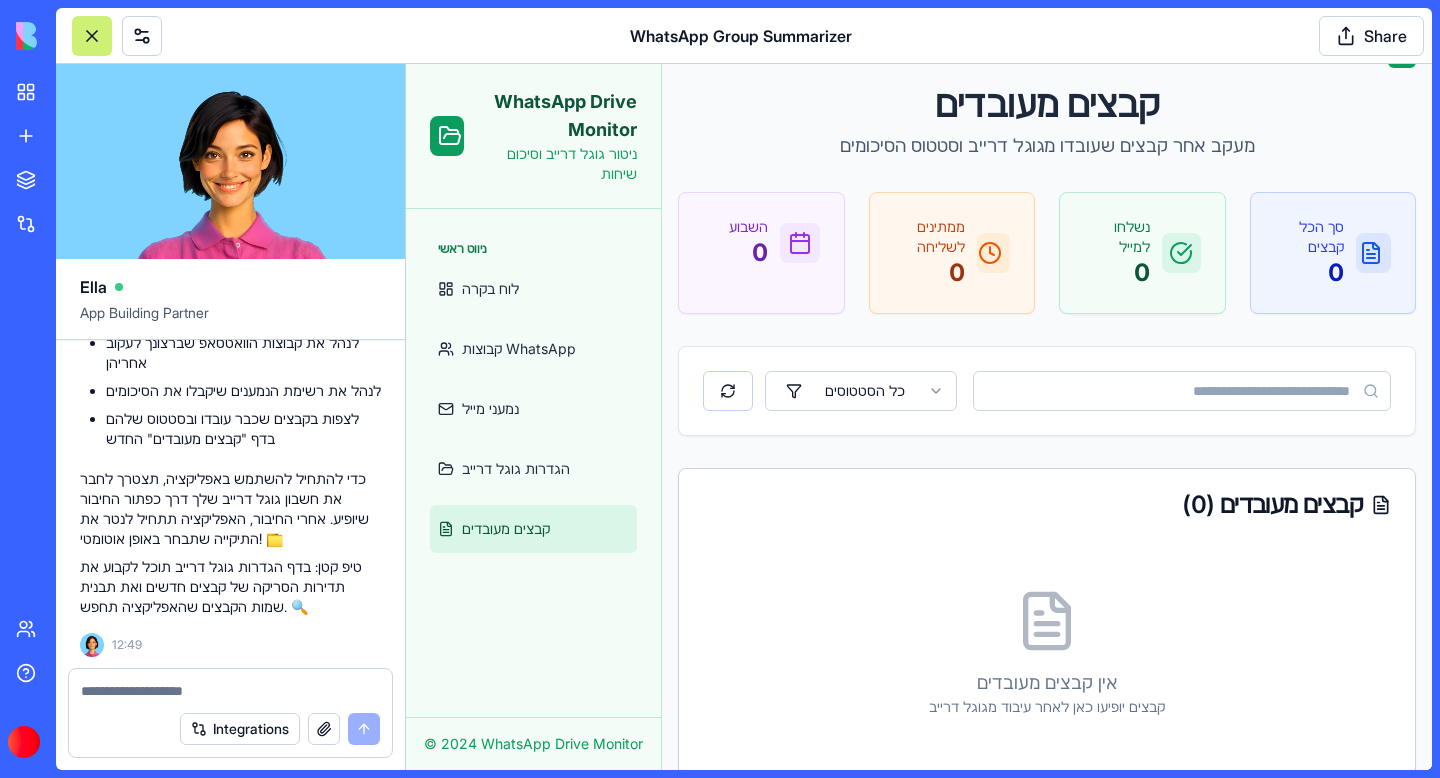 scroll, scrollTop: 0, scrollLeft: 0, axis: both 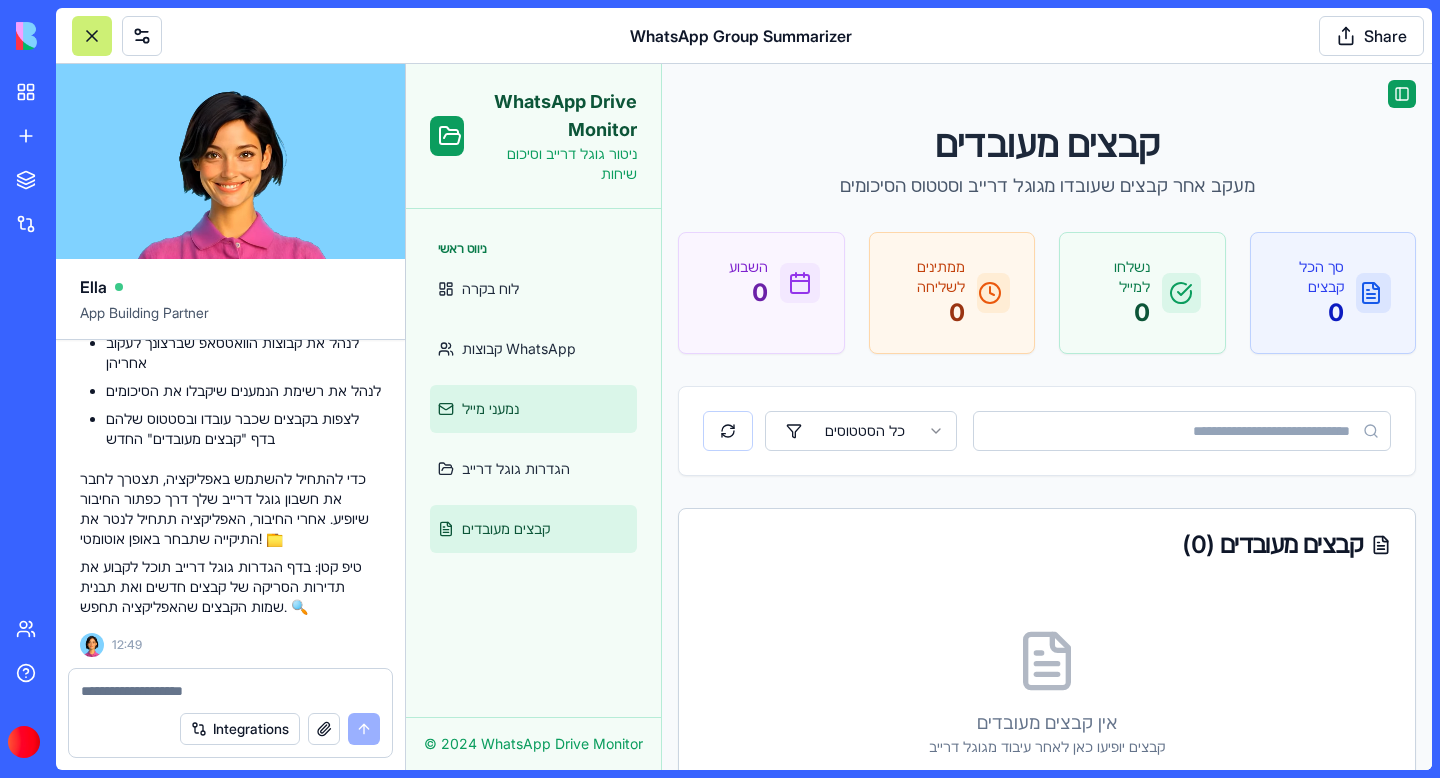 click on "נמעני מייל" at bounding box center (533, 409) 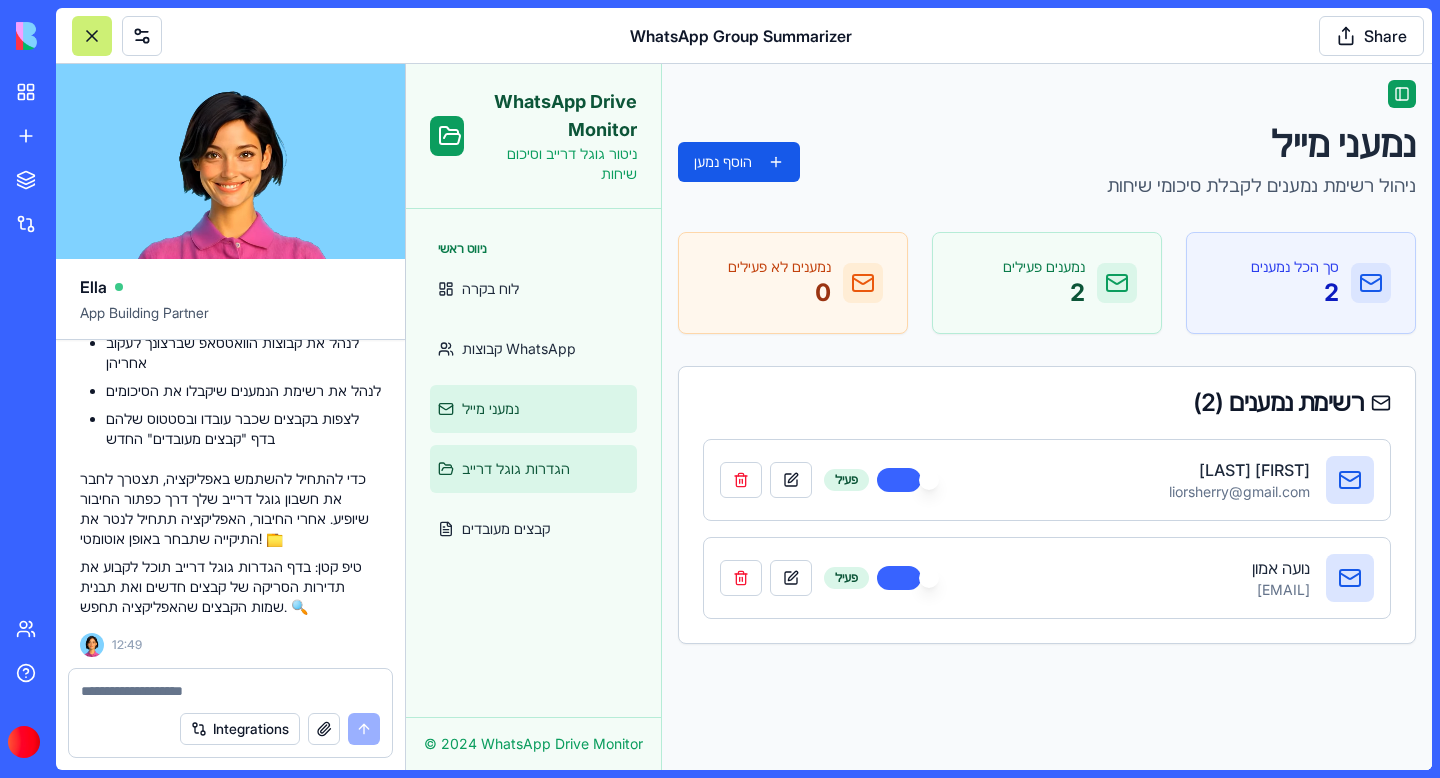 click on "הגדרות גוגל דרייב" at bounding box center (516, 469) 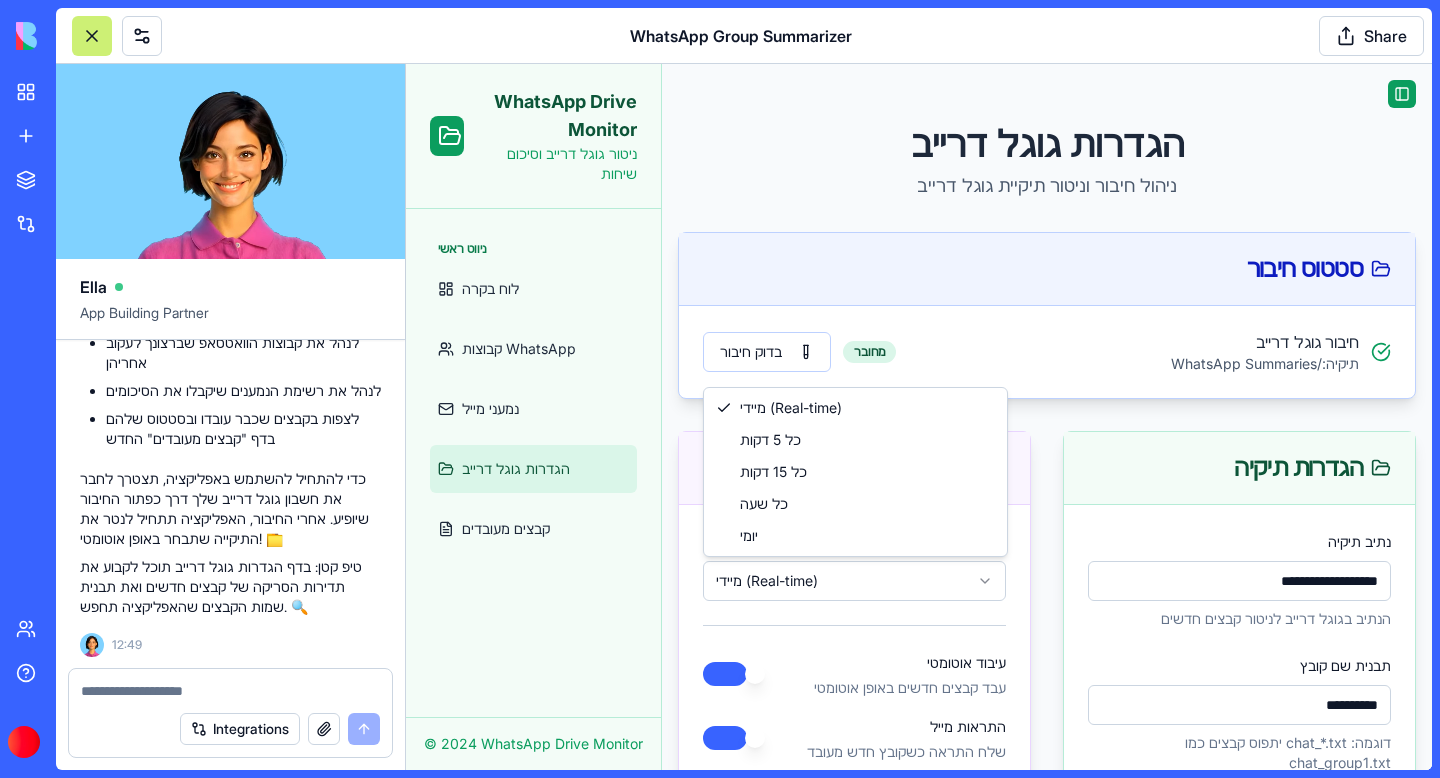 click on "**********" at bounding box center [919, 702] 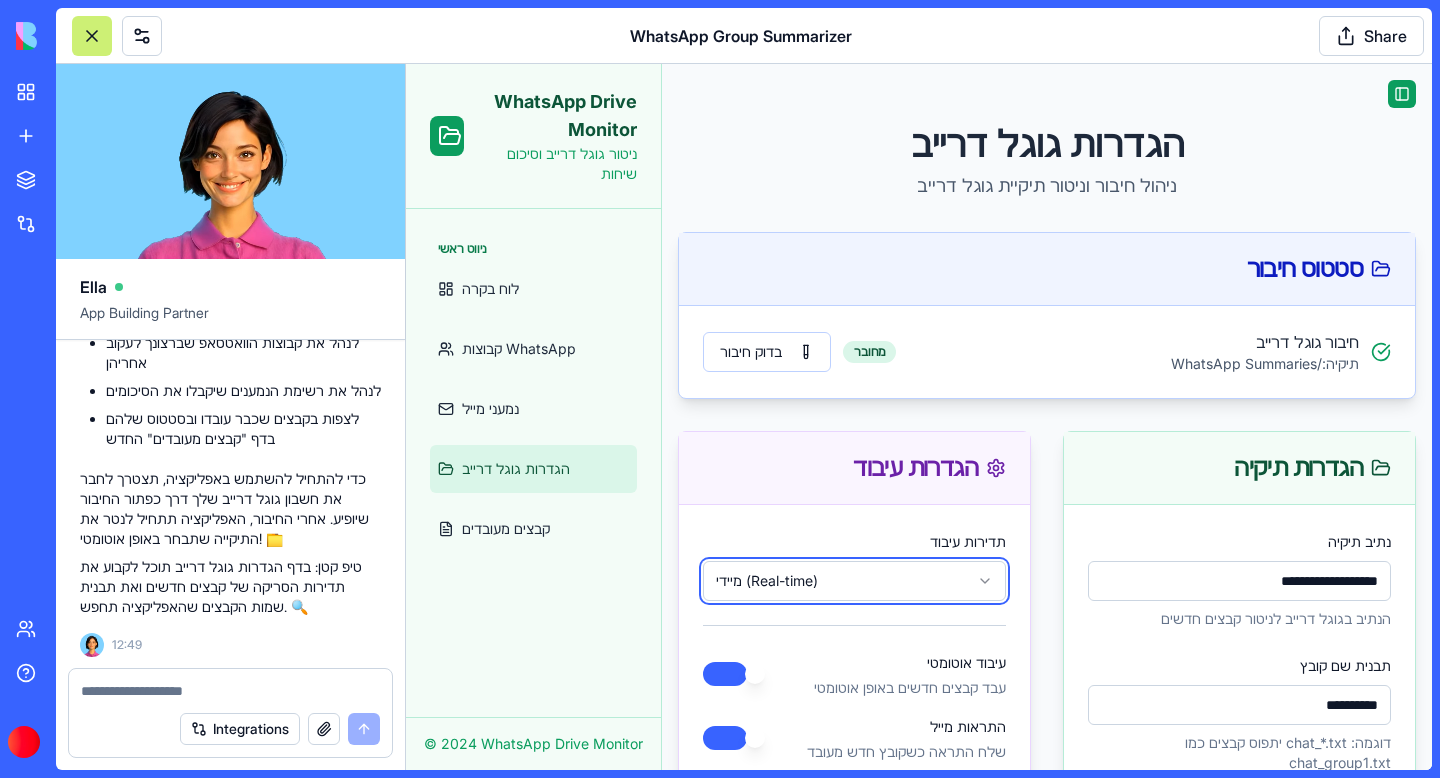click on "**********" at bounding box center (919, 702) 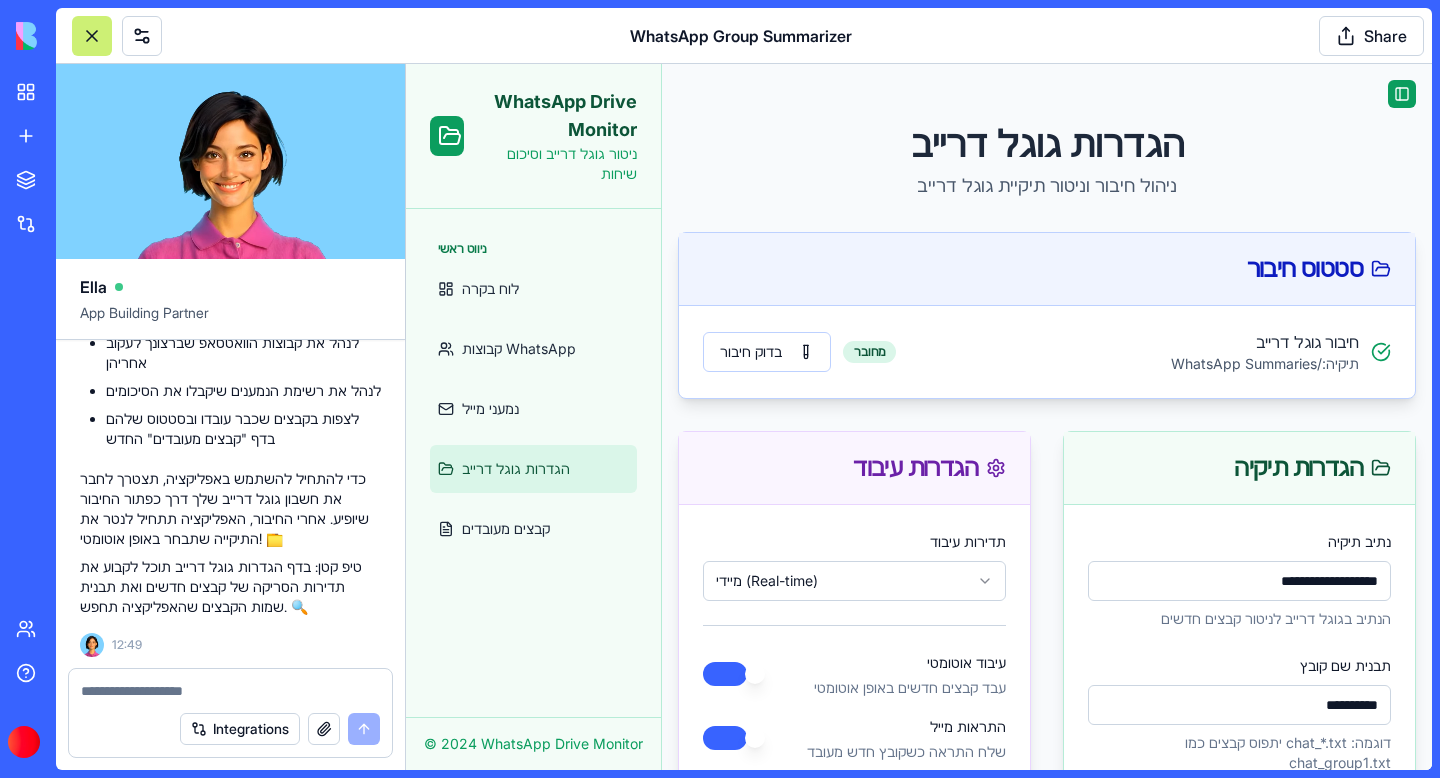 click on "תיקיה:  /WhatsApp Summaries" at bounding box center [1265, 364] 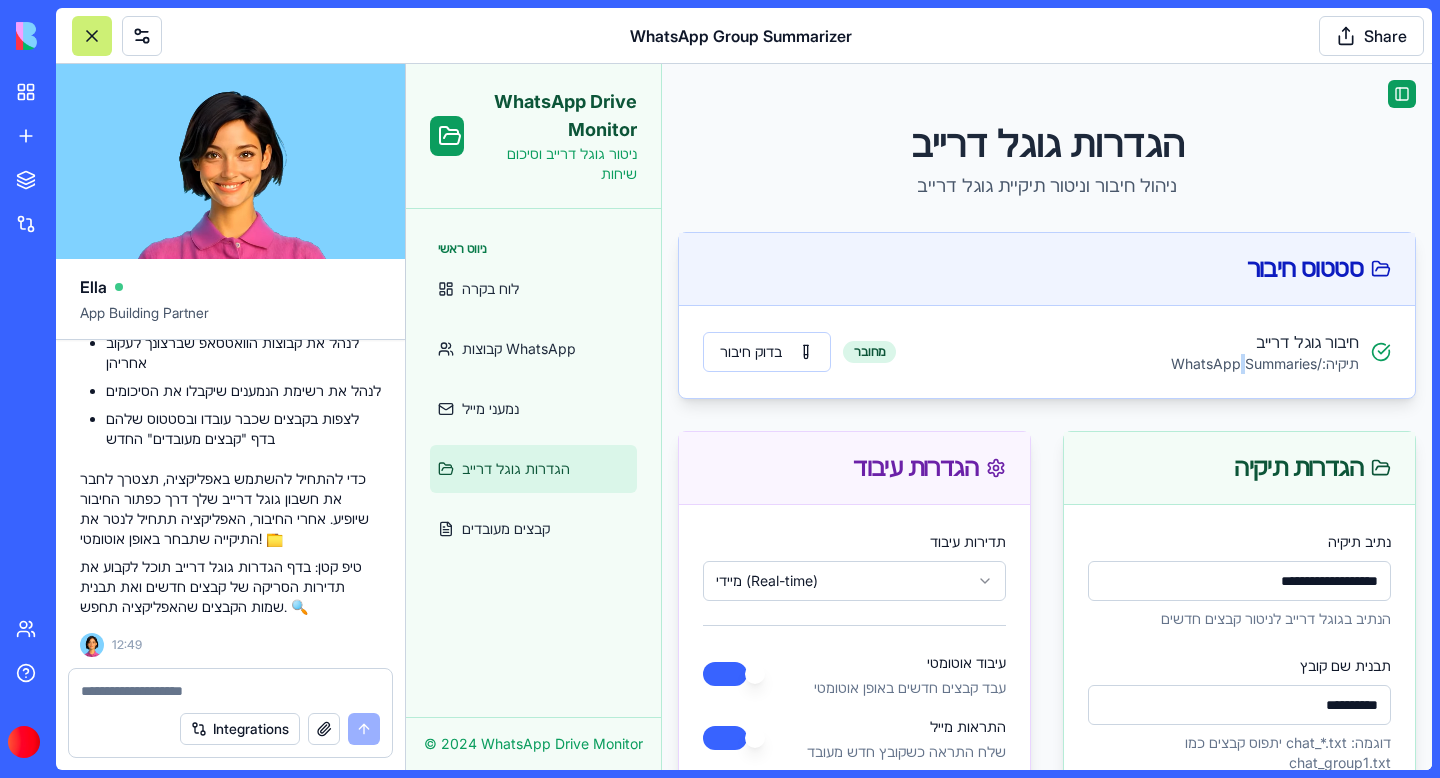 click on "תיקיה:  /WhatsApp Summaries" at bounding box center (1265, 364) 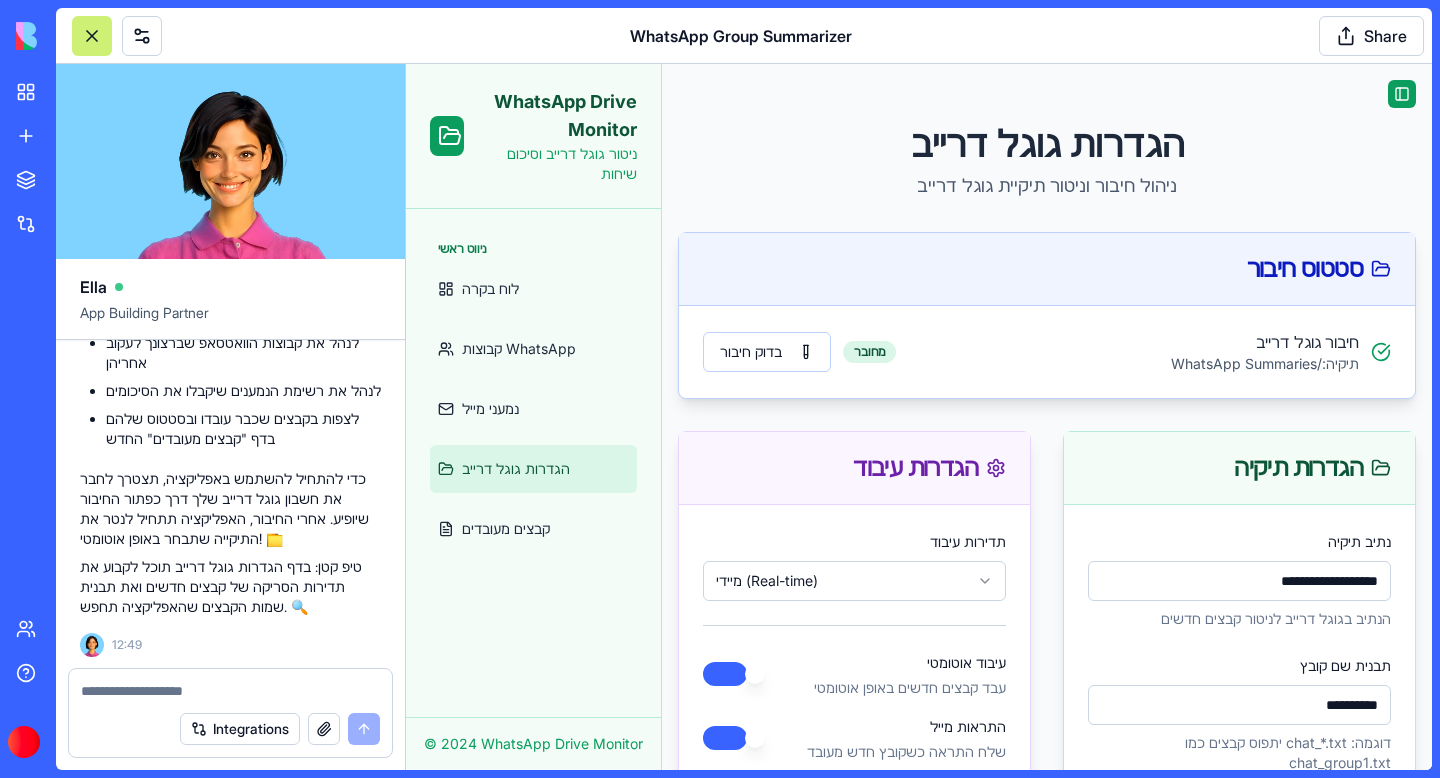 click on "תיקיה:  /WhatsApp Summaries" at bounding box center (1265, 364) 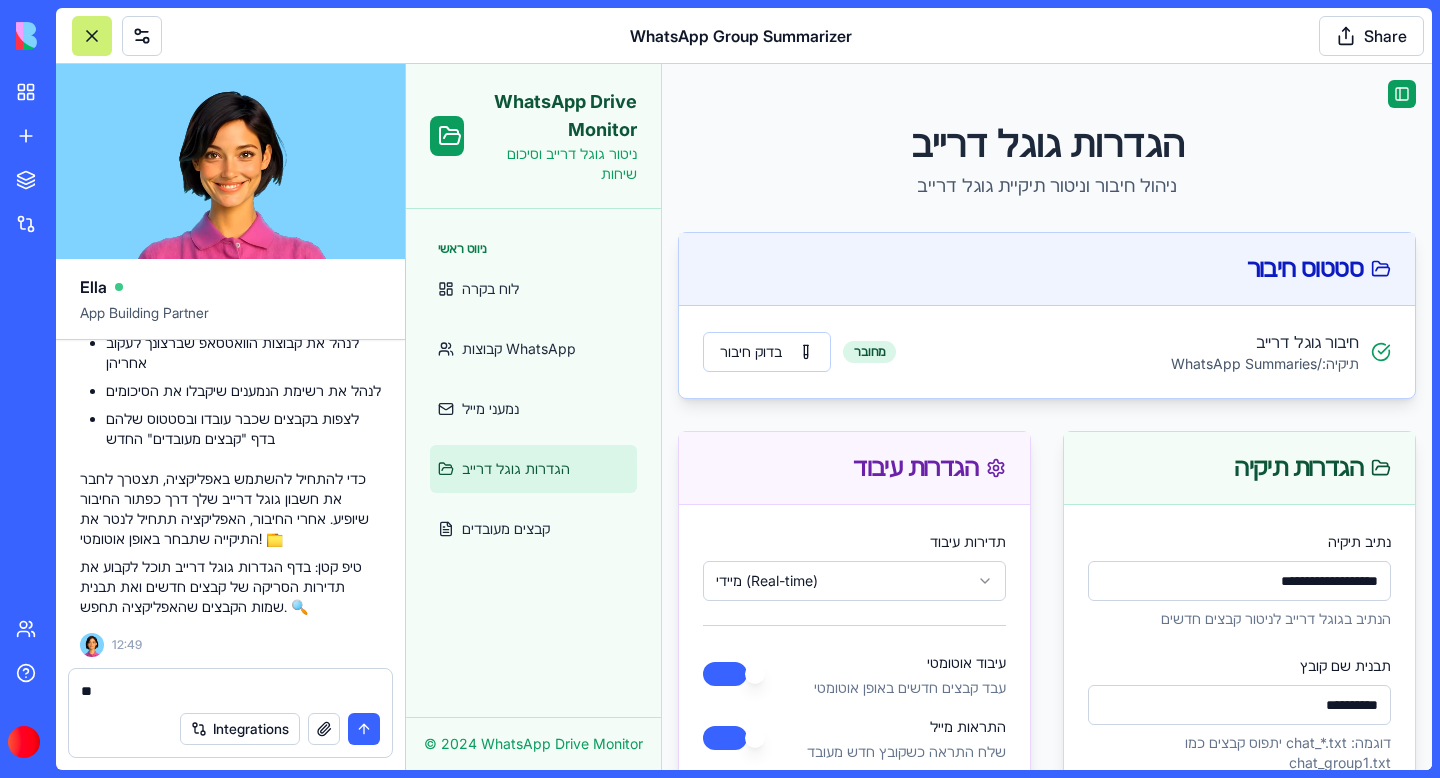 type on "*" 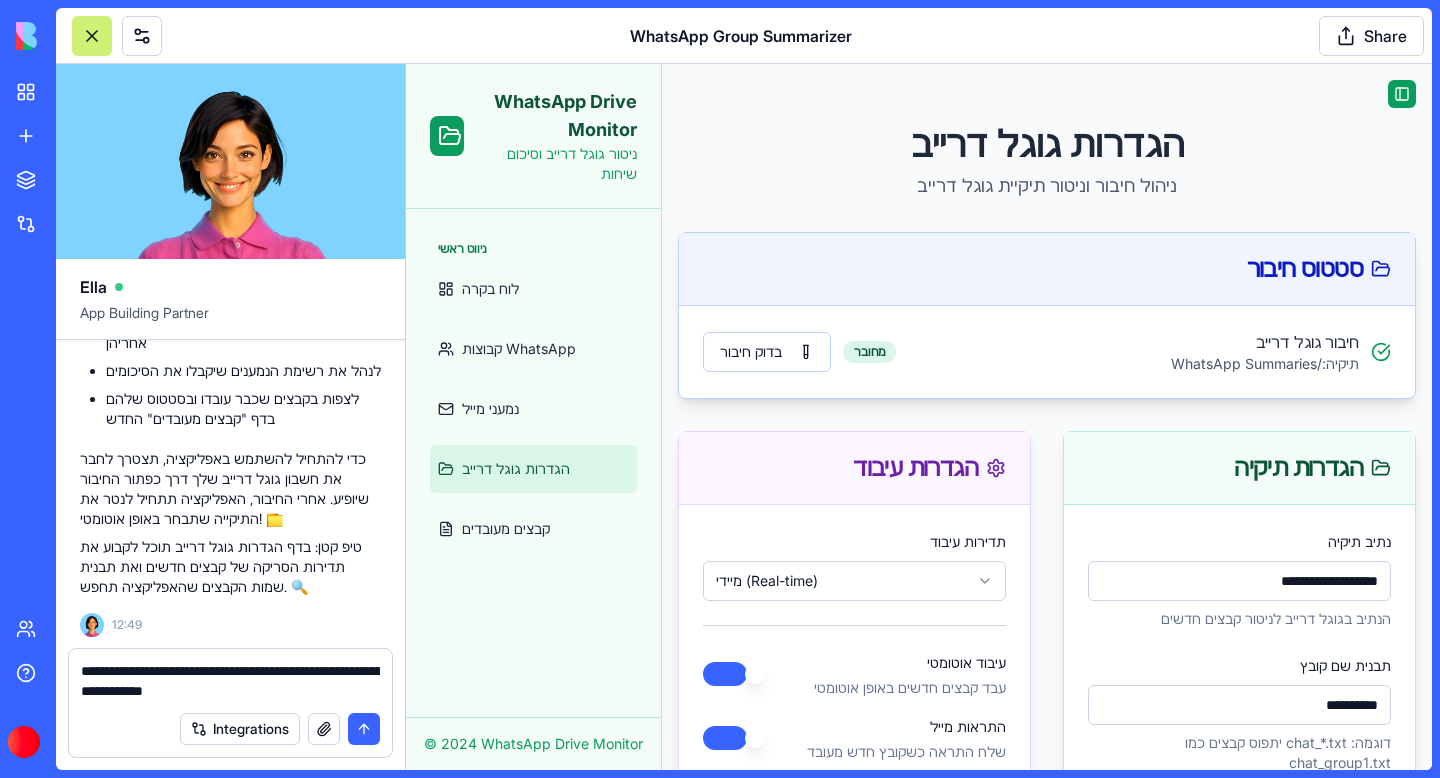 type on "**********" 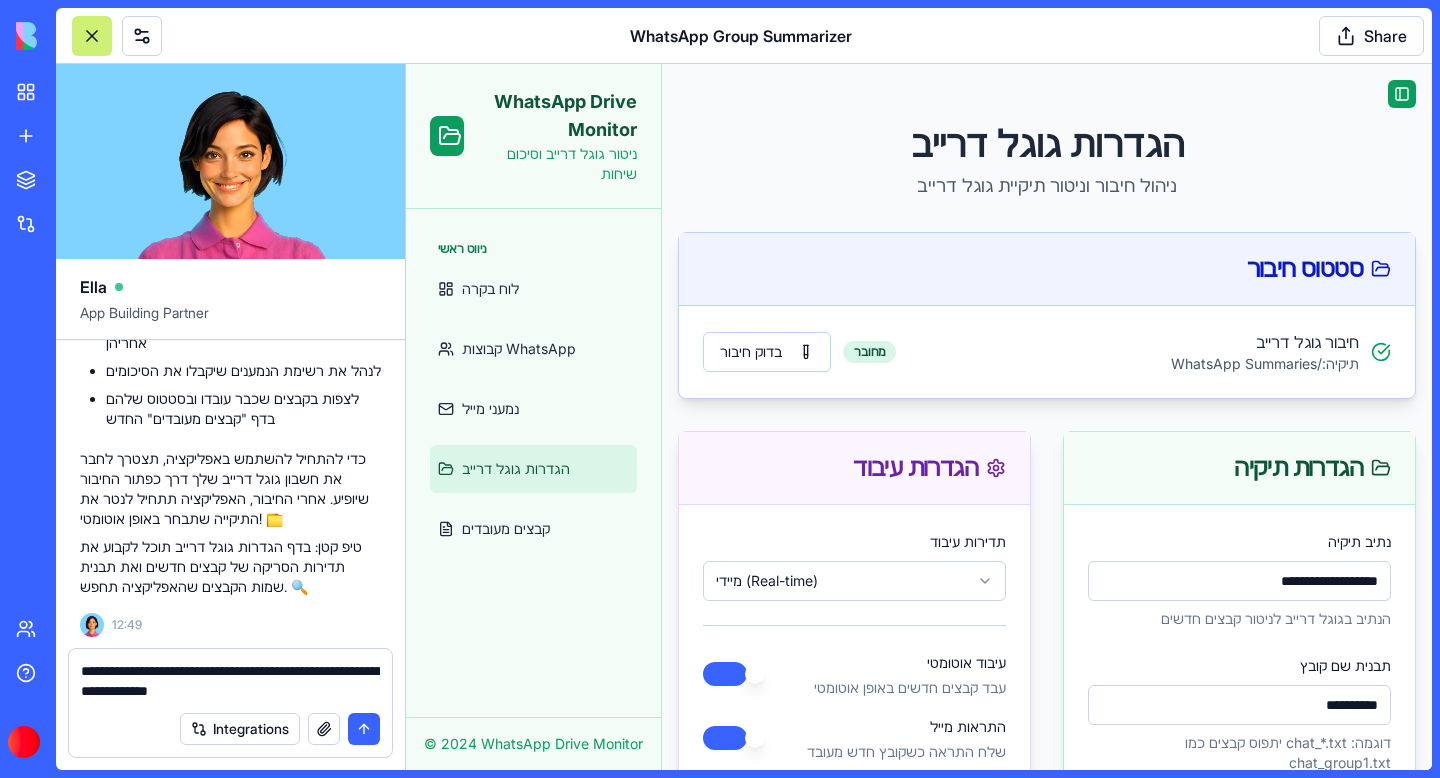 type 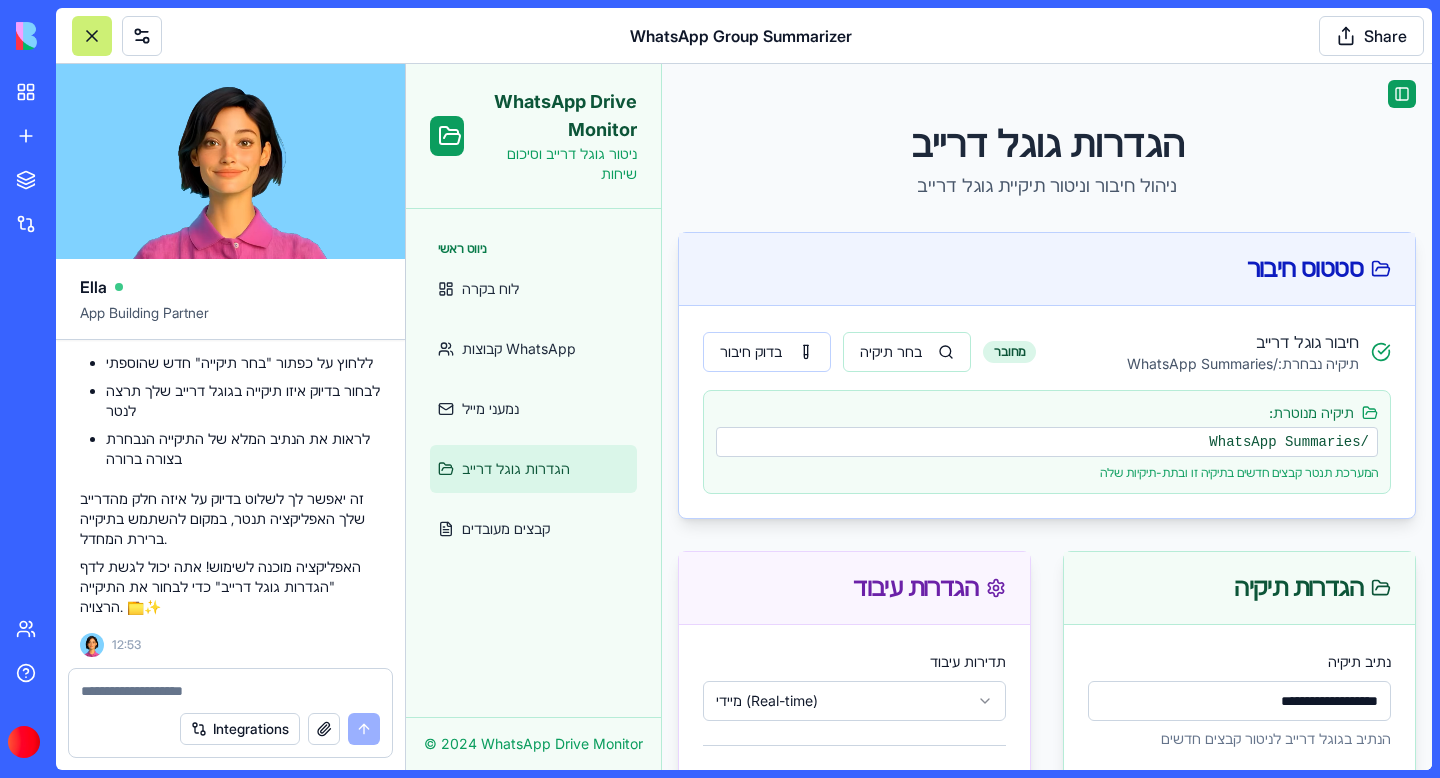 scroll, scrollTop: 4838, scrollLeft: 0, axis: vertical 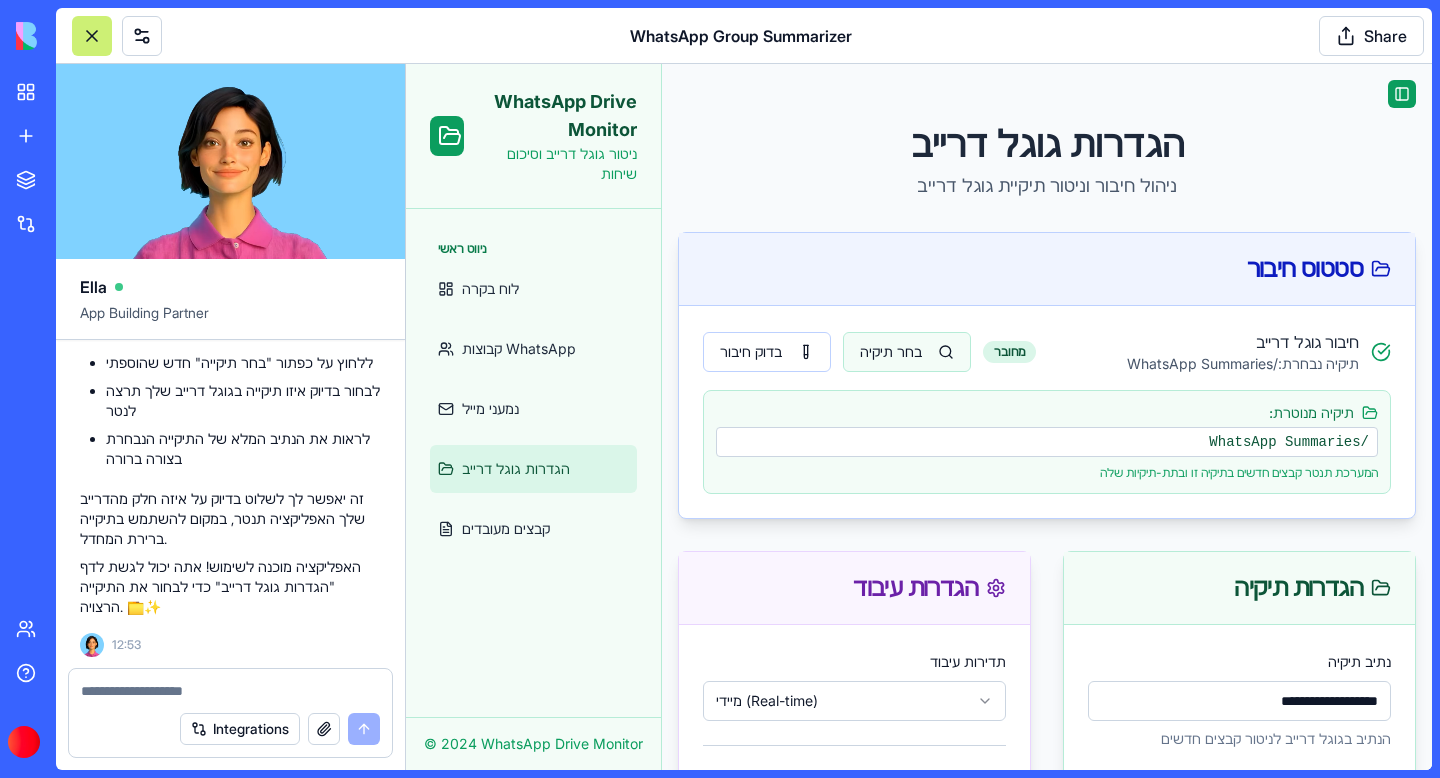 click on "בחר תיקיה" at bounding box center [907, 352] 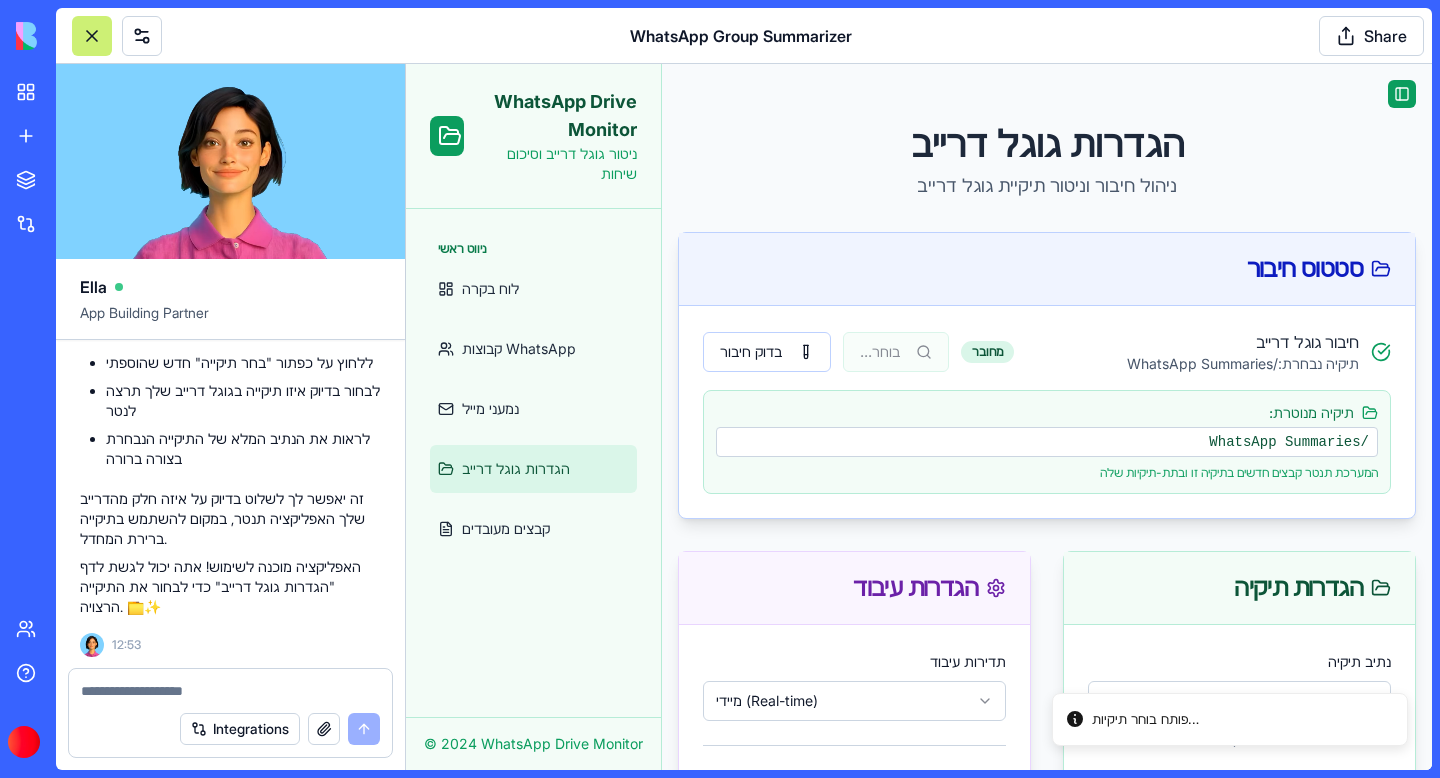 type on "**********" 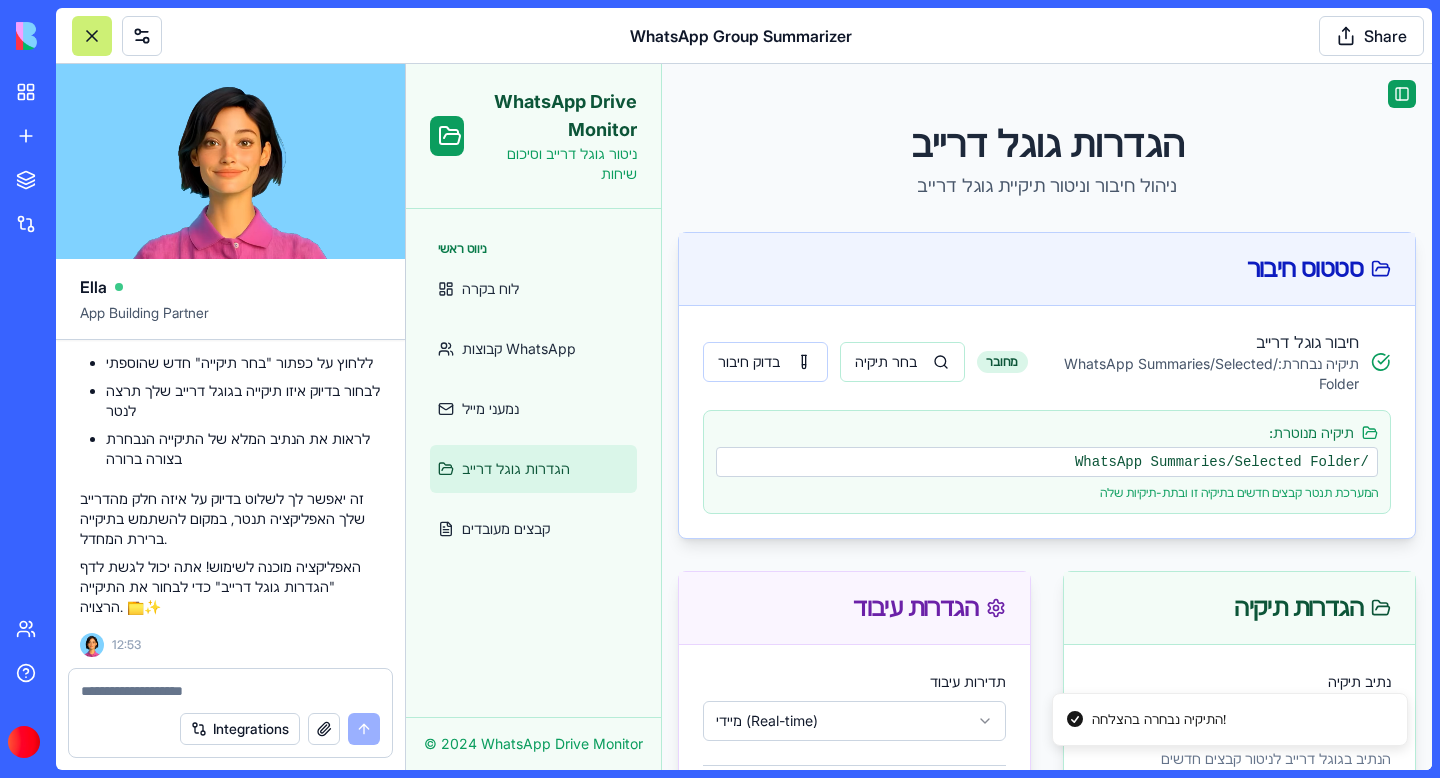 click on "/WhatsApp Summaries/Selected Folder" at bounding box center [1047, 462] 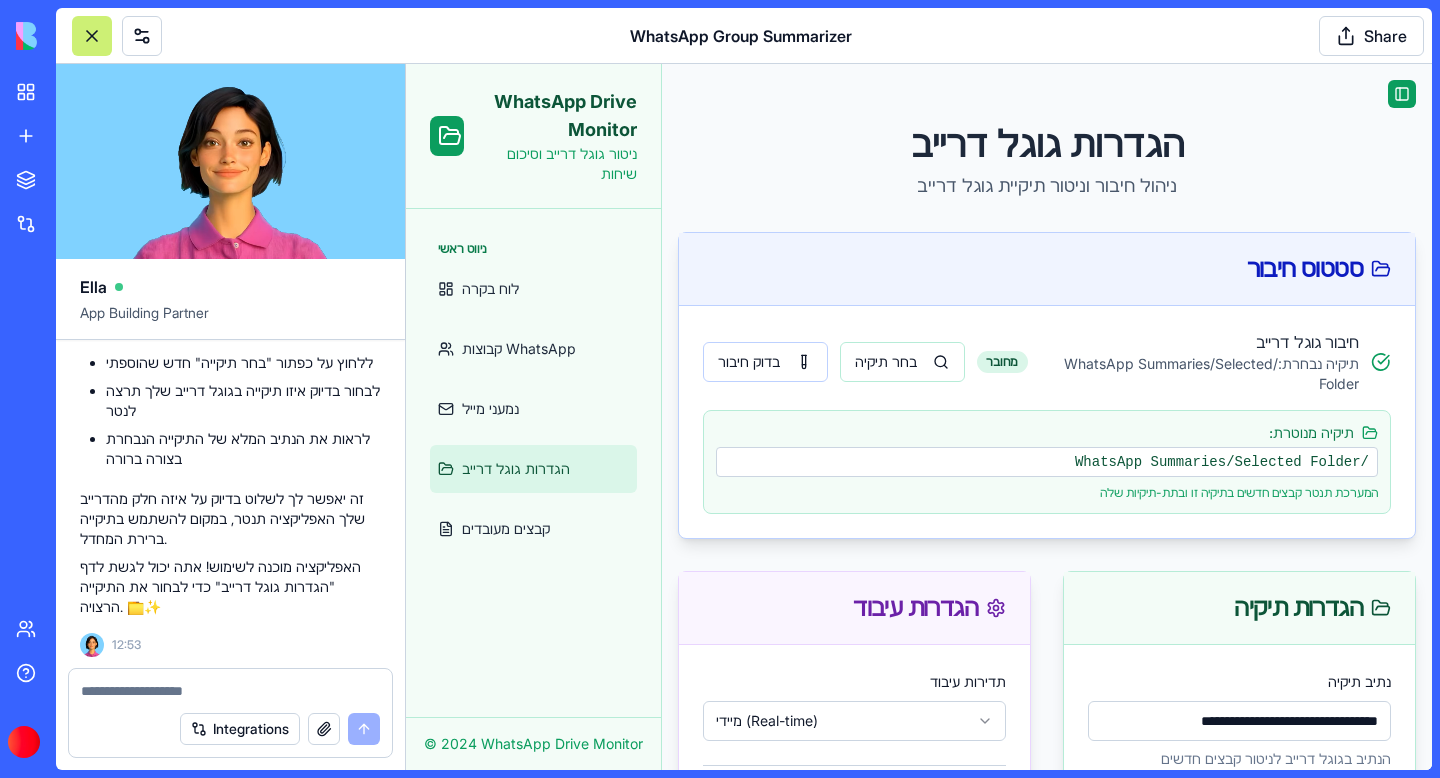 click on "תיקיה מנוטרת: /WhatsApp Summaries/Selected Folder המערכת תנטר קבצים חדשים בתיקיה זו ובתת-תיקיות שלה" at bounding box center (1047, 462) 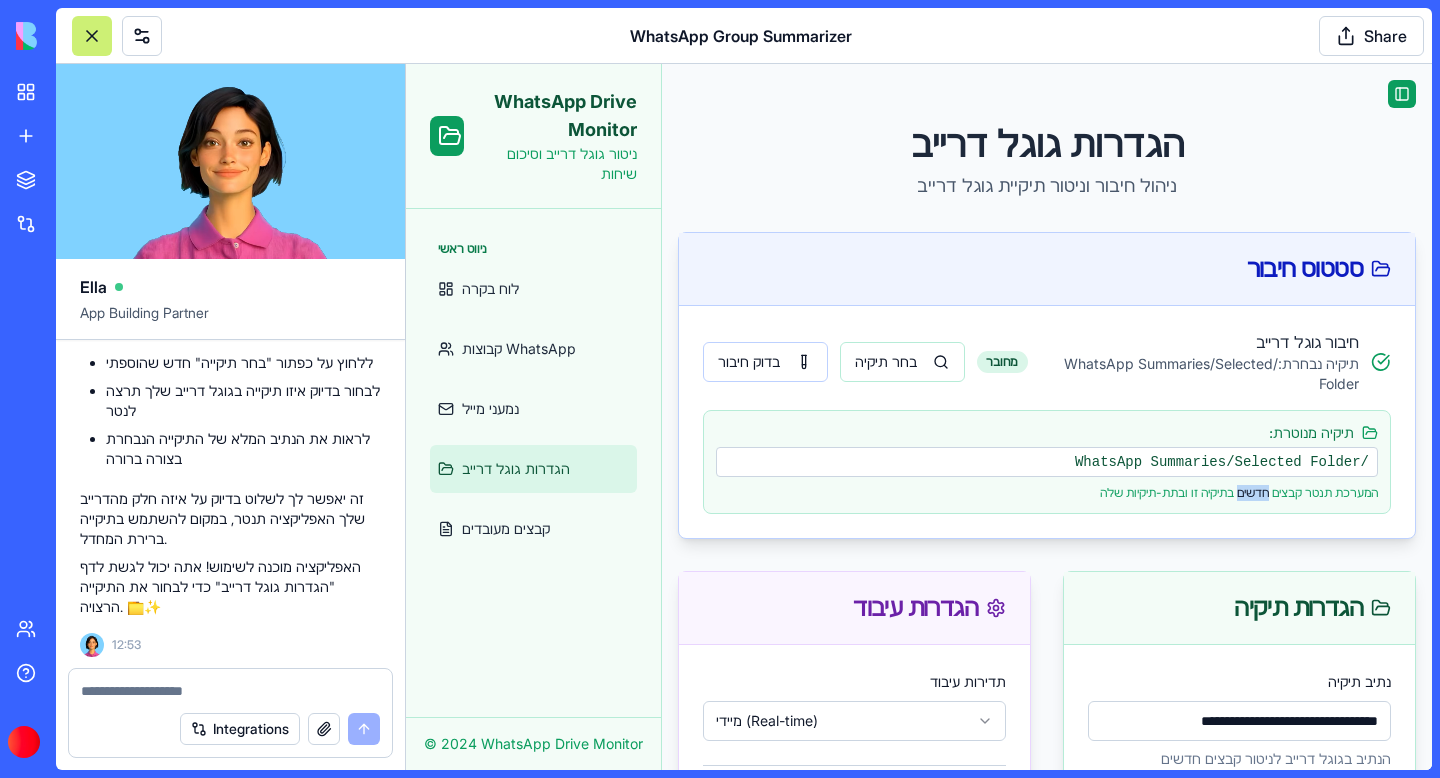 click on "המערכת תנטר קבצים חדשים בתיקיה זו ובתת-תיקיות שלה" at bounding box center (1047, 493) 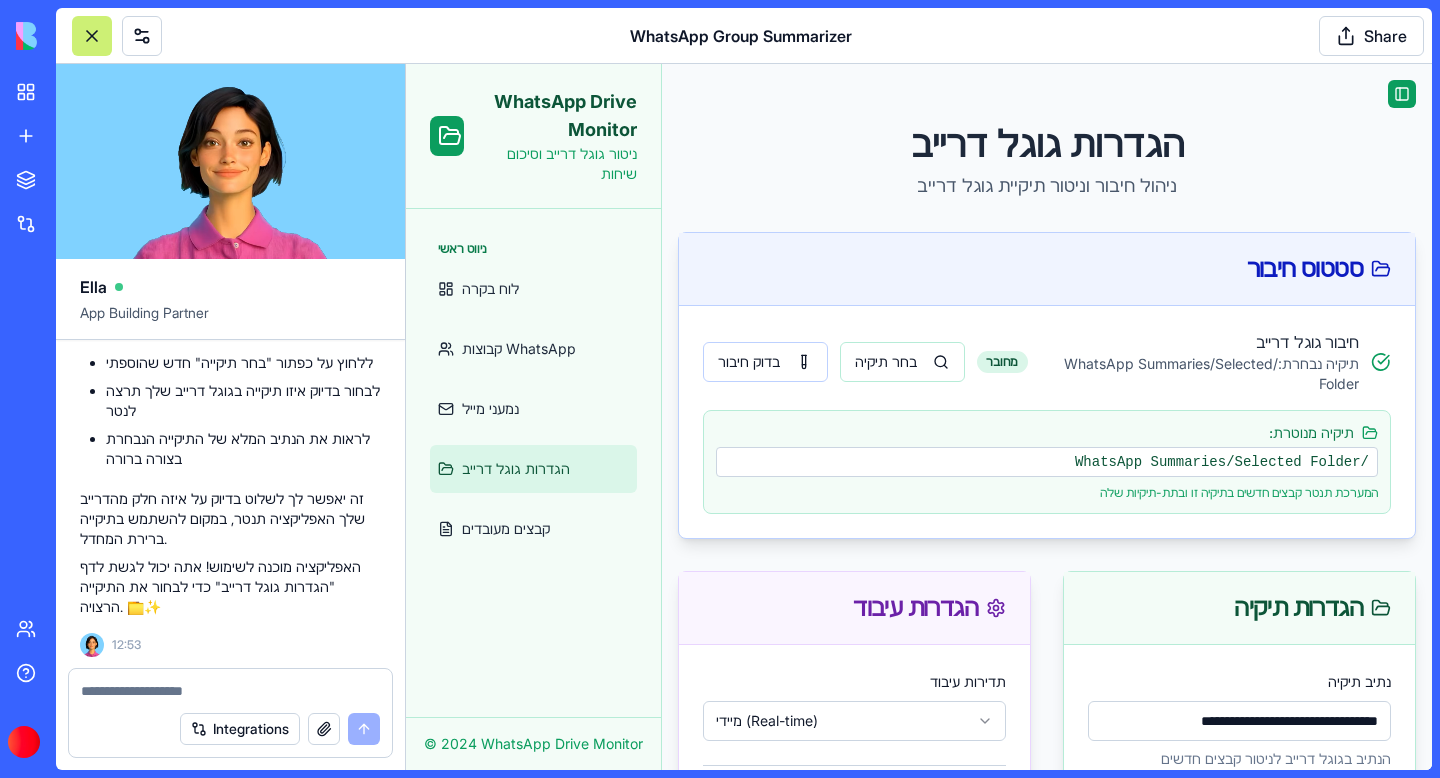 click on "/WhatsApp Summaries/Selected Folder" at bounding box center (1047, 462) 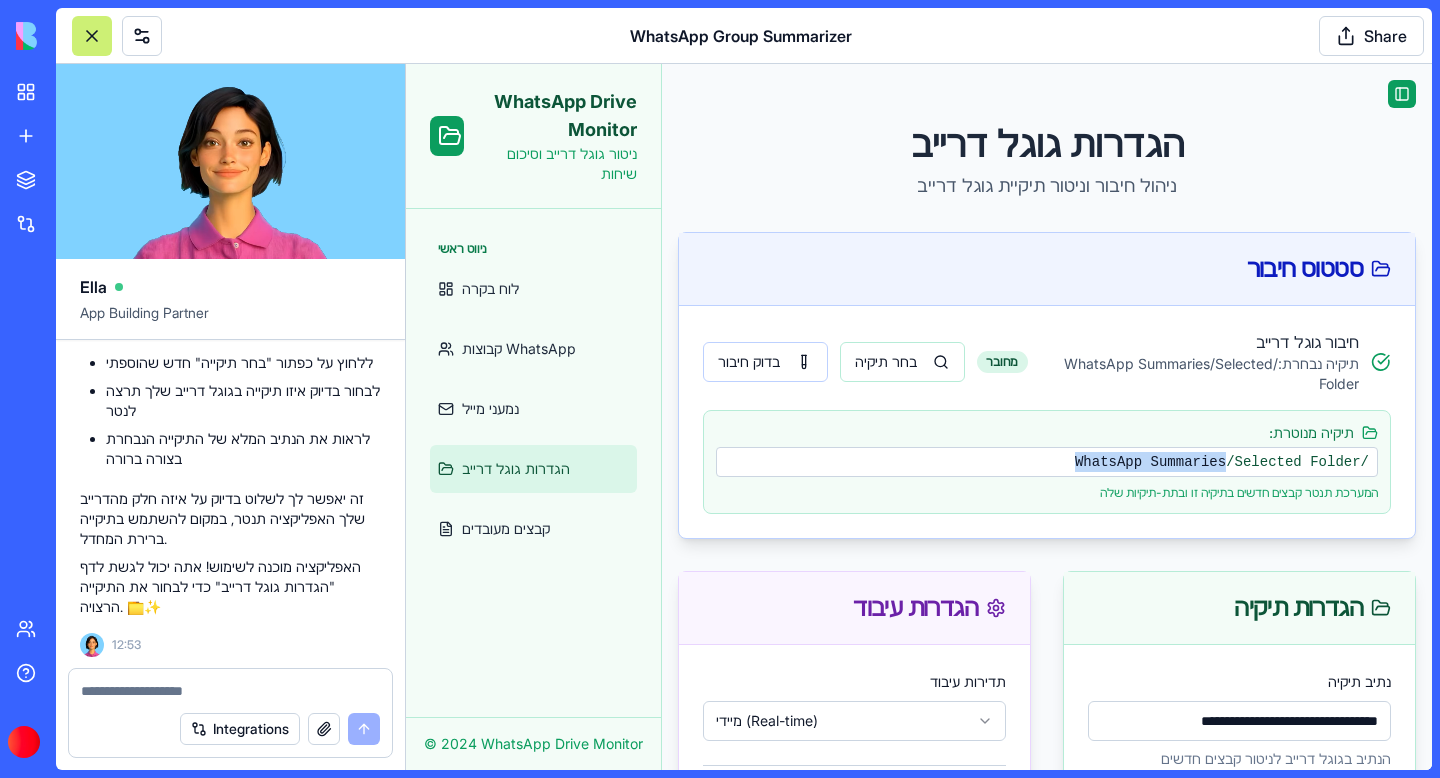 drag, startPoint x: 1048, startPoint y: 460, endPoint x: 1225, endPoint y: 470, distance: 177.28226 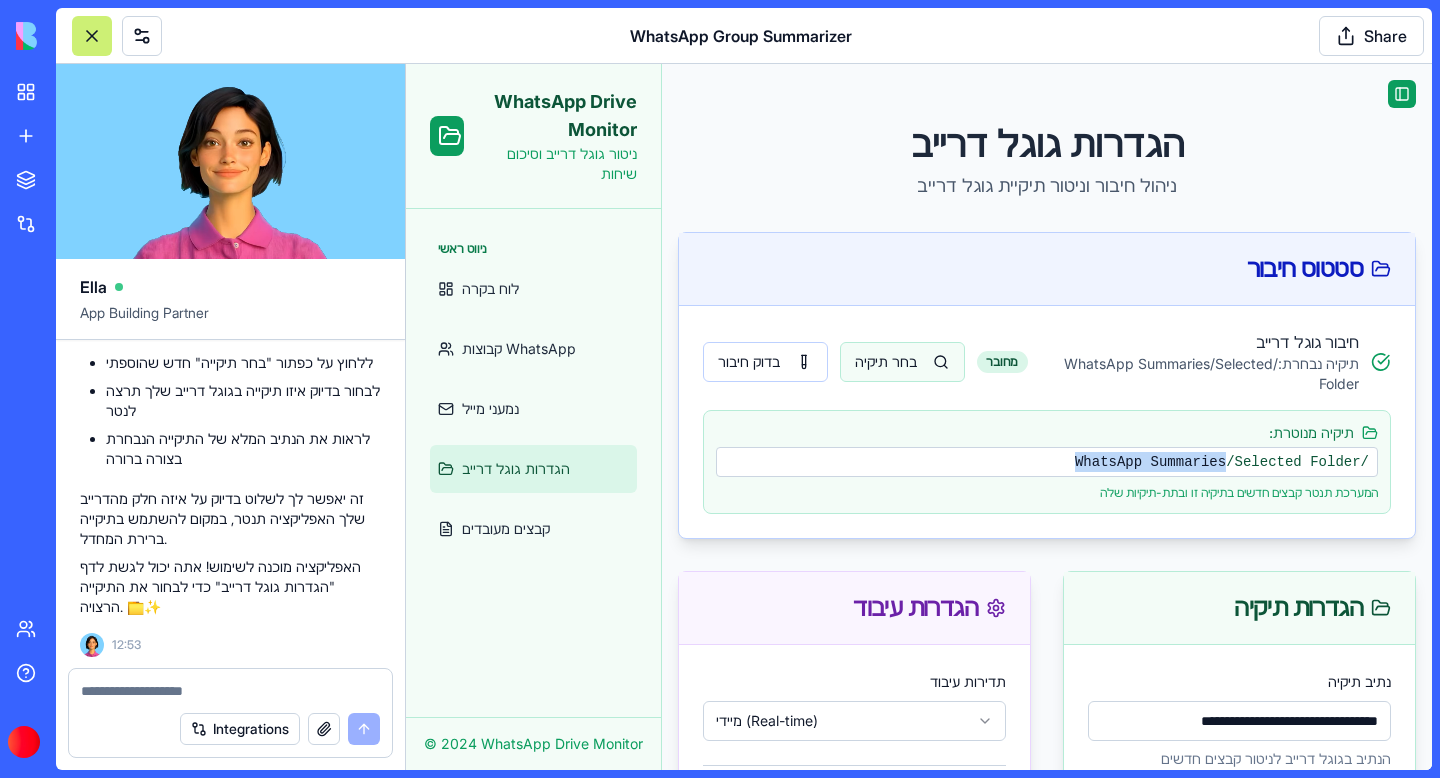 click on "בחר תיקיה" at bounding box center (902, 362) 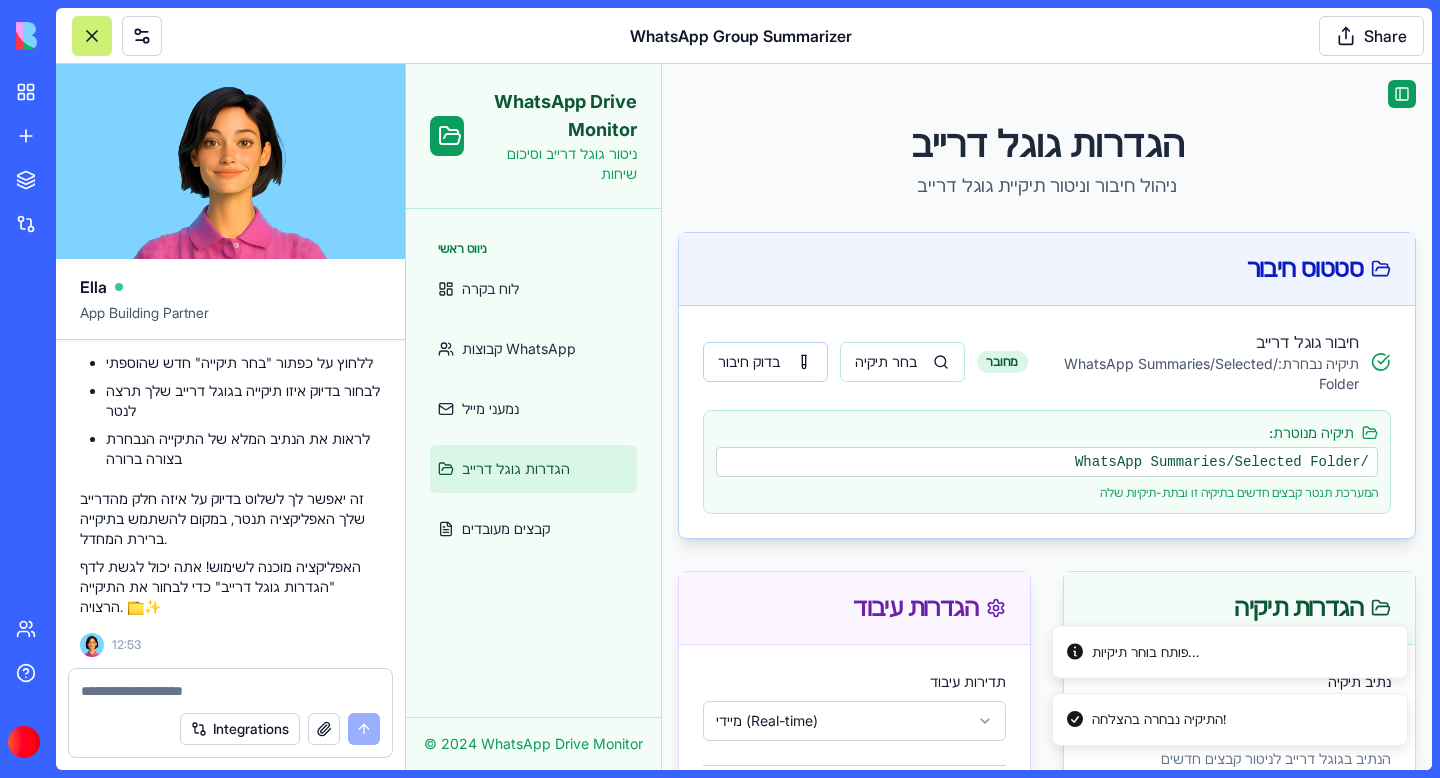click on "התיקיה נבחרה בהצלחה!" at bounding box center (1159, 720) 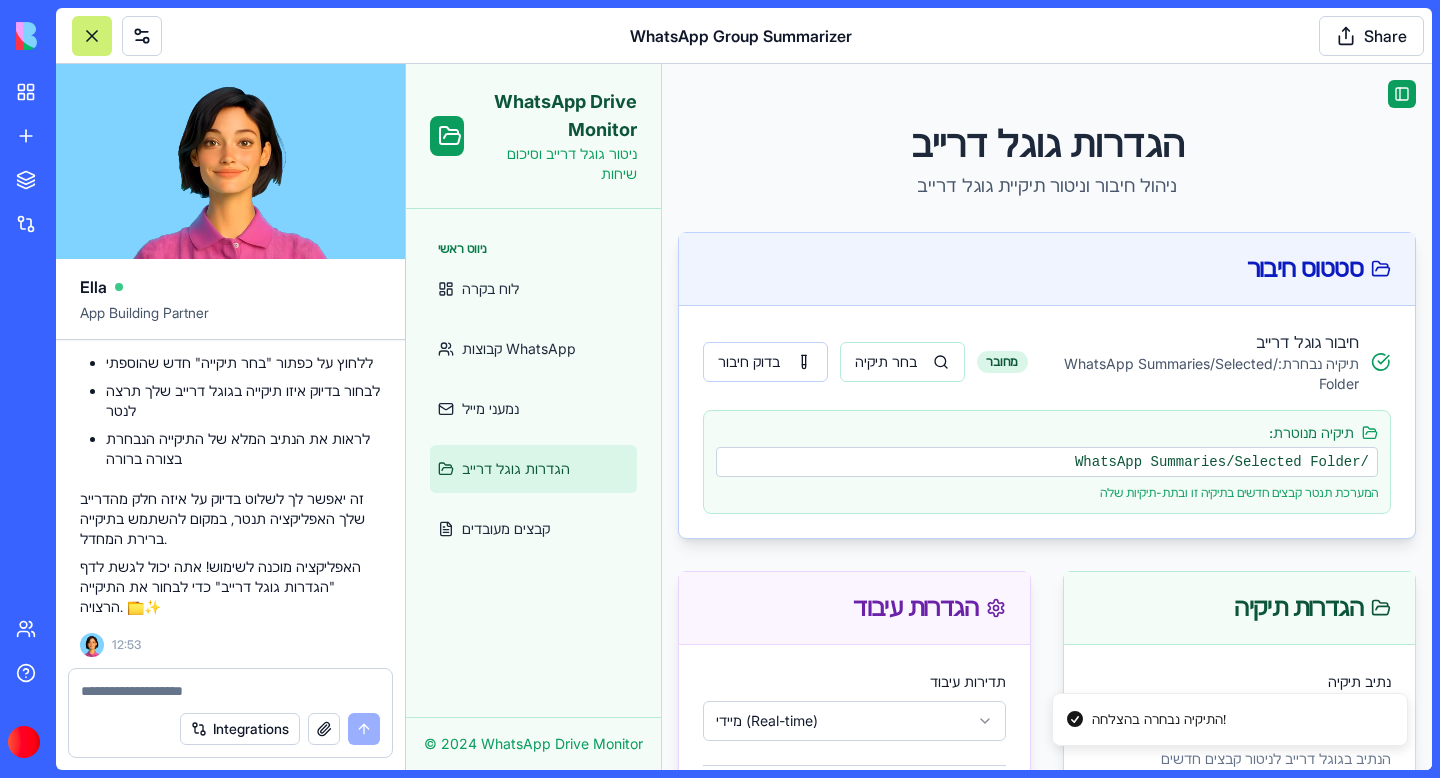 scroll, scrollTop: 4923, scrollLeft: 0, axis: vertical 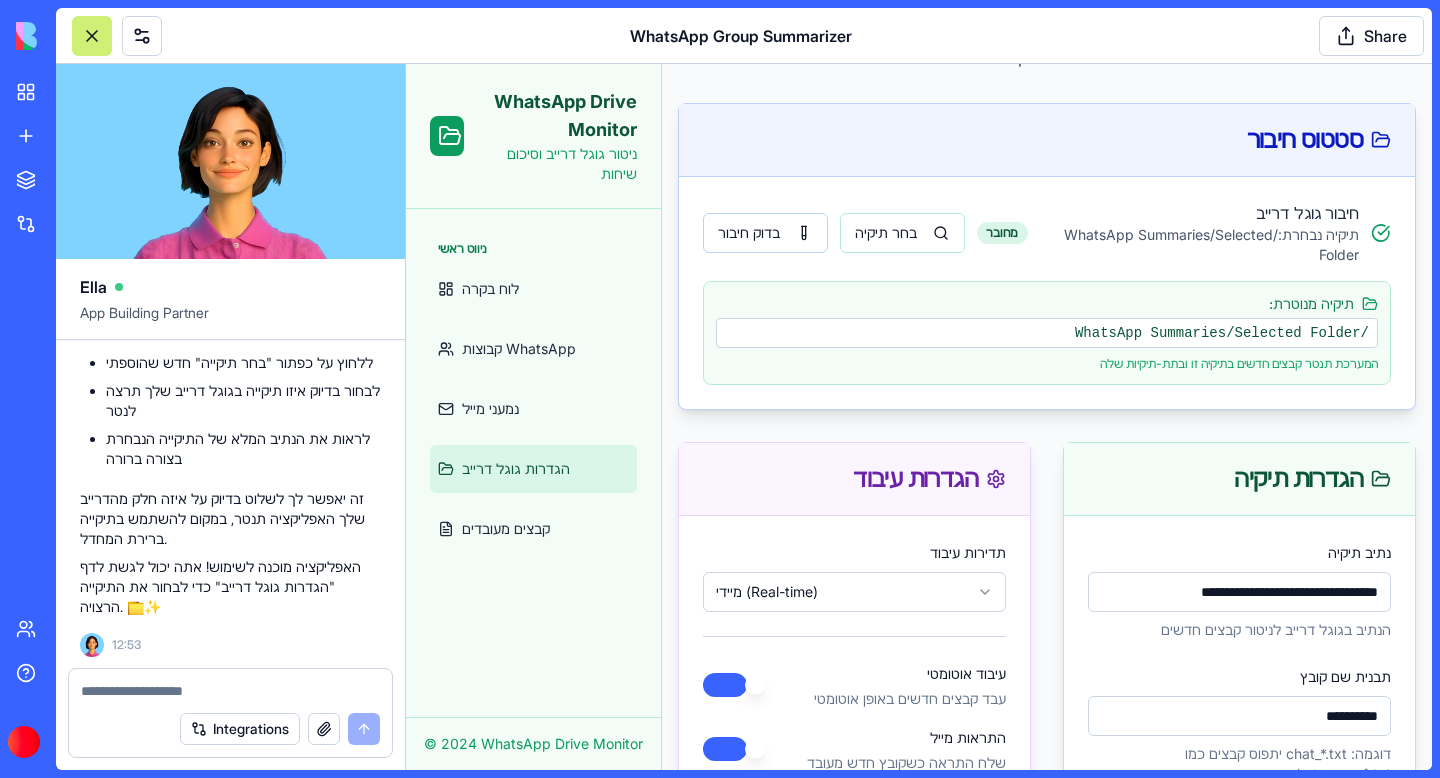 click on "**********" at bounding box center (1239, 590) 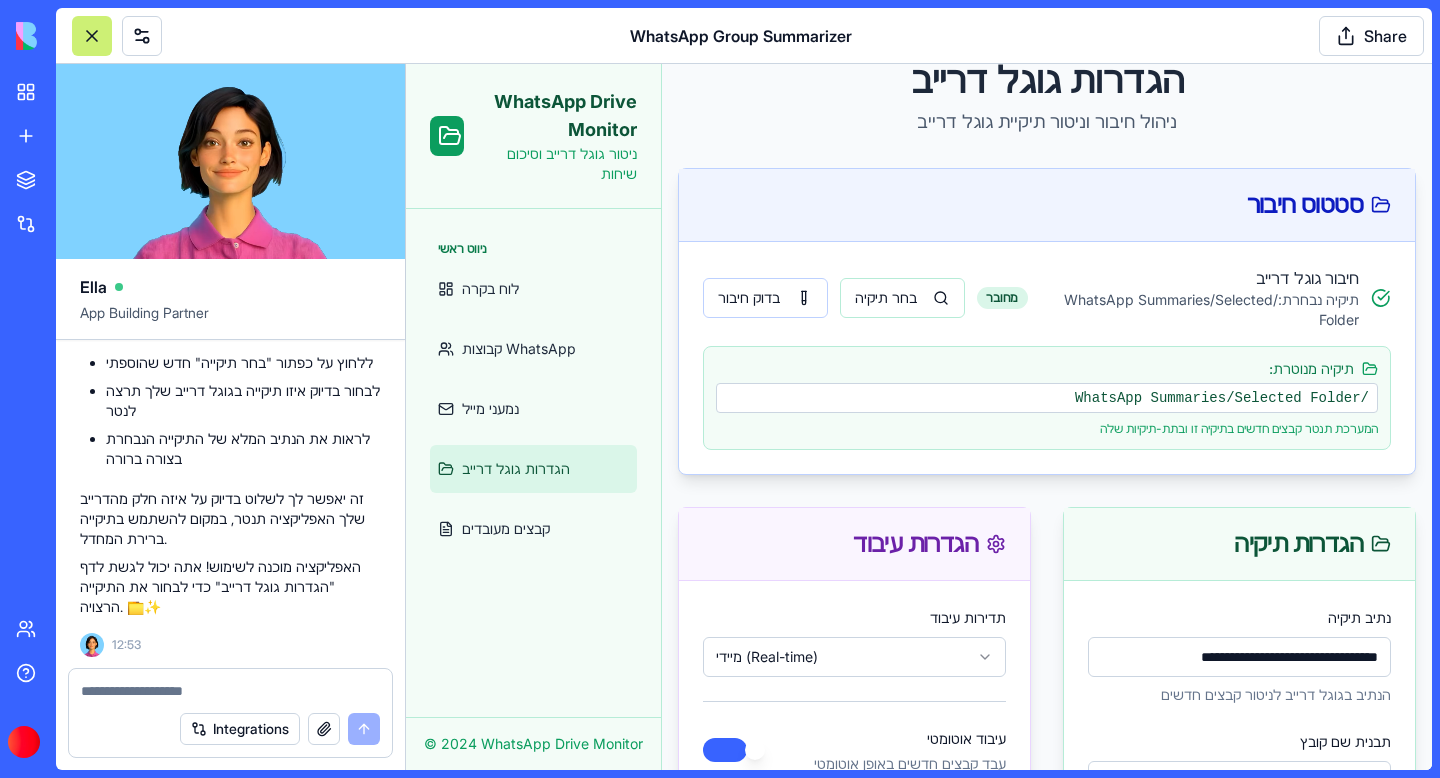 scroll, scrollTop: 60, scrollLeft: 0, axis: vertical 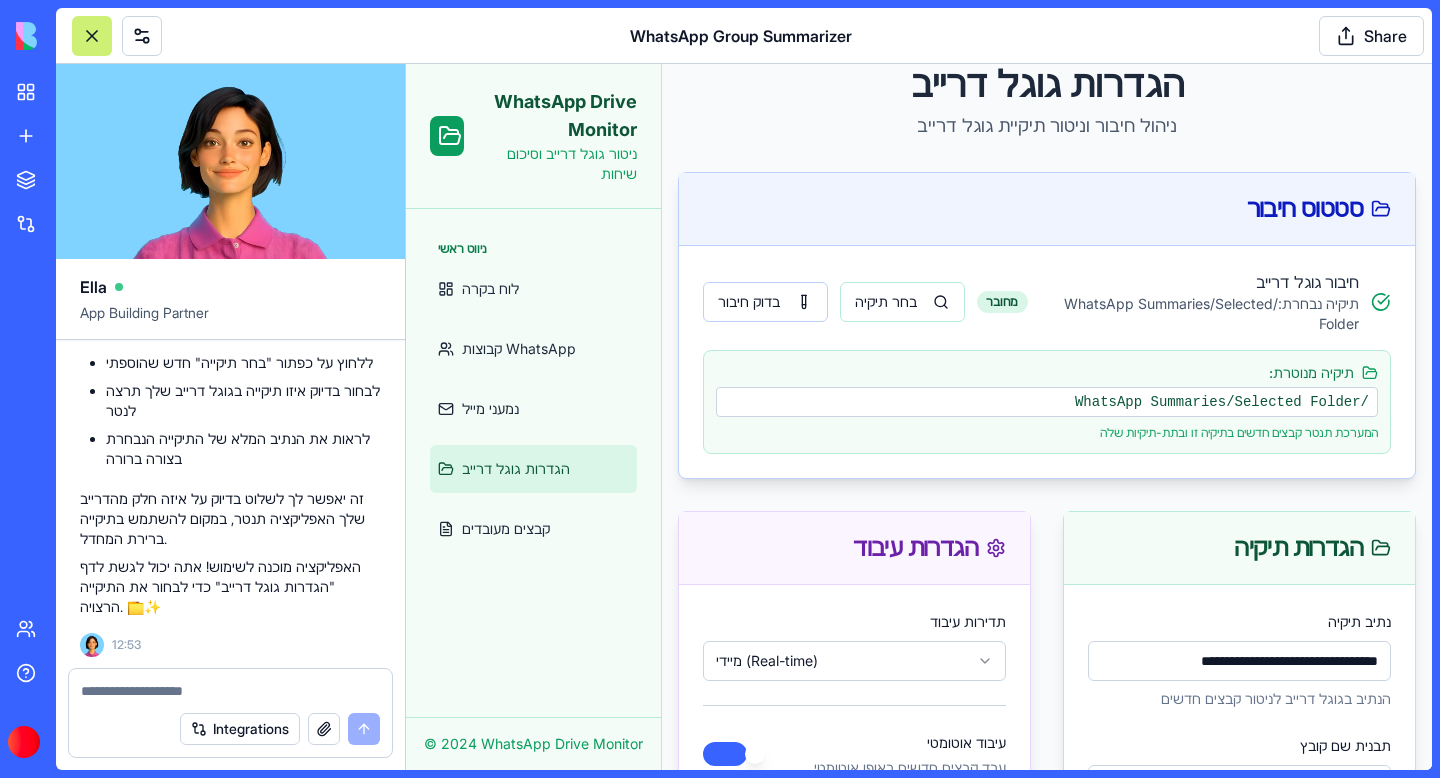 click at bounding box center (230, 691) 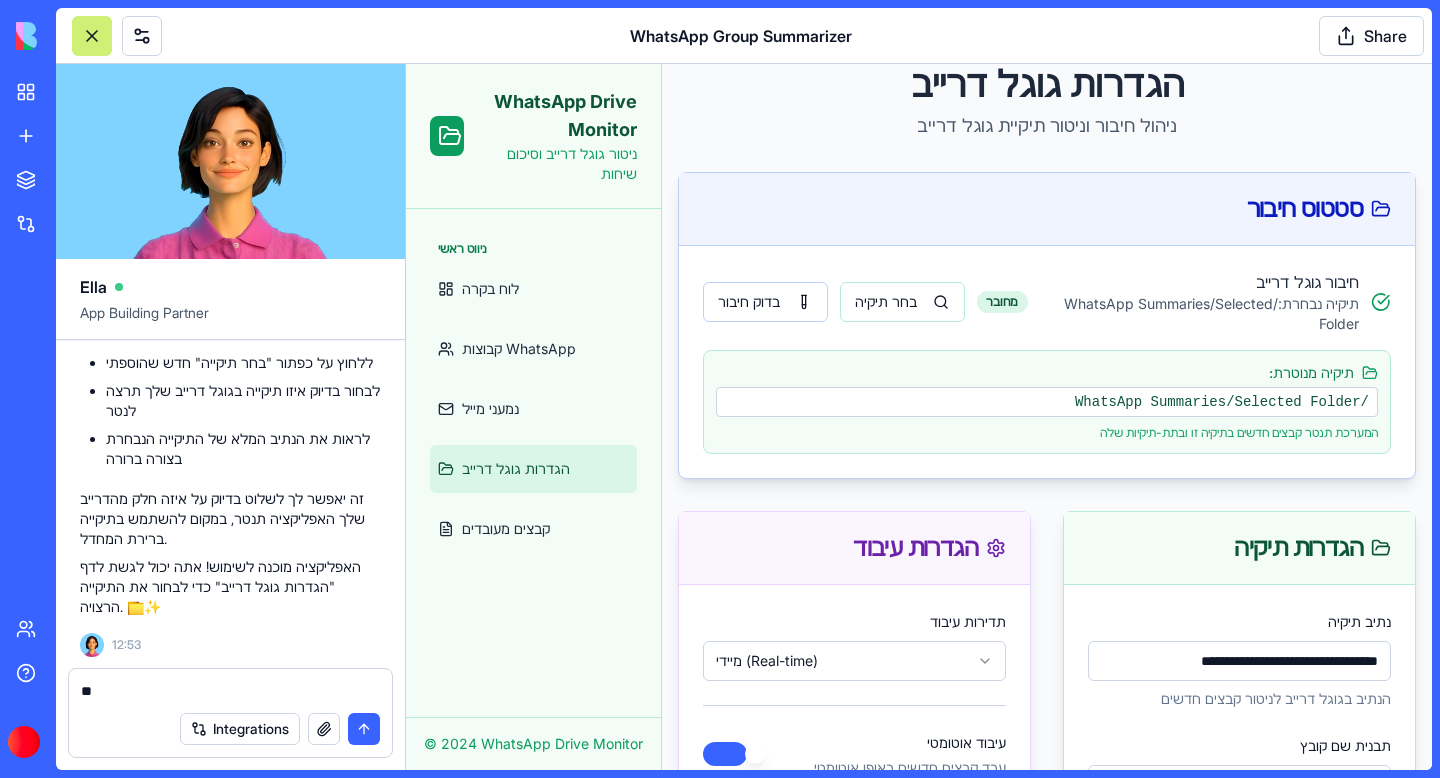 type on "*" 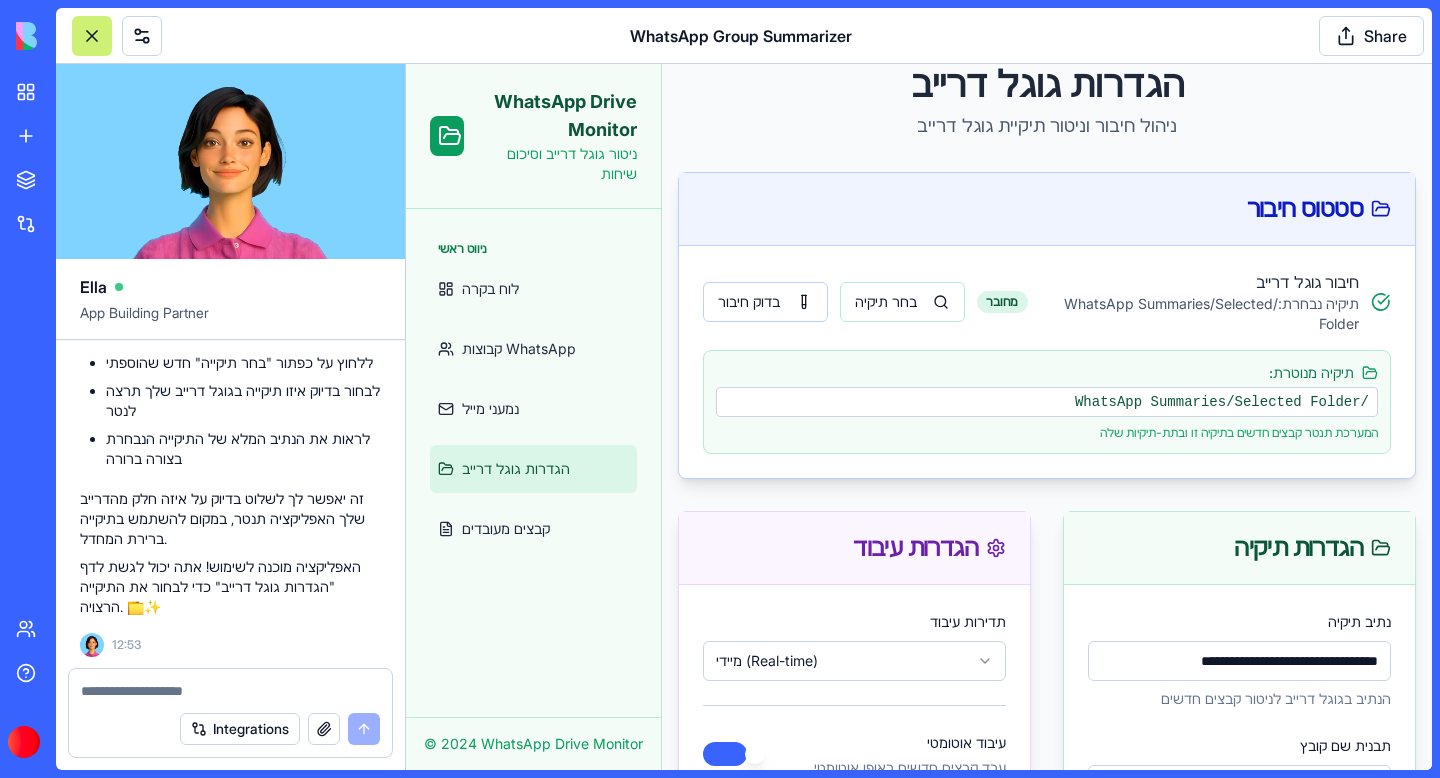 click at bounding box center [230, 691] 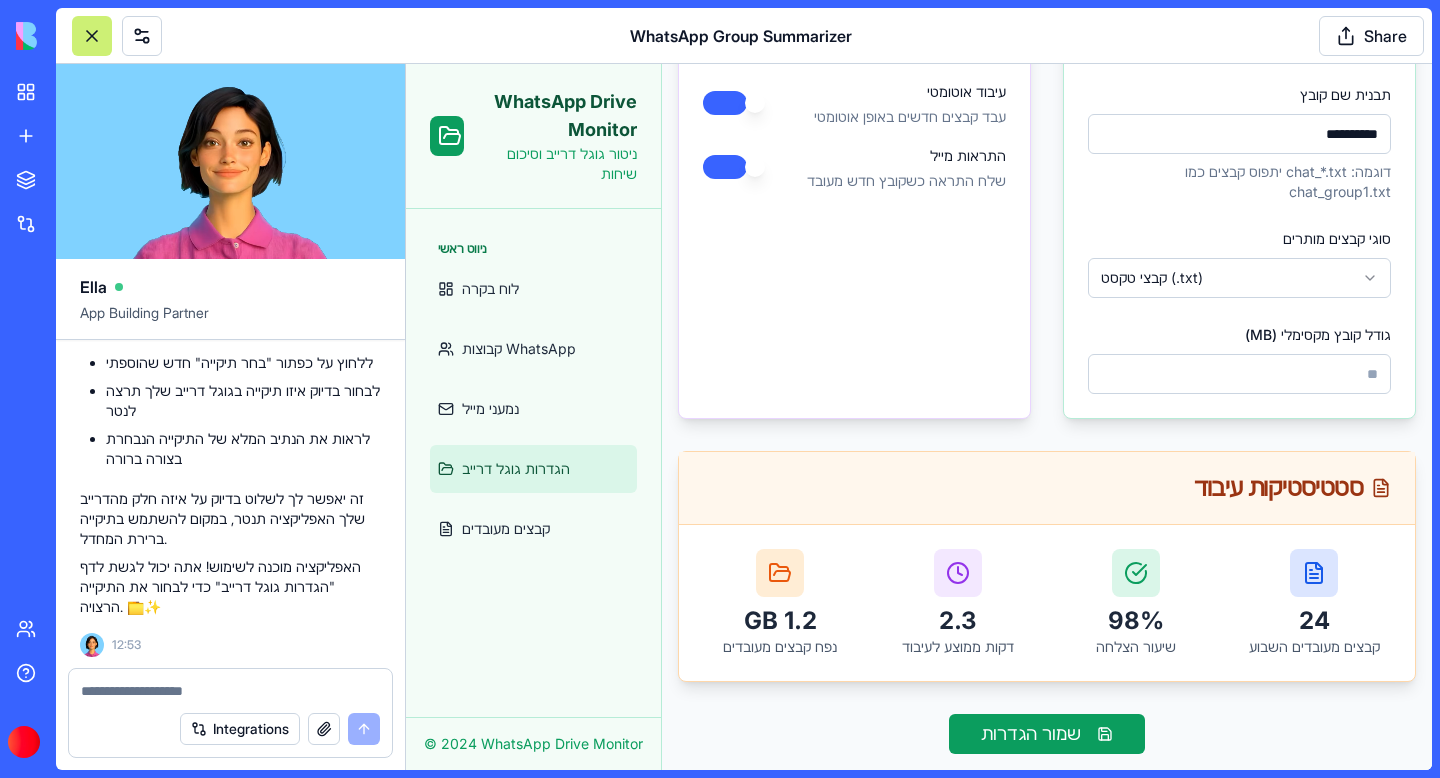 scroll, scrollTop: 0, scrollLeft: 0, axis: both 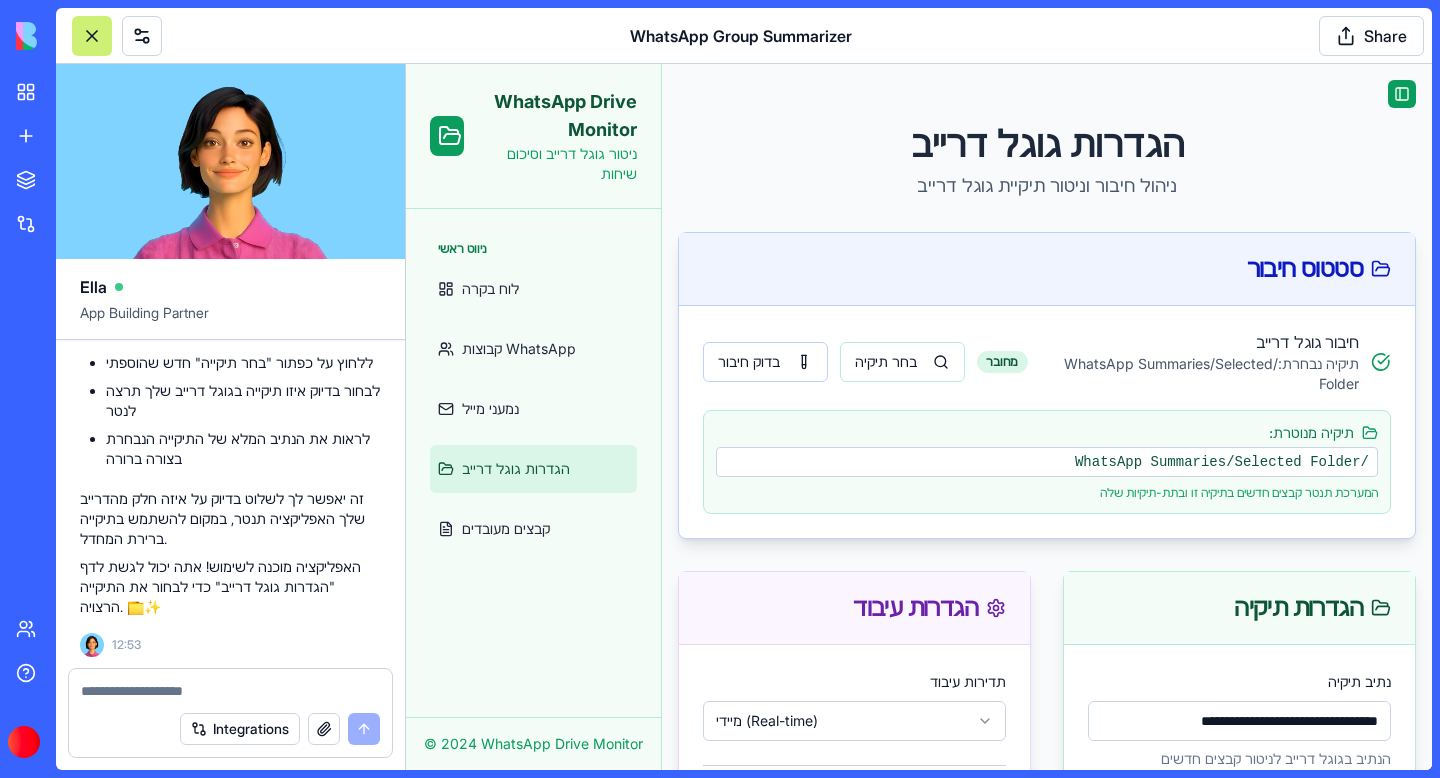 click on "תיקיה נבחרת:  /WhatsApp Summaries/Selected Folder" at bounding box center [1193, 374] 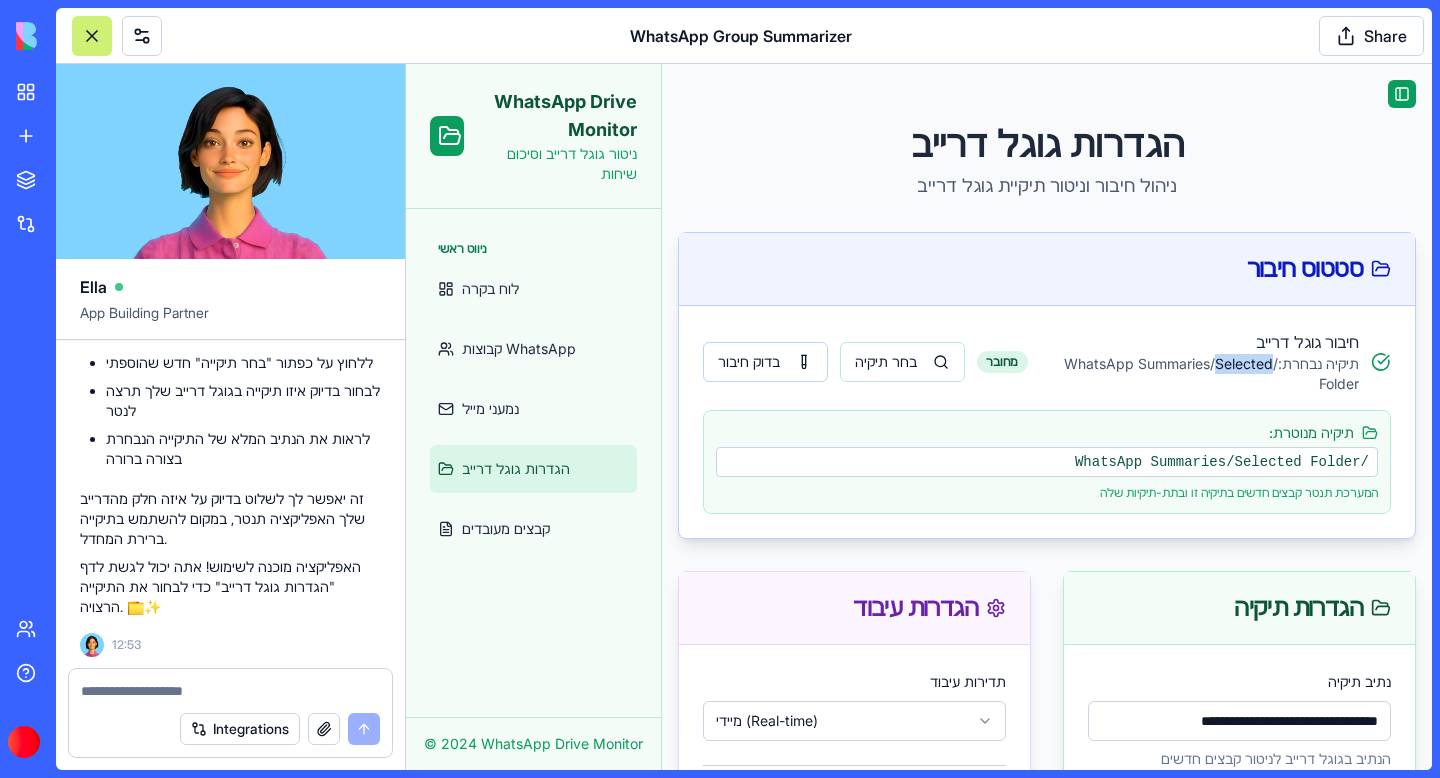 click on "תיקיה נבחרת:  /WhatsApp Summaries/Selected Folder" at bounding box center [1193, 374] 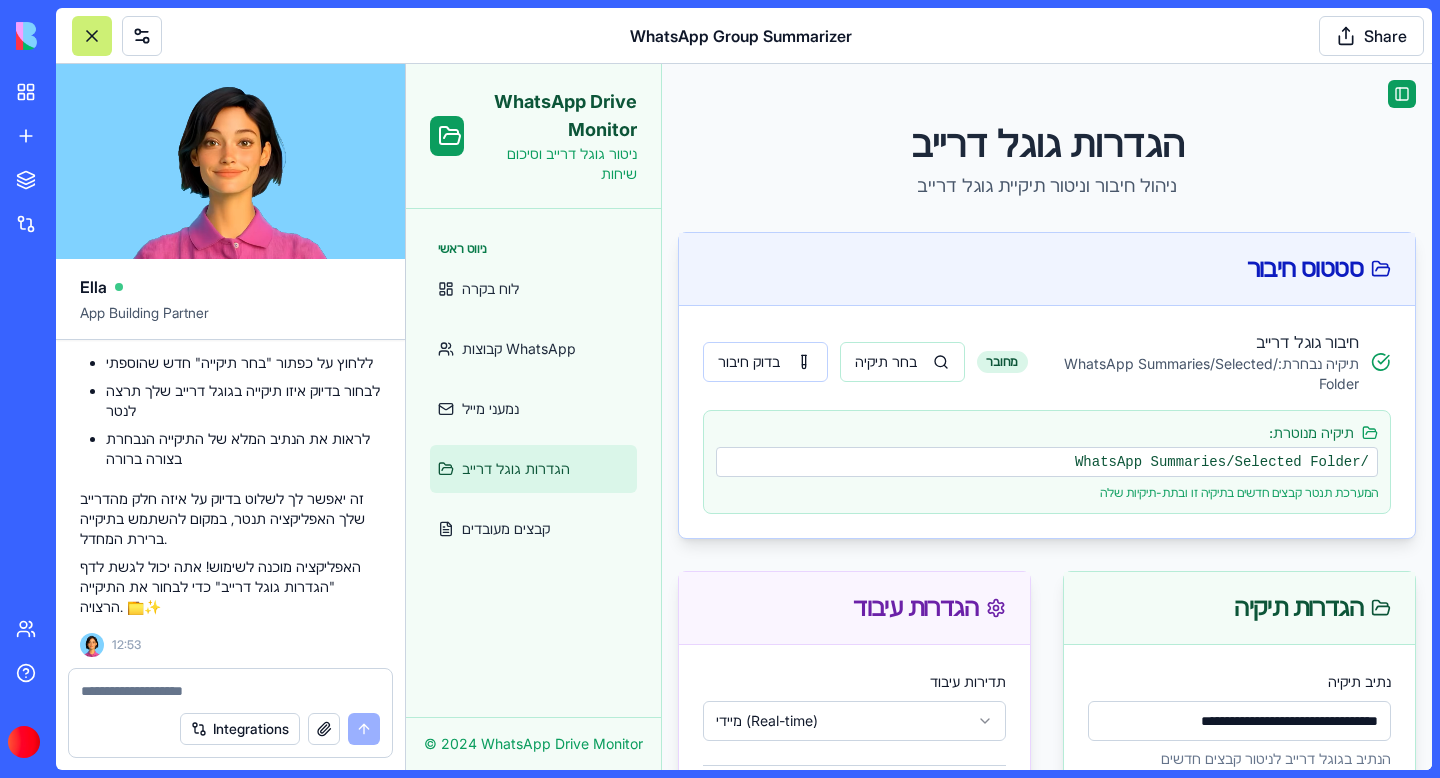 click on "תיקיה נבחרת:  /WhatsApp Summaries/Selected Folder" at bounding box center [1193, 374] 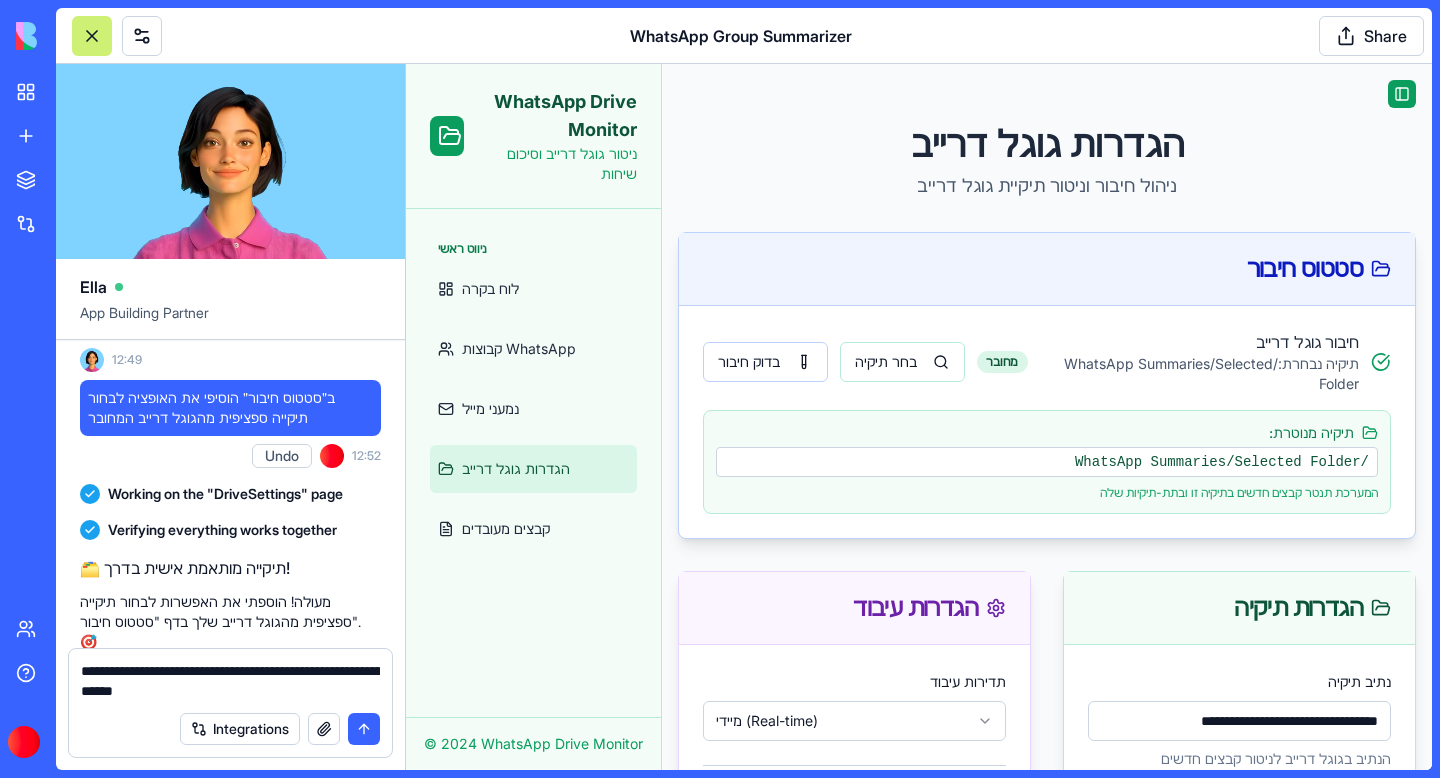 scroll, scrollTop: 4943, scrollLeft: 0, axis: vertical 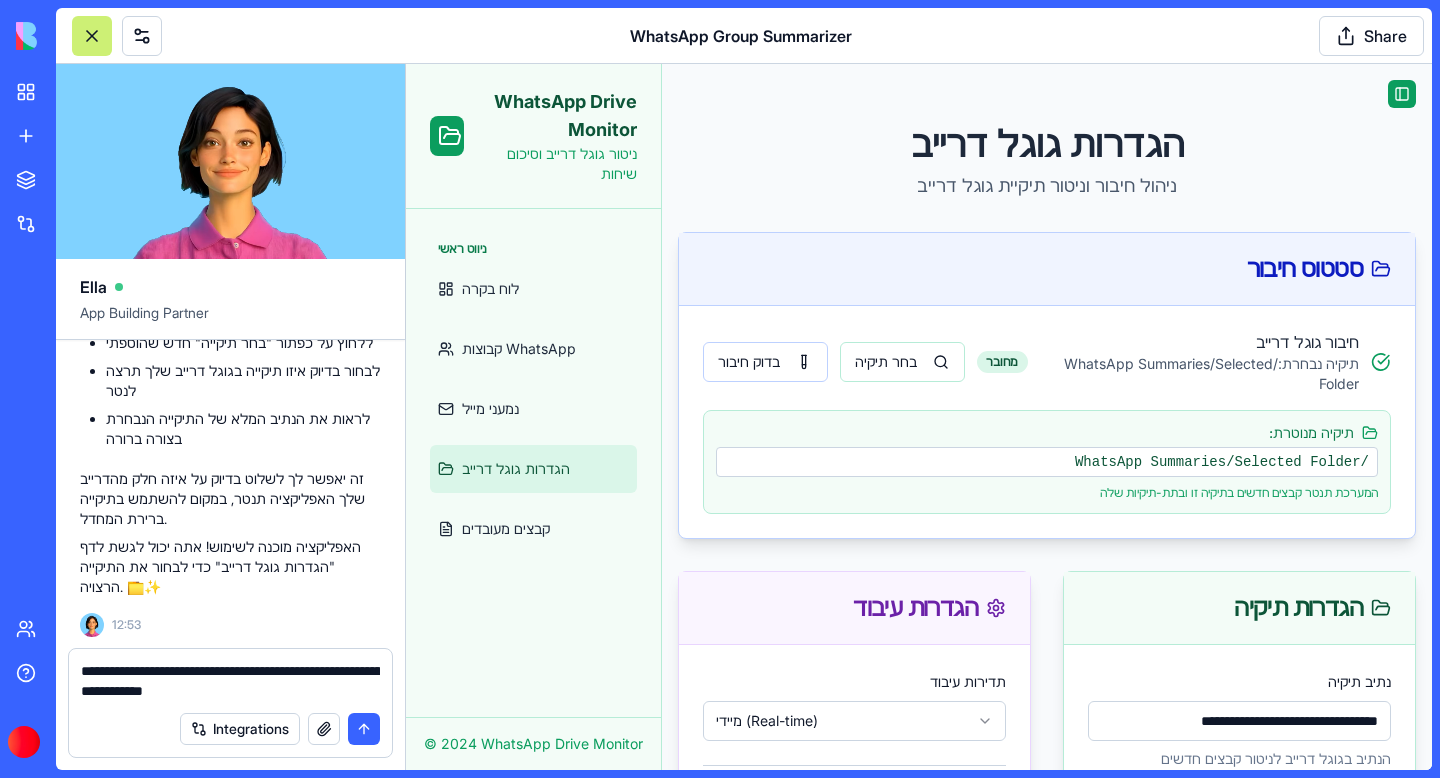 type on "**********" 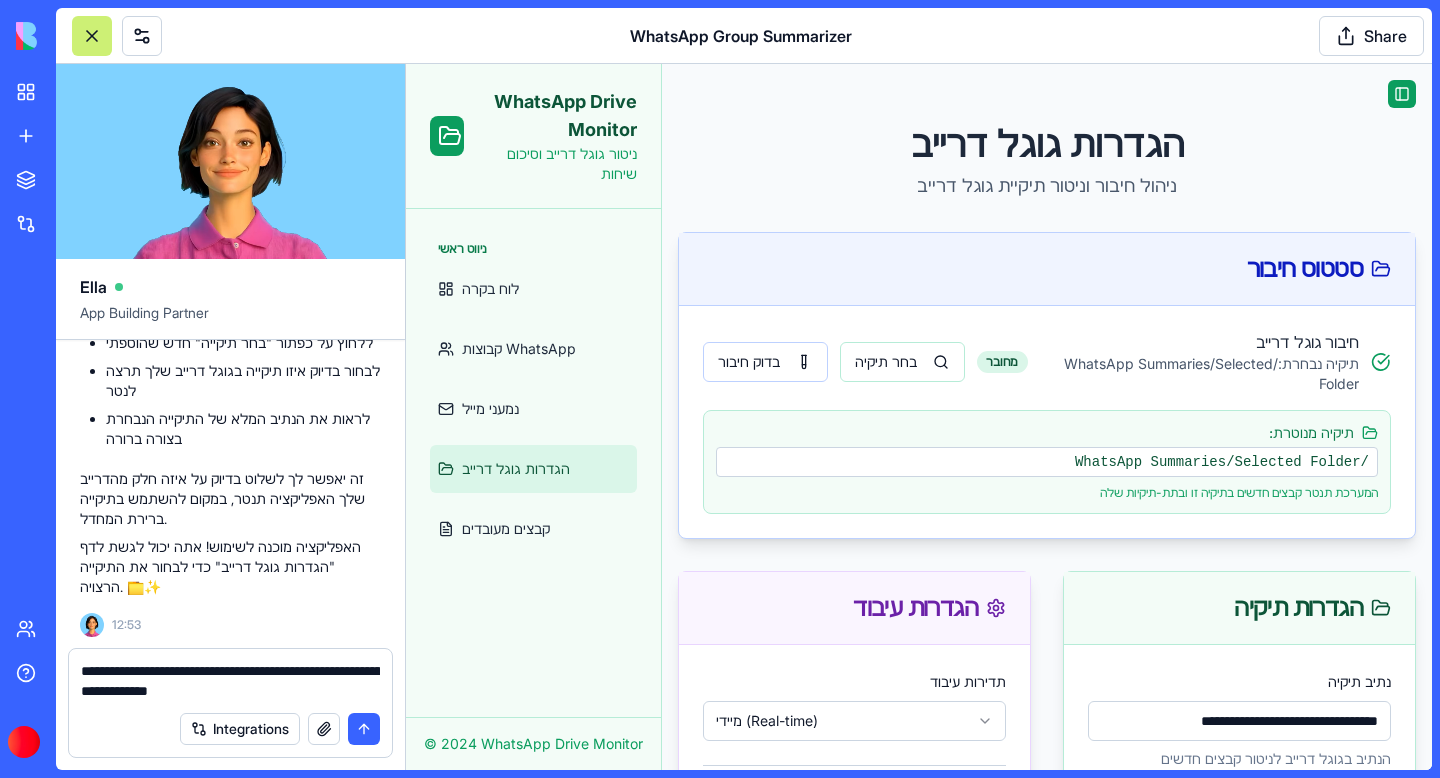 type 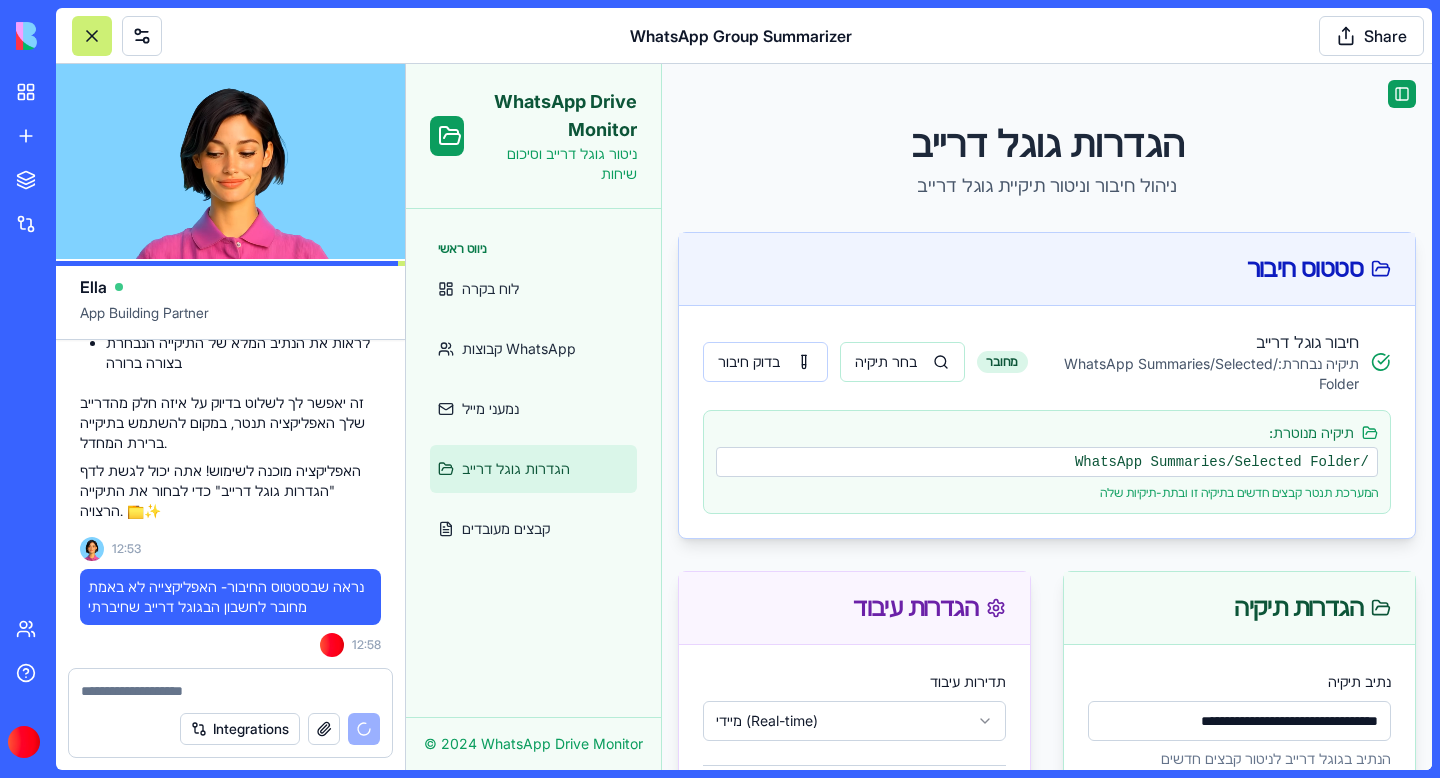scroll, scrollTop: 5095, scrollLeft: 0, axis: vertical 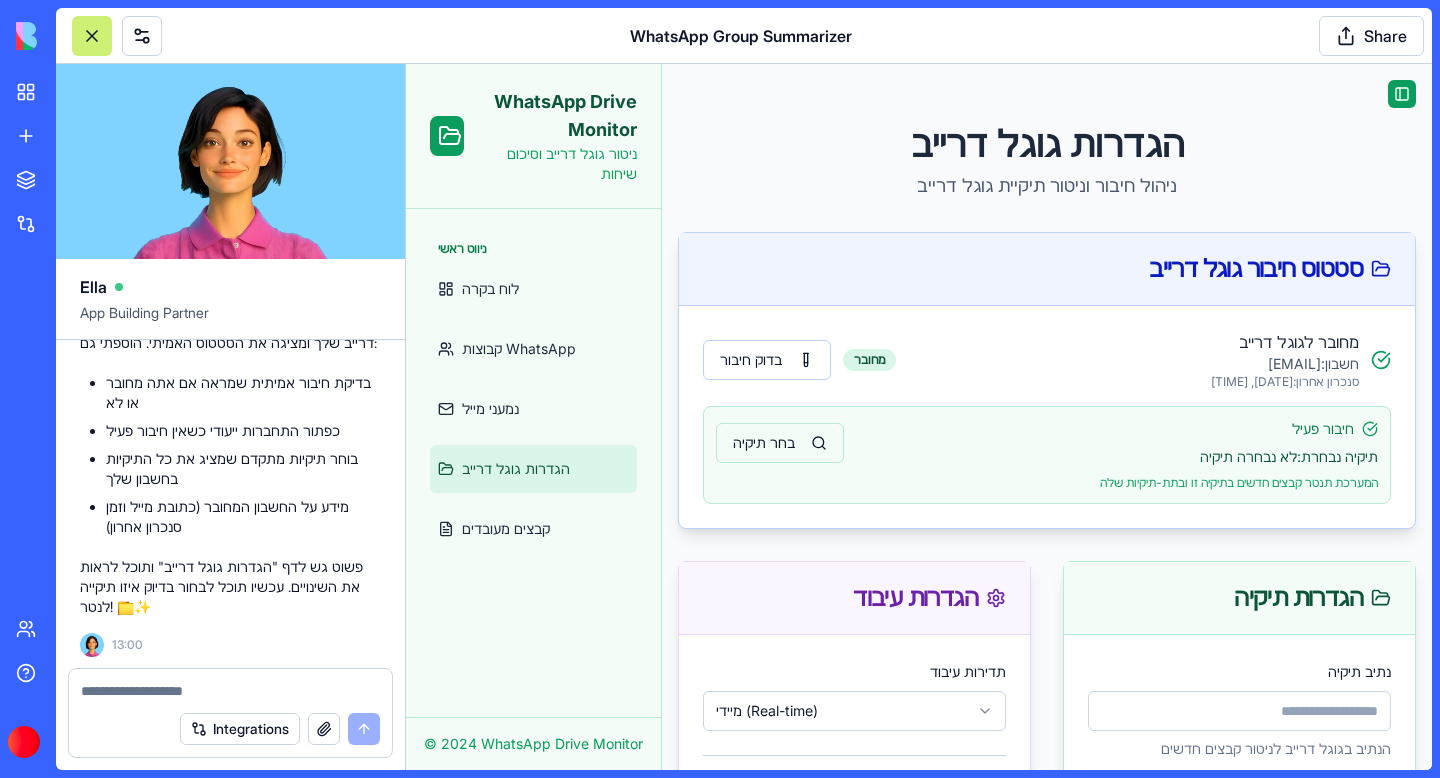 click on "בחר תיקיה" at bounding box center (780, 443) 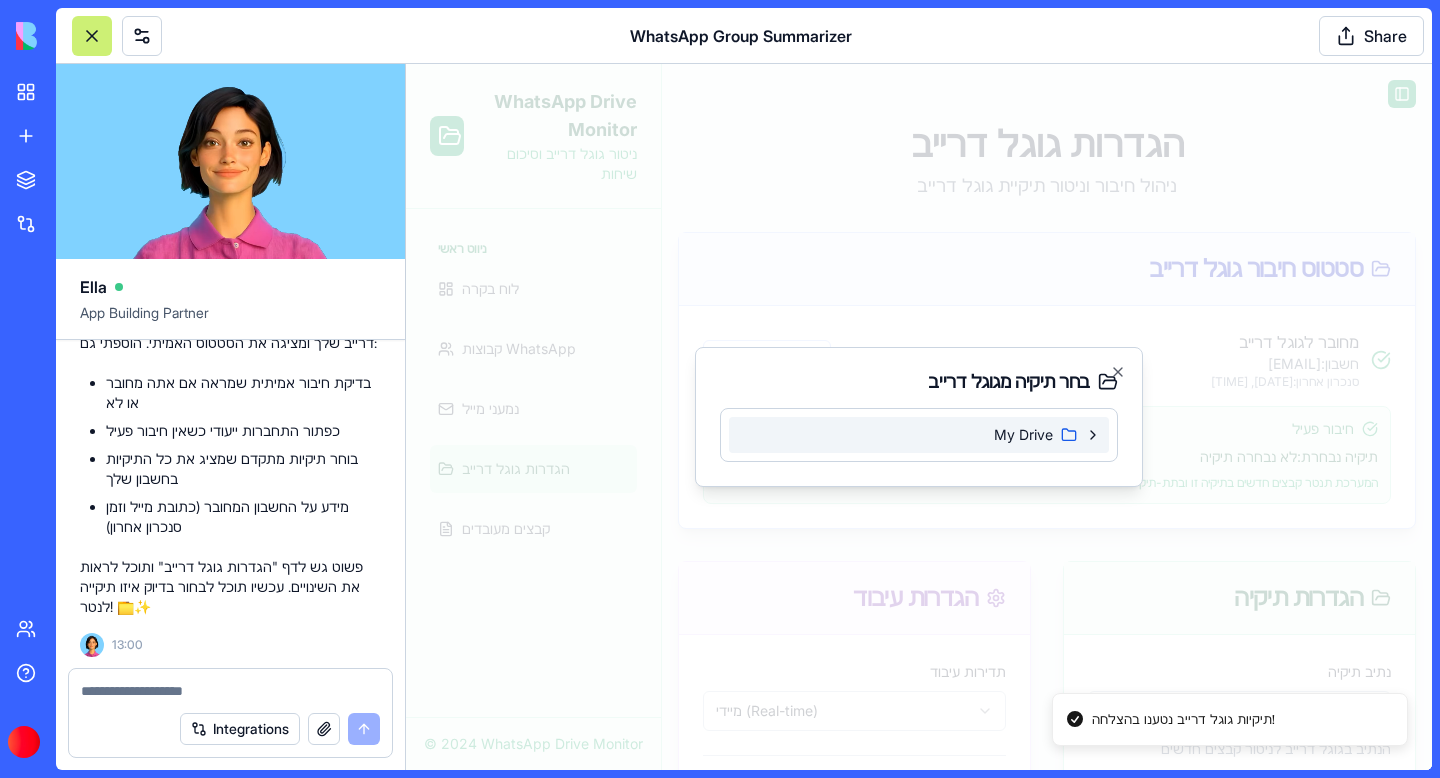 click on "My Drive" at bounding box center (919, 435) 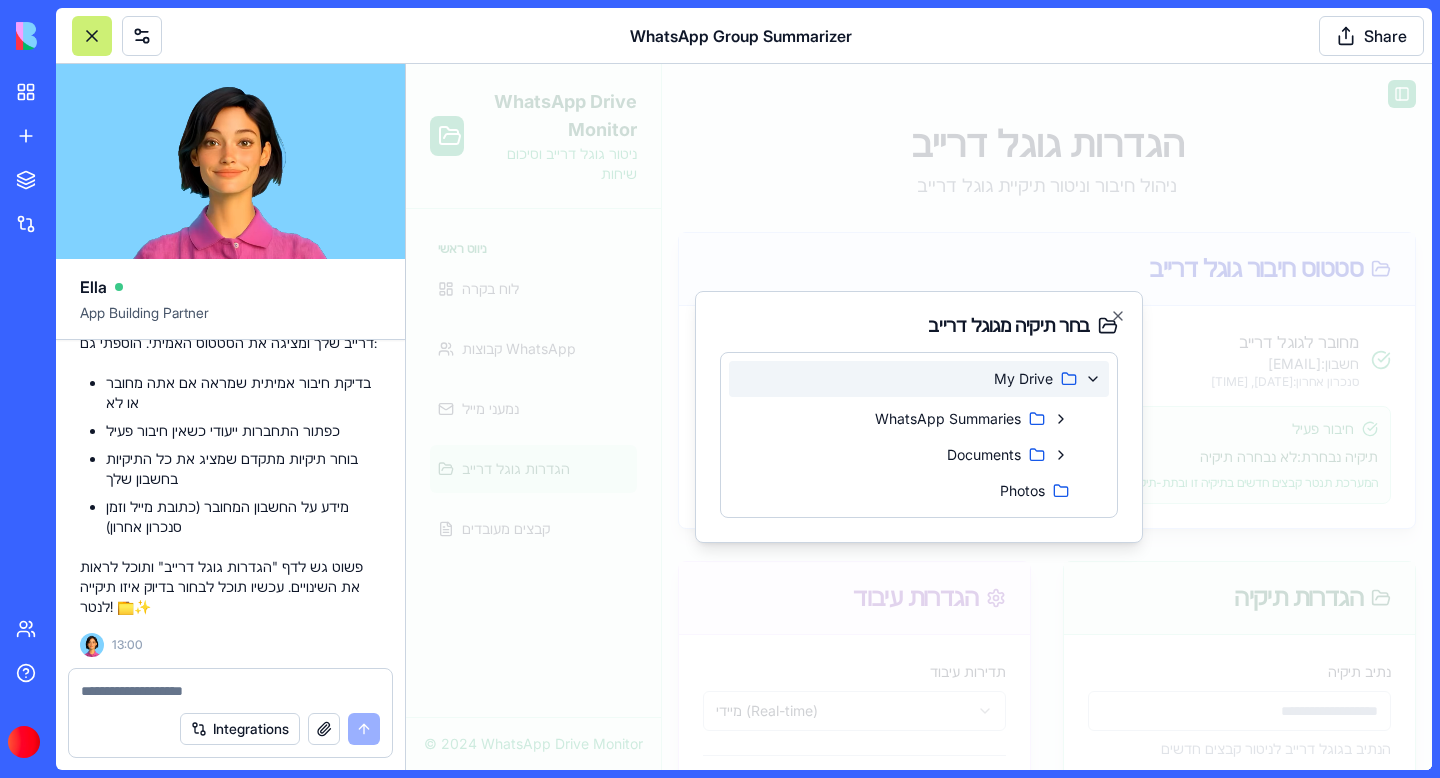 click on "My Drive" at bounding box center (919, 379) 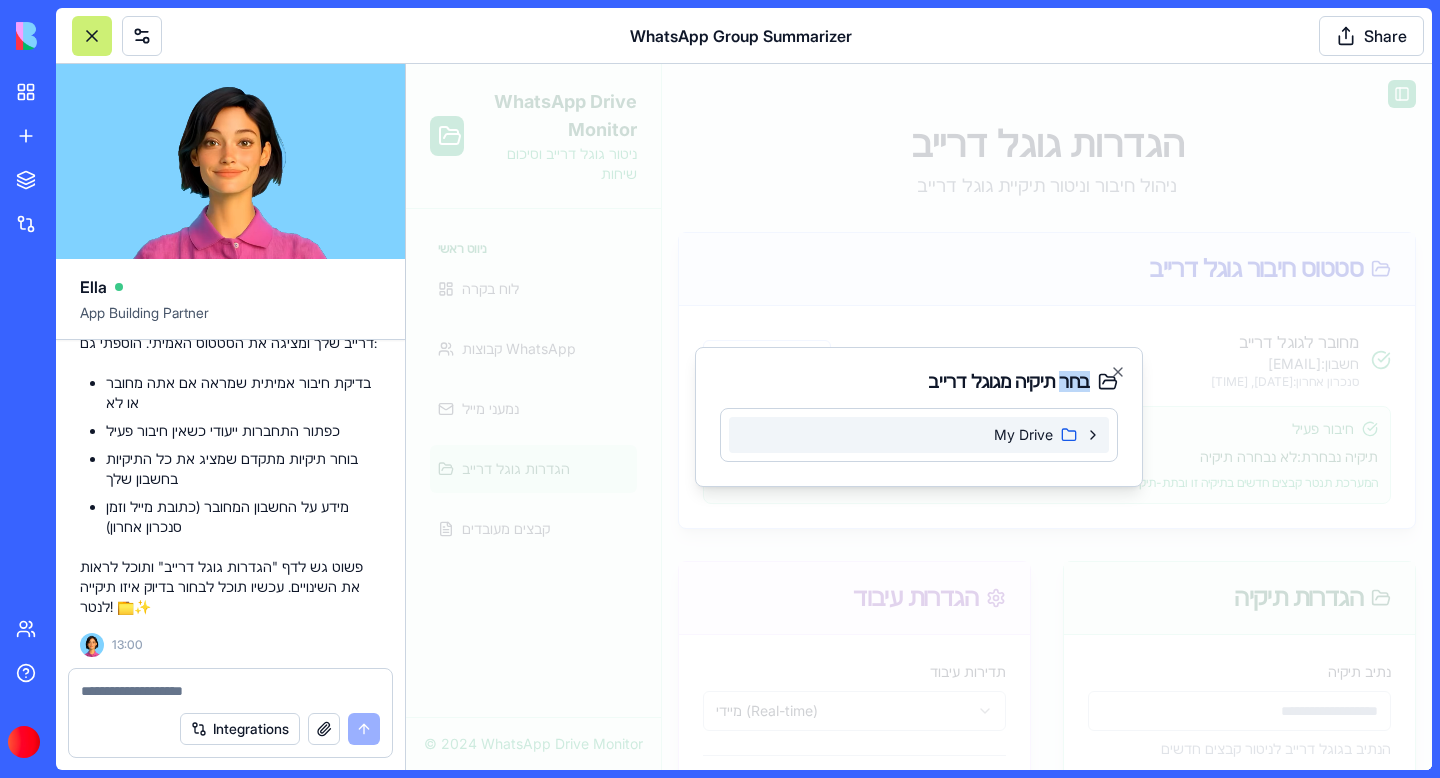 click on "בחר תיקיה מגוגל דרייב" at bounding box center [919, 382] 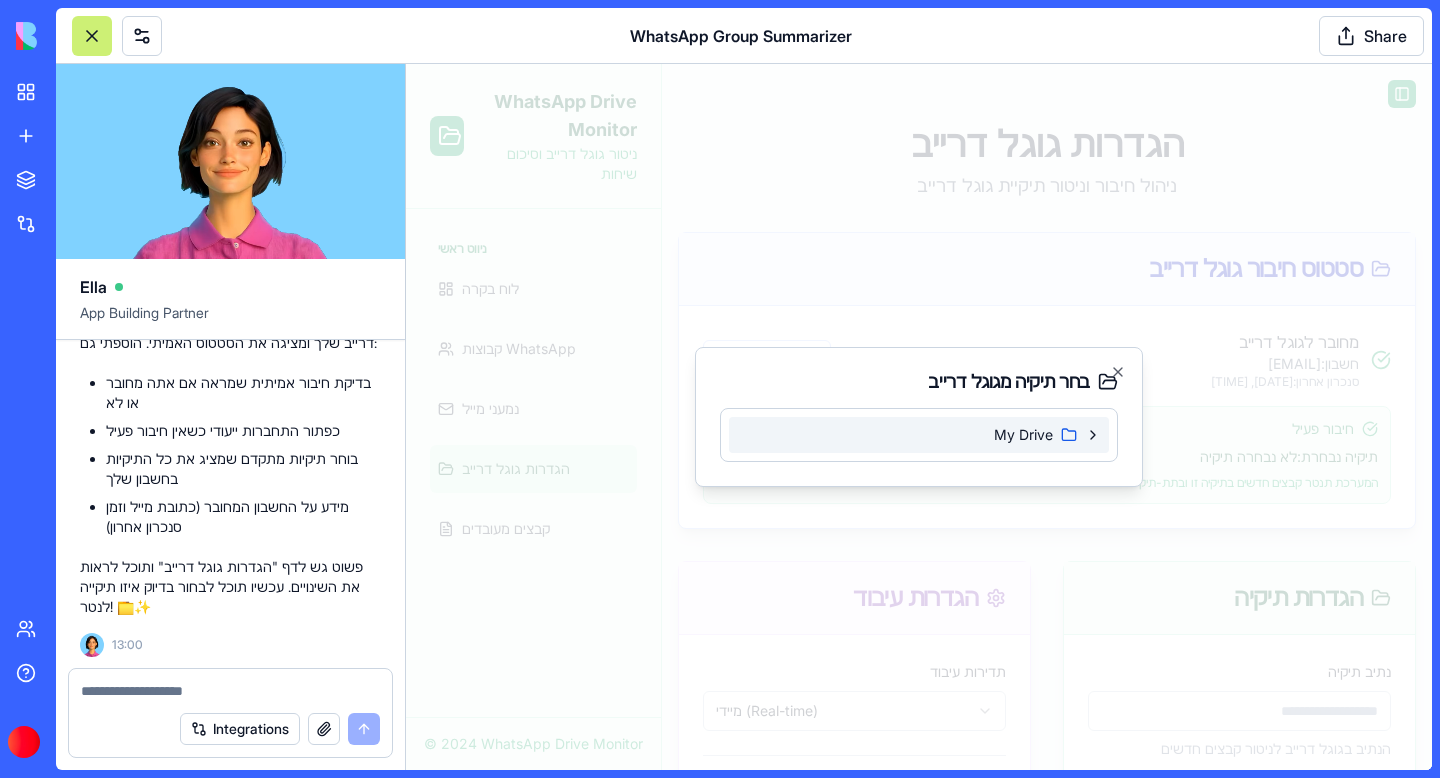 click on "My Drive" at bounding box center (919, 435) 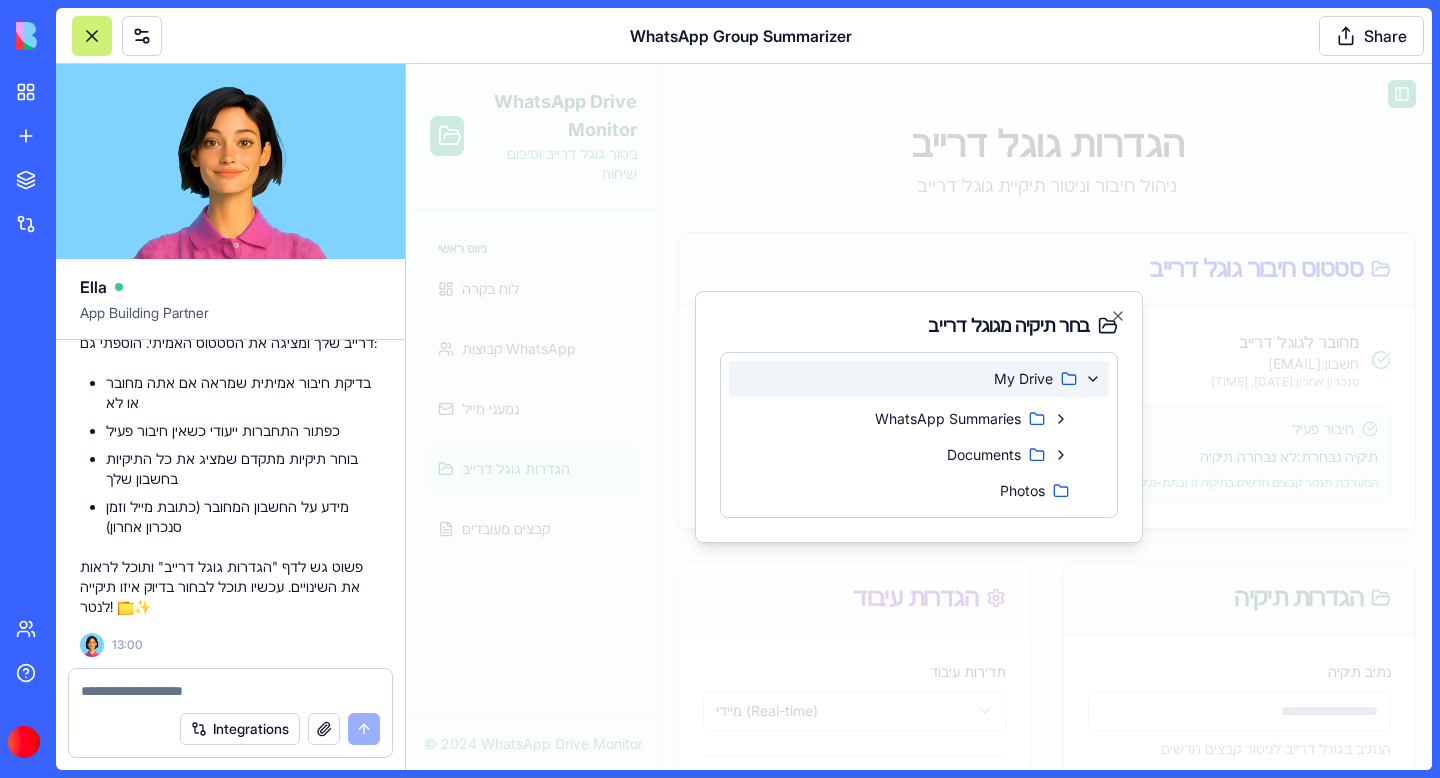 click on "My Drive" at bounding box center [1023, 379] 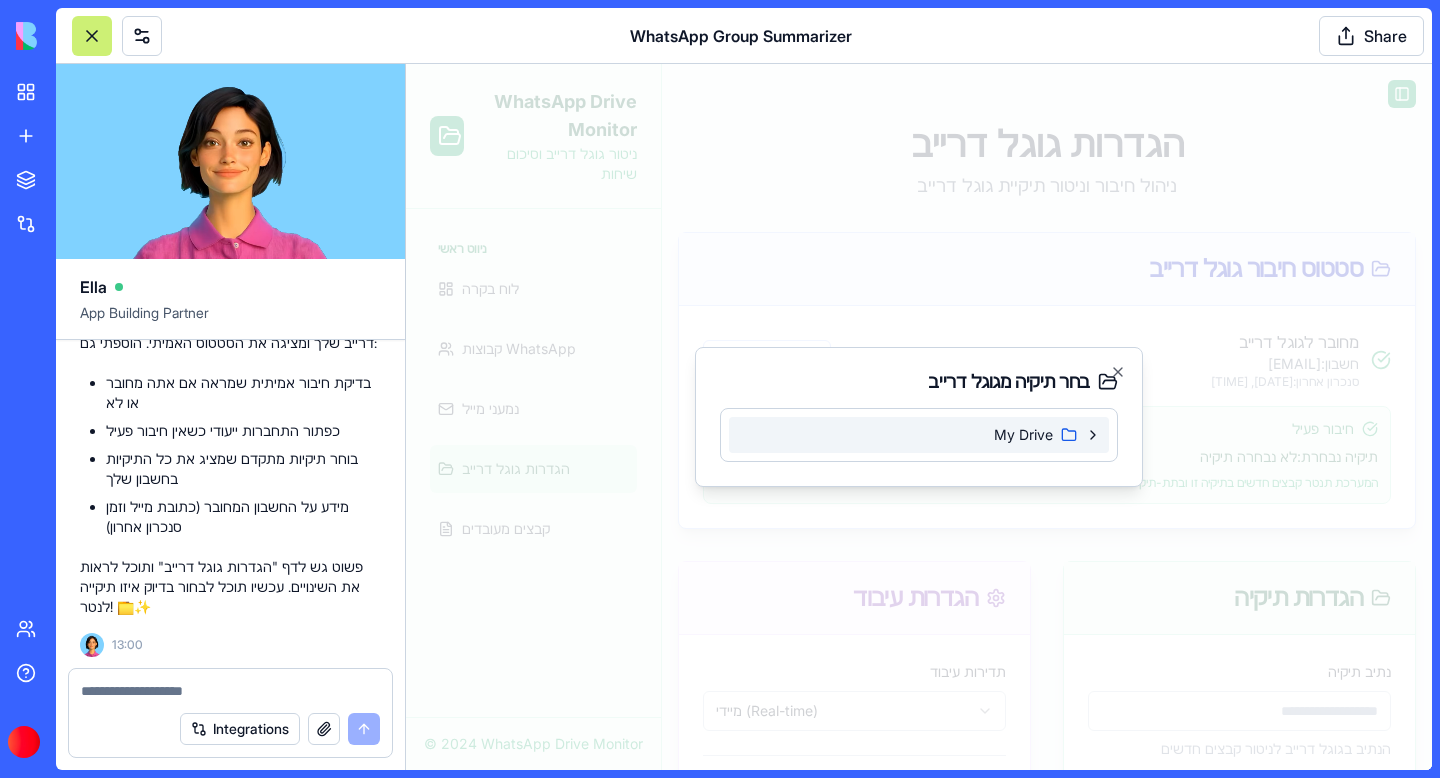 click on "My Drive" at bounding box center (1023, 435) 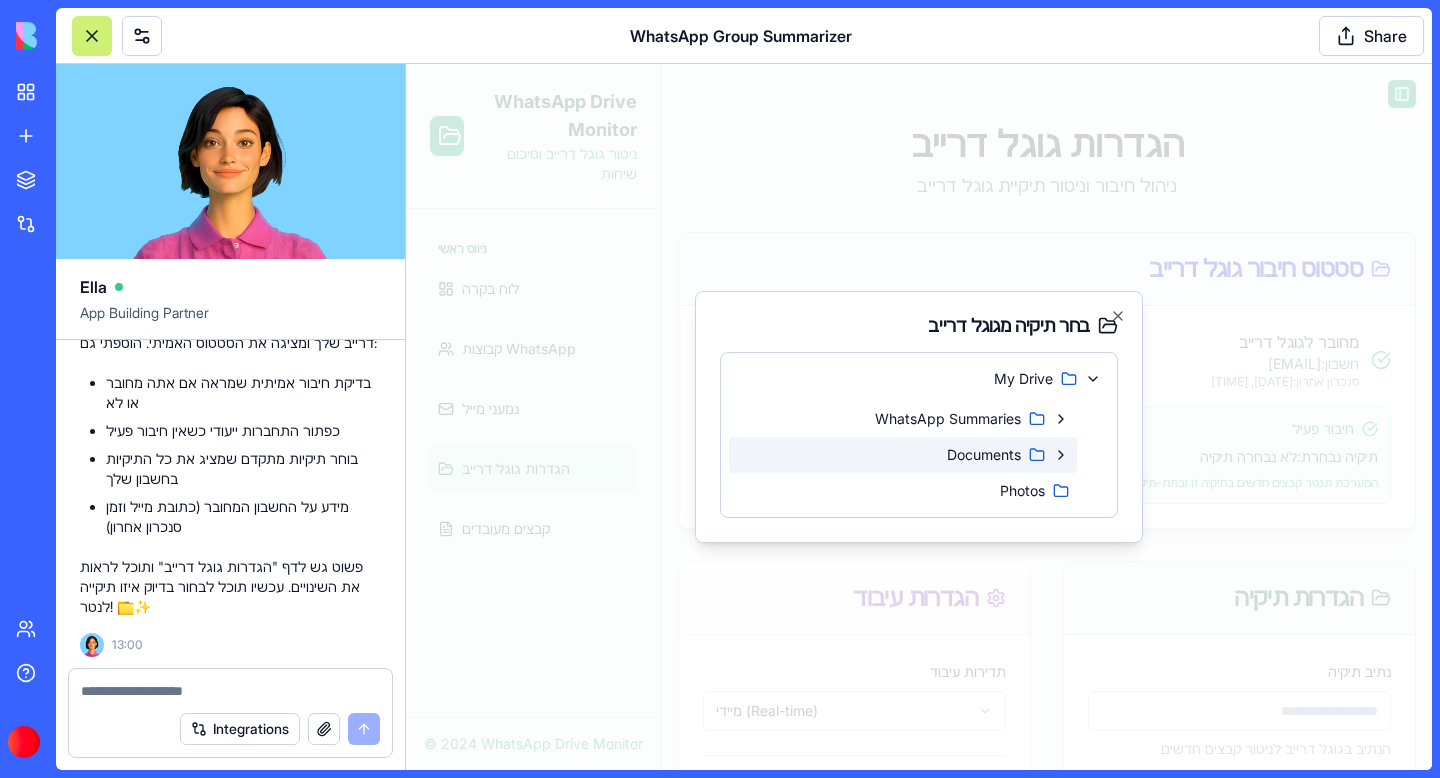 click on "Documents" at bounding box center [984, 455] 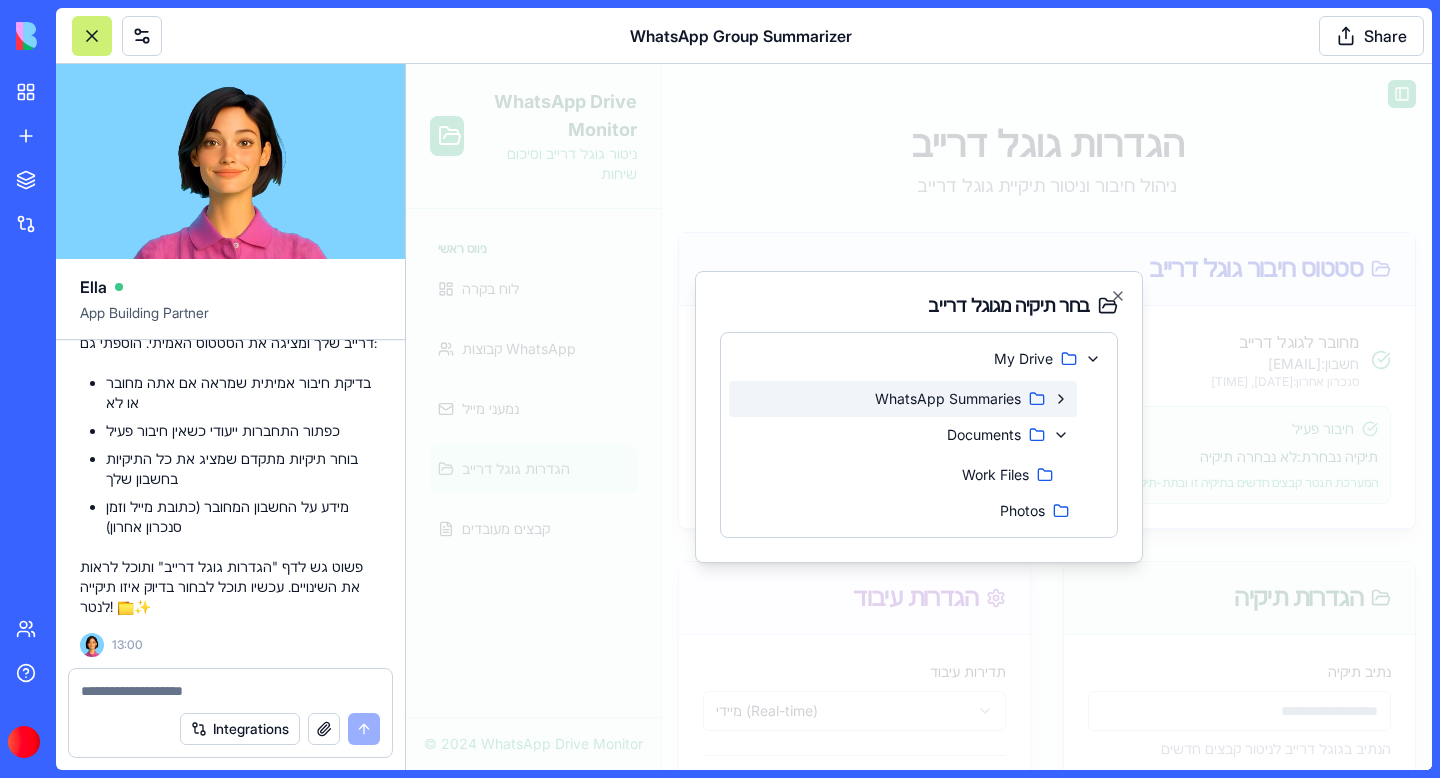 click on "WhatsApp Summaries" at bounding box center (948, 399) 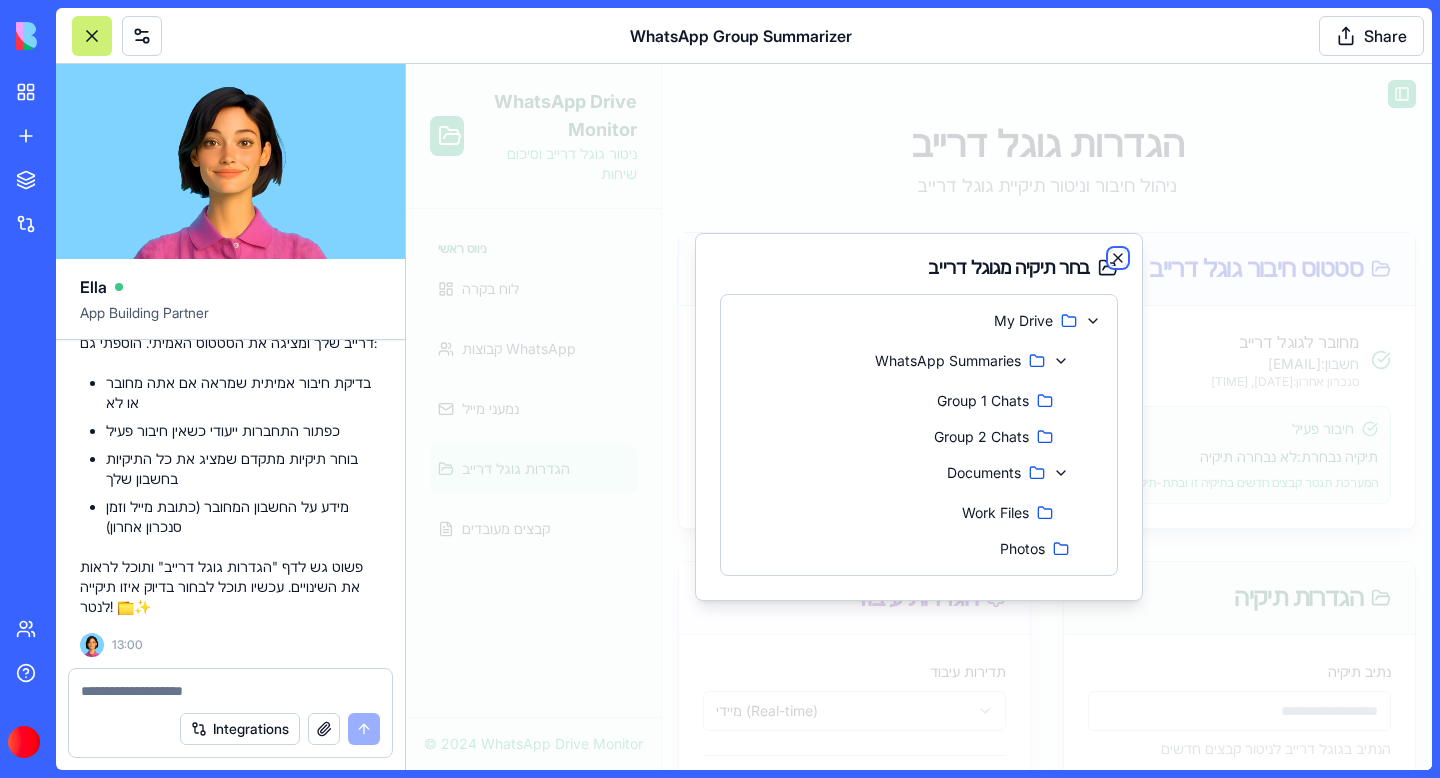 click 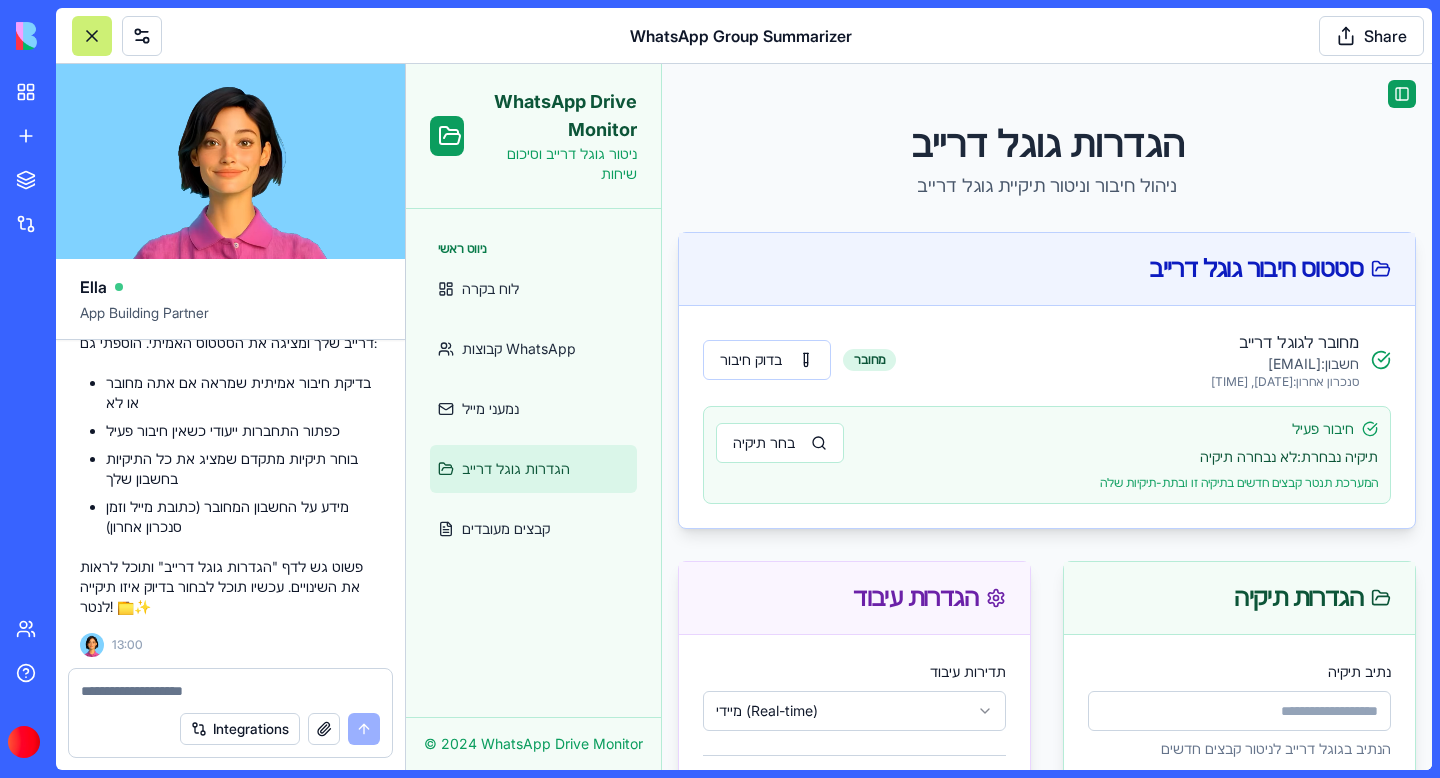 click on "**********" at bounding box center (1047, 789) 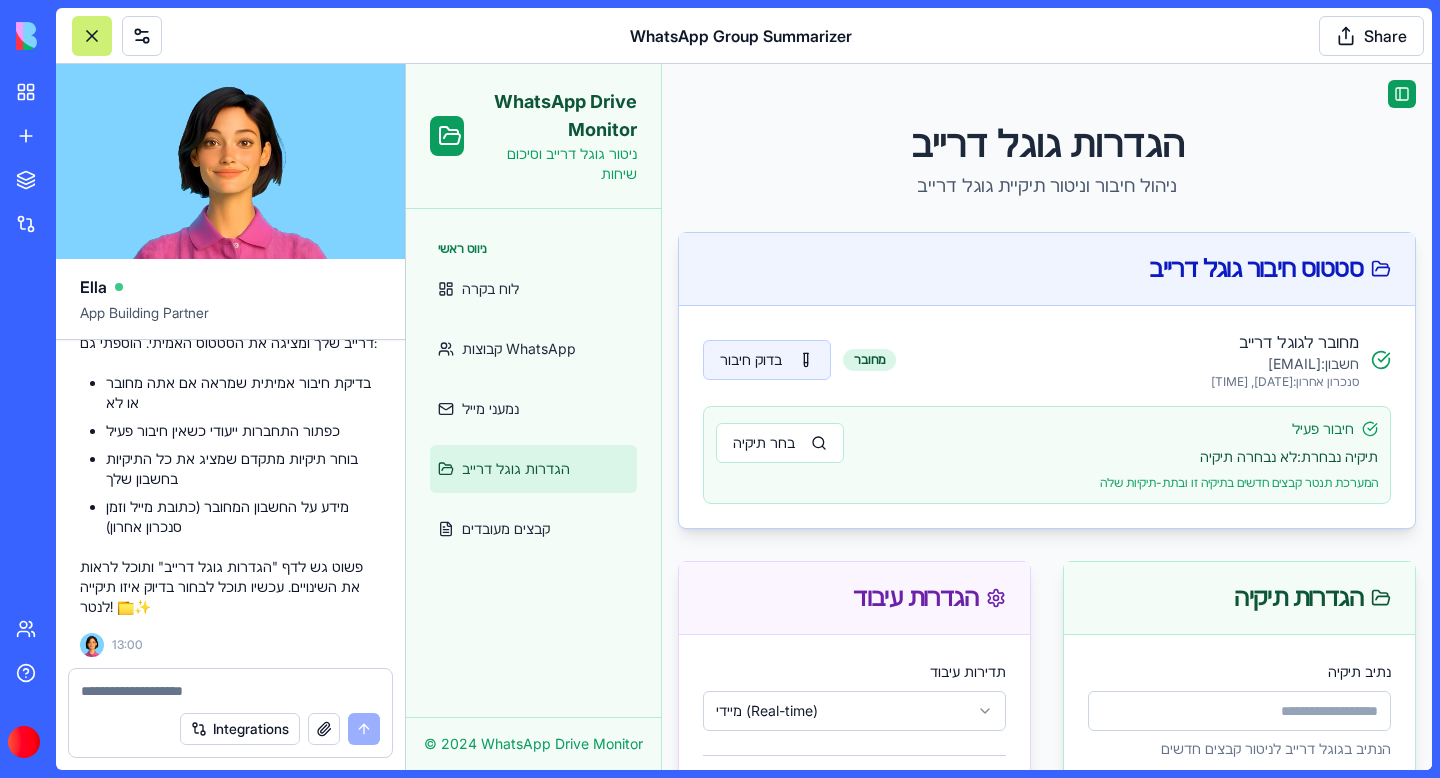 click on "בדוק חיבור" at bounding box center (767, 360) 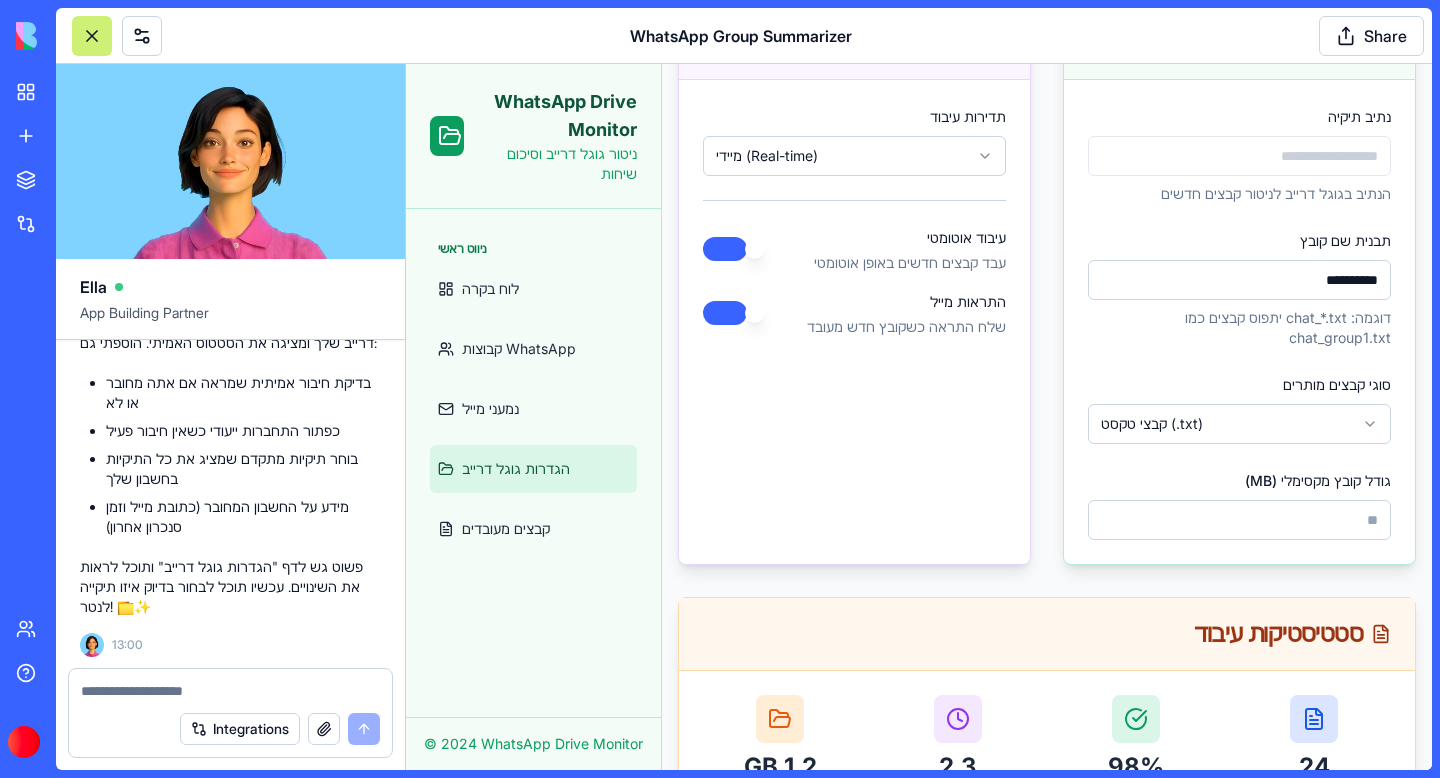 scroll, scrollTop: 510, scrollLeft: 0, axis: vertical 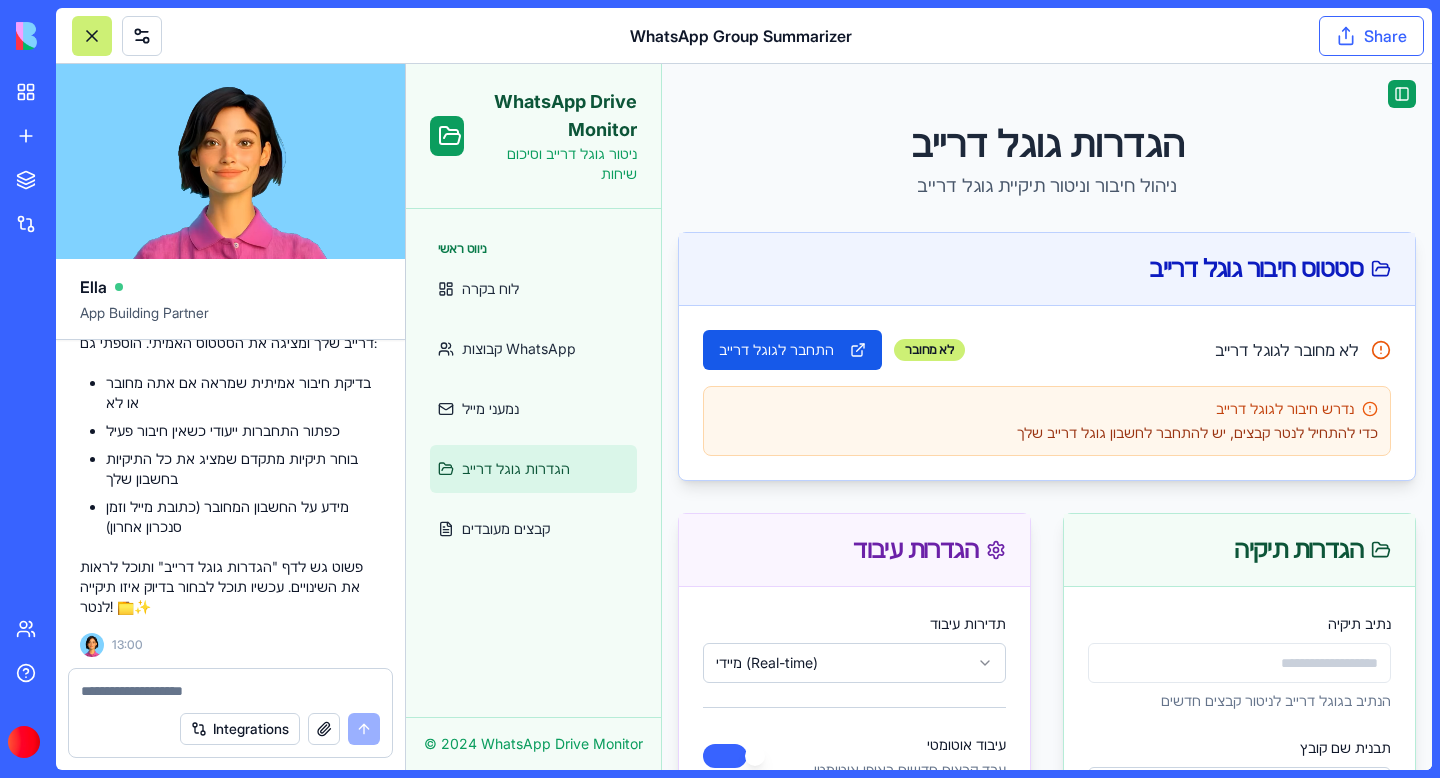 click on "Share" at bounding box center [1371, 36] 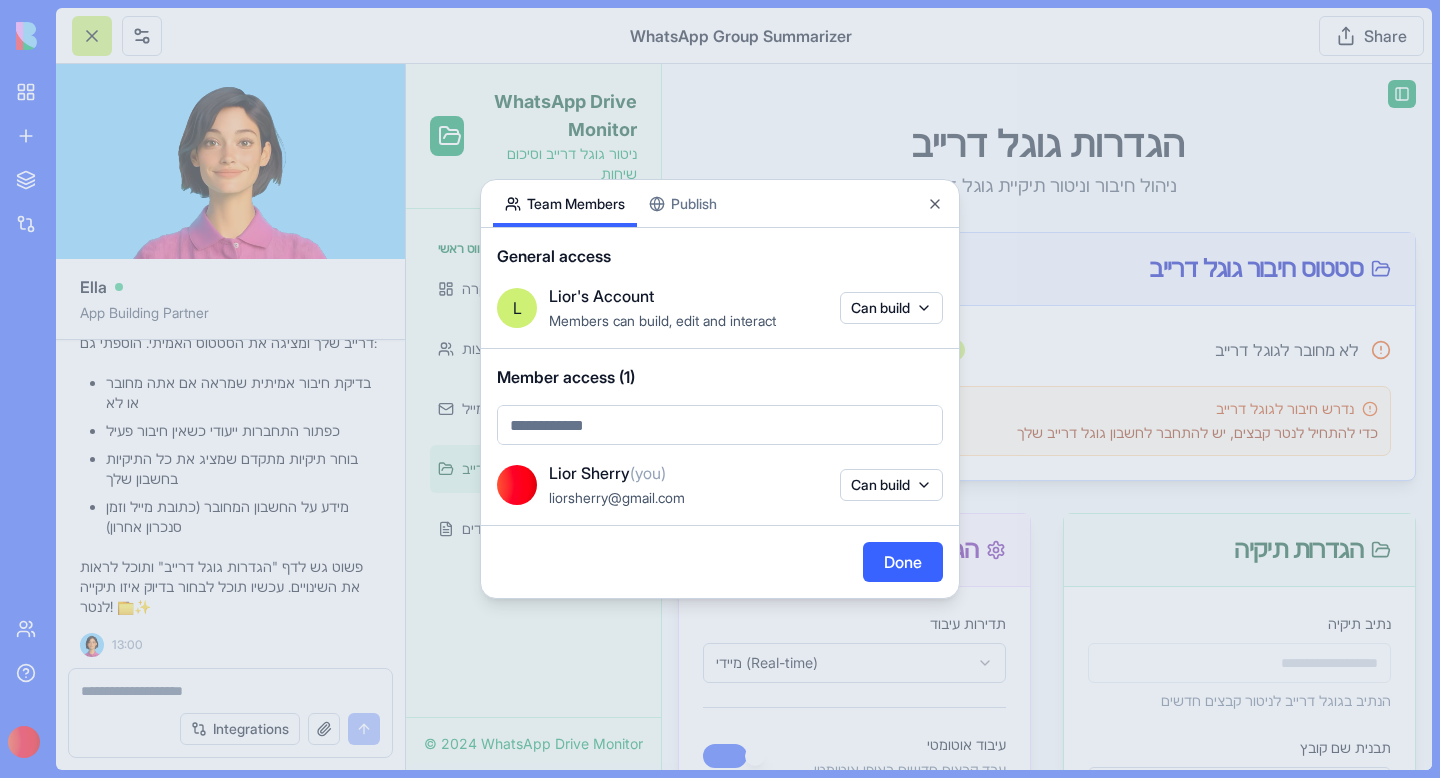 click on "Team Members Publish General access L Lior's Account Members can build, edit and interact Can build Member access (1) Lior Sherry  (you) liorsherry@gmail.com Can build Done Close" at bounding box center (720, 389) 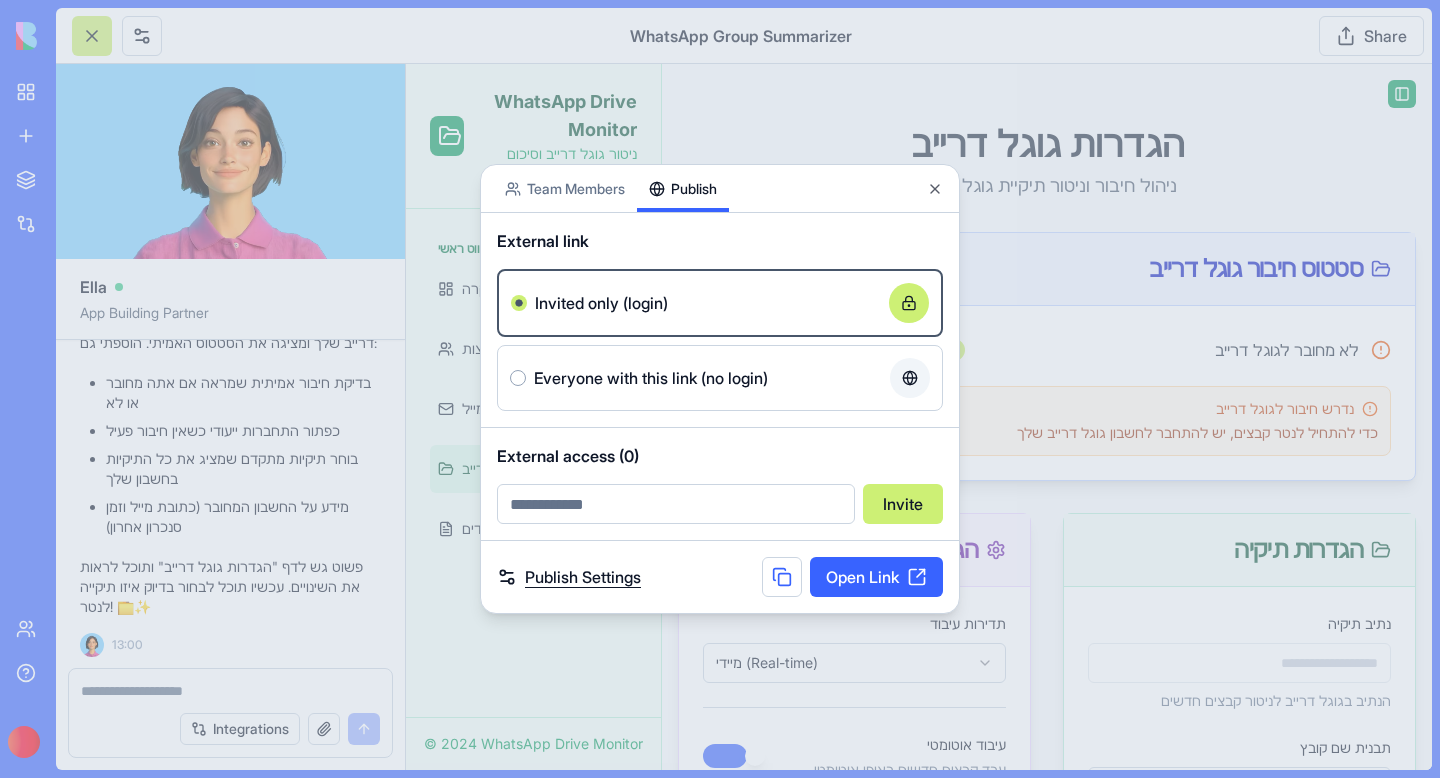 click on "Publish Settings" at bounding box center (569, 577) 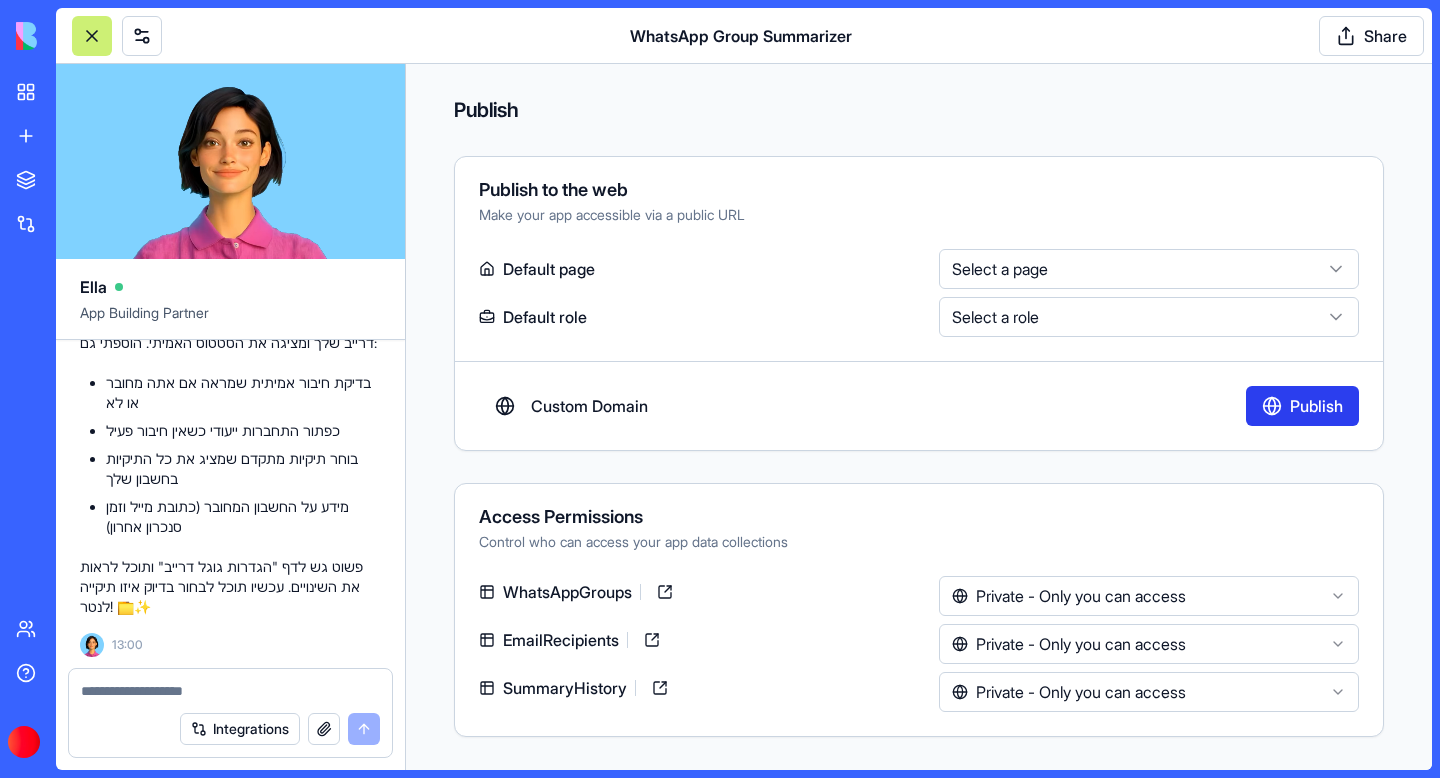 click on "Publish" at bounding box center [1302, 406] 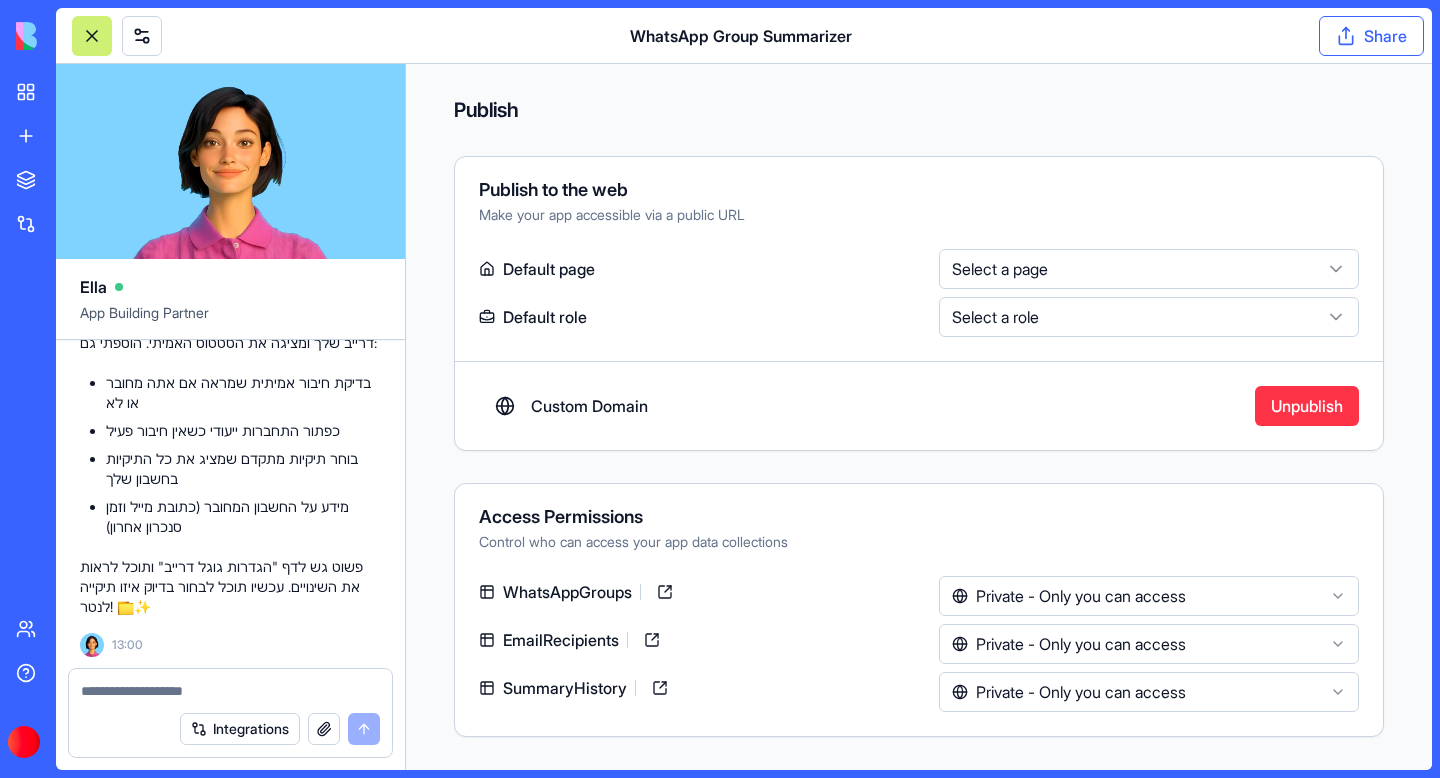 click on "Share" at bounding box center [1371, 36] 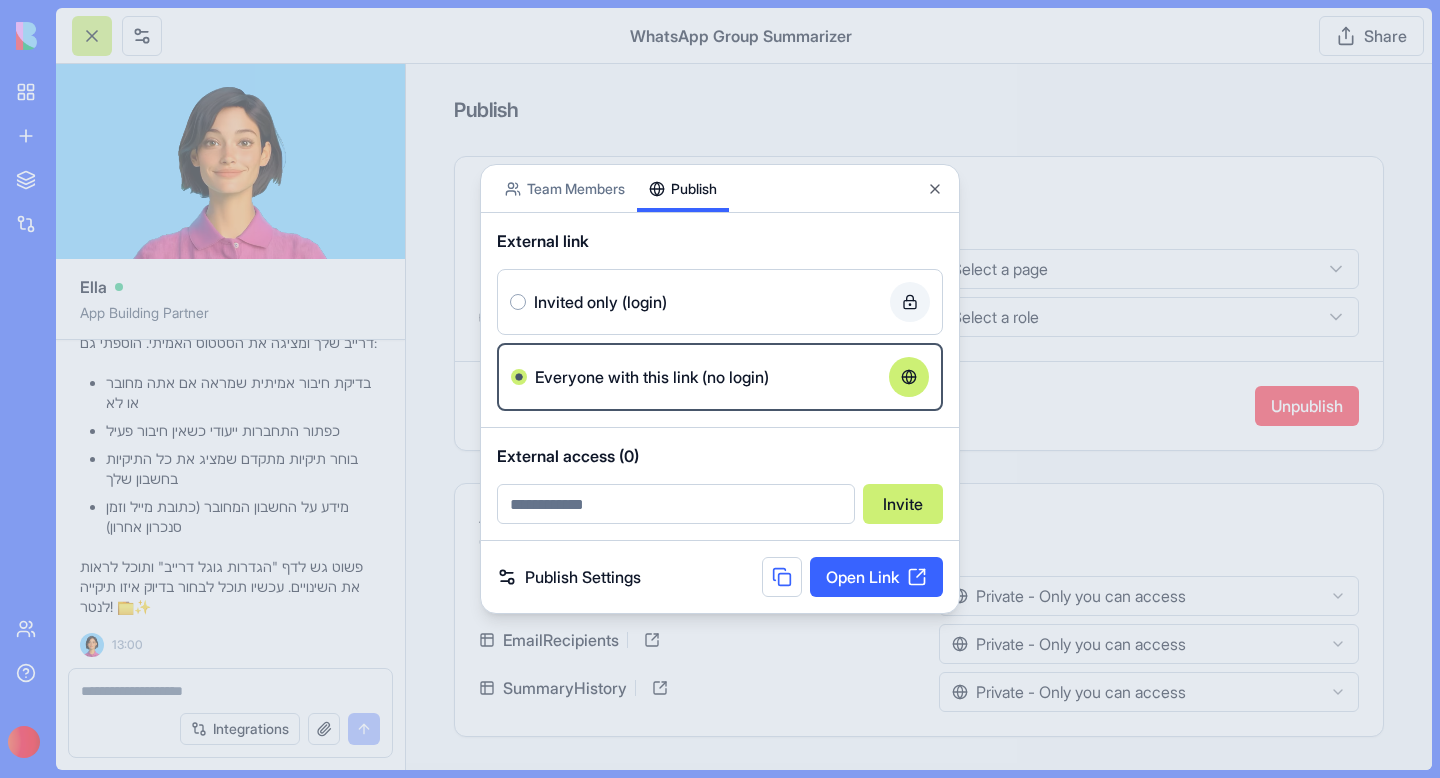 click on "Team Members" at bounding box center (565, 188) 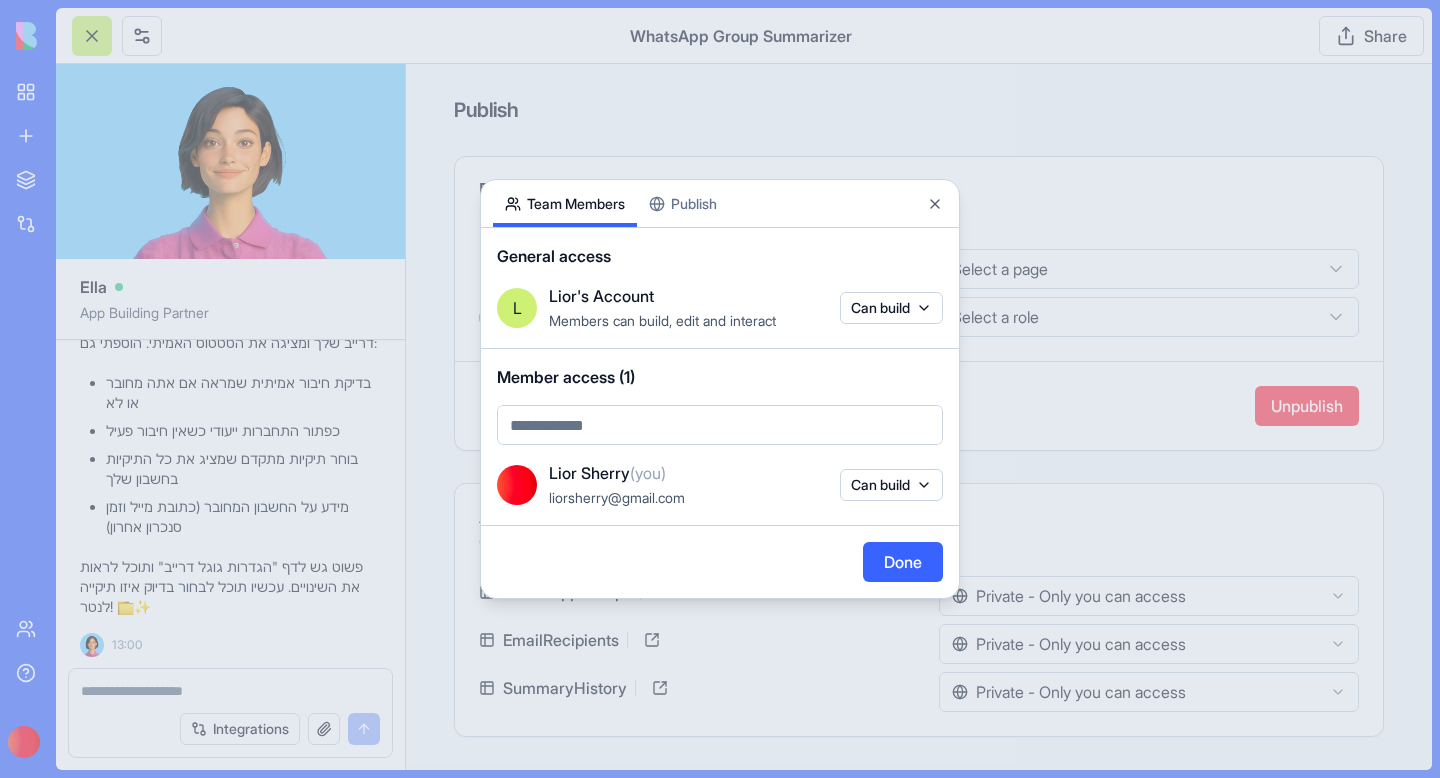 click at bounding box center [720, 389] 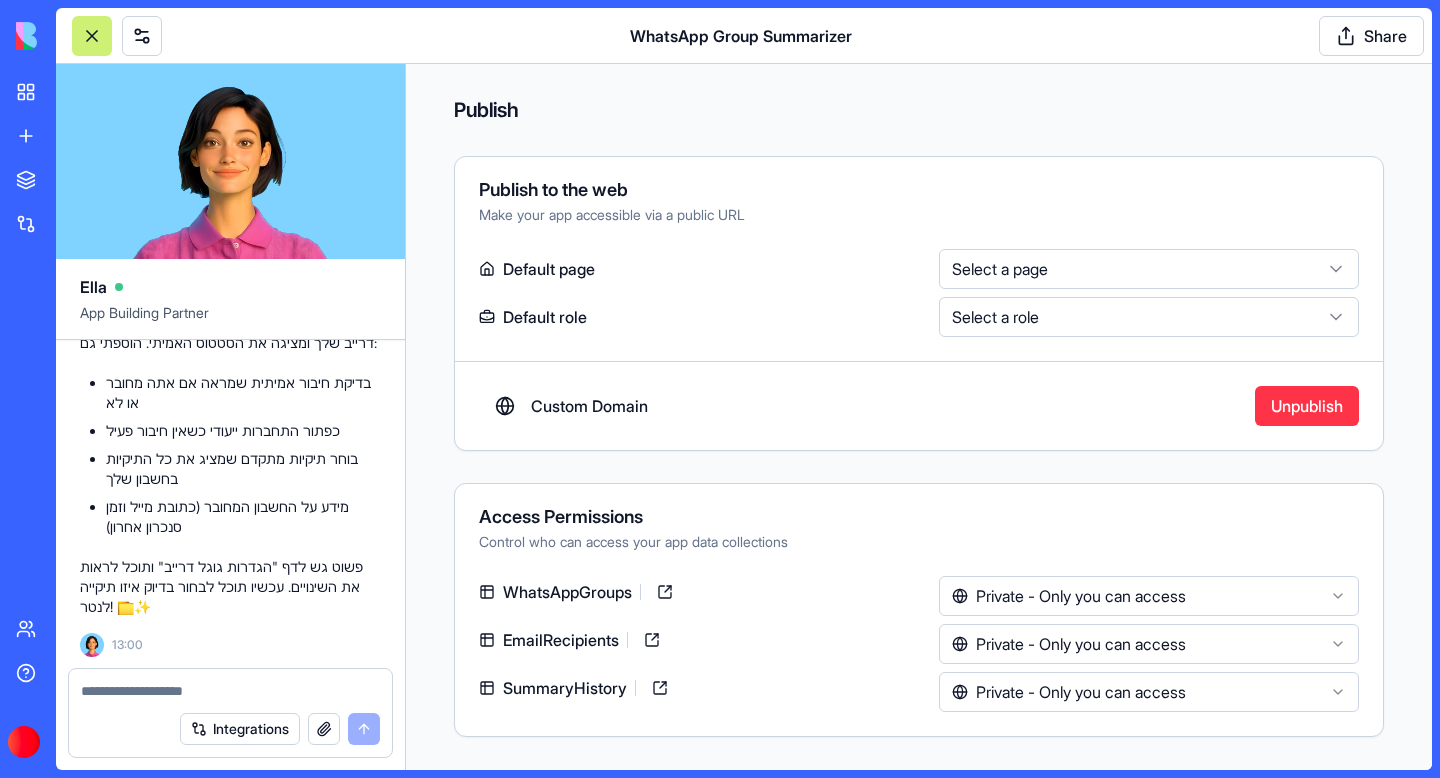 click at bounding box center (92, 36) 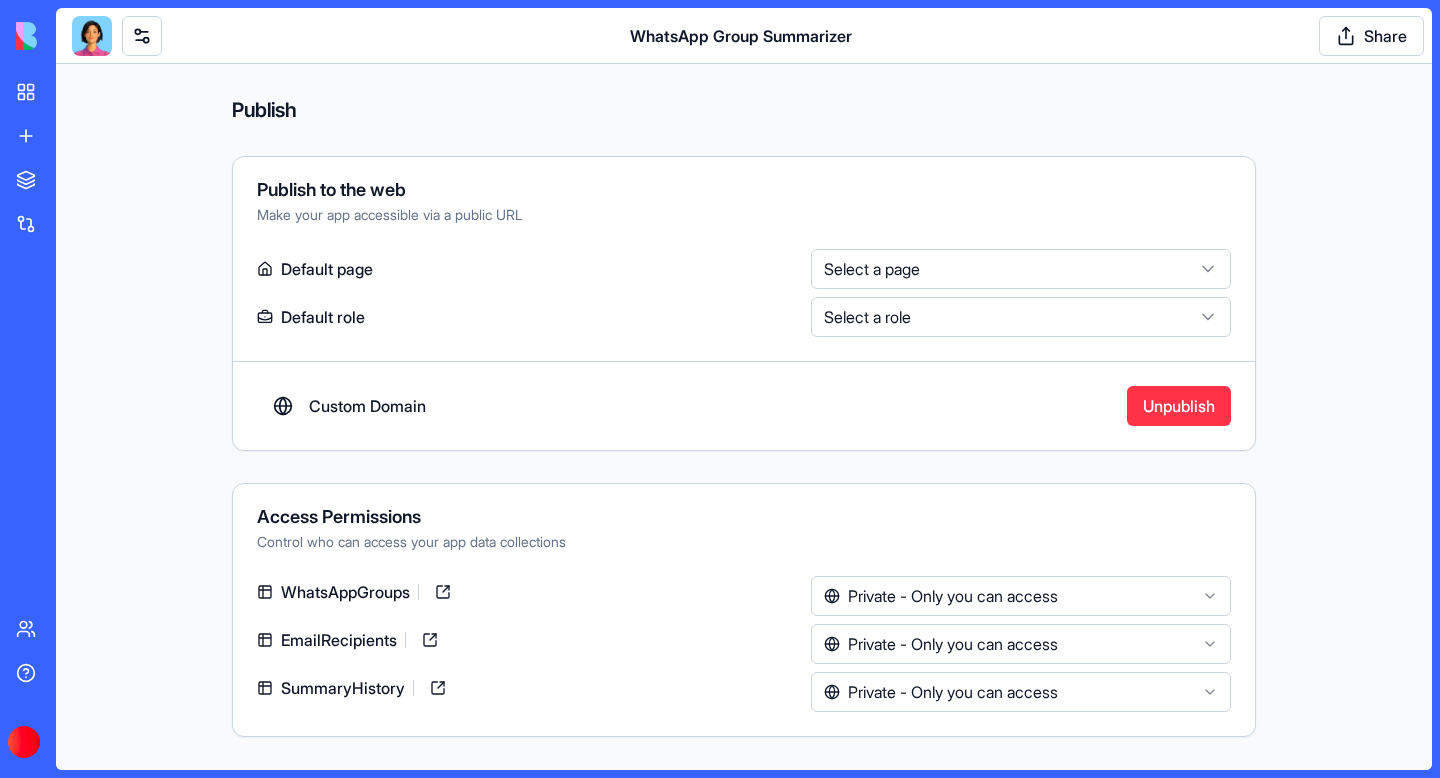 click at bounding box center (92, 36) 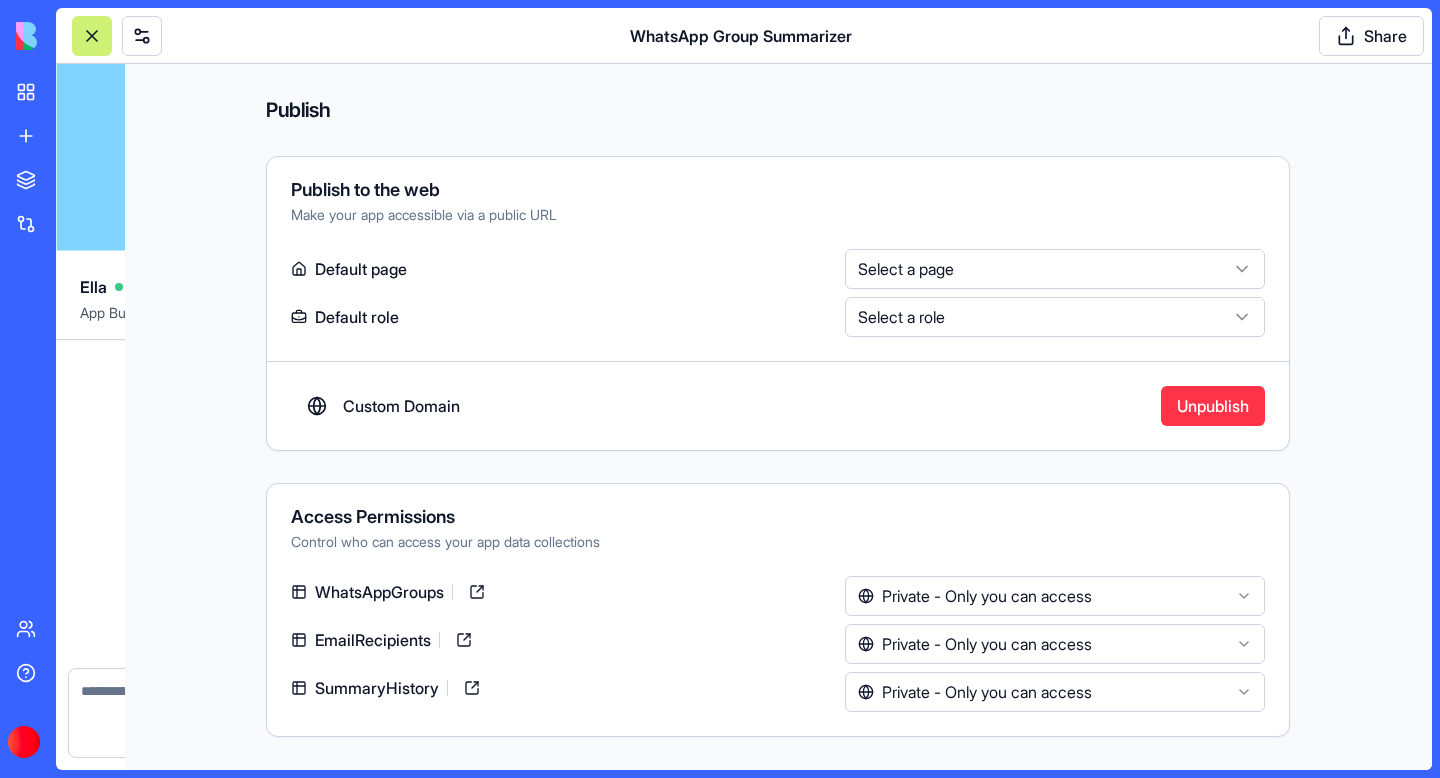 scroll, scrollTop: 5535, scrollLeft: 0, axis: vertical 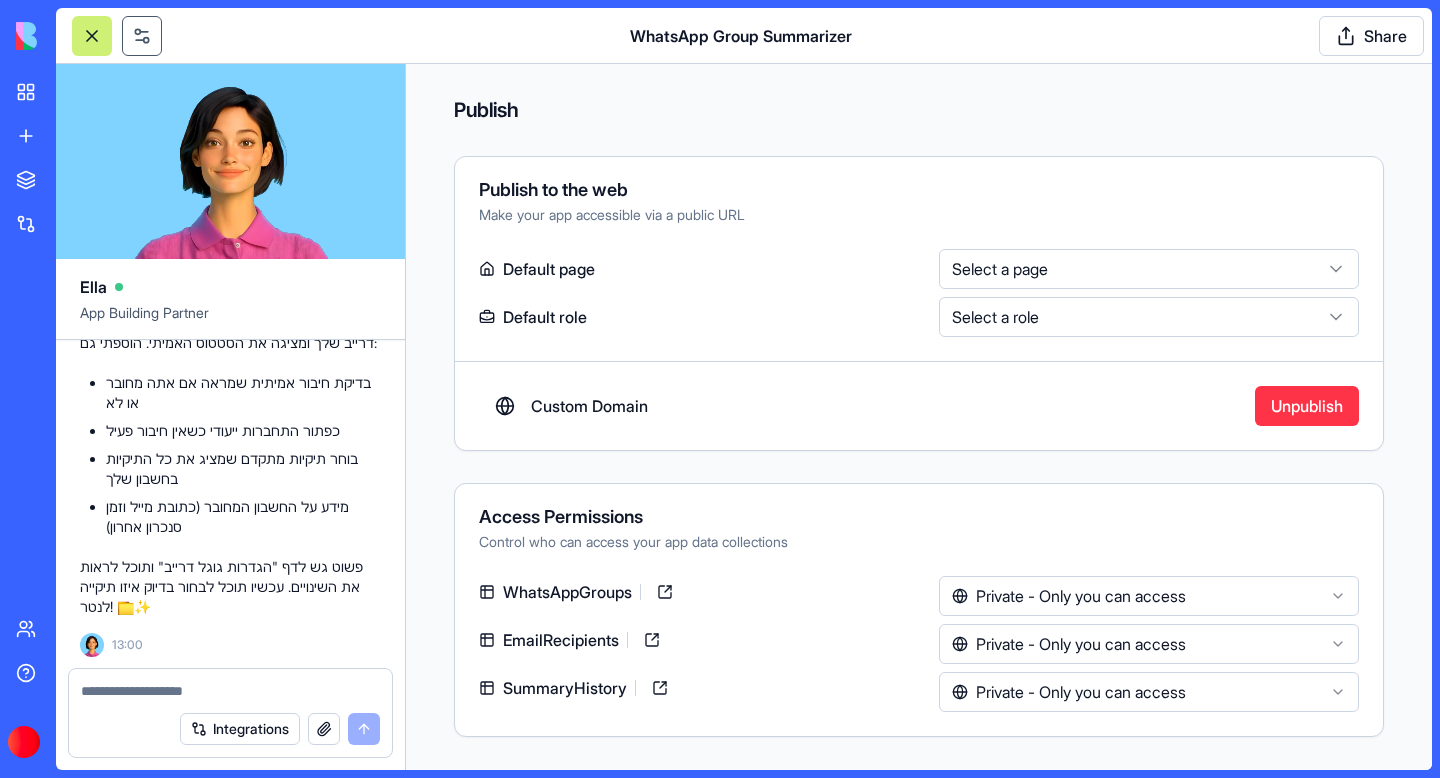 click at bounding box center [142, 36] 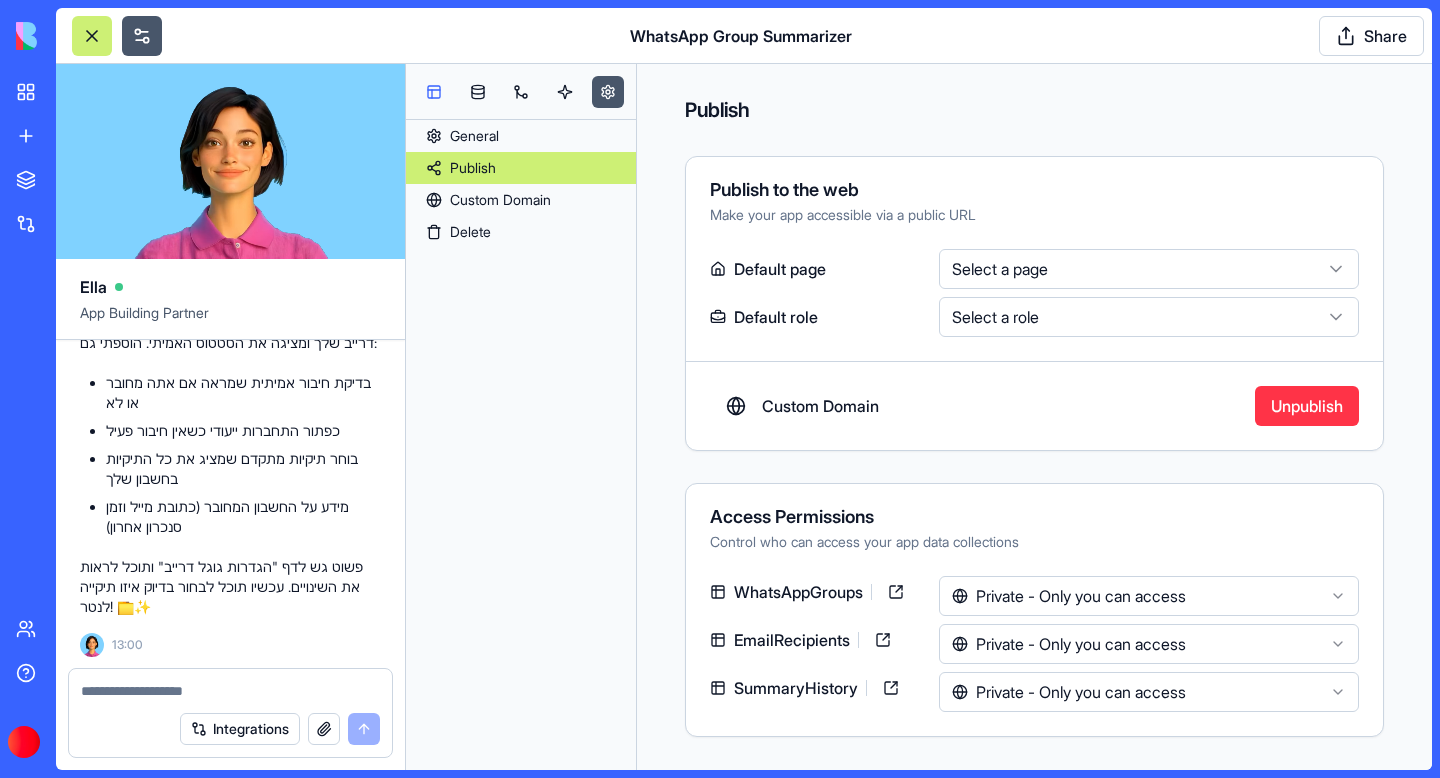 click at bounding box center [434, 92] 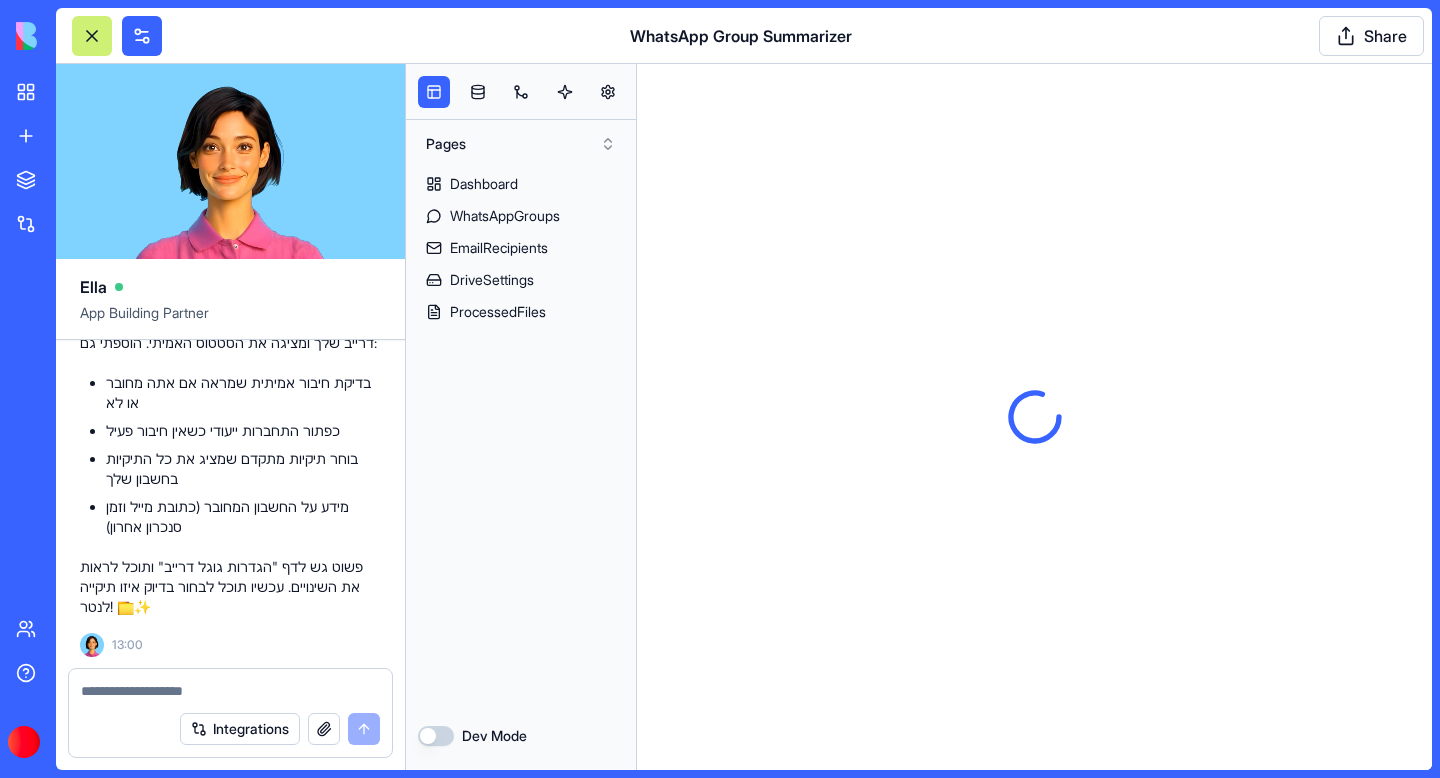 click at bounding box center (434, 92) 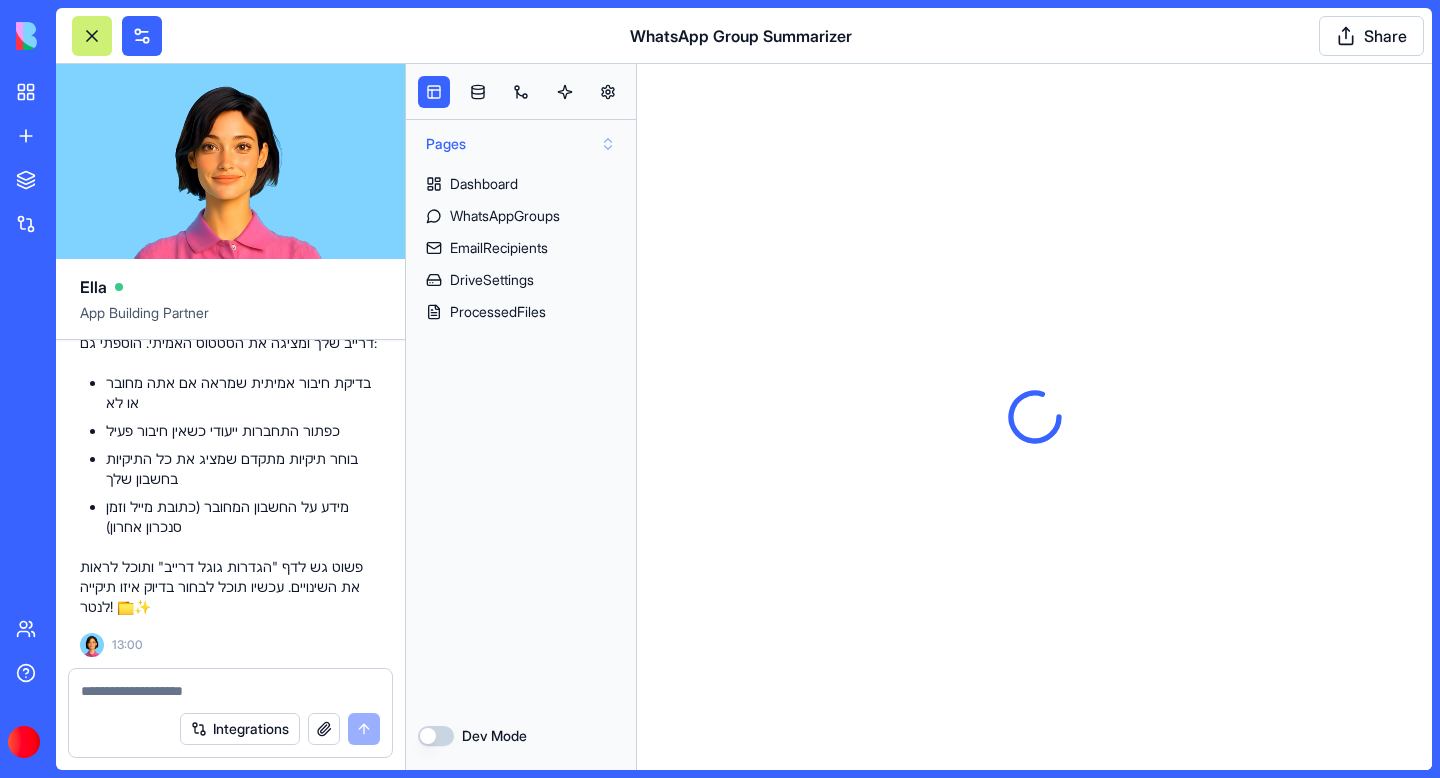 scroll, scrollTop: 0, scrollLeft: 0, axis: both 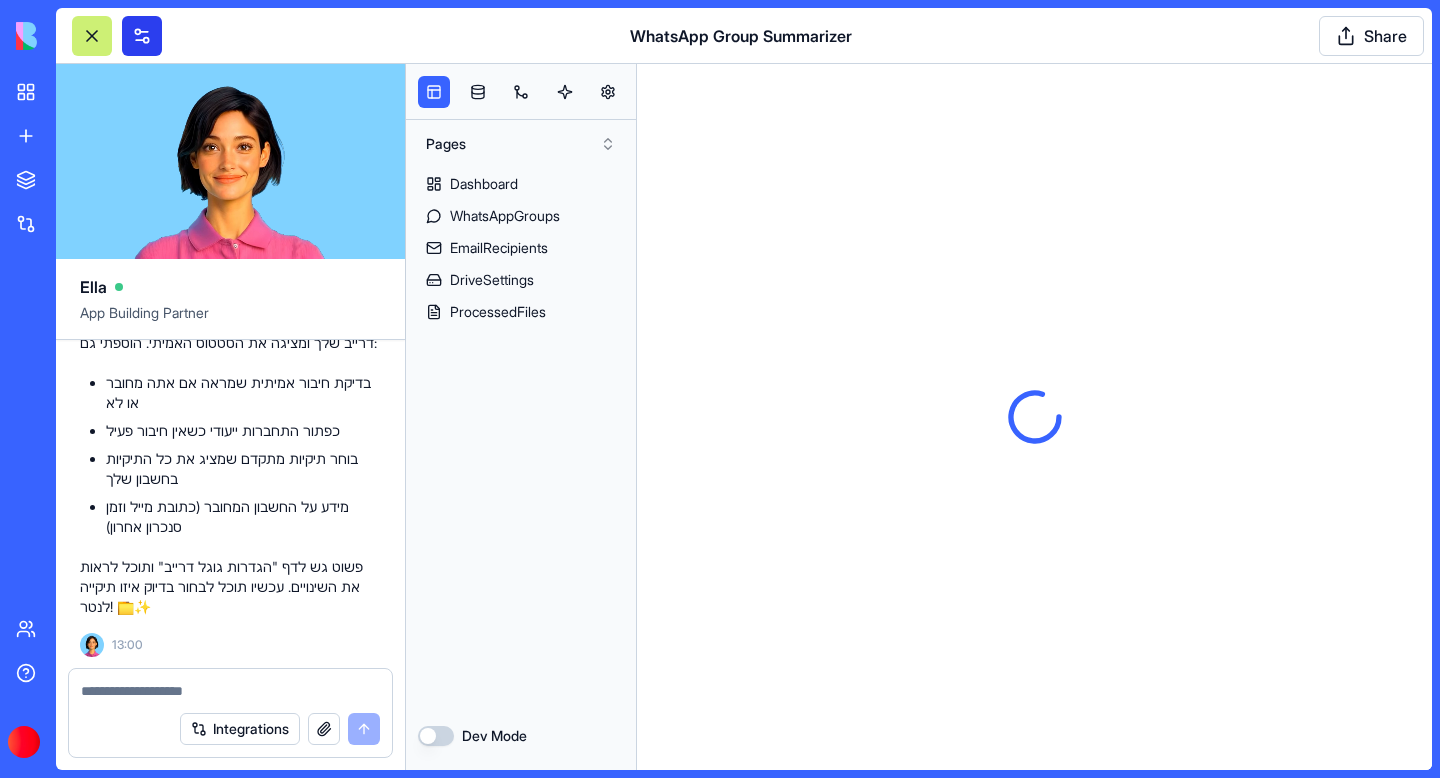 click at bounding box center (142, 36) 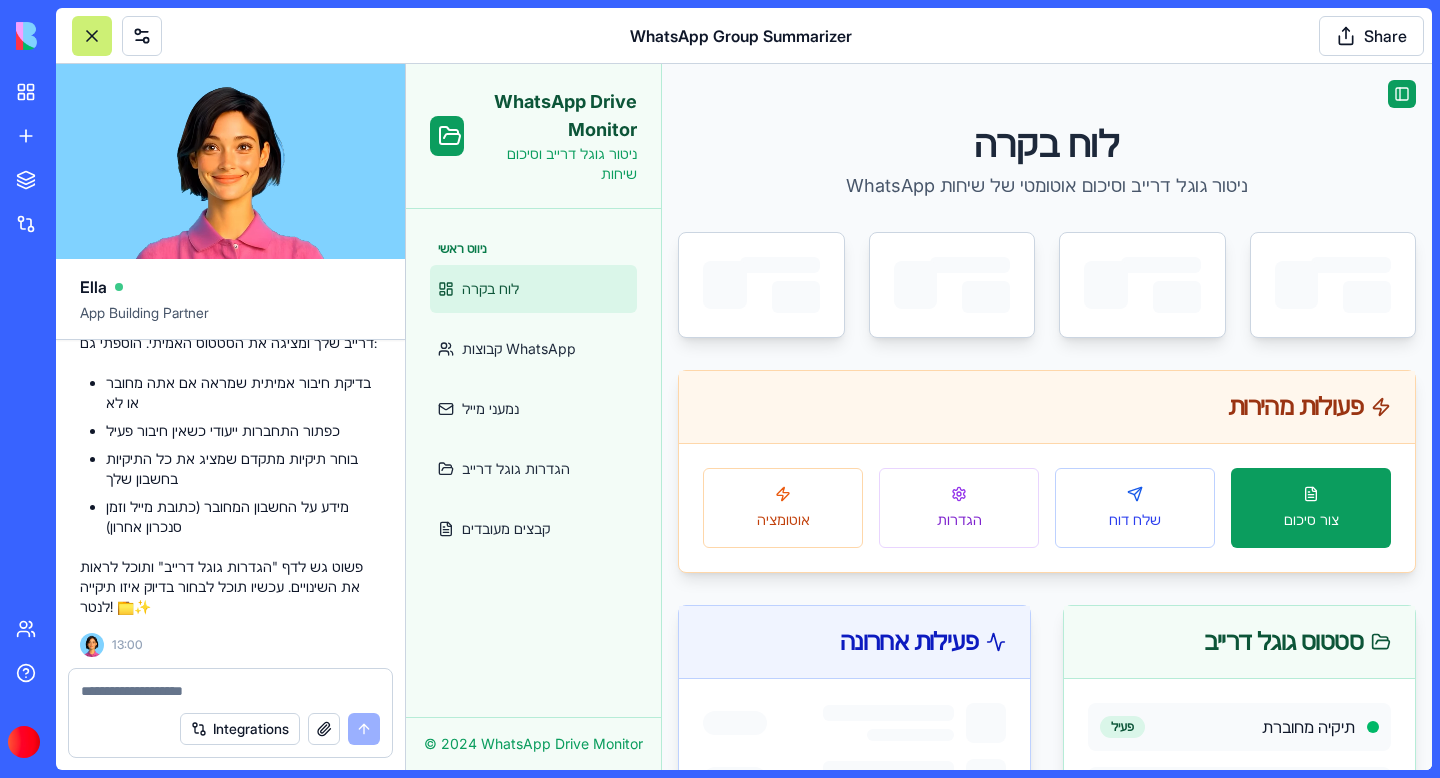 click at bounding box center [92, 36] 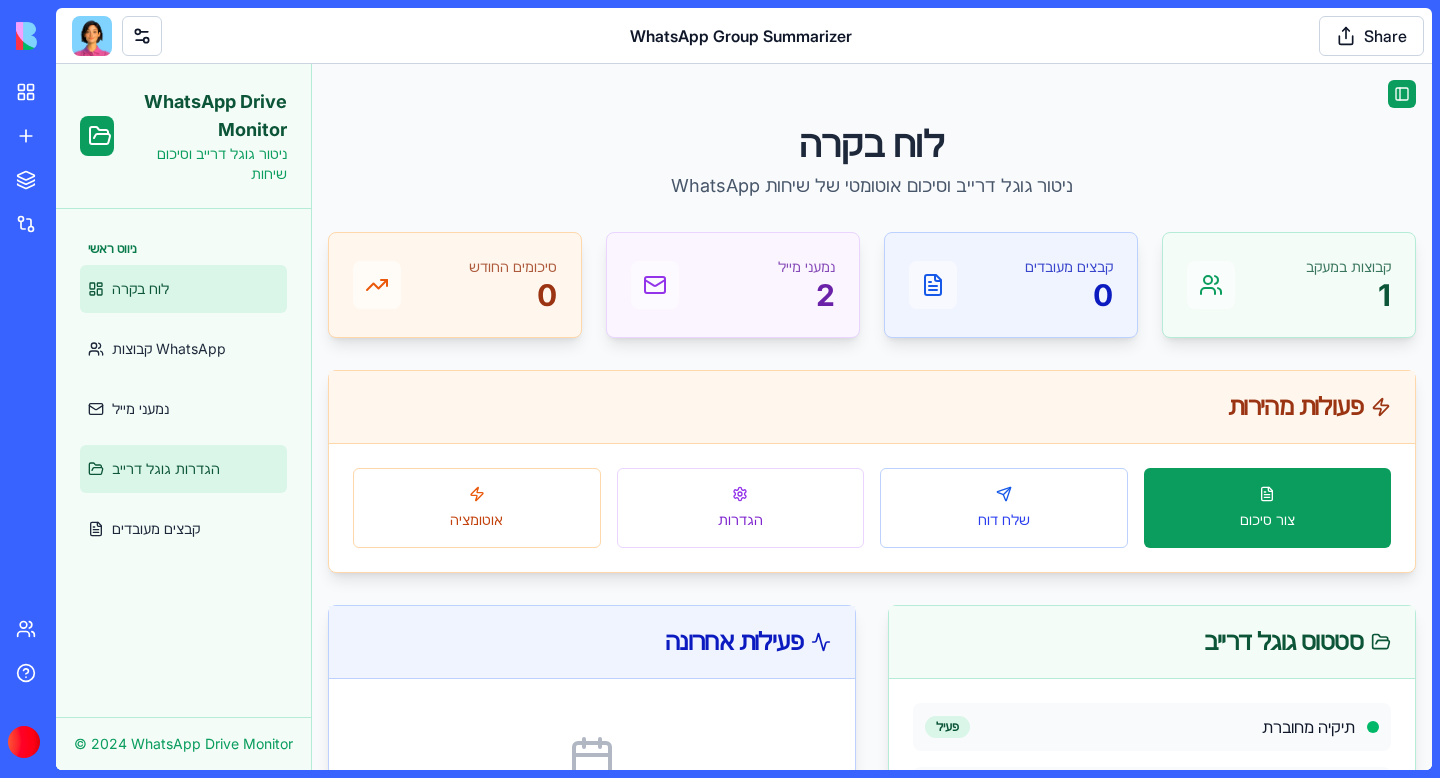 click on "הגדרות גוגל דרייב" at bounding box center (166, 469) 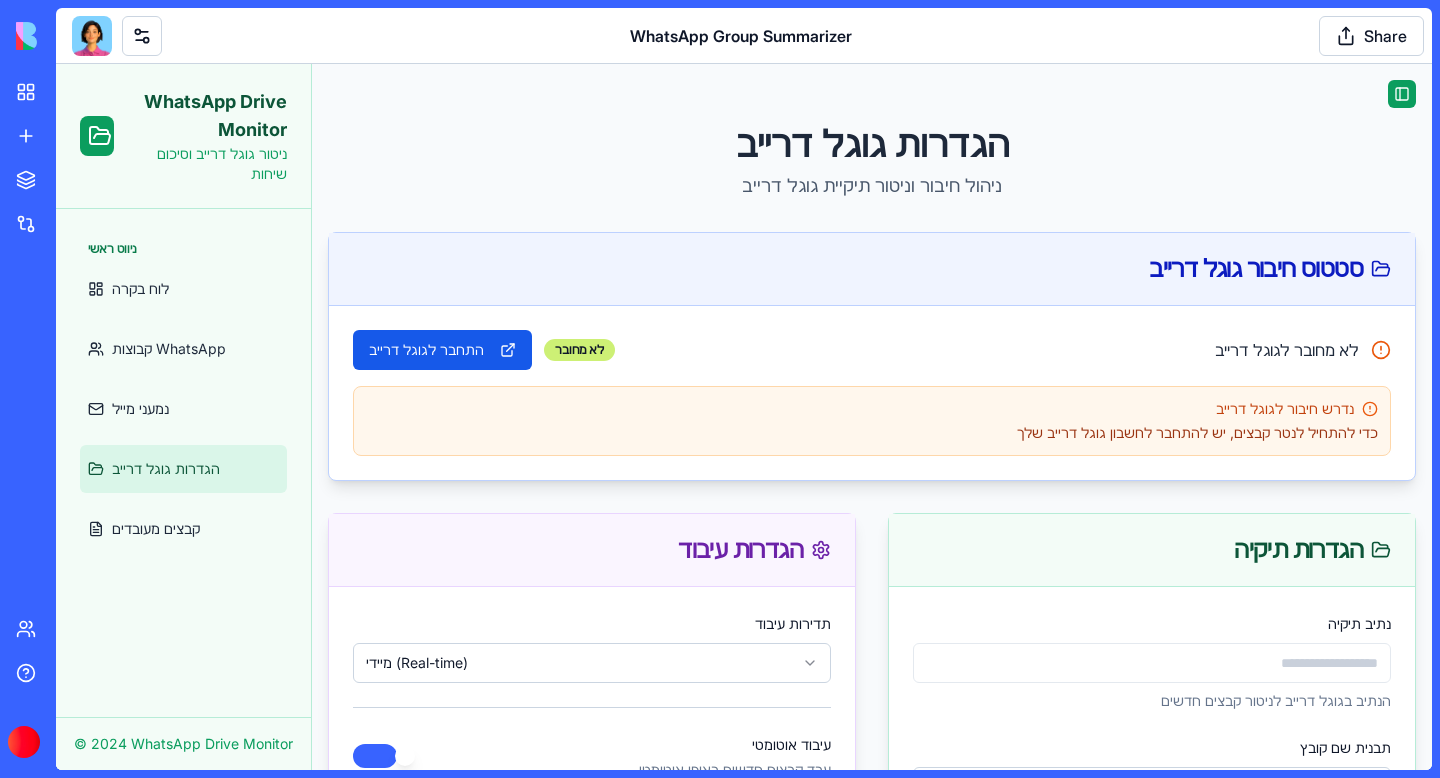 click at bounding box center [92, 36] 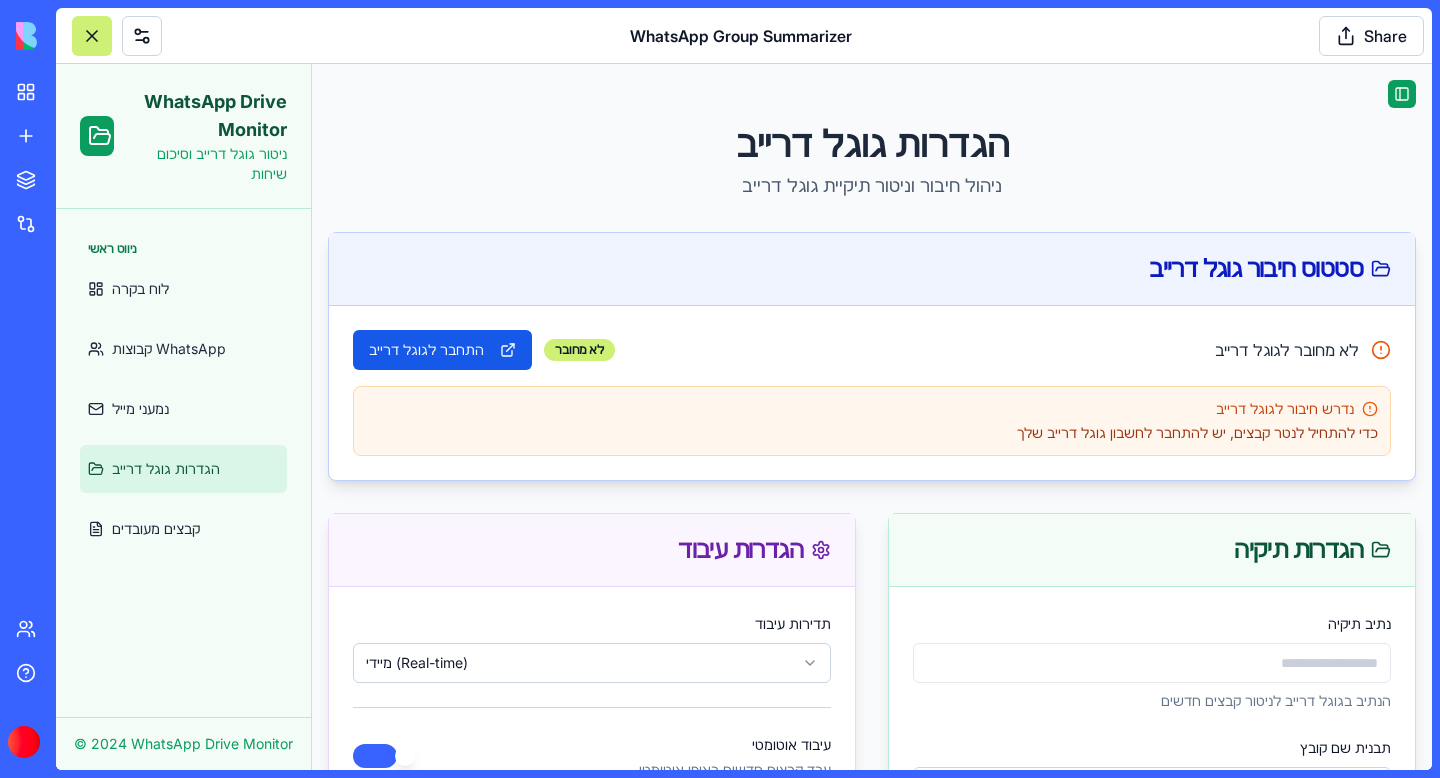 scroll, scrollTop: 5535, scrollLeft: 0, axis: vertical 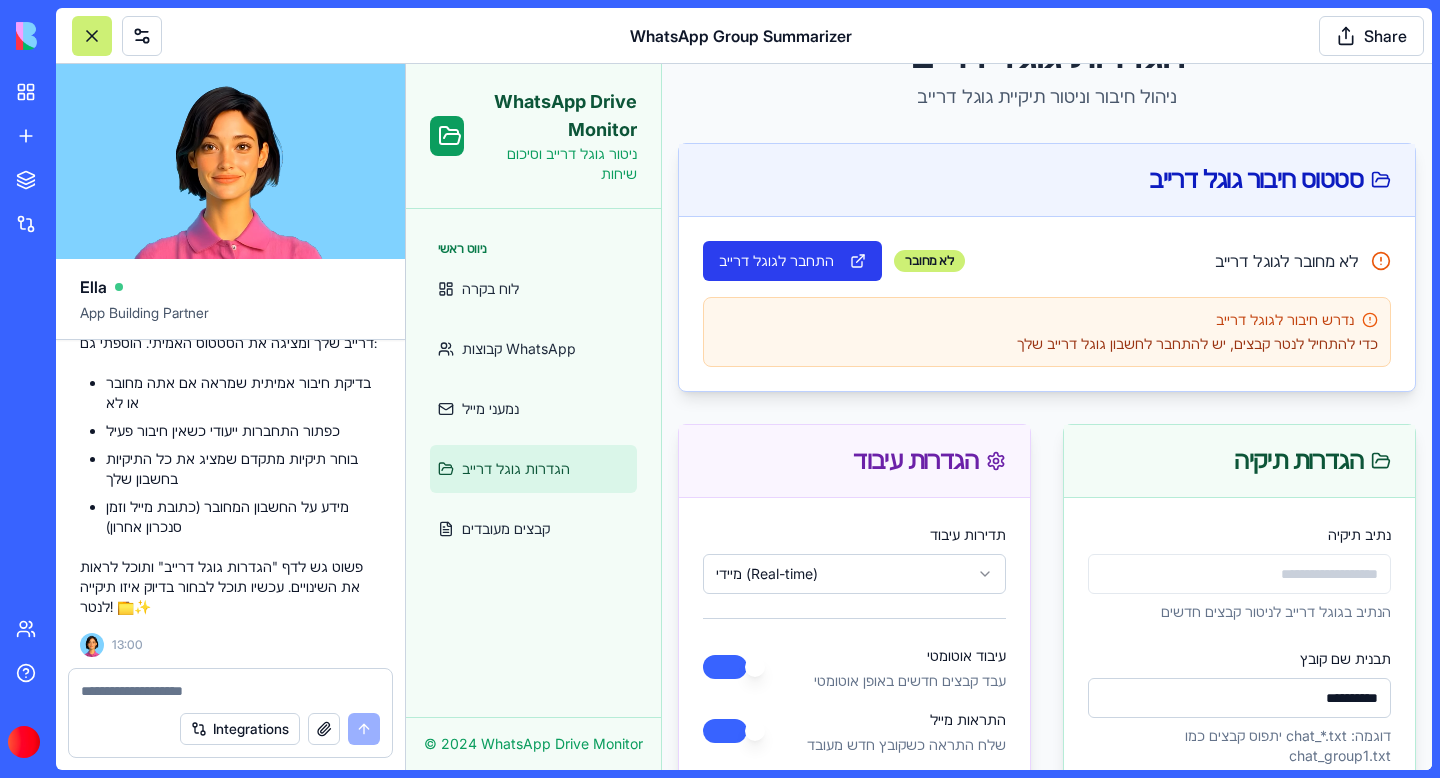 click on "התחבר לגוגל דרייב" at bounding box center [792, 261] 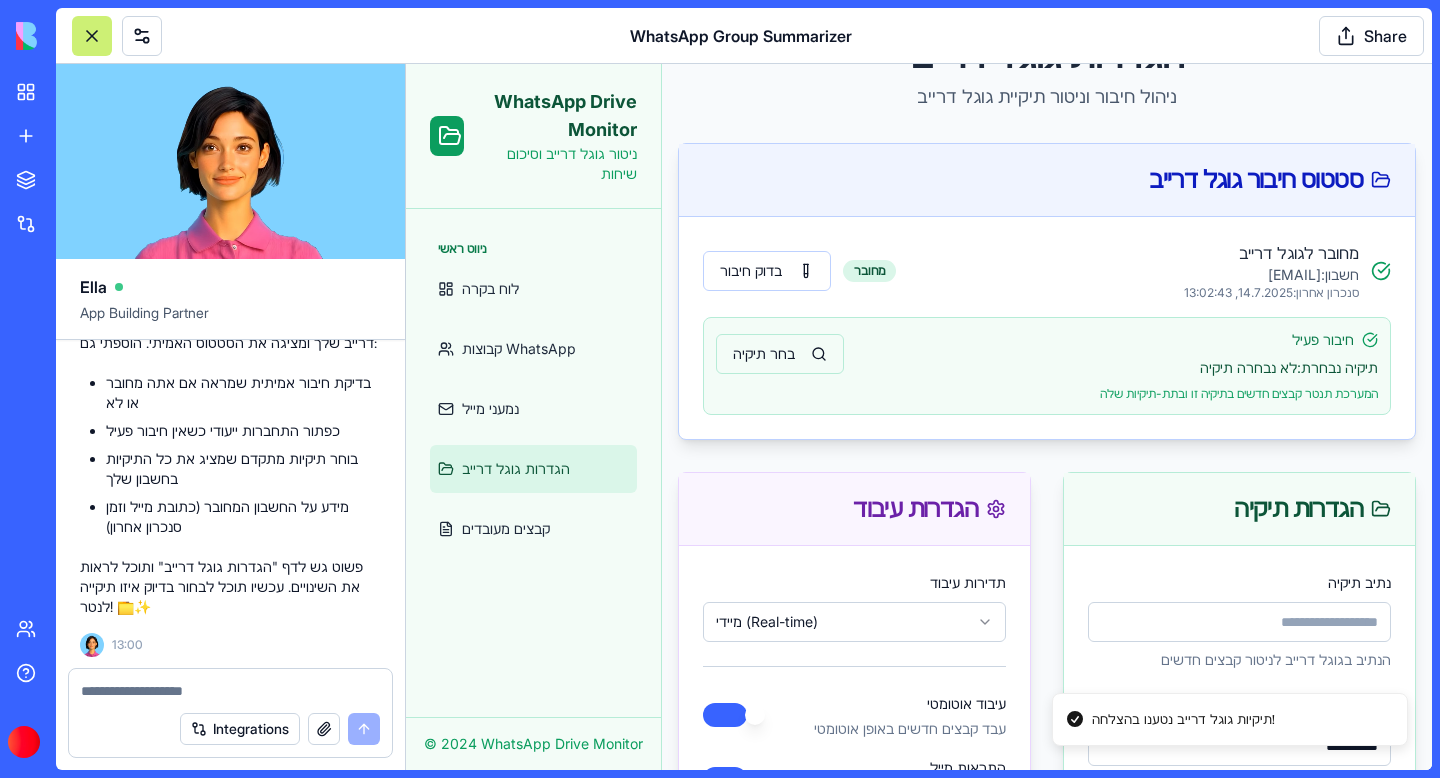 click on "בחר תיקיה" at bounding box center (780, 354) 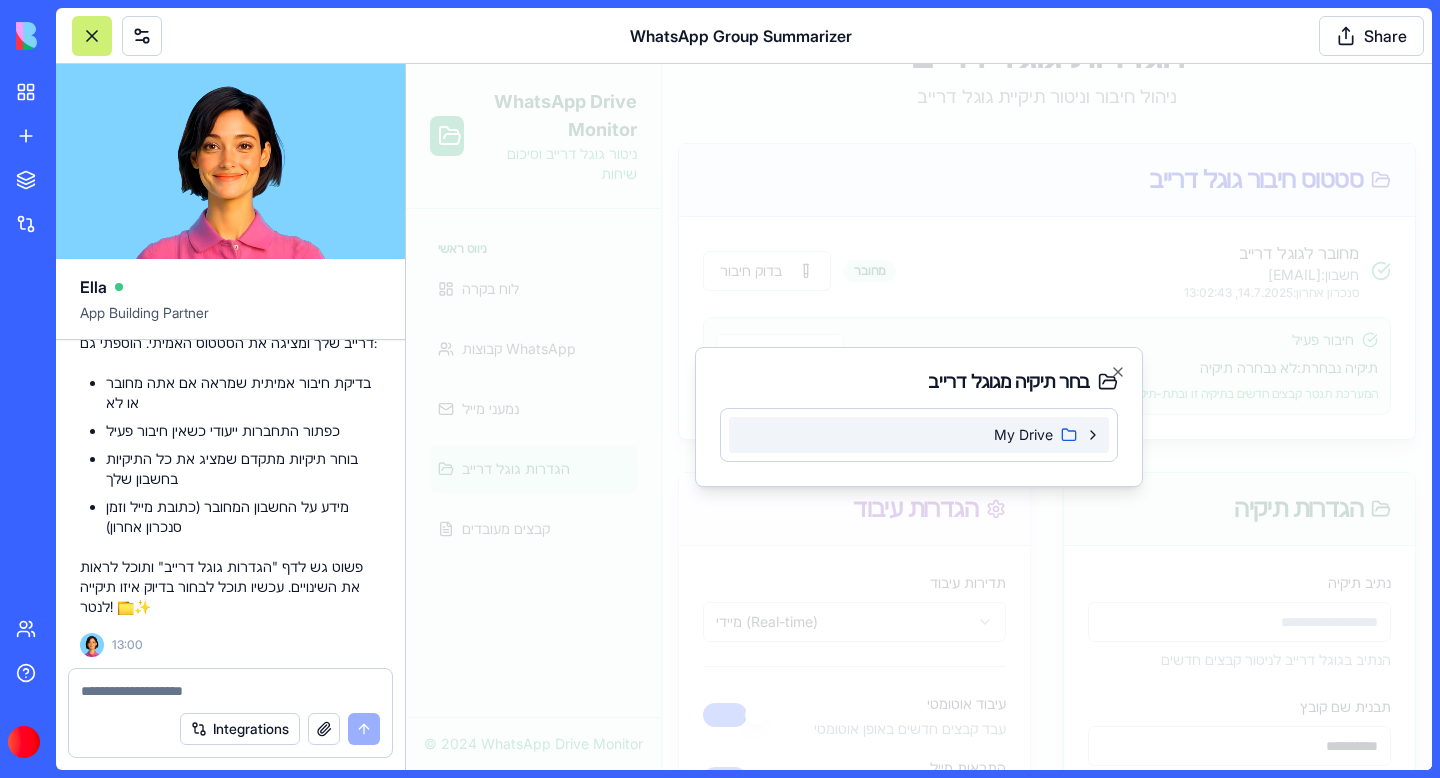 click on "My Drive" at bounding box center (919, 435) 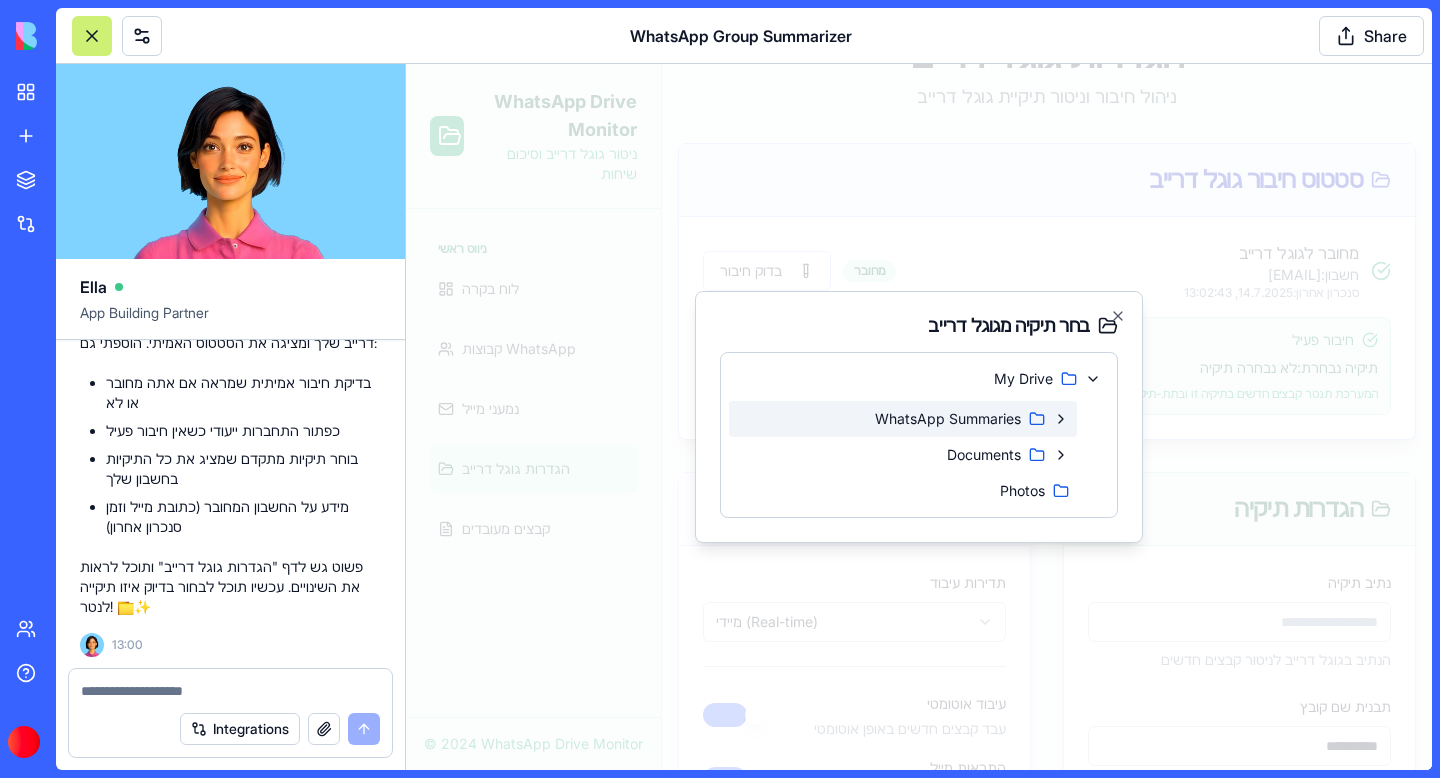 click 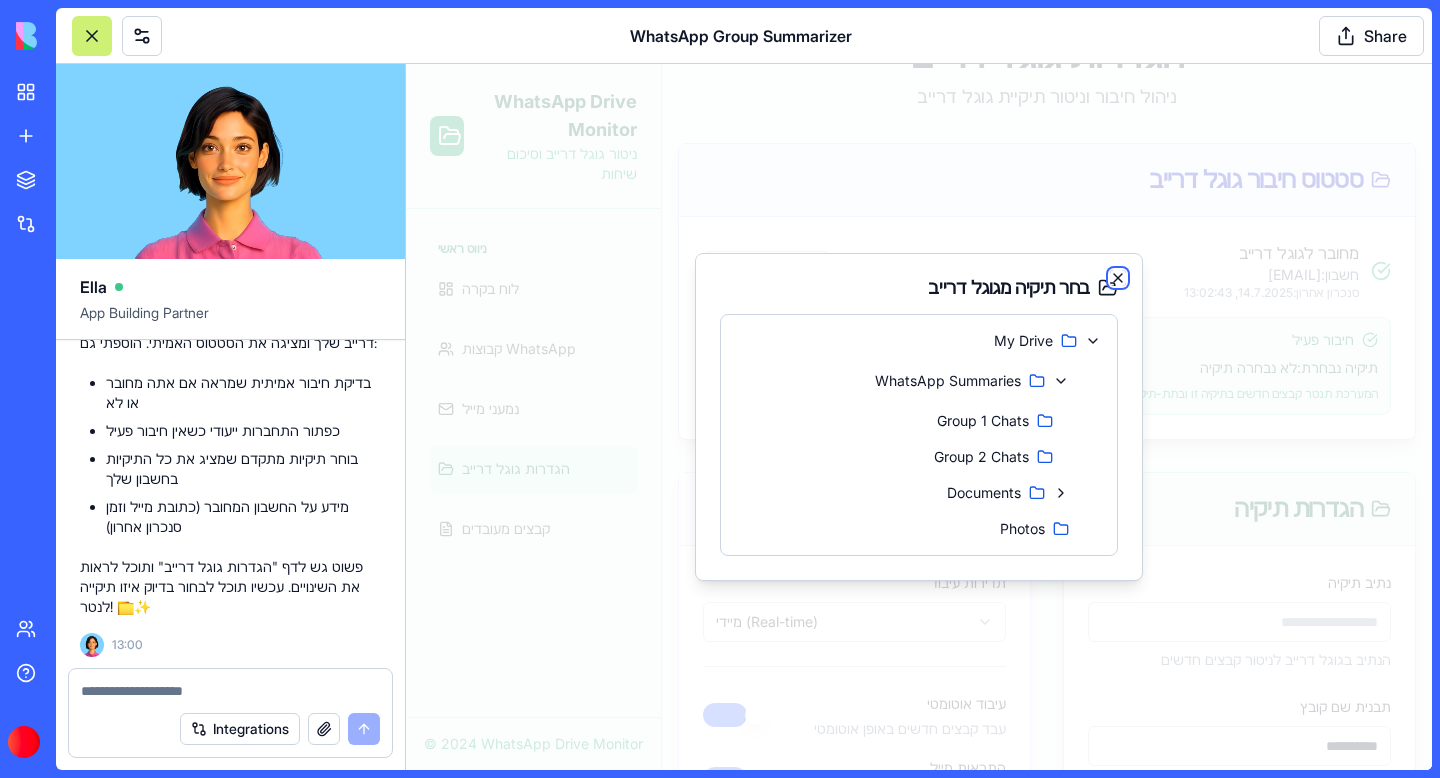 click 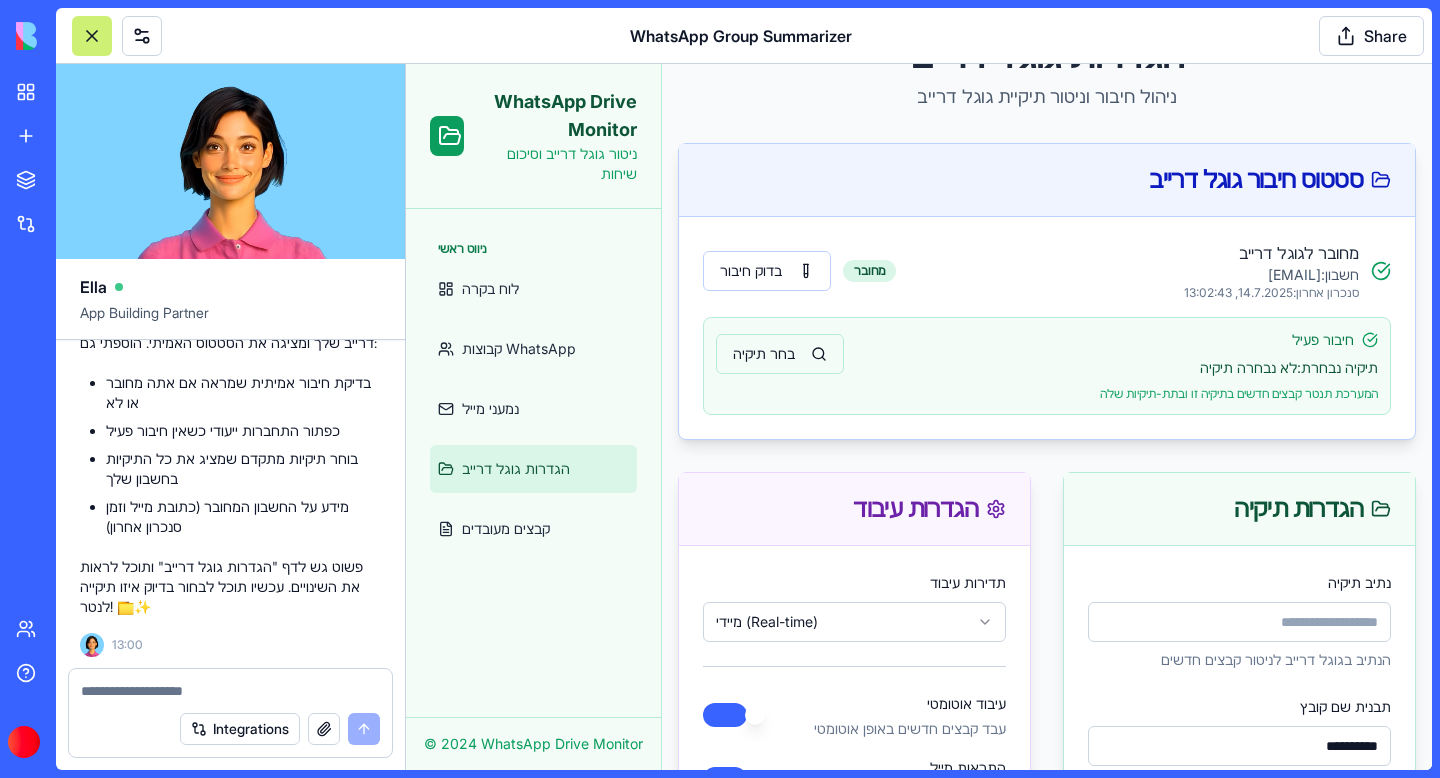 click on "בחר תיקיה" at bounding box center (780, 354) 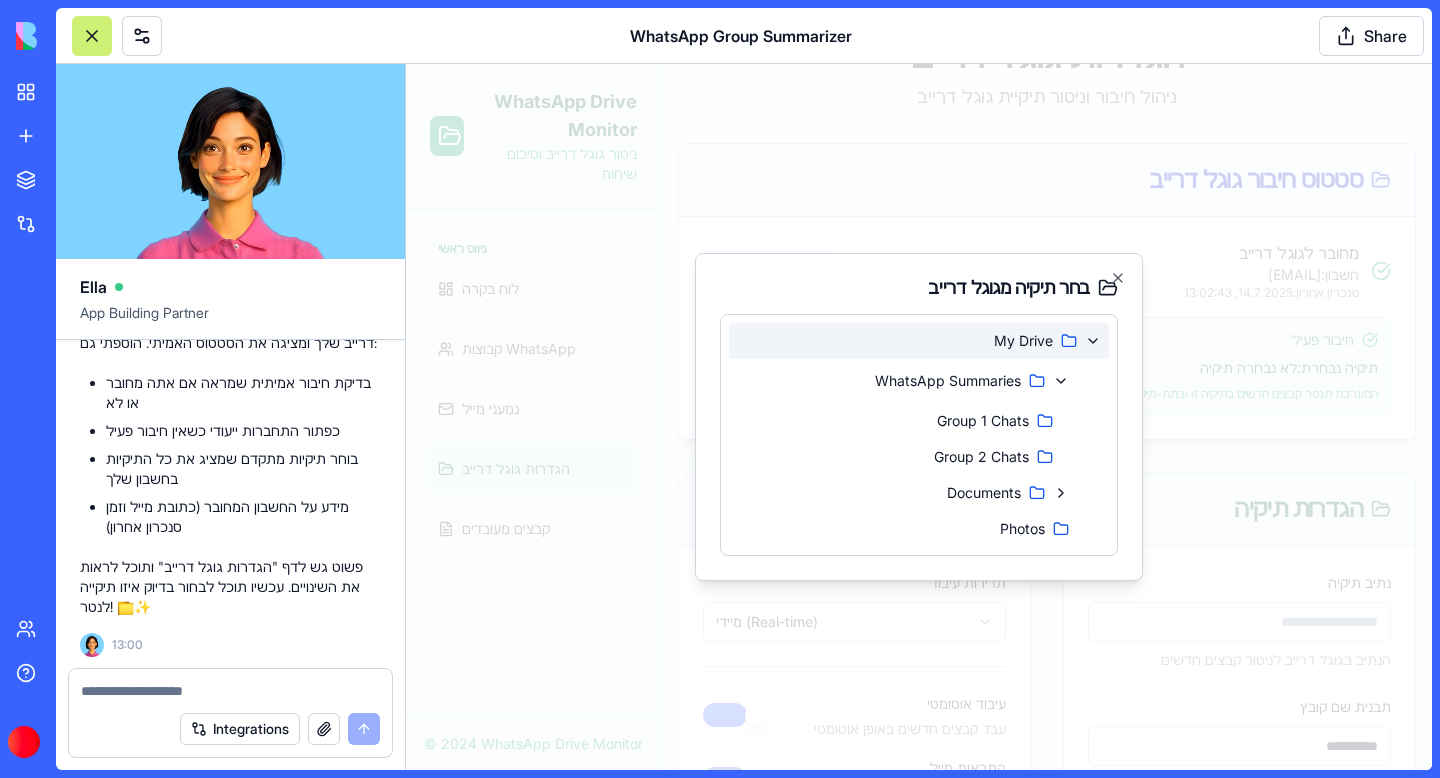 type 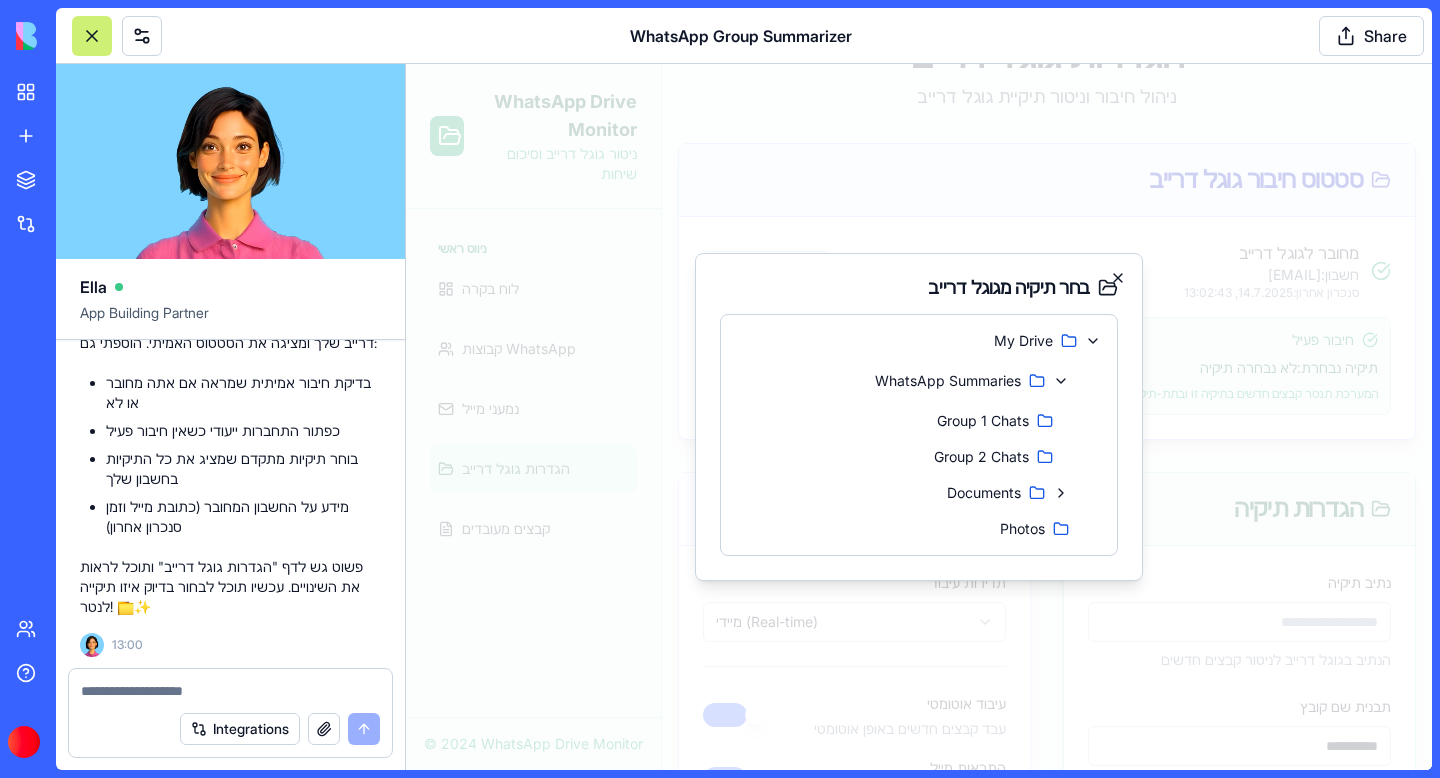 click 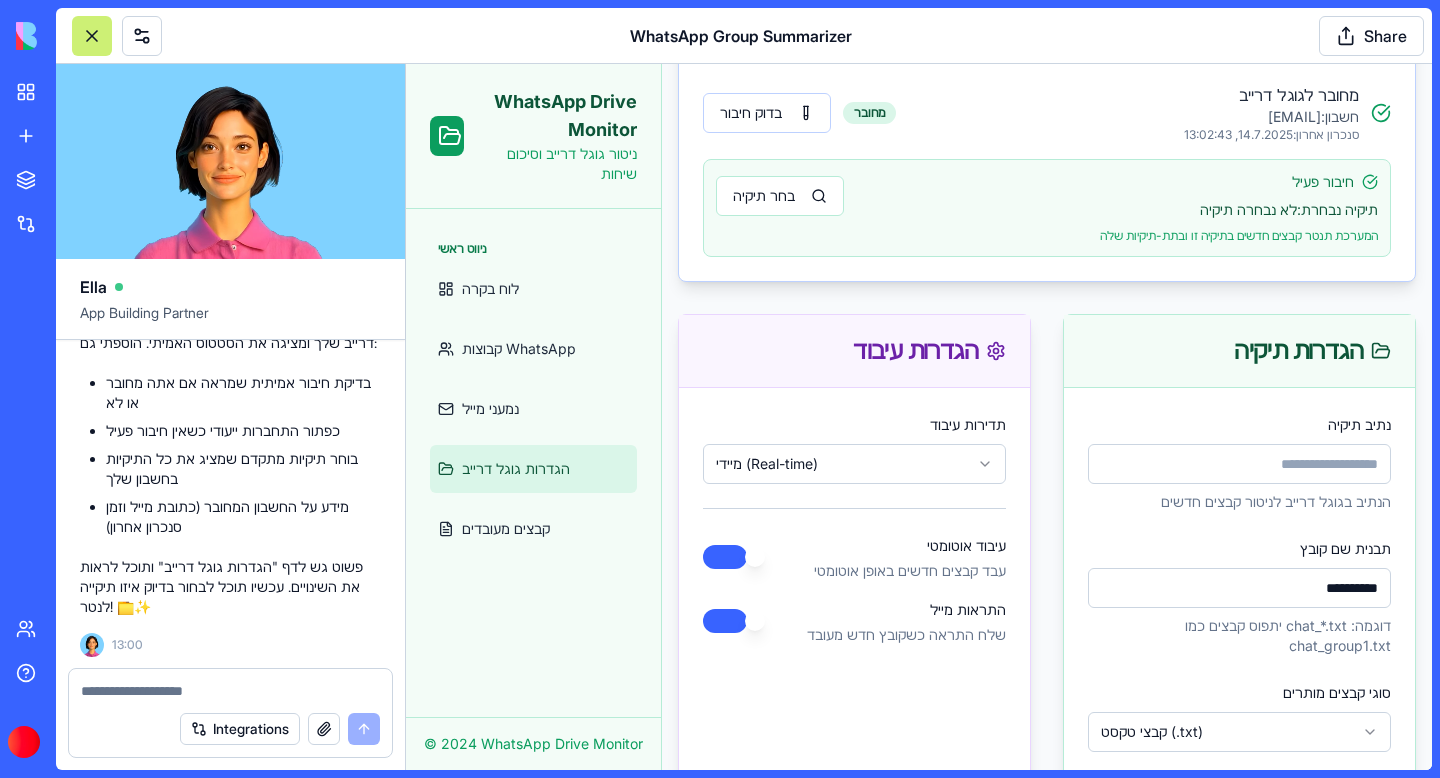 scroll, scrollTop: 0, scrollLeft: 0, axis: both 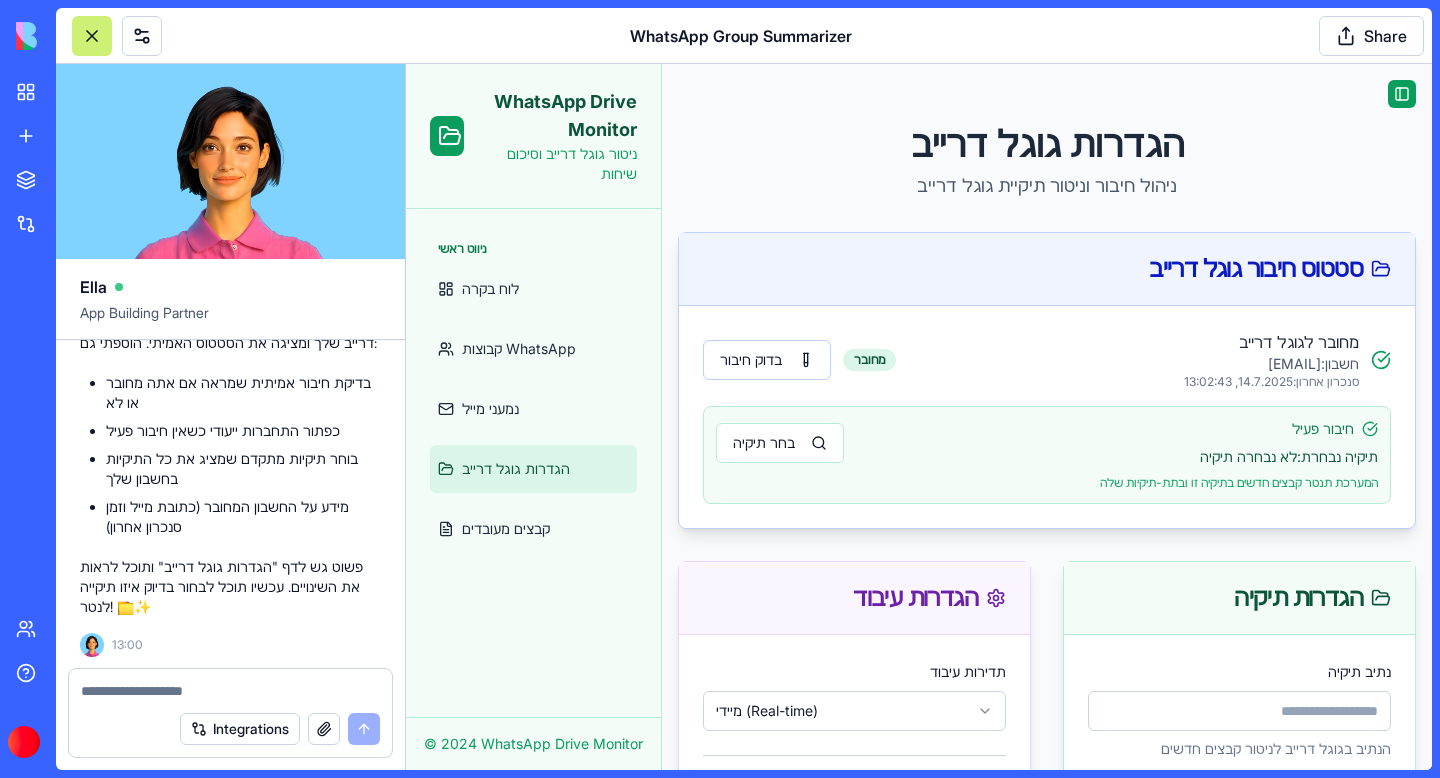 click at bounding box center (230, 685) 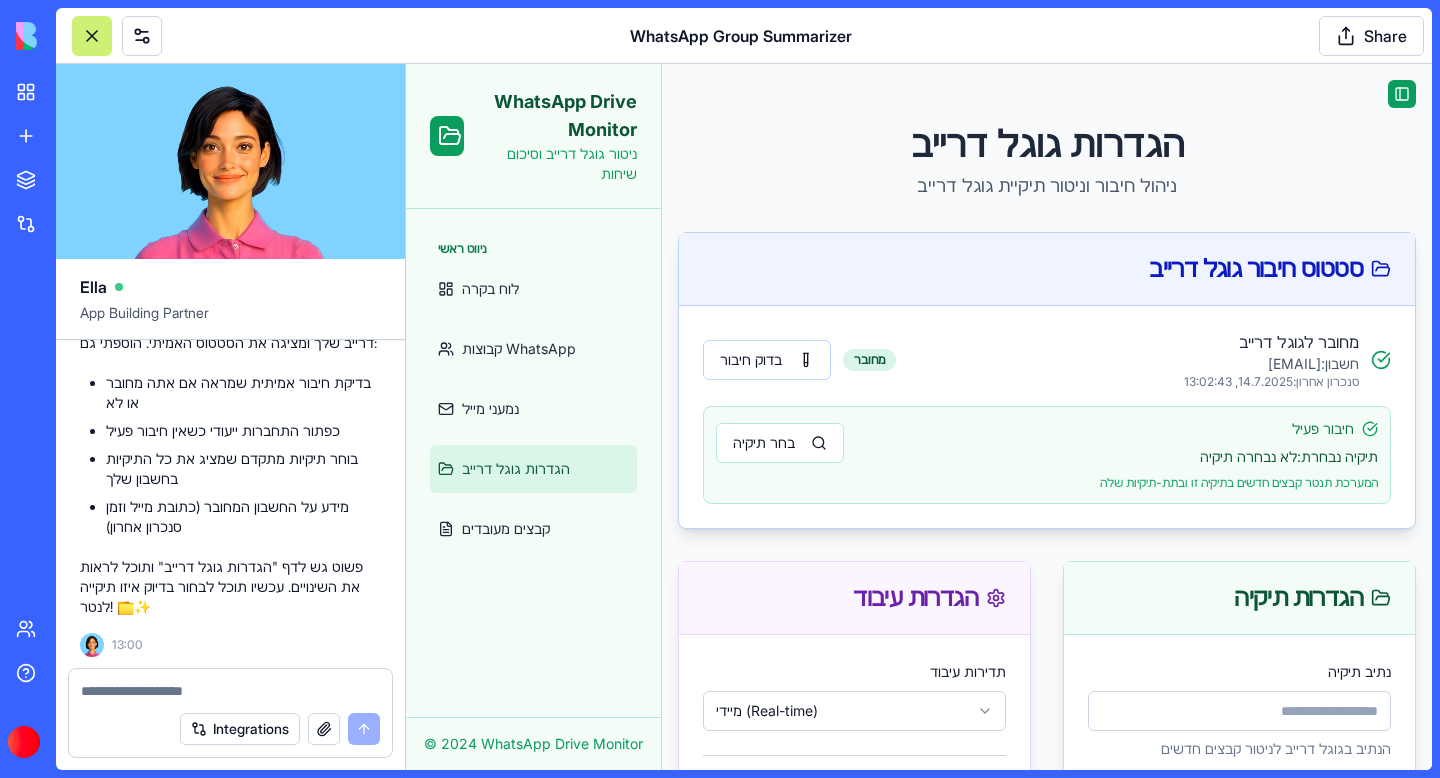 click at bounding box center [230, 685] 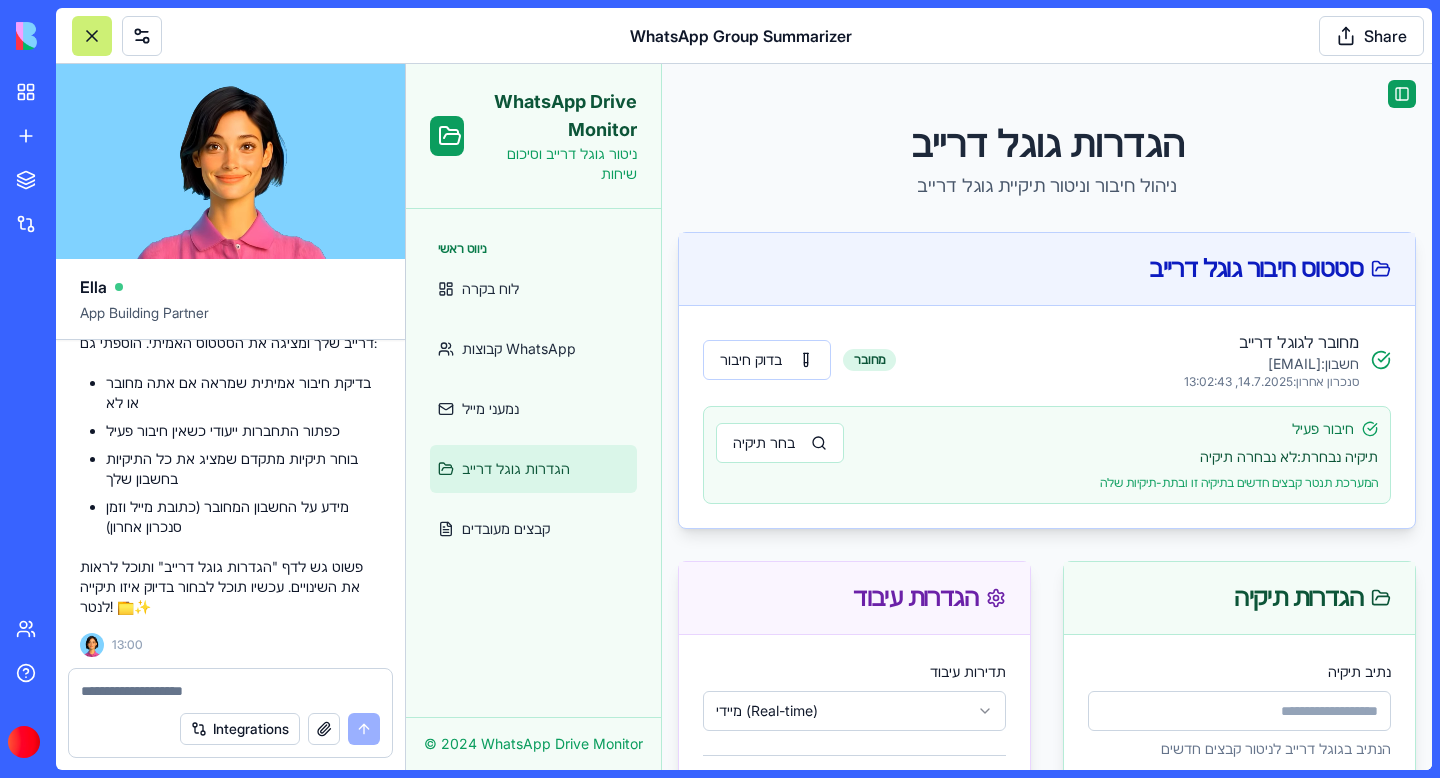 click at bounding box center (230, 691) 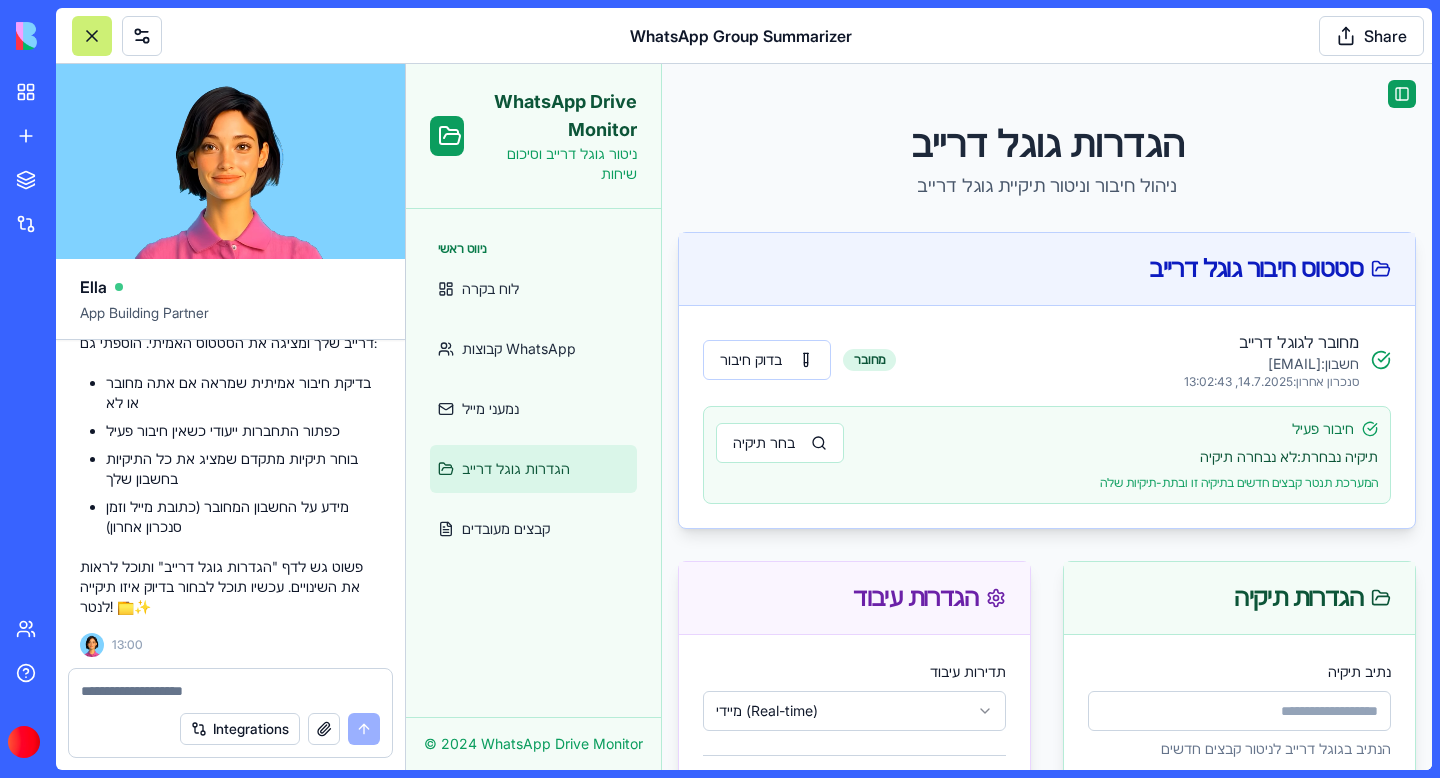 click at bounding box center [230, 691] 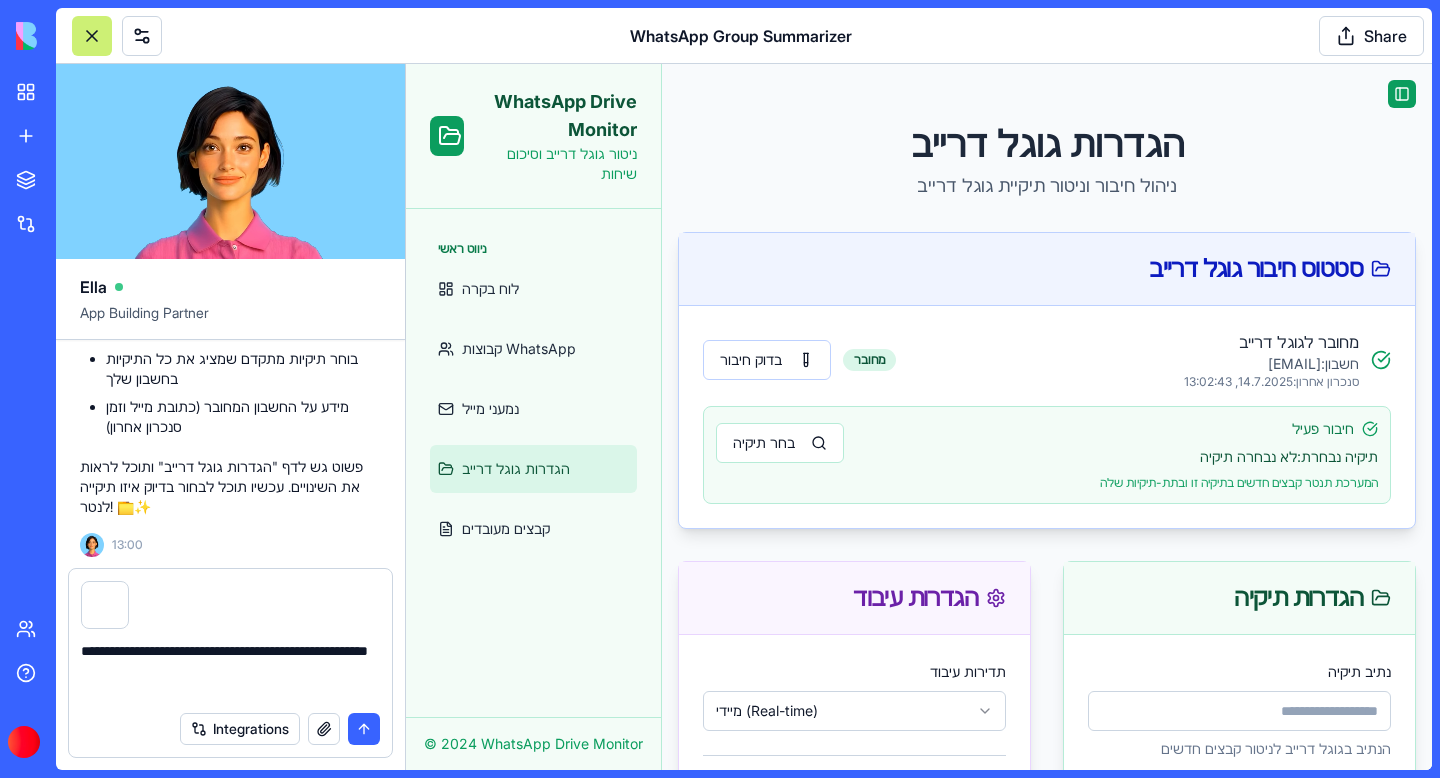 drag, startPoint x: 1175, startPoint y: 369, endPoint x: 1311, endPoint y: 366, distance: 136.03308 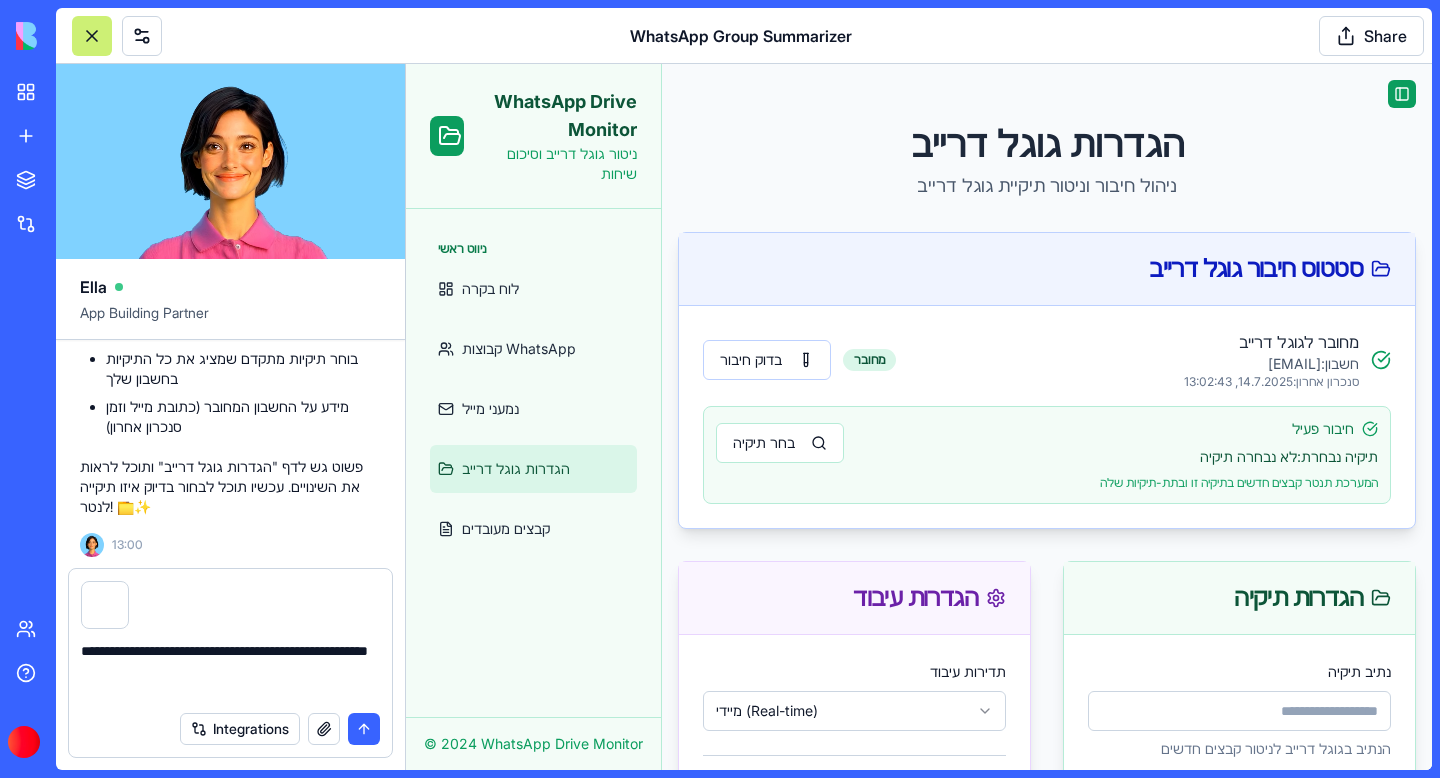 click on "חשבון:  user@example.com" at bounding box center [1271, 364] 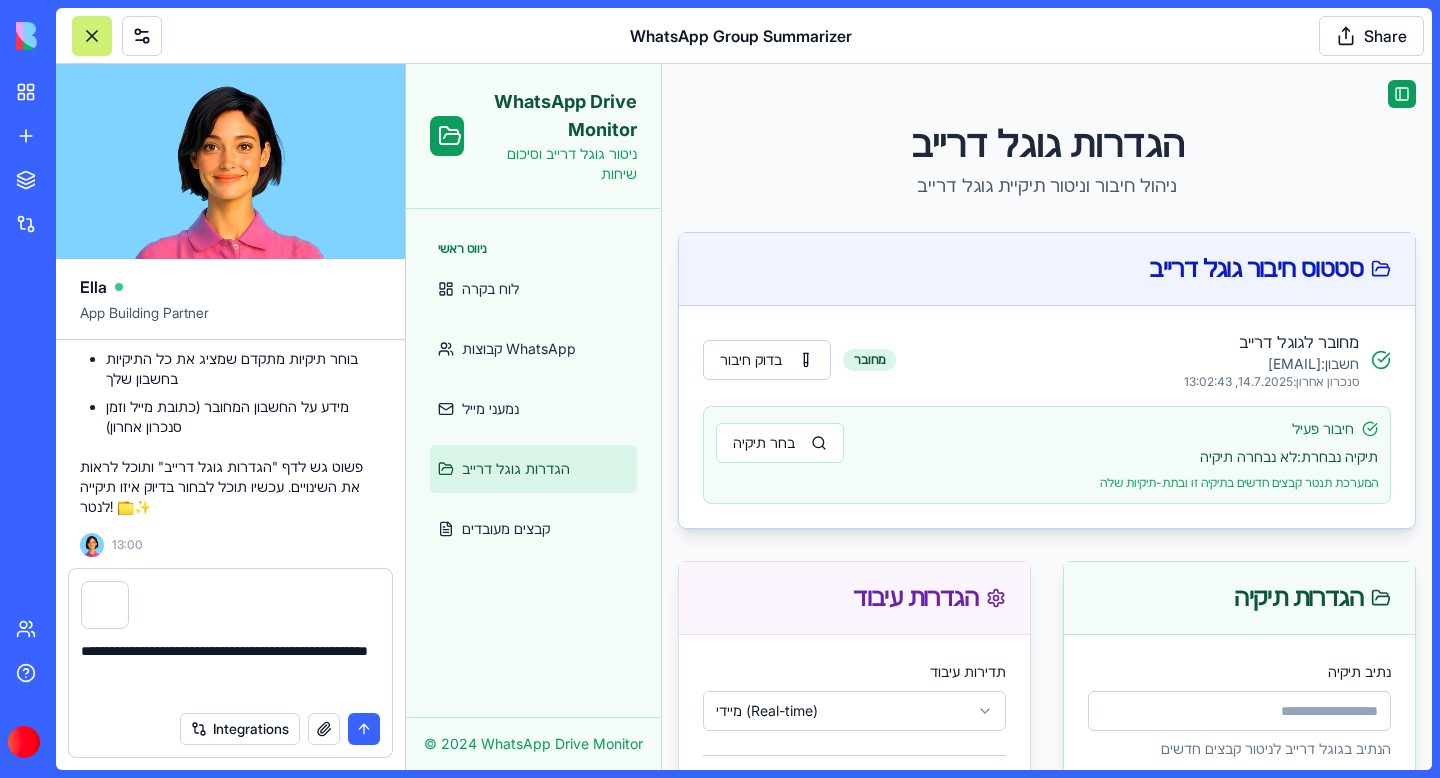 copy on "user@example.com" 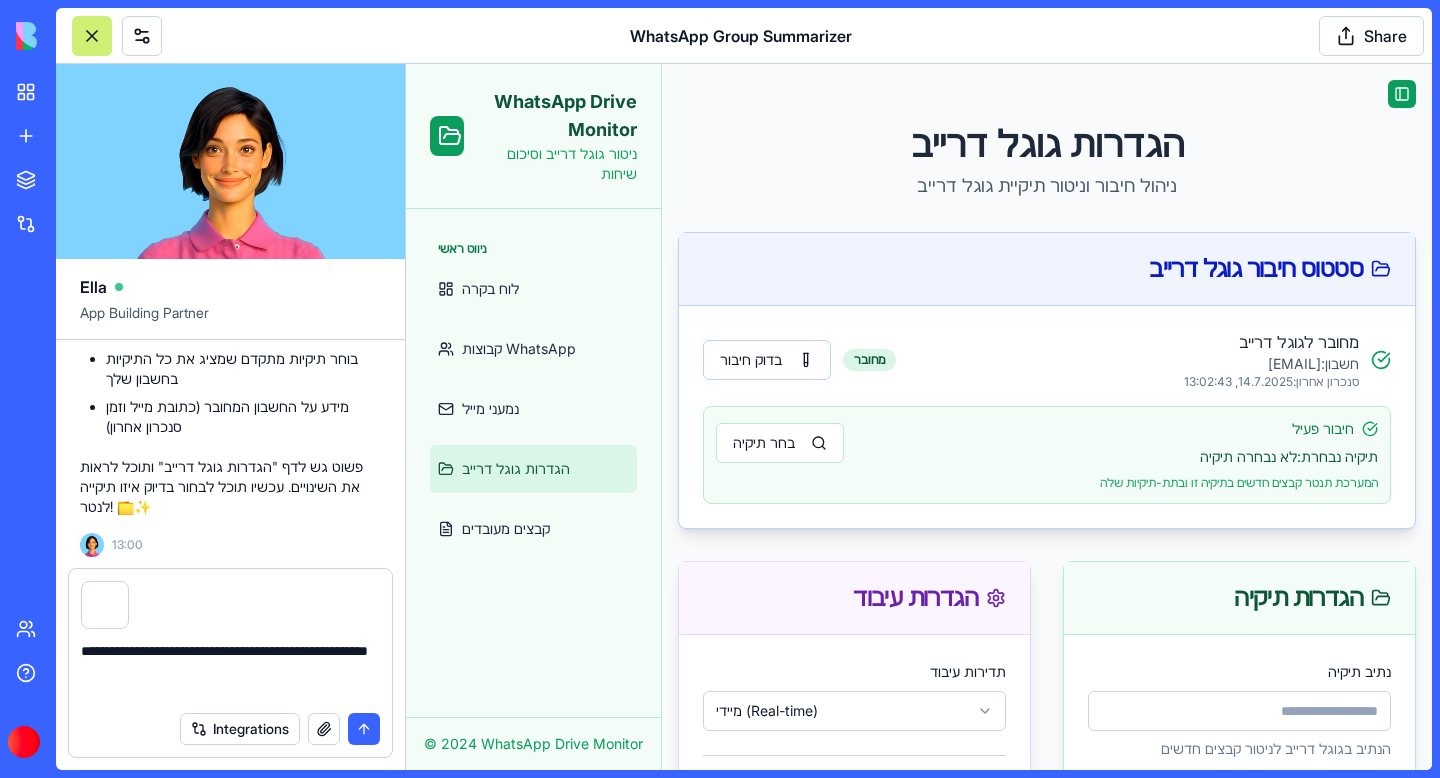 click on "**********" at bounding box center [230, 671] 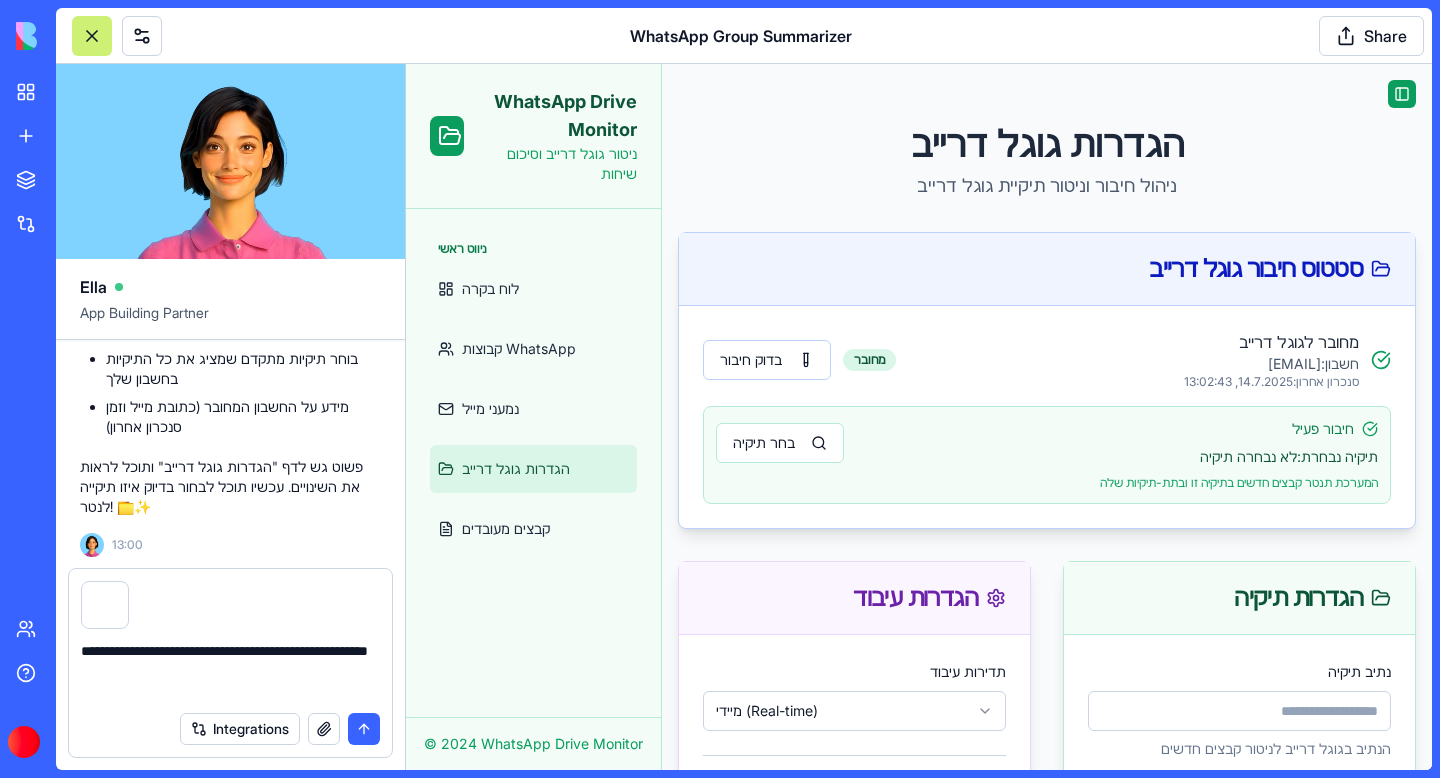 paste on "**********" 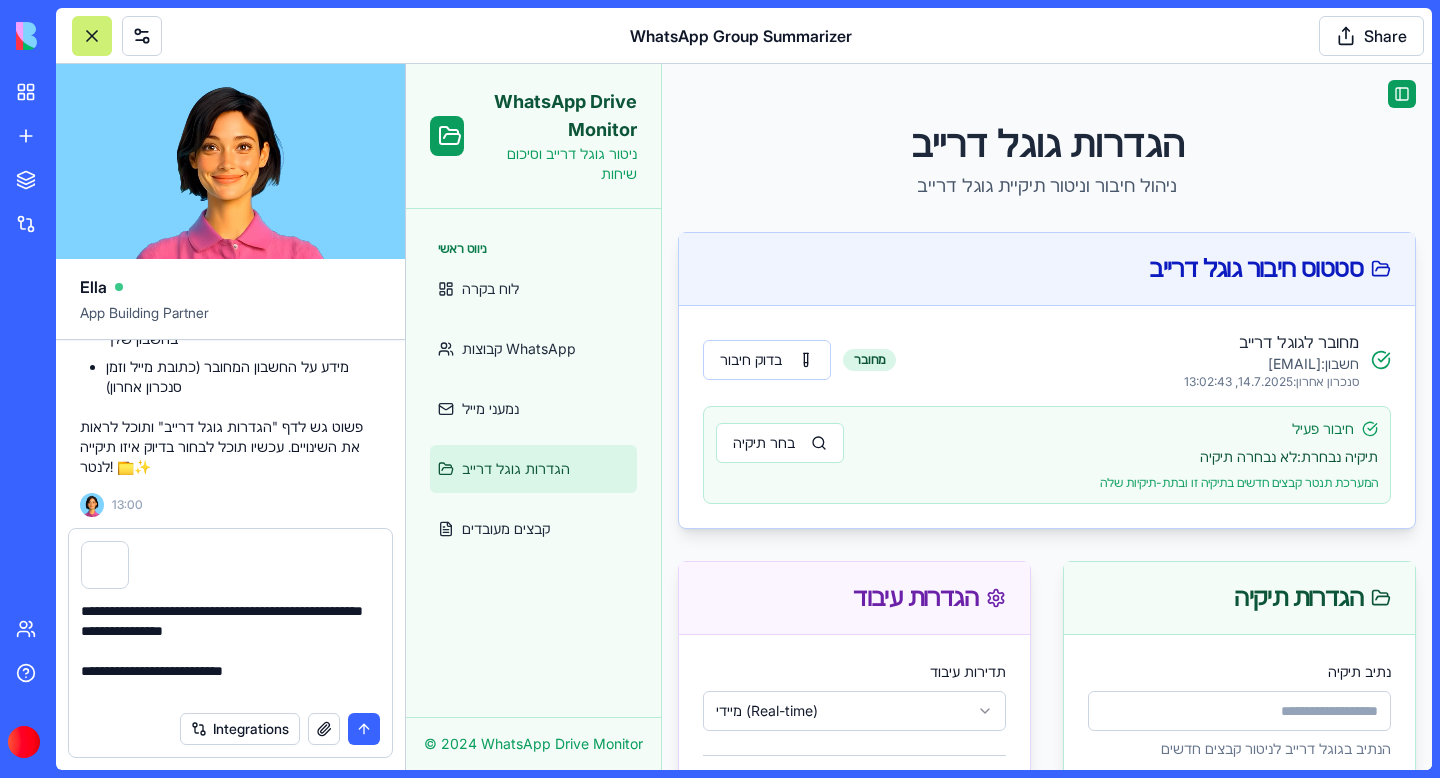 type on "**********" 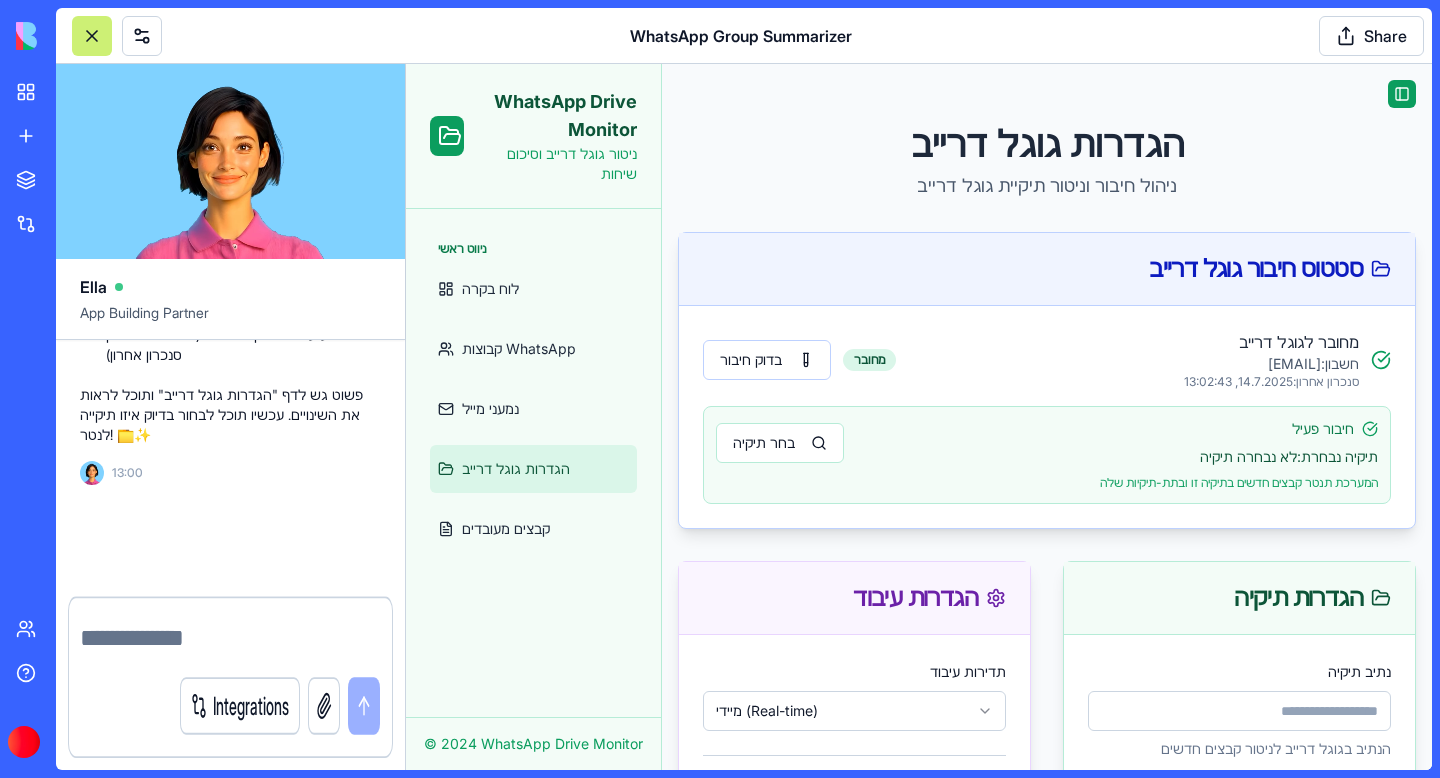 scroll, scrollTop: 5707, scrollLeft: 0, axis: vertical 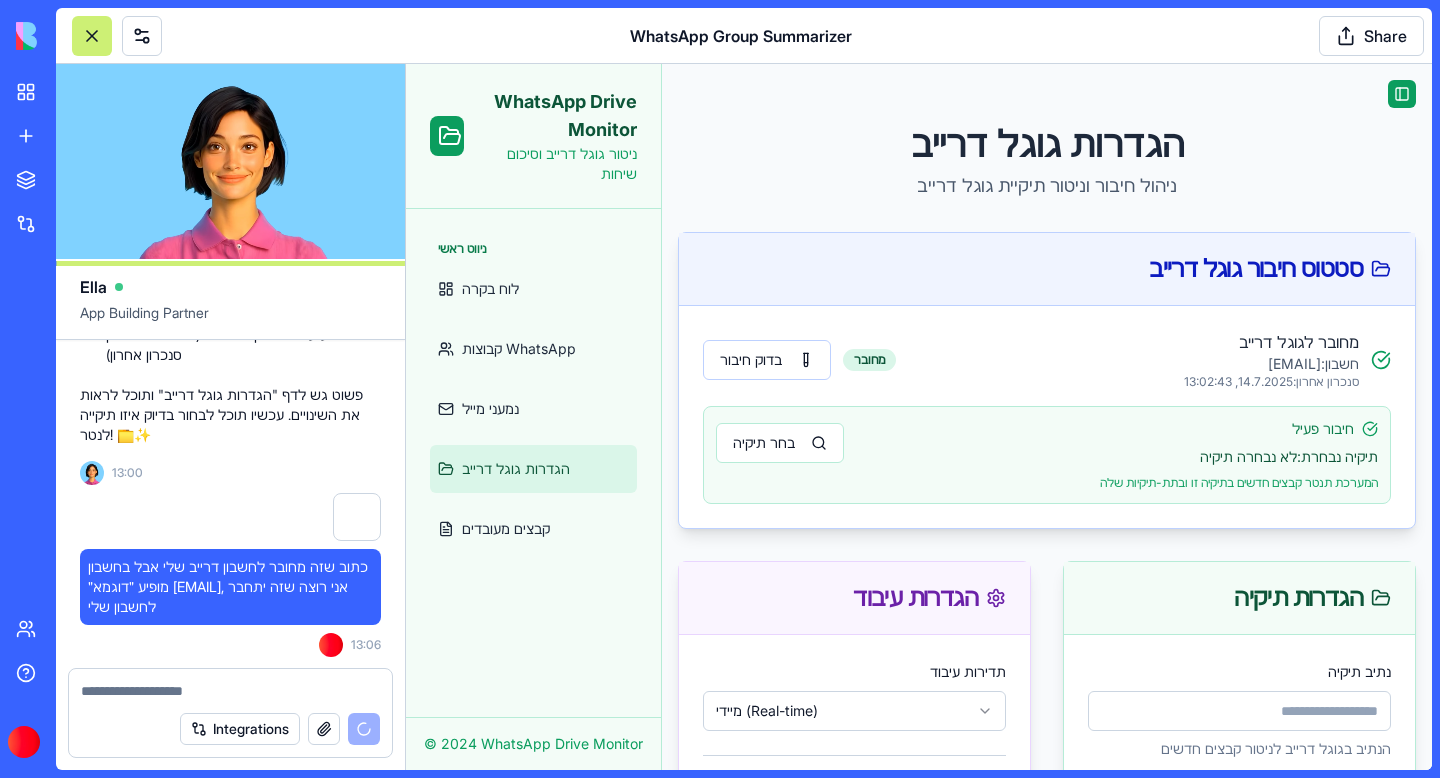 click on "**********" at bounding box center (1047, 789) 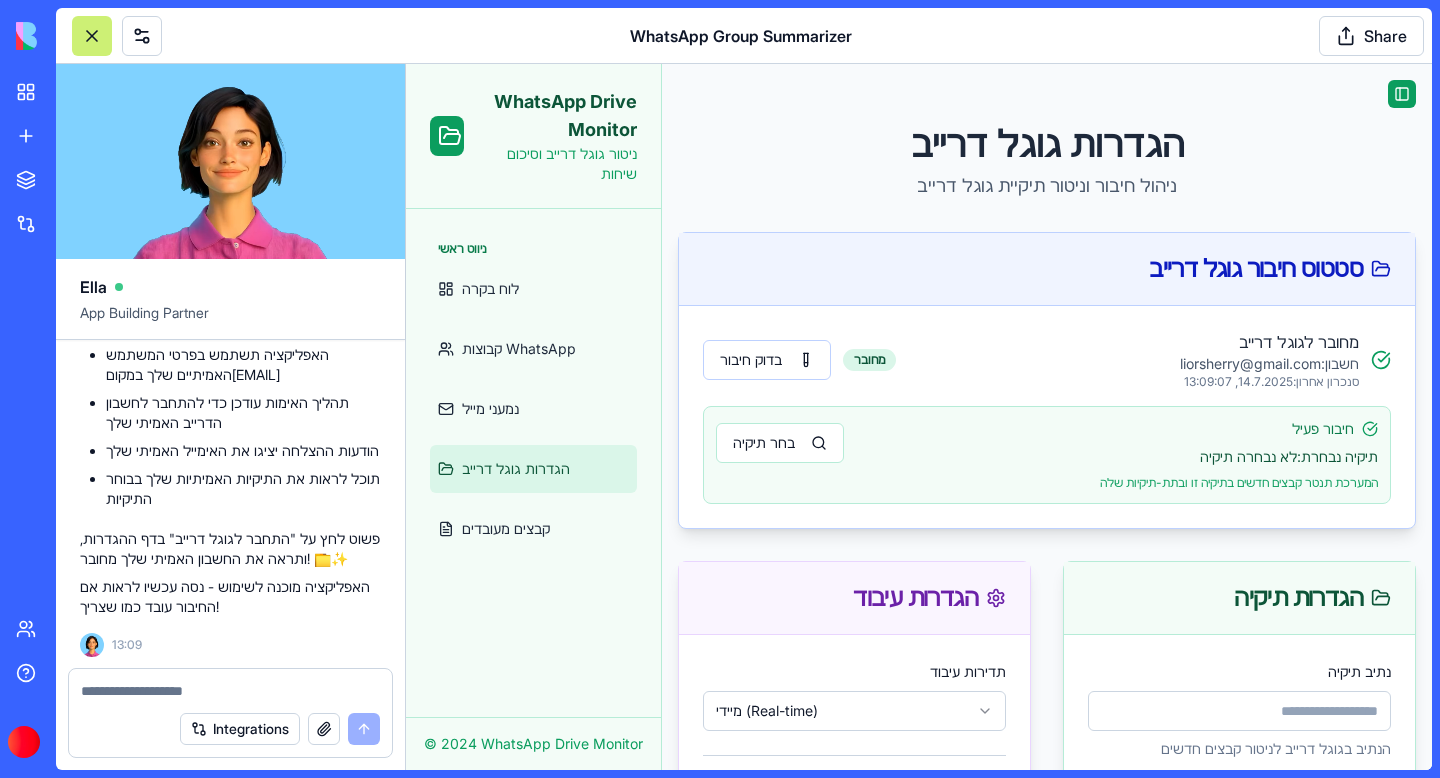 scroll, scrollTop: 6417, scrollLeft: 0, axis: vertical 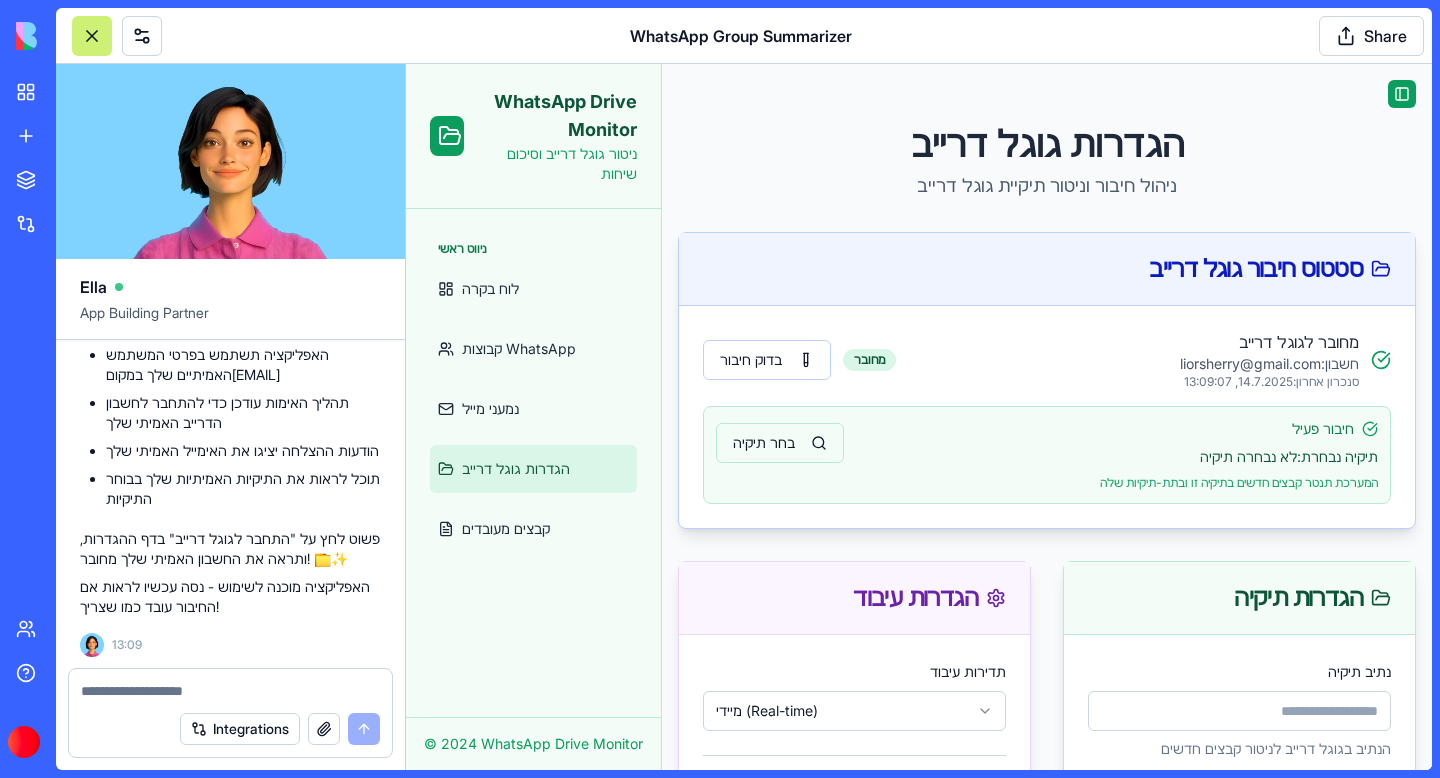 click on "בחר תיקיה" at bounding box center (780, 443) 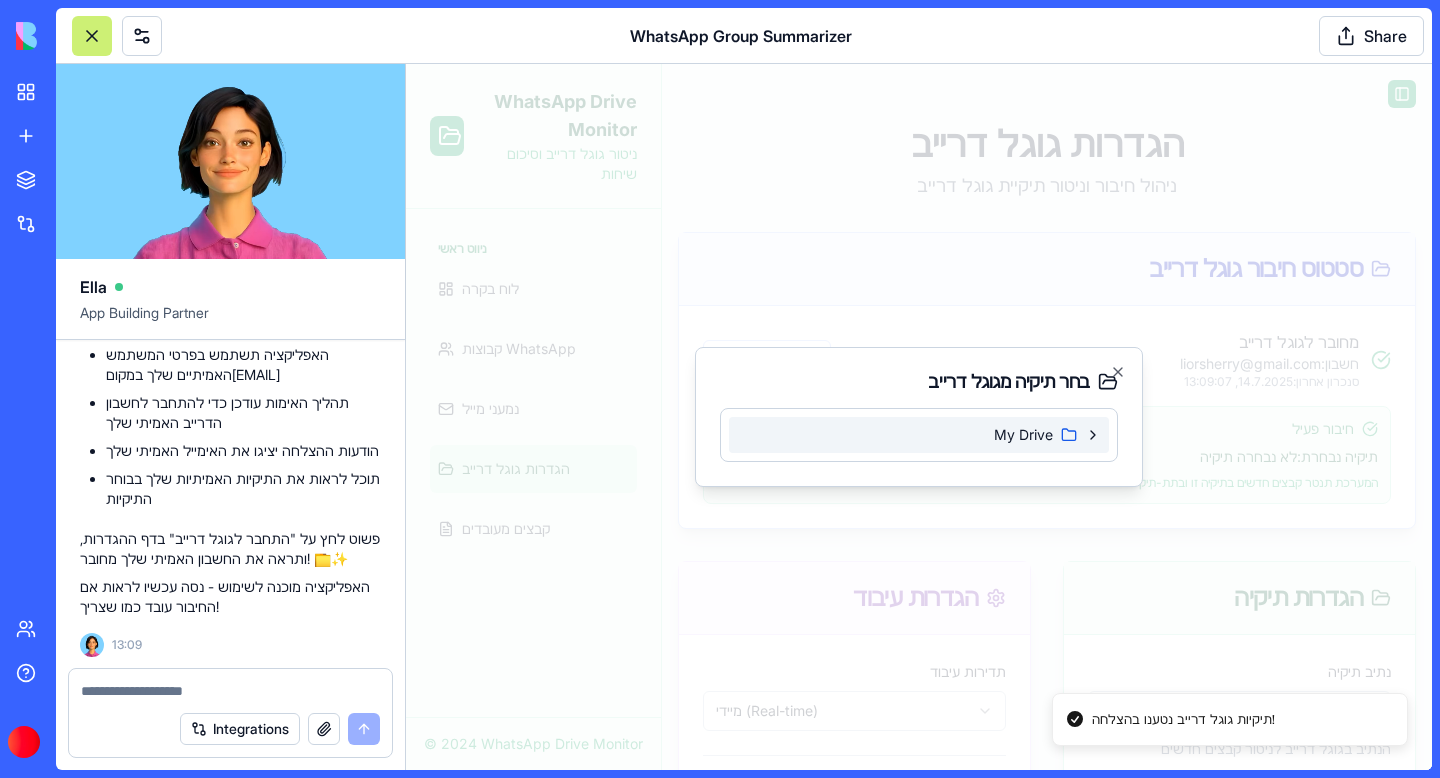 click 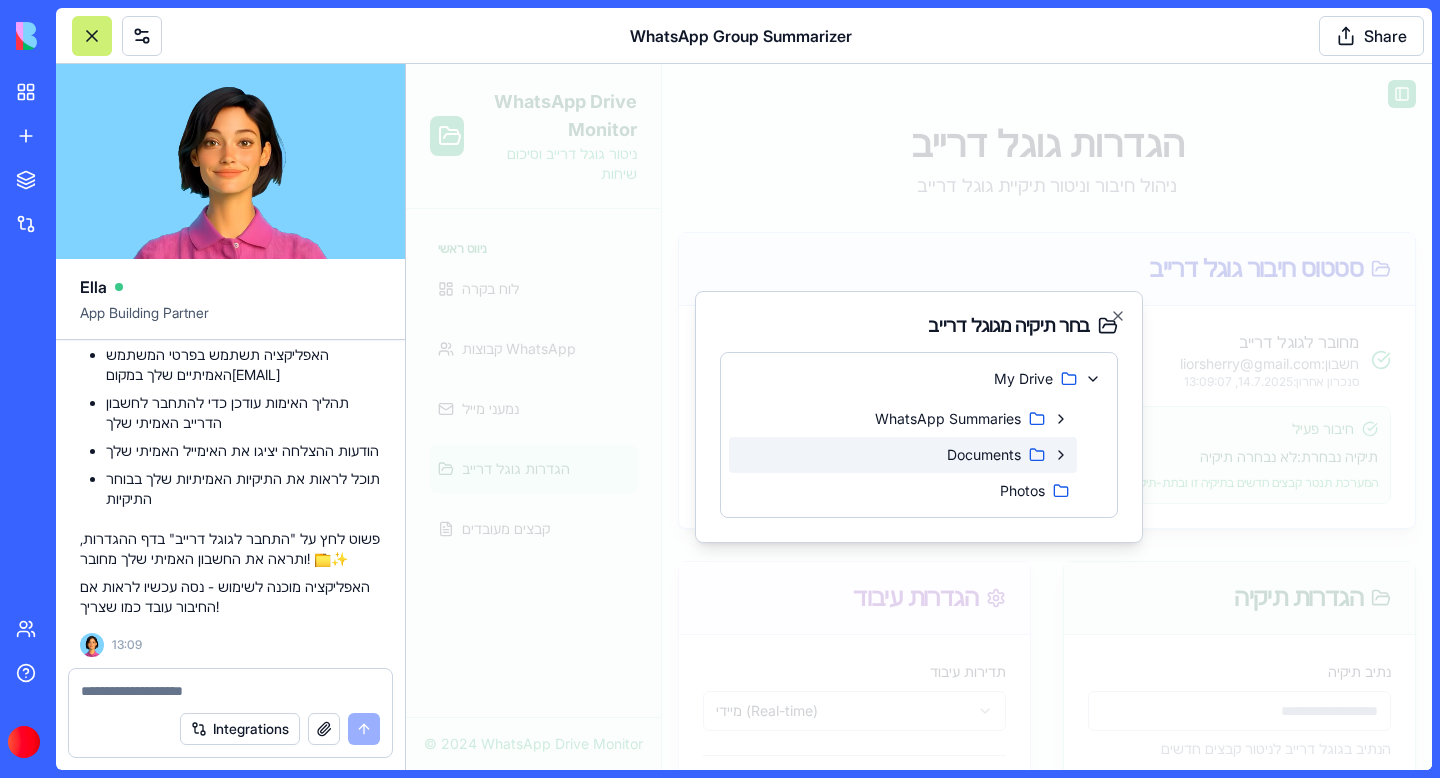 click on "Documents" at bounding box center [903, 455] 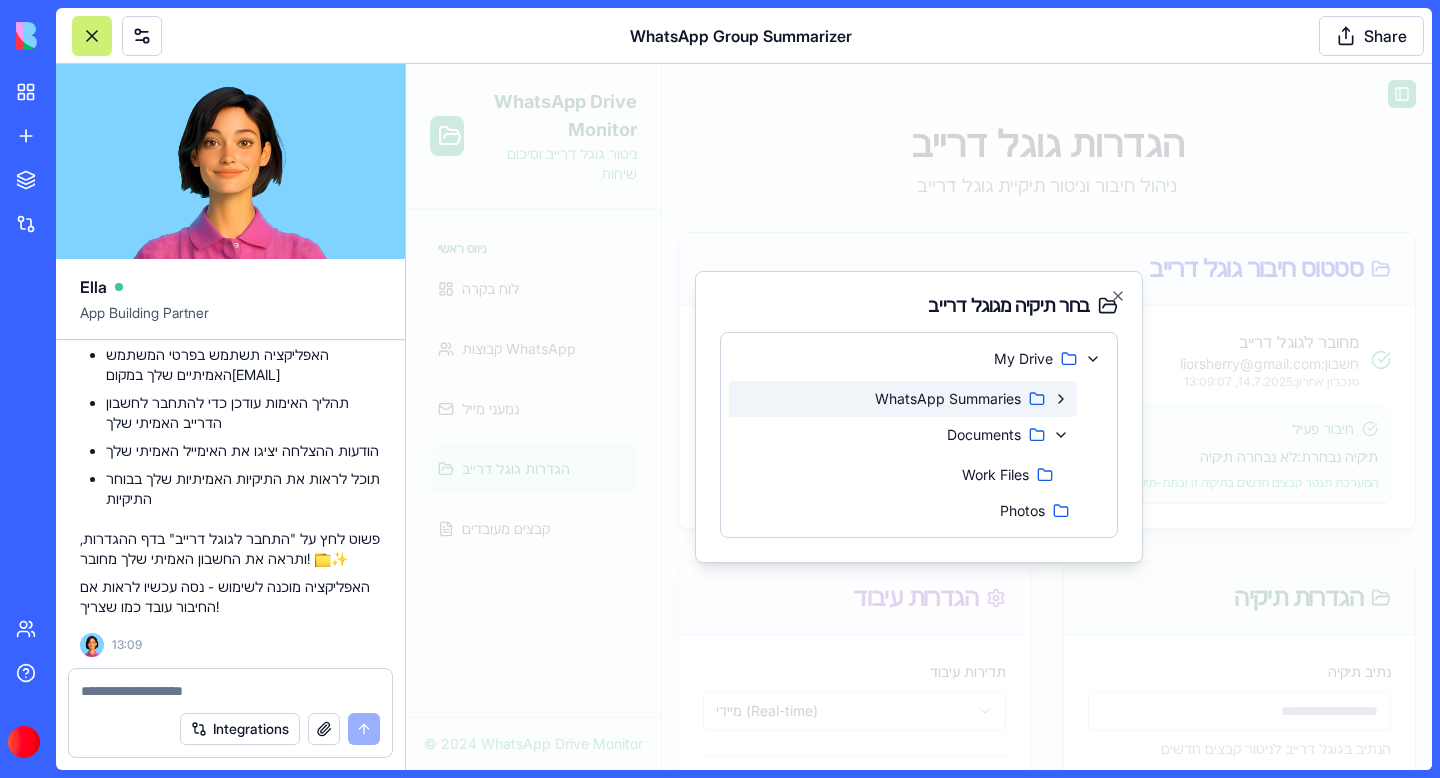 click 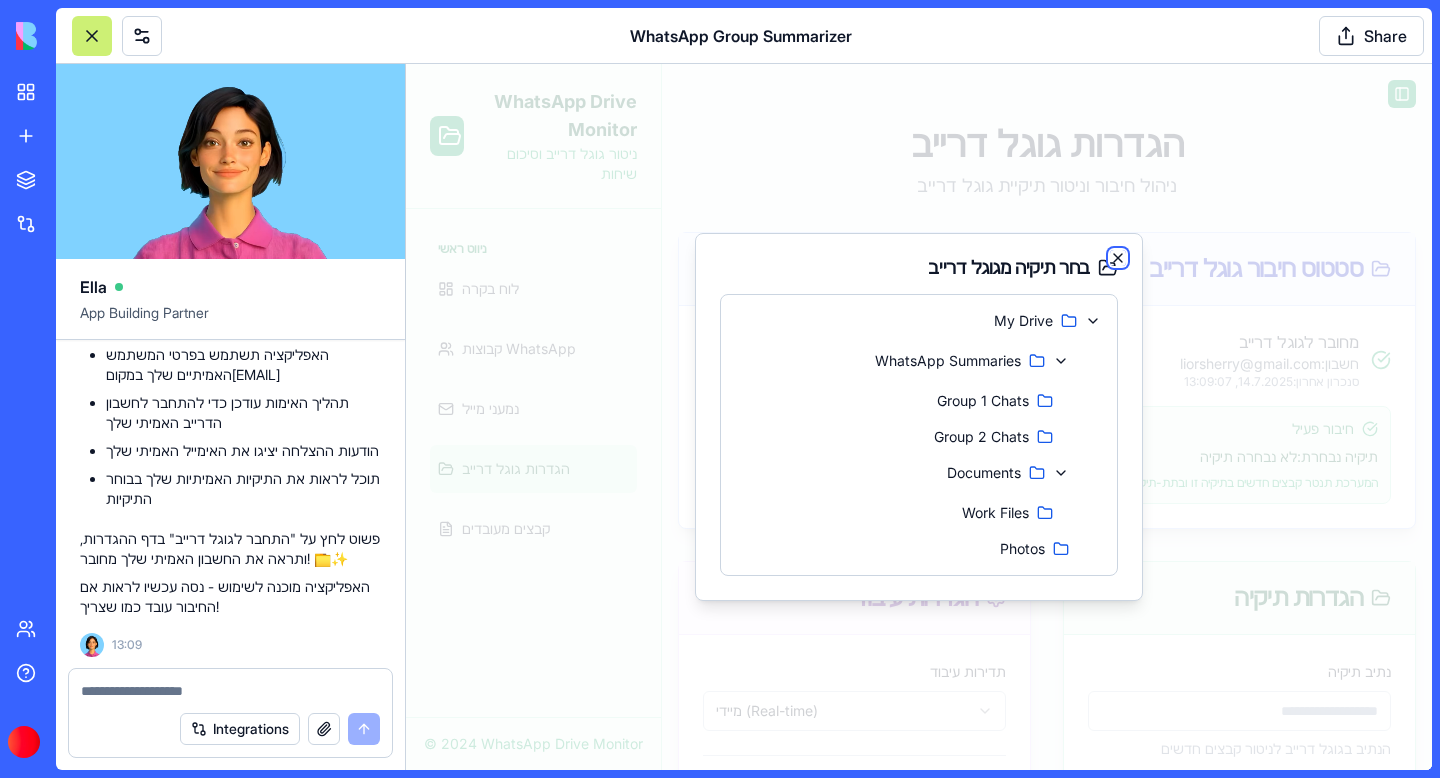 click 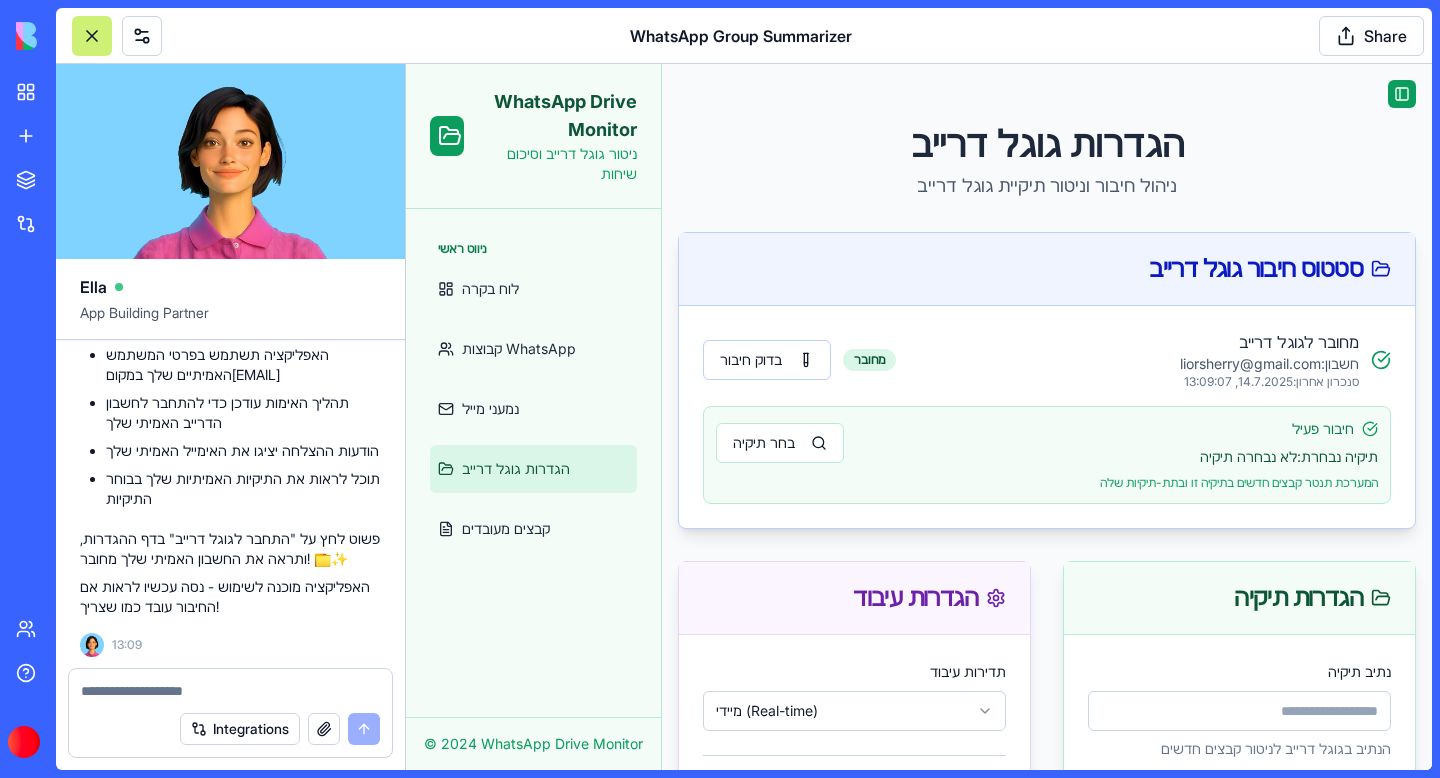 scroll, scrollTop: 6431, scrollLeft: 0, axis: vertical 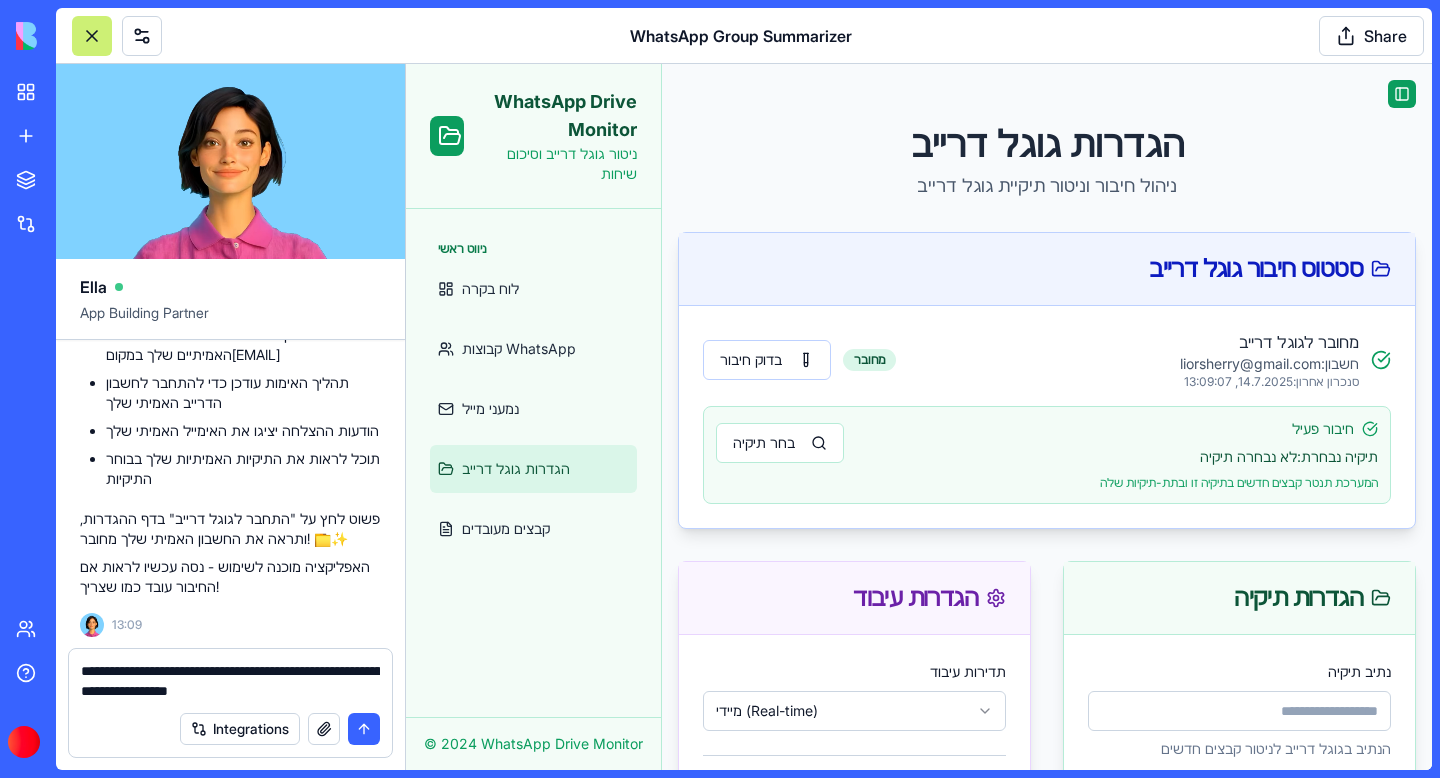 type on "**********" 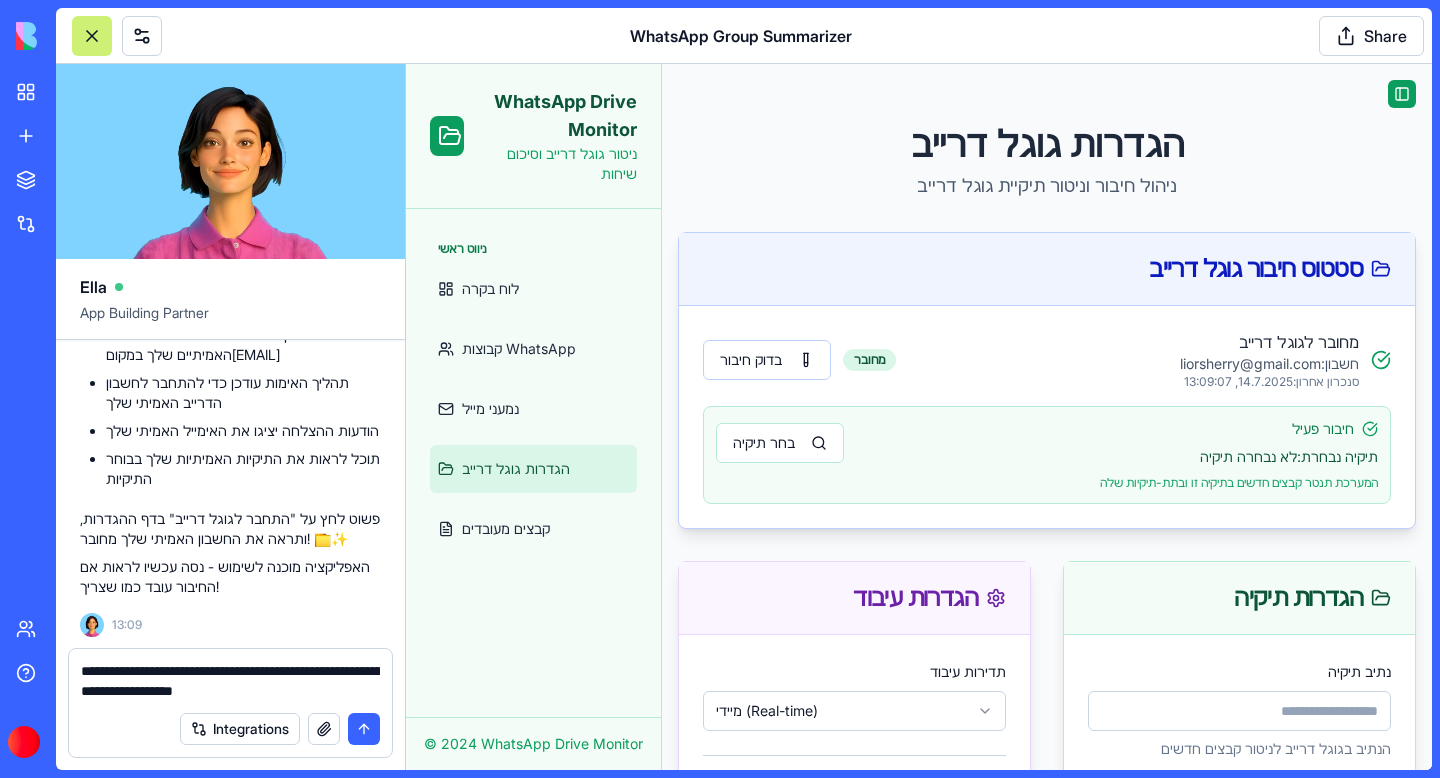 type 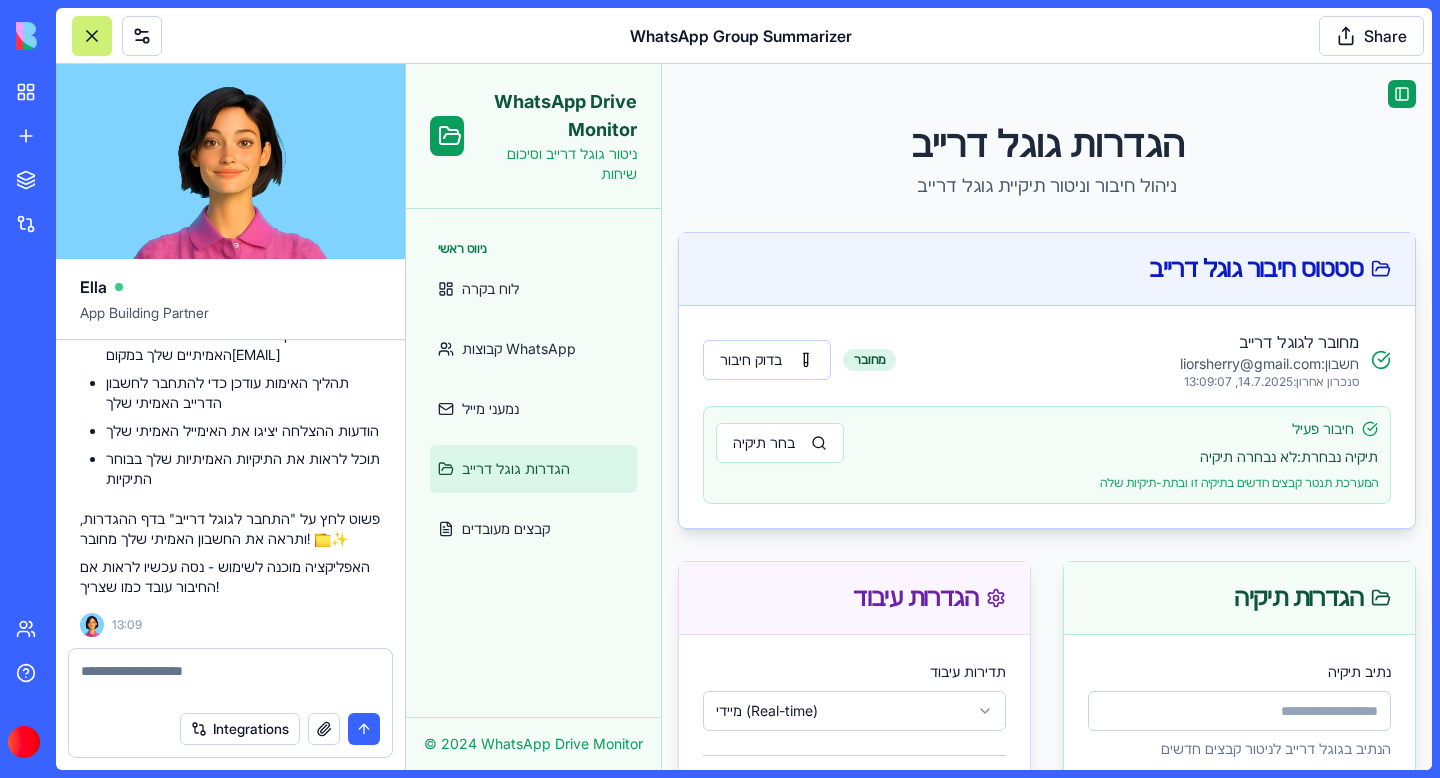 scroll, scrollTop: 6527, scrollLeft: 0, axis: vertical 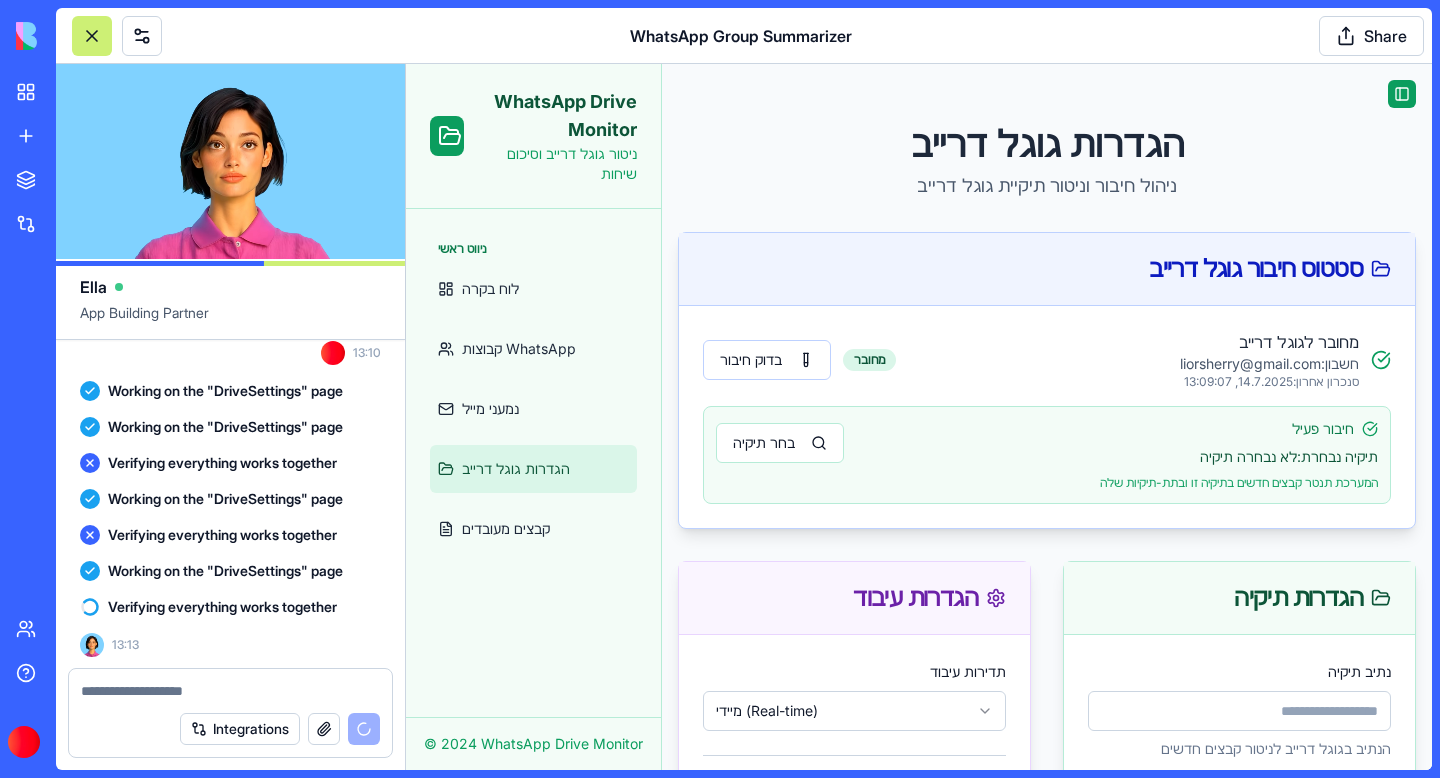 click on "**********" at bounding box center (1047, 767) 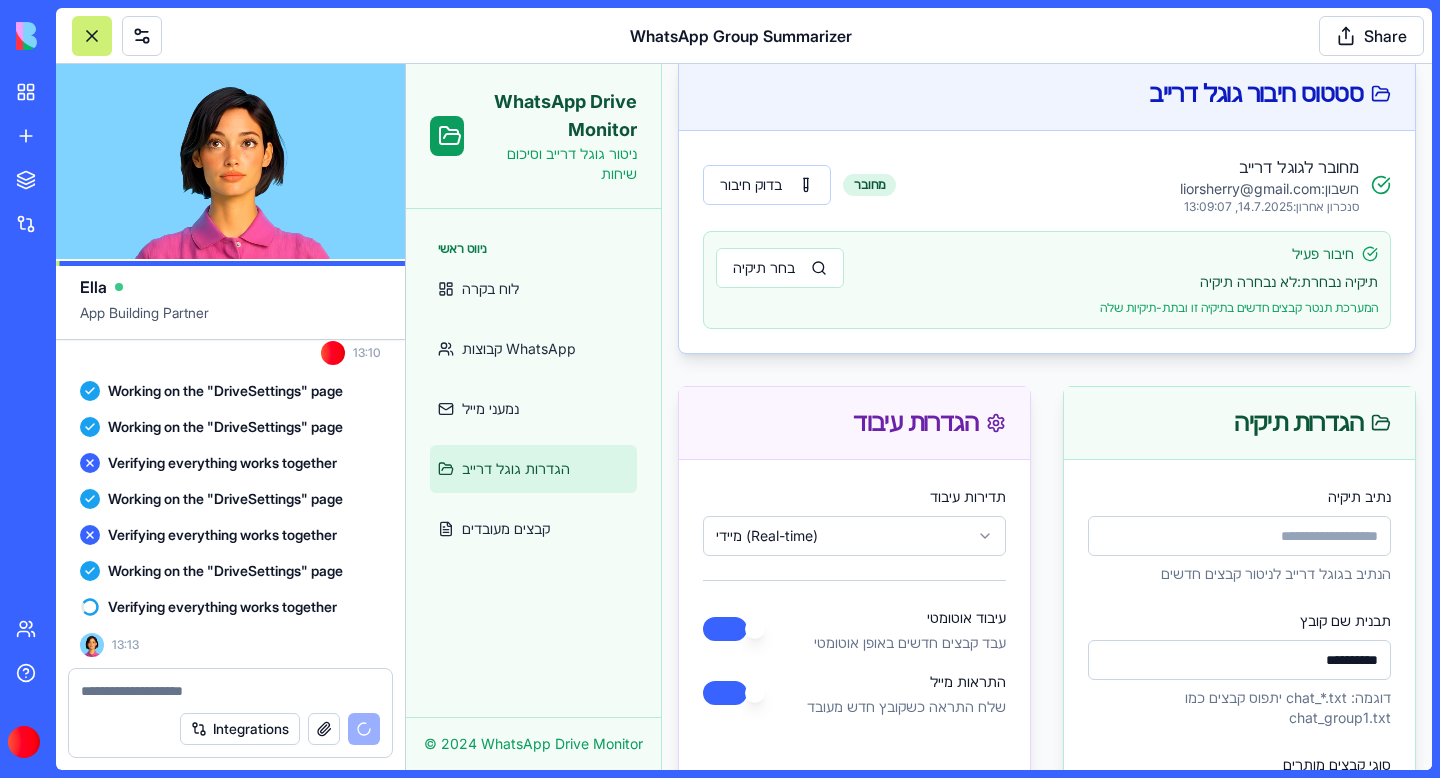 scroll, scrollTop: 0, scrollLeft: 0, axis: both 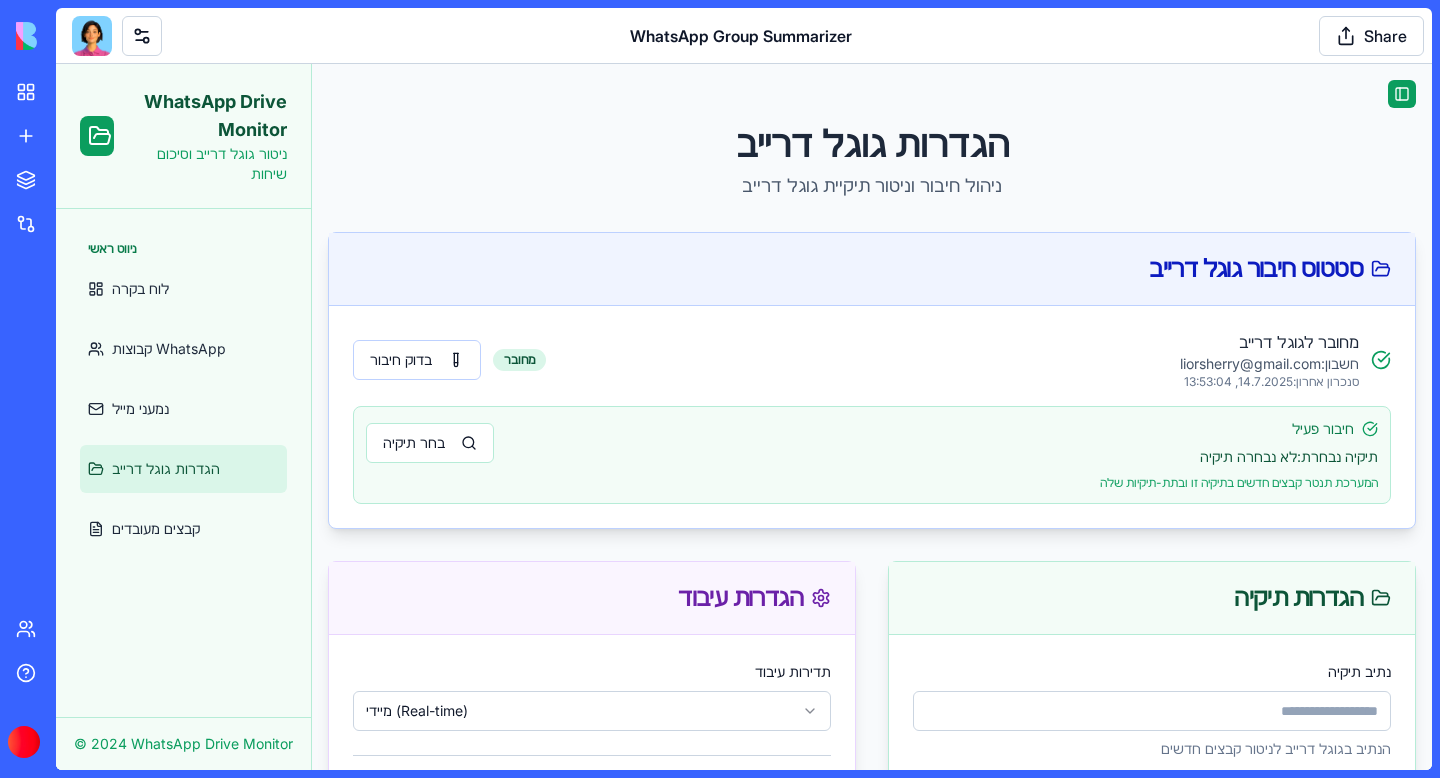 click at bounding box center (92, 36) 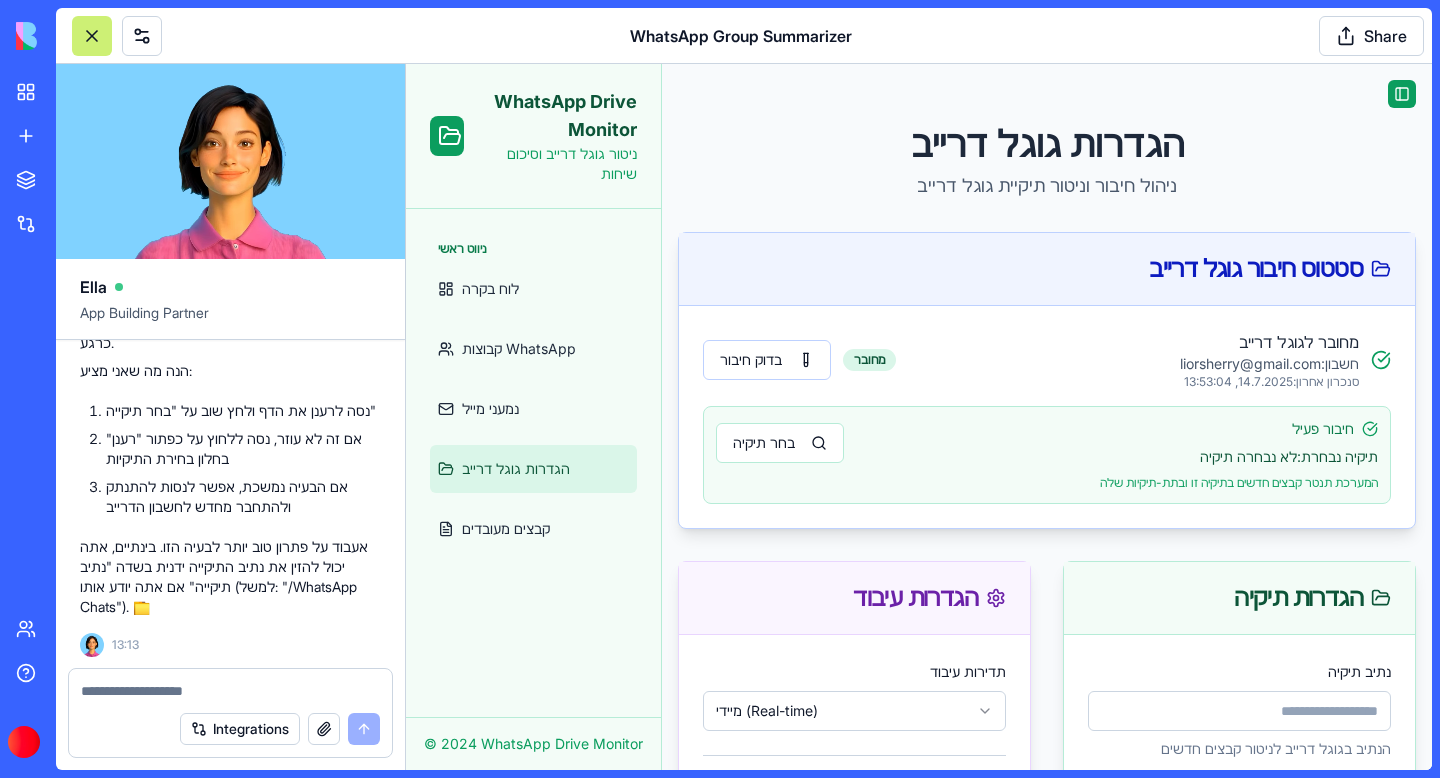 scroll, scrollTop: 7303, scrollLeft: 0, axis: vertical 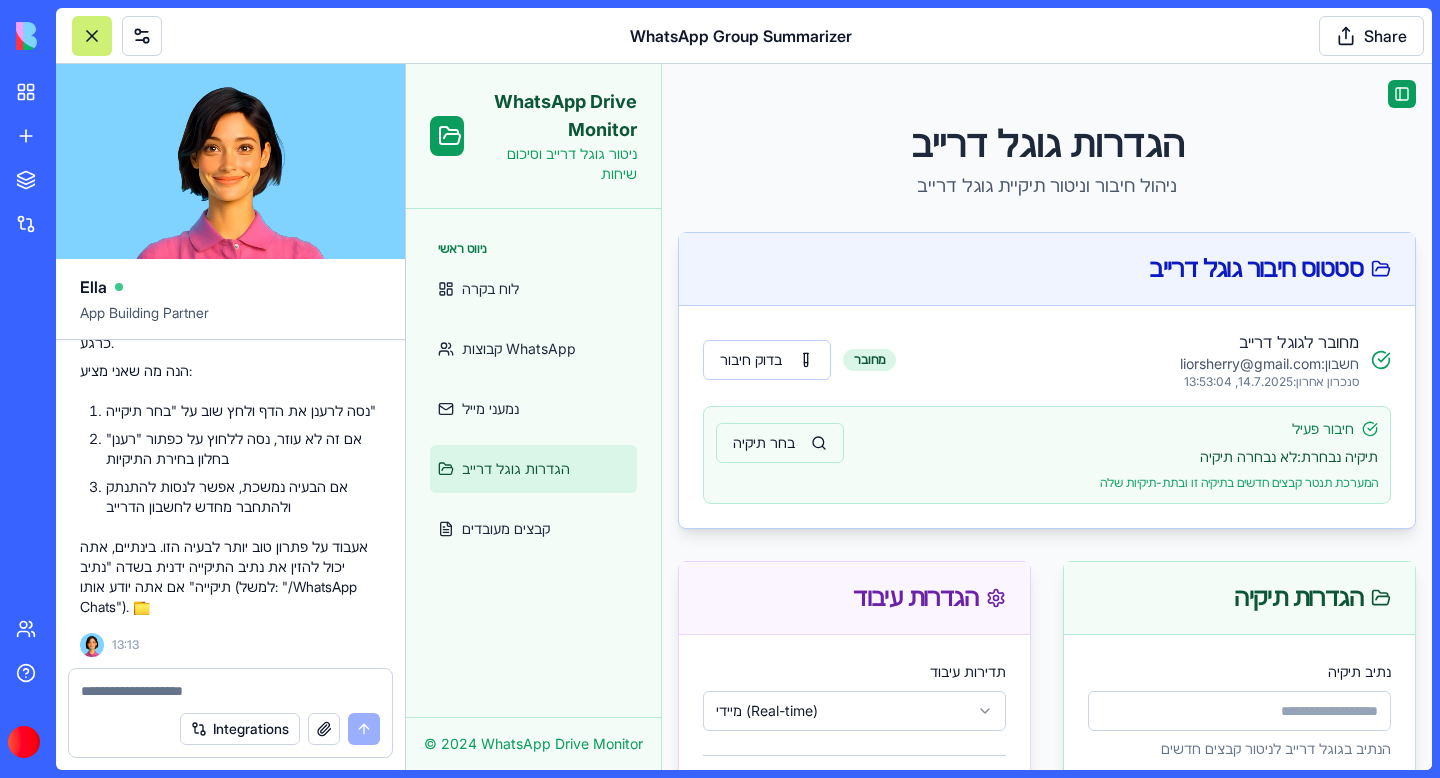 click on "בחר תיקיה" at bounding box center [780, 443] 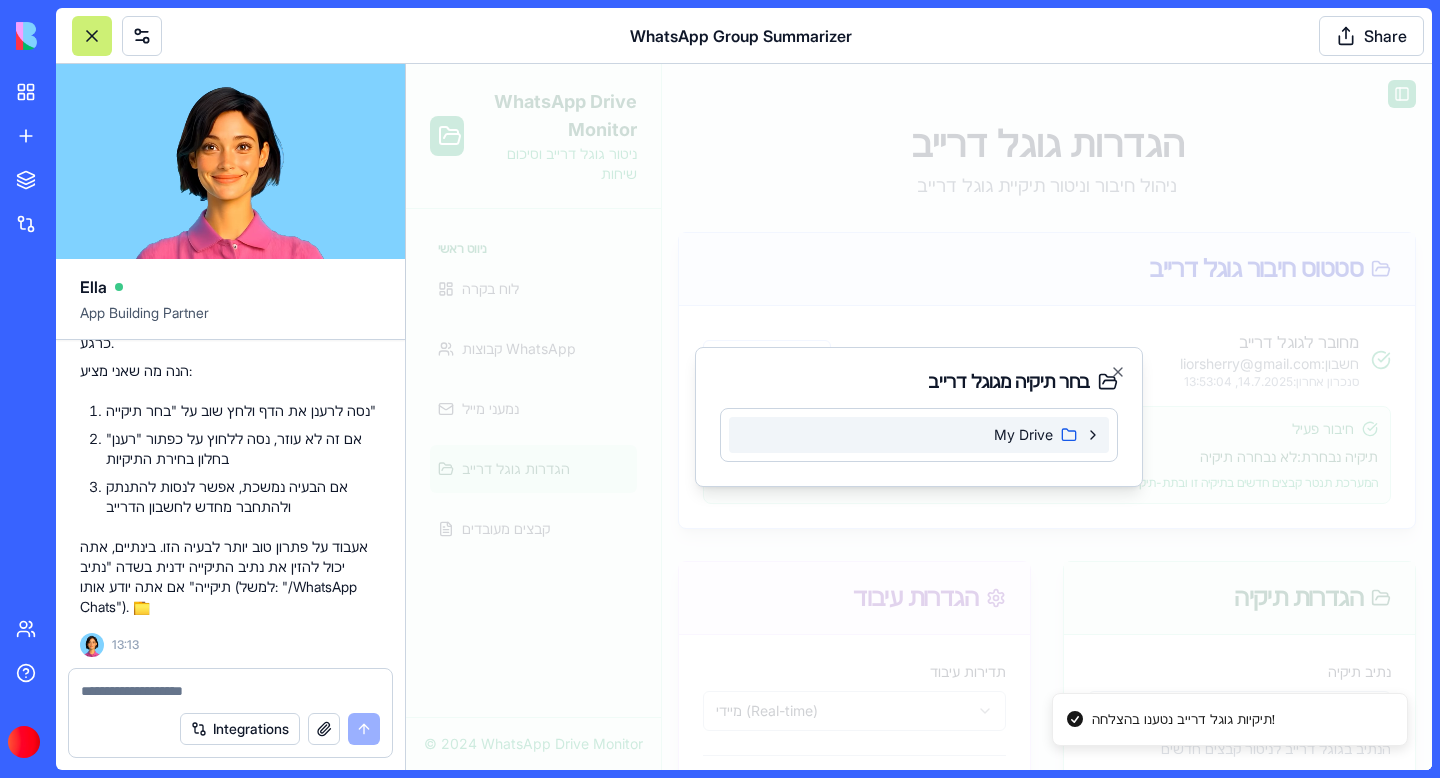 click 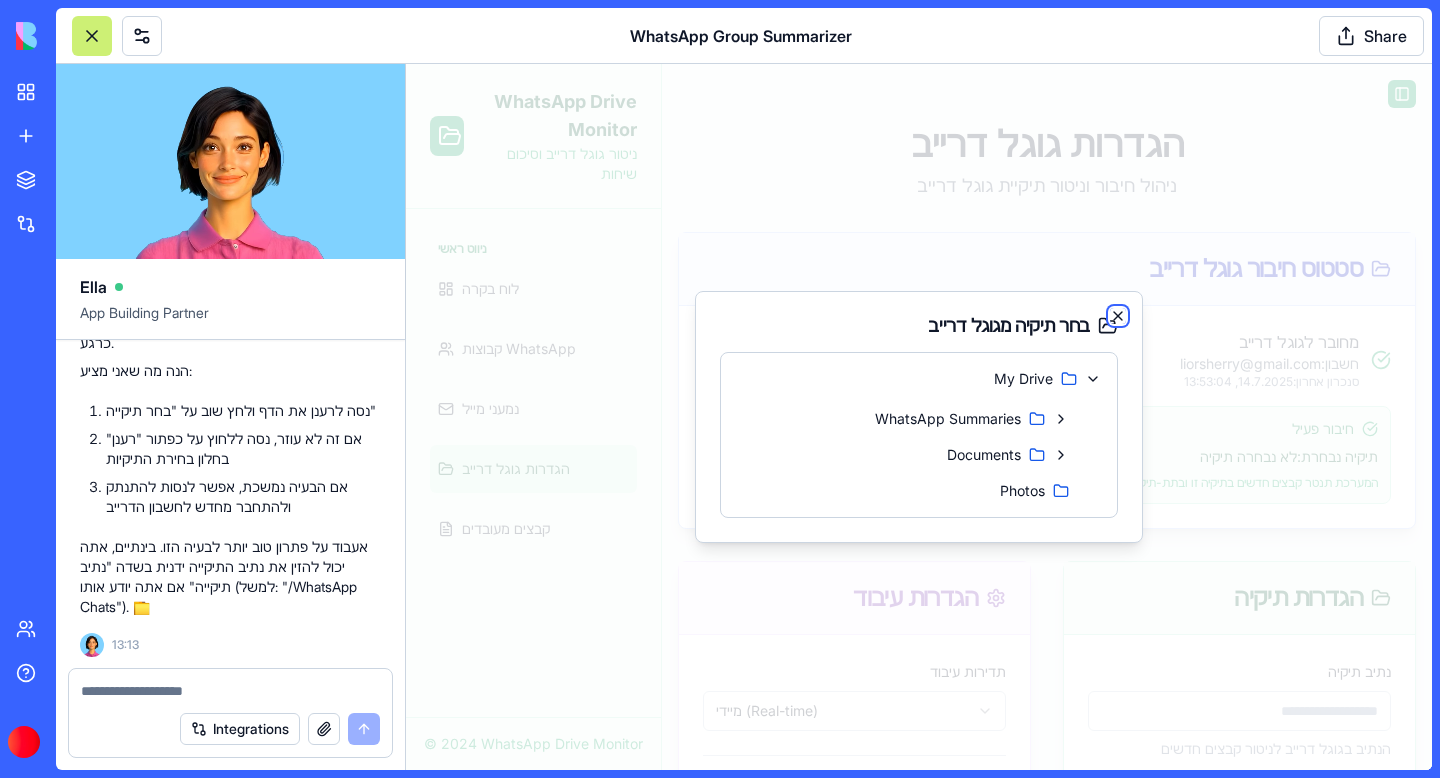 click 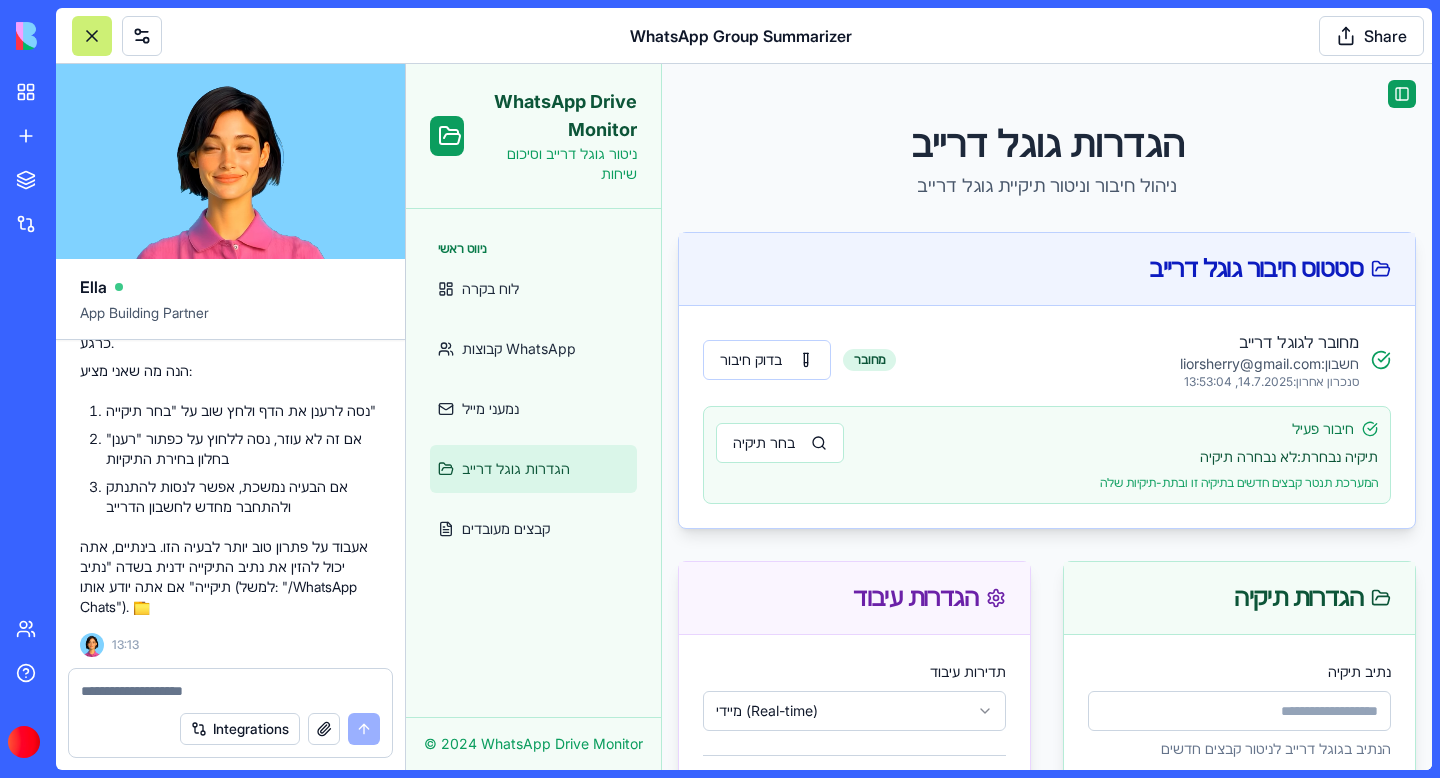 scroll, scrollTop: 7303, scrollLeft: 0, axis: vertical 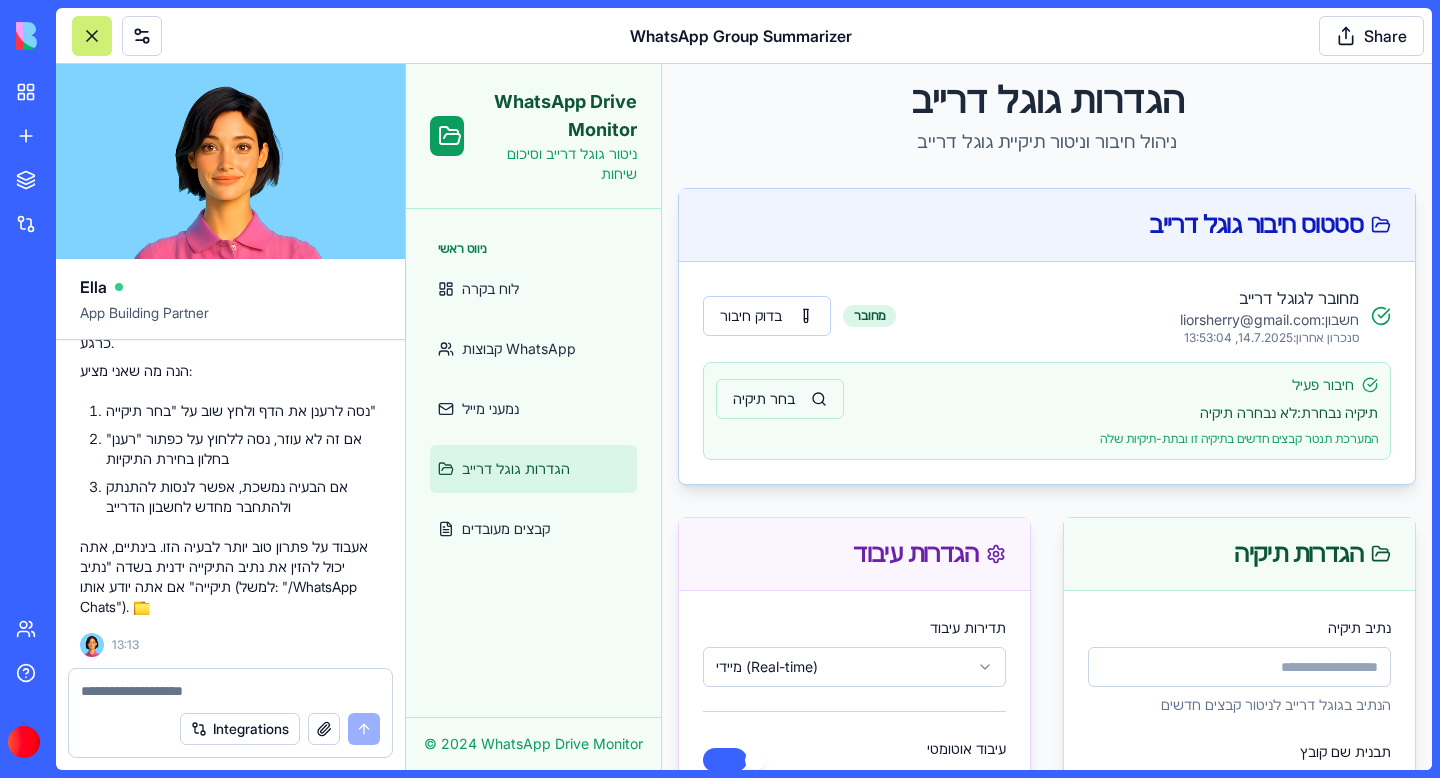 click on "בחר תיקיה" at bounding box center (780, 399) 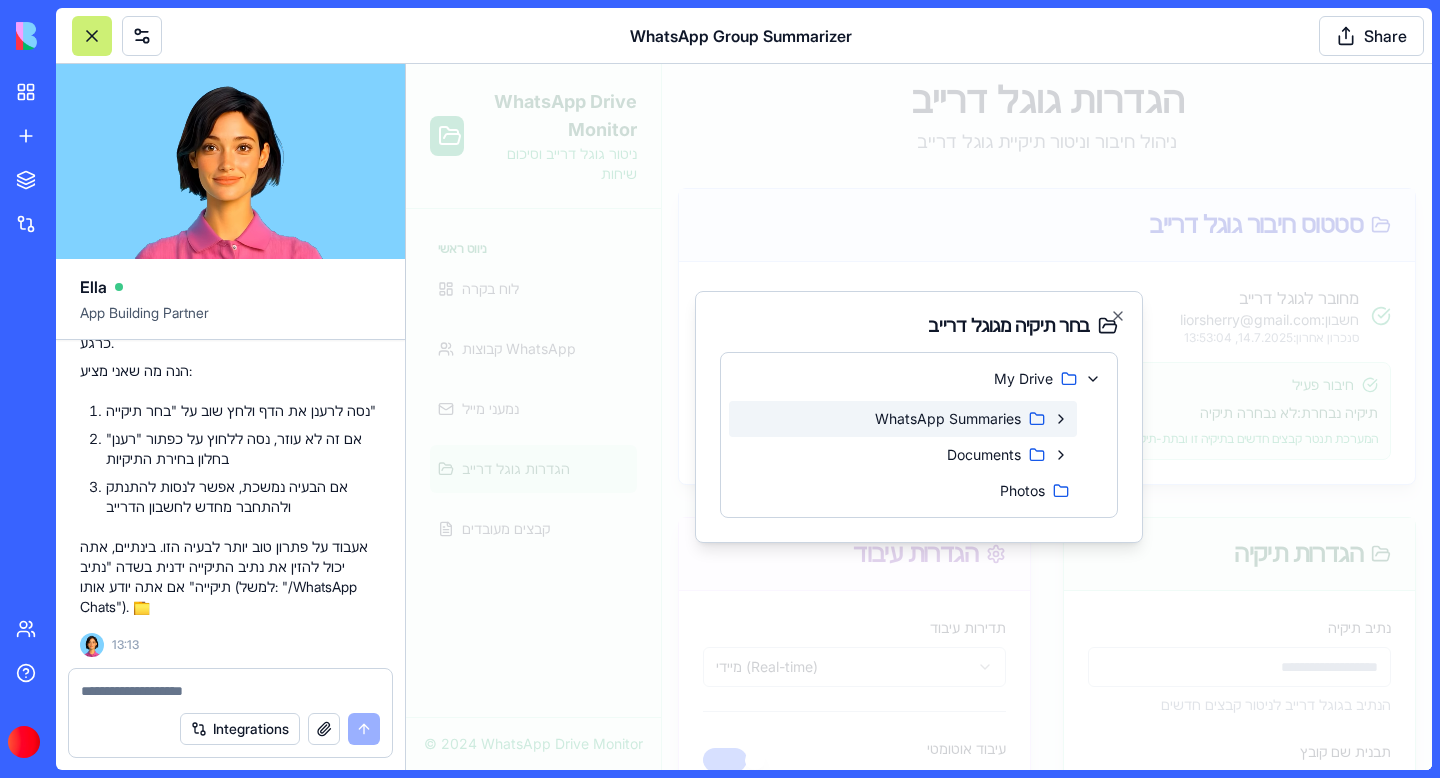 click 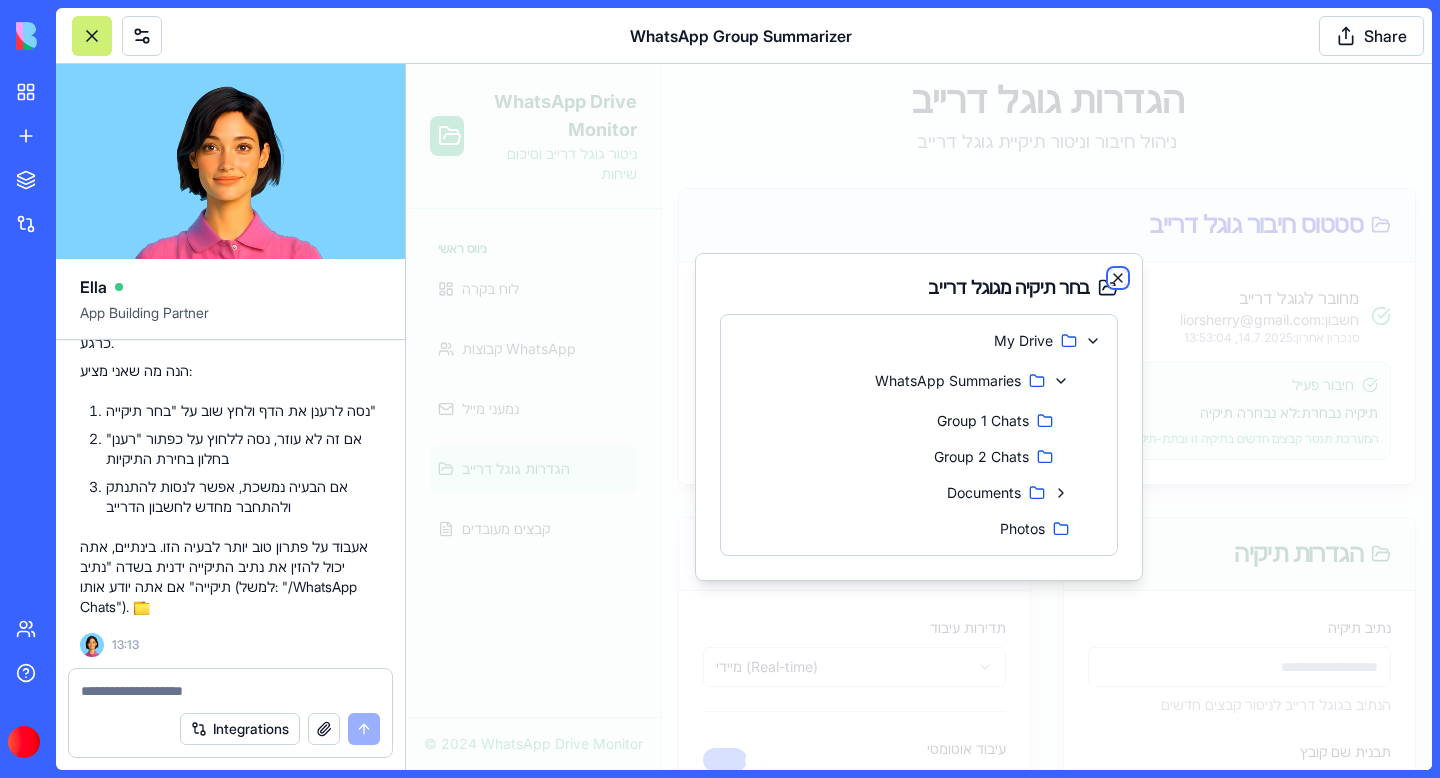 click 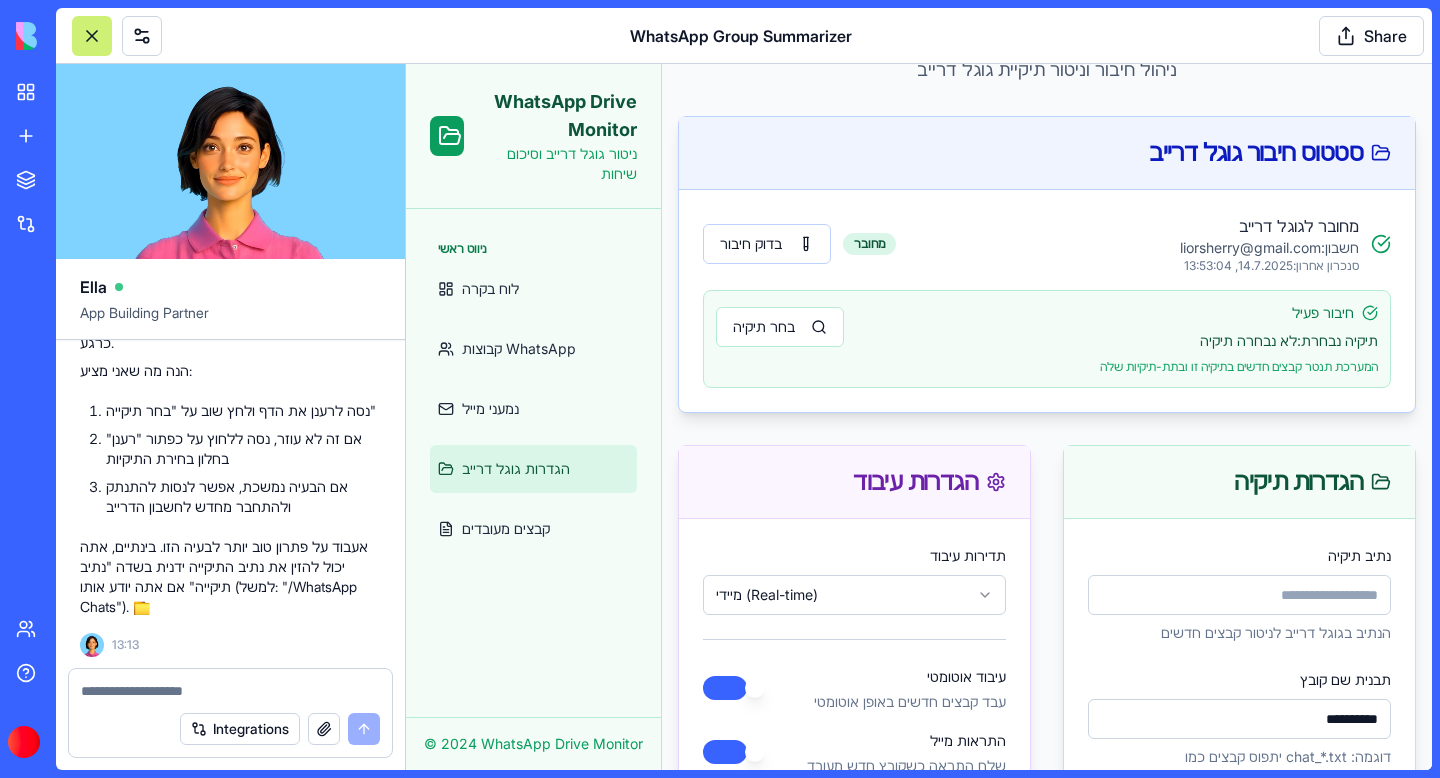 scroll, scrollTop: 128, scrollLeft: 0, axis: vertical 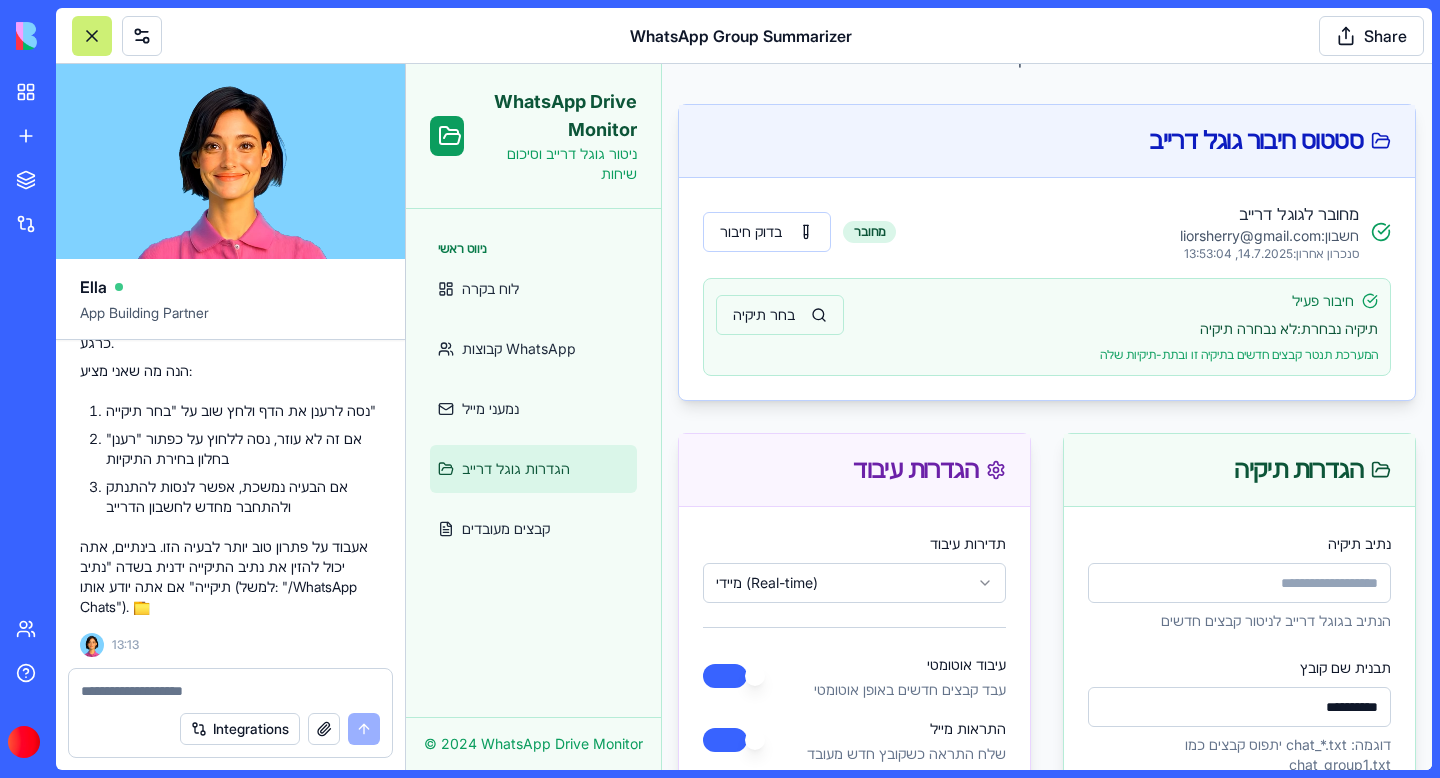 click on "בחר תיקיה" at bounding box center [780, 315] 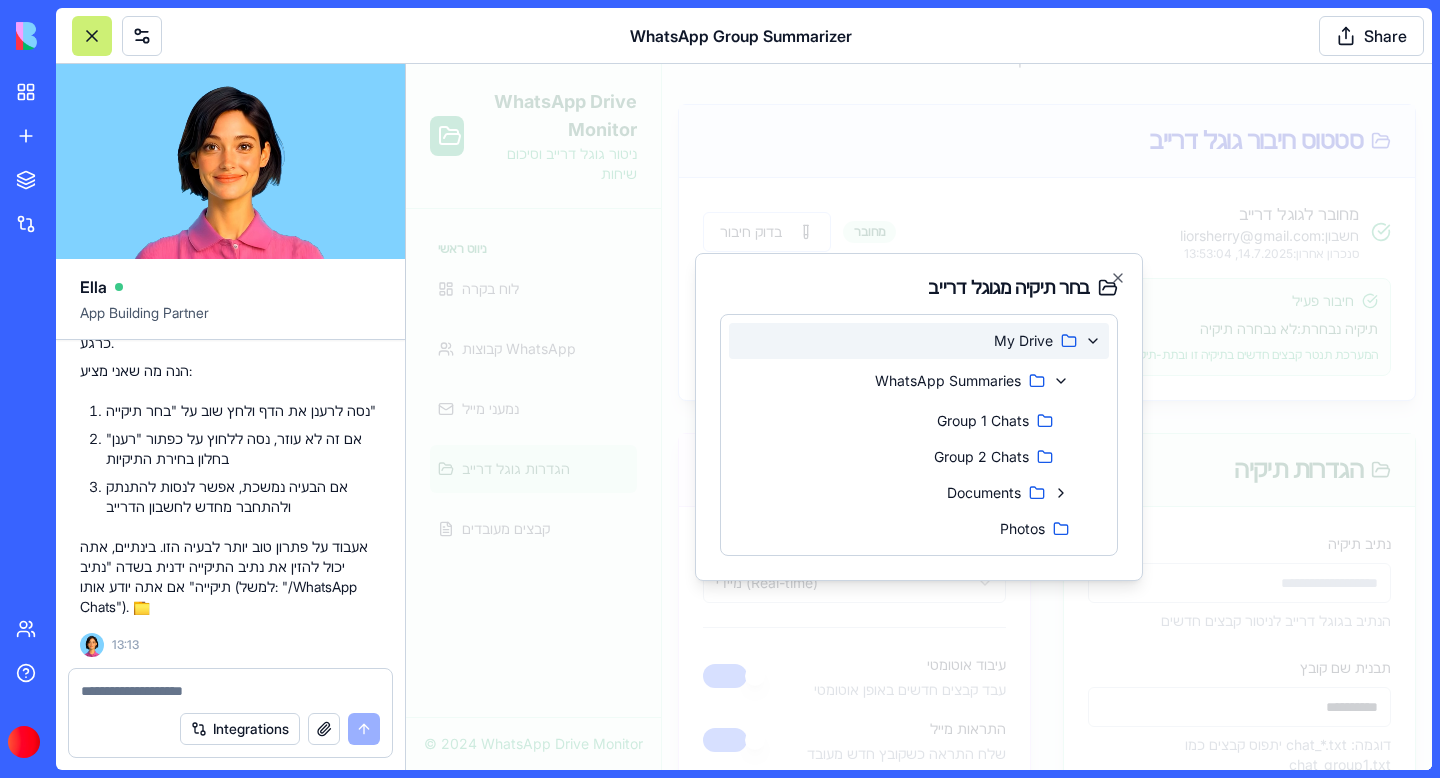 click 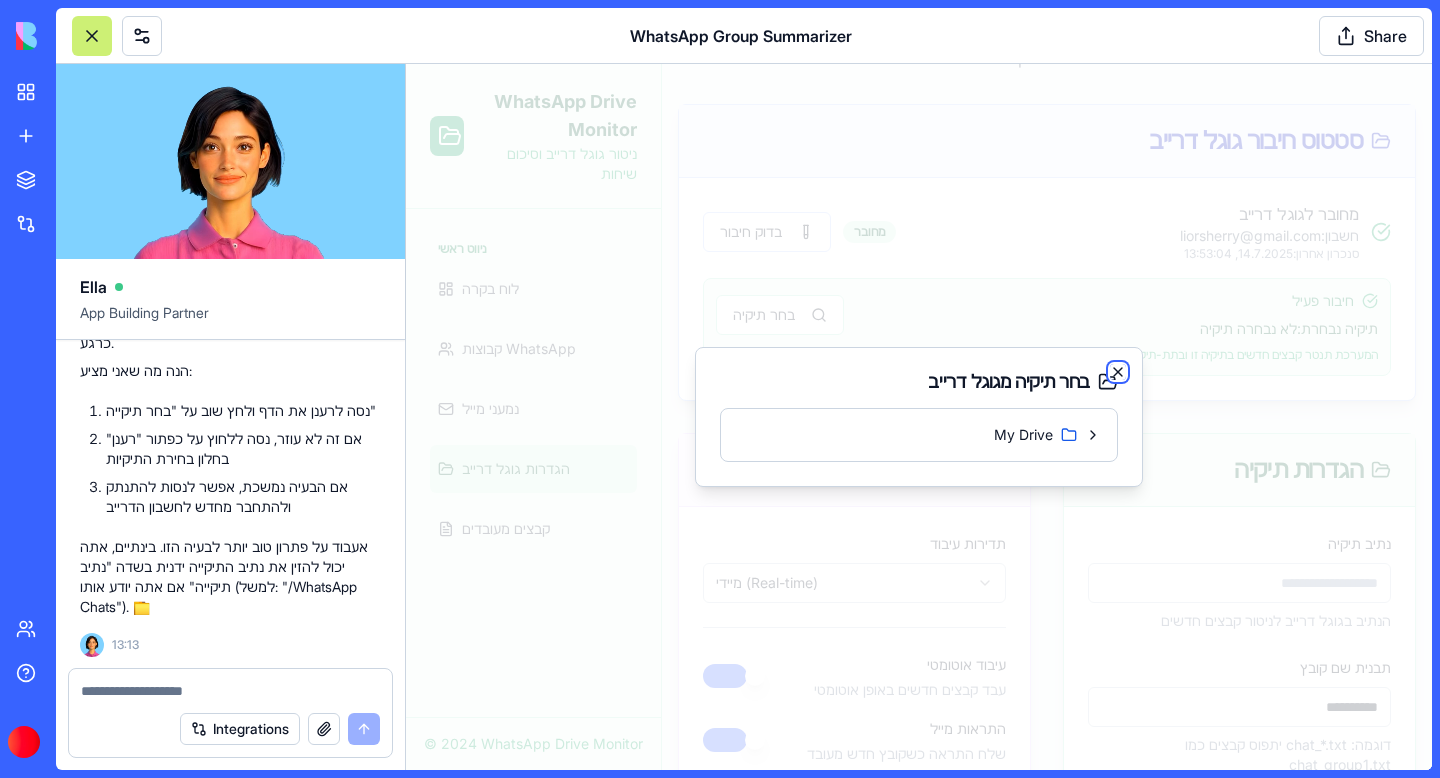click 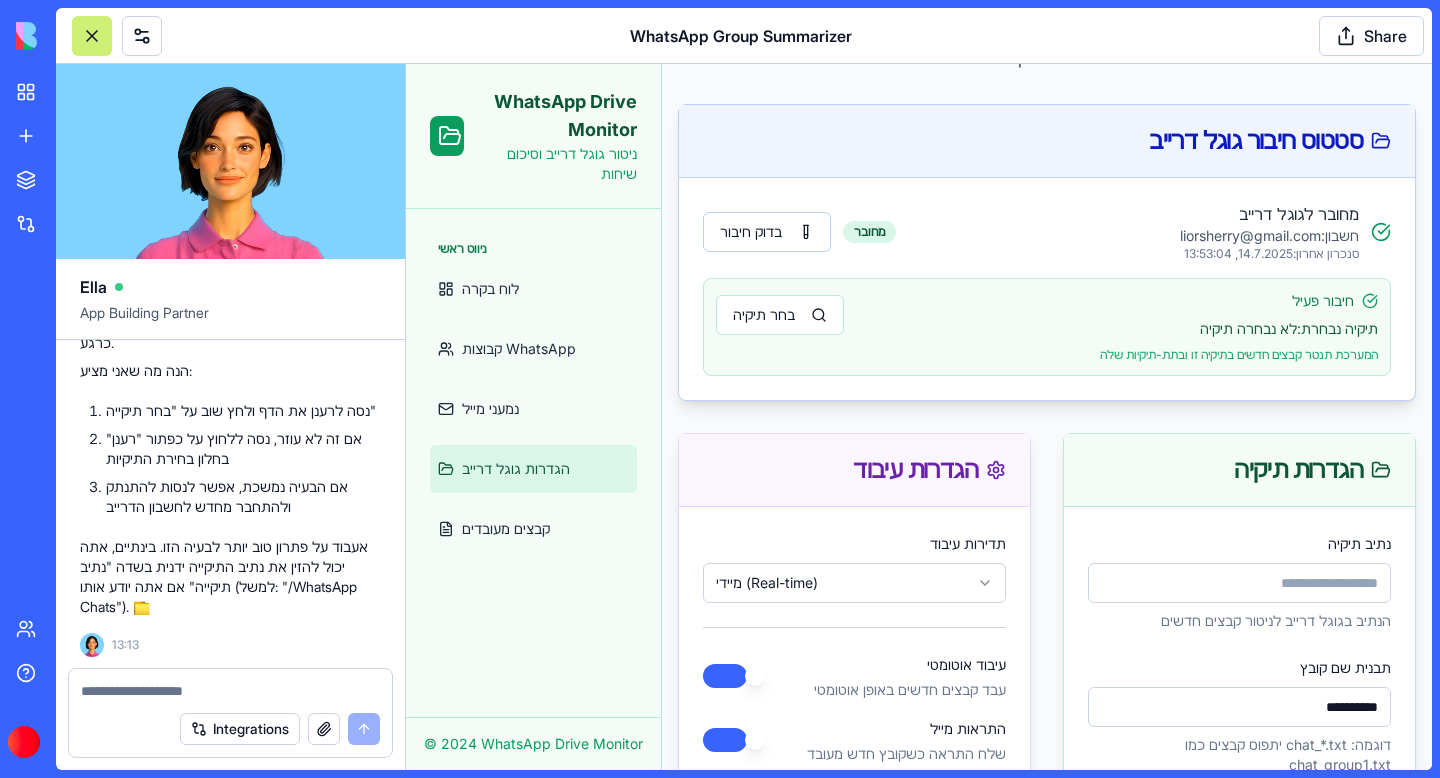 click at bounding box center [447, 136] 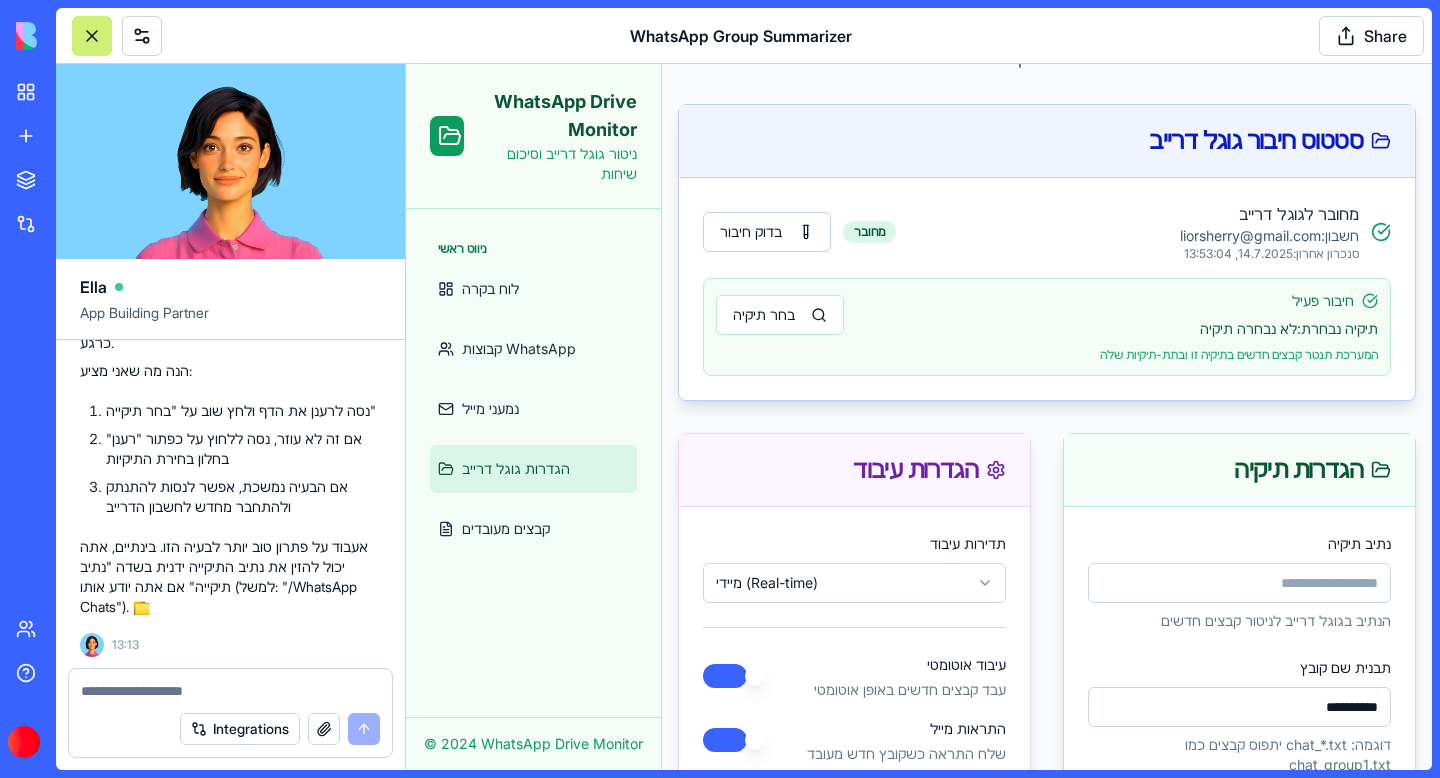 scroll, scrollTop: 7303, scrollLeft: 0, axis: vertical 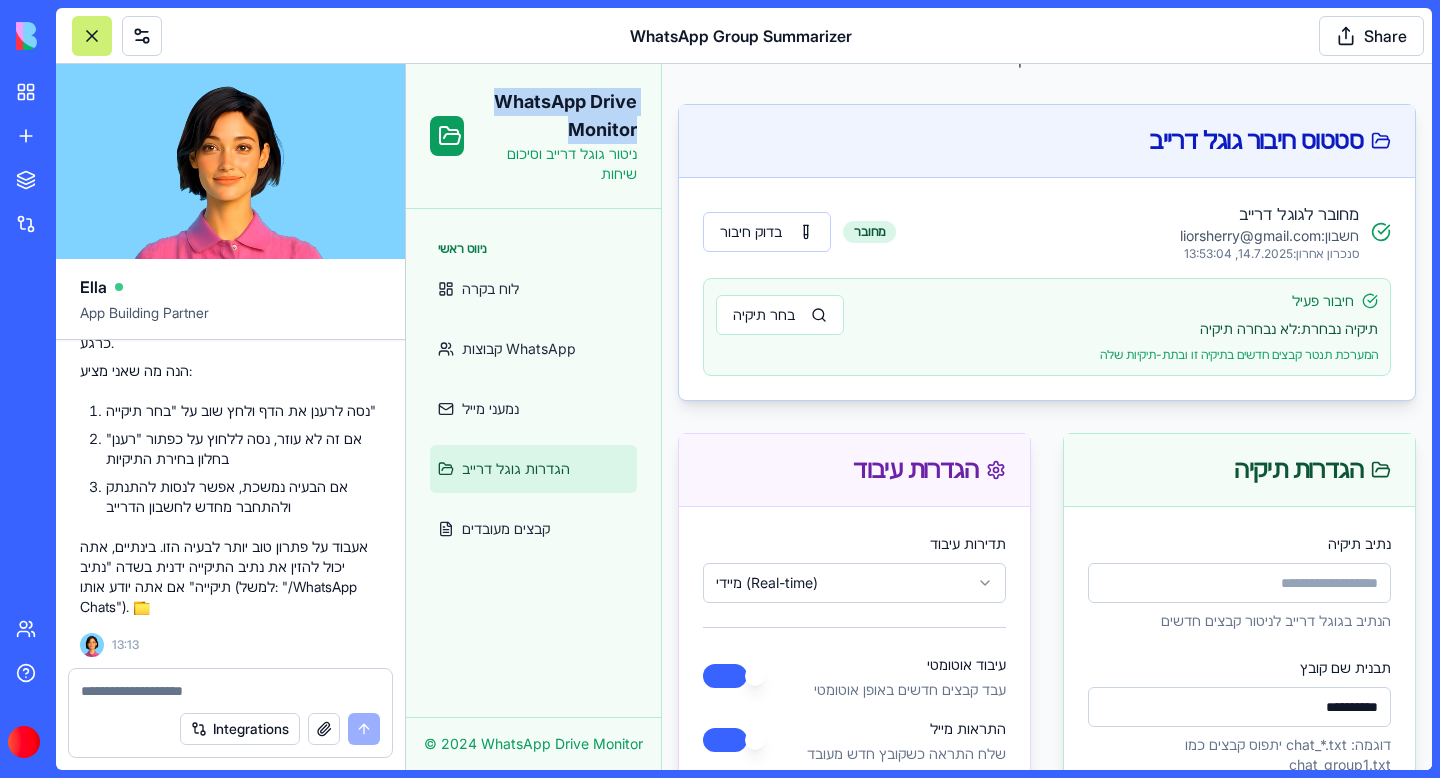 drag, startPoint x: 637, startPoint y: 132, endPoint x: 495, endPoint y: 95, distance: 146.74127 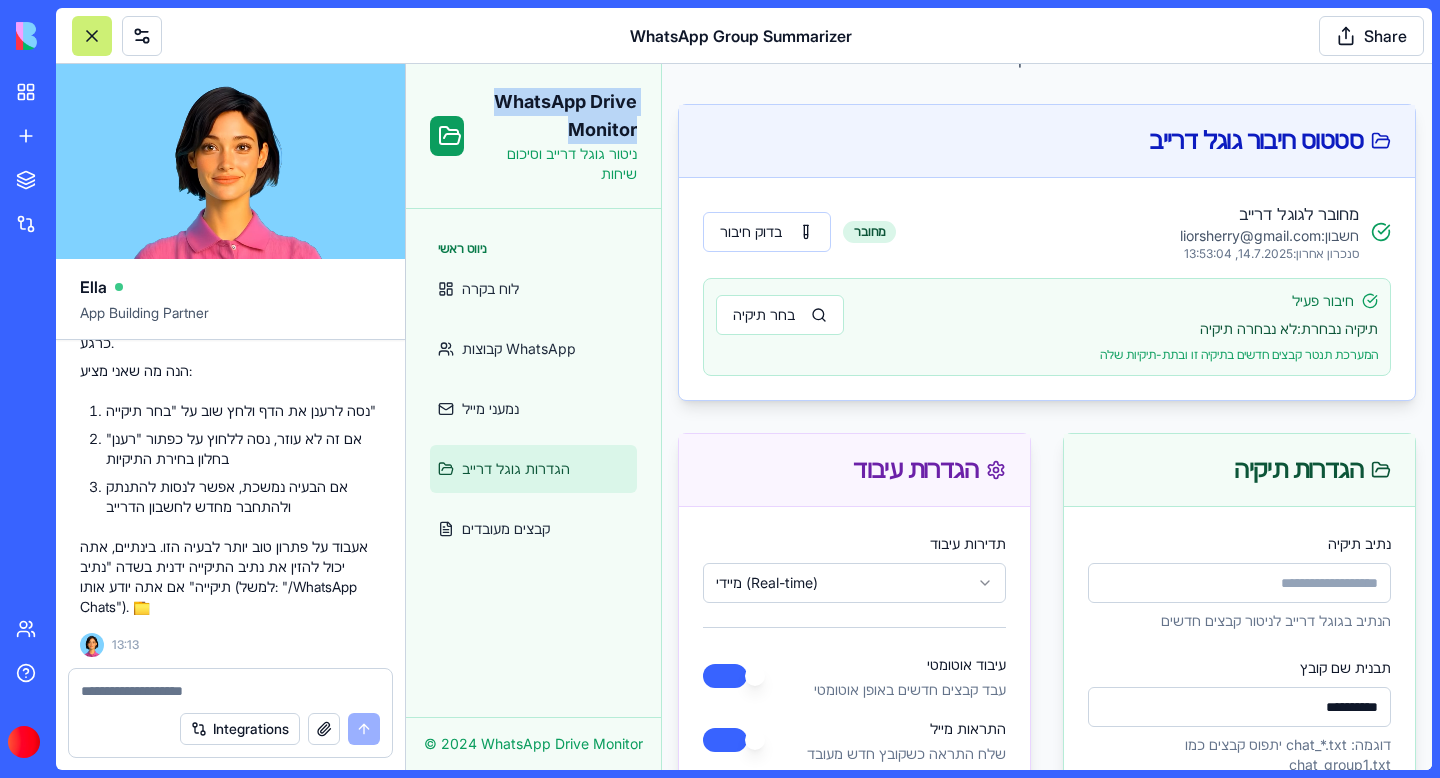 click on "WhatsApp Drive Monitor ניטור גוגל דרייב וסיכום שיחות" at bounding box center [533, 136] 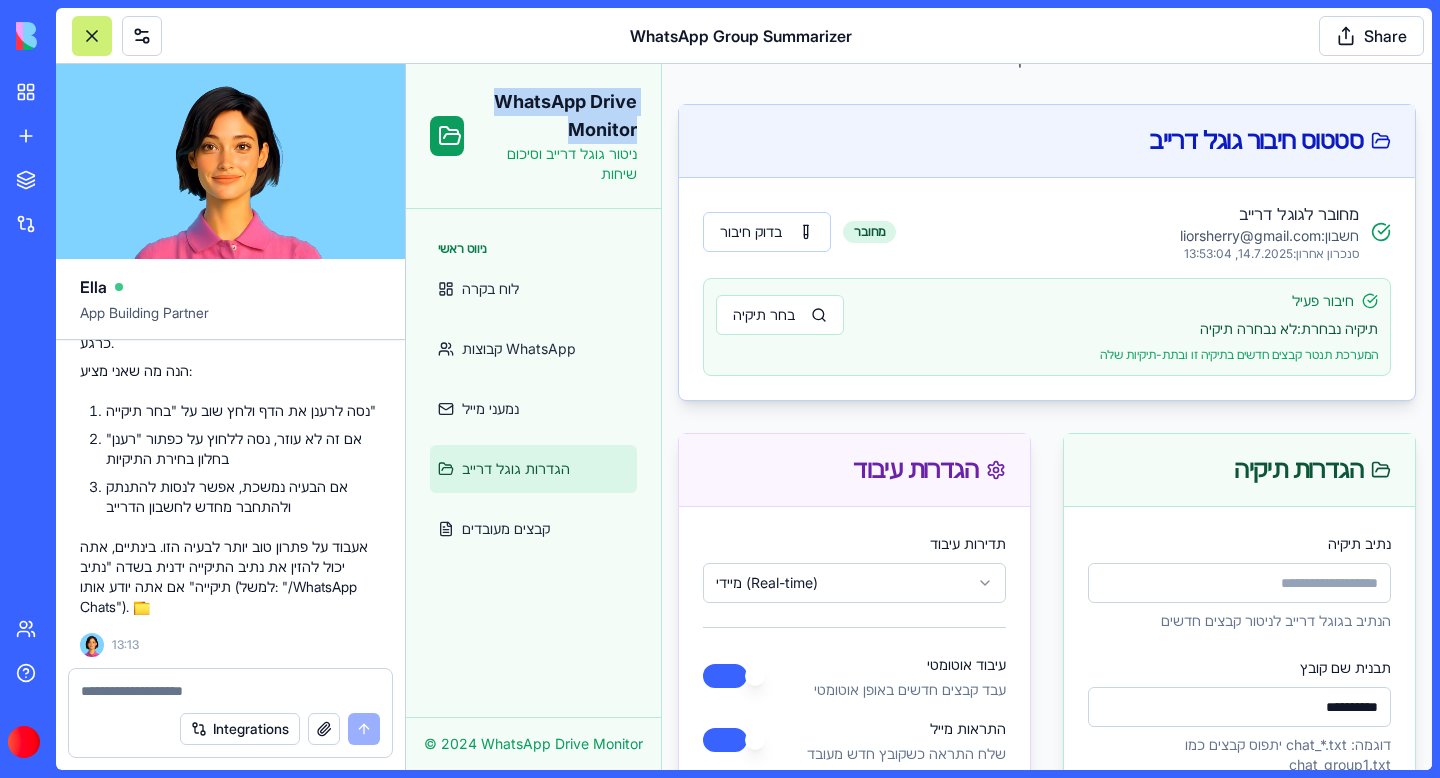 copy on "WhatsApp Drive Monitor" 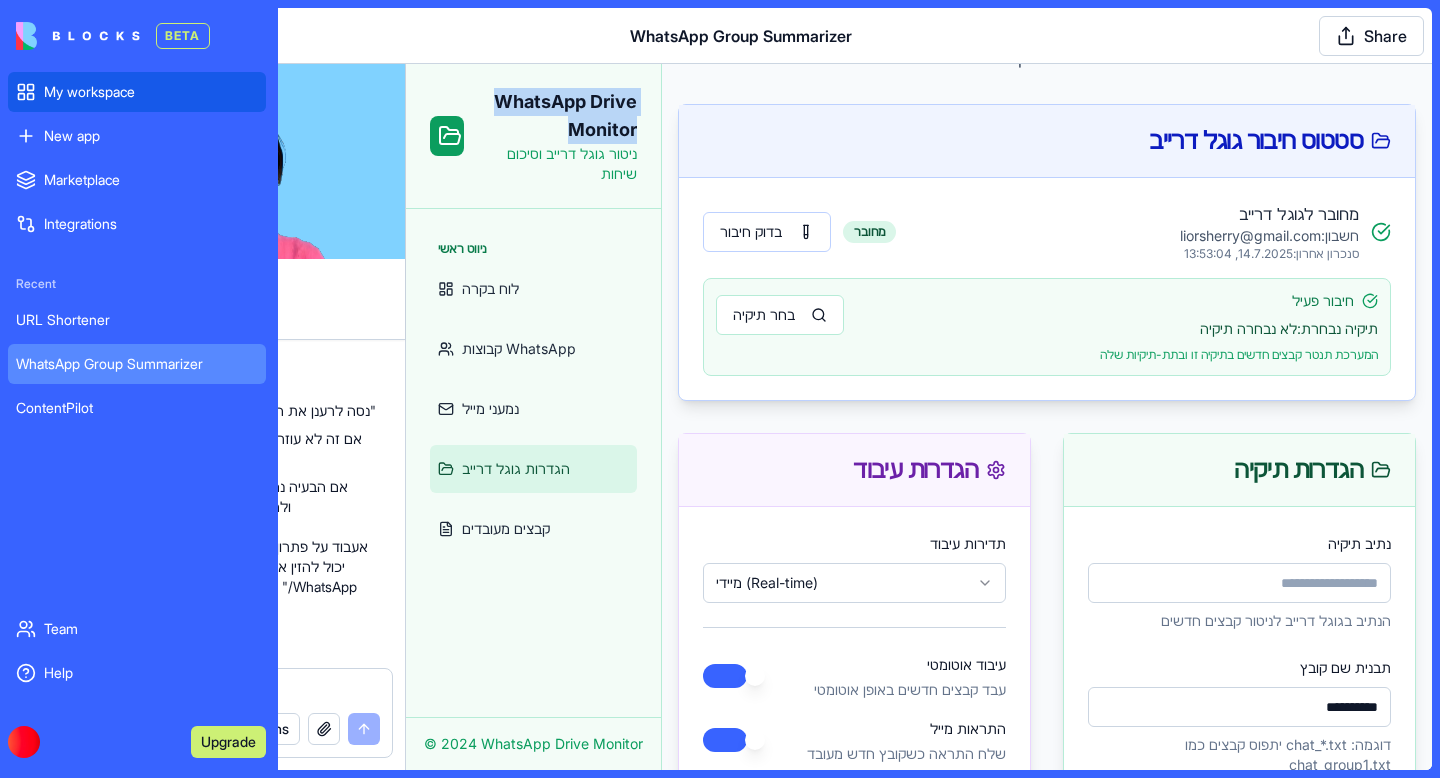 click on "My workspace" at bounding box center [151, 92] 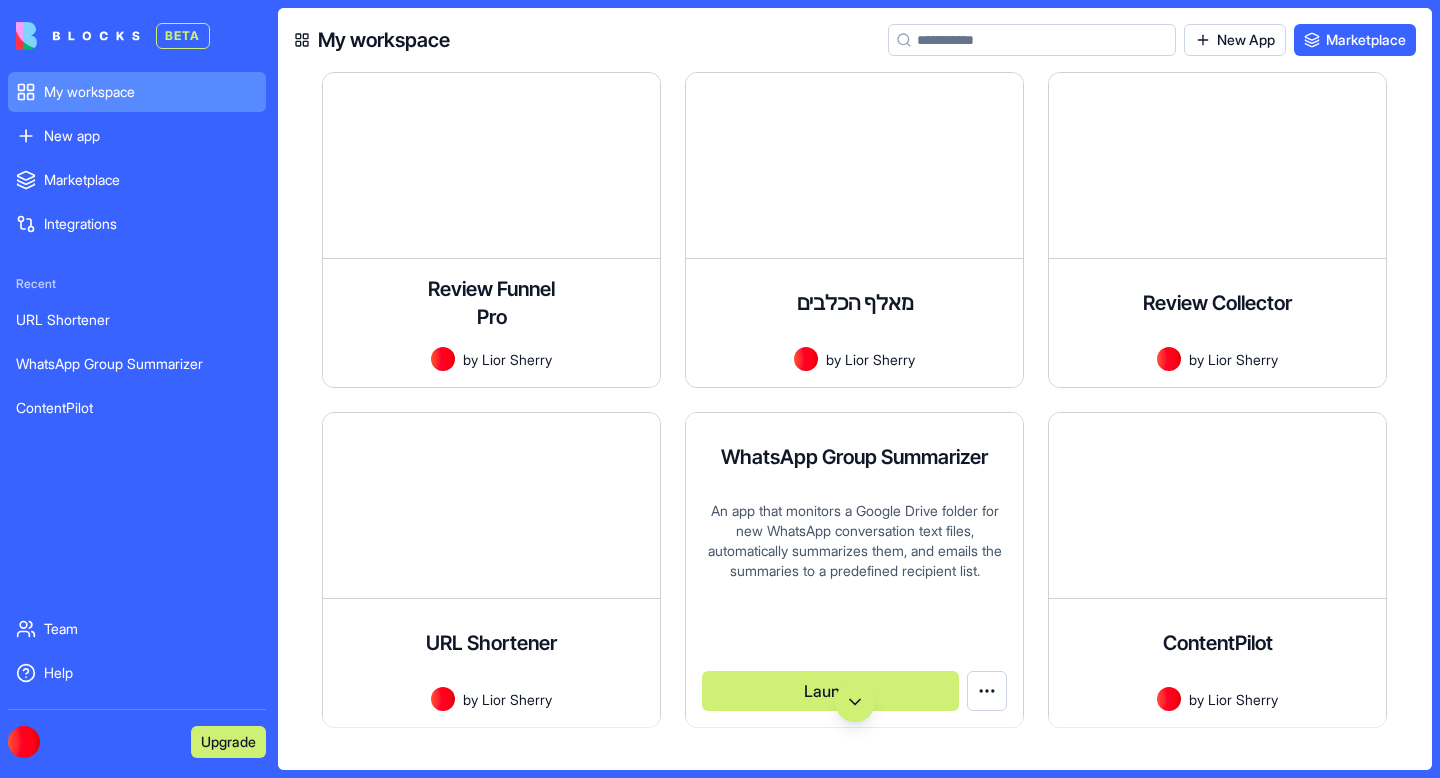 click on "An app that monitors a Google Drive folder for new WhatsApp conversation text files, automatically summarizes them, and emails the summaries to a predefined recipient list." at bounding box center (854, 566) 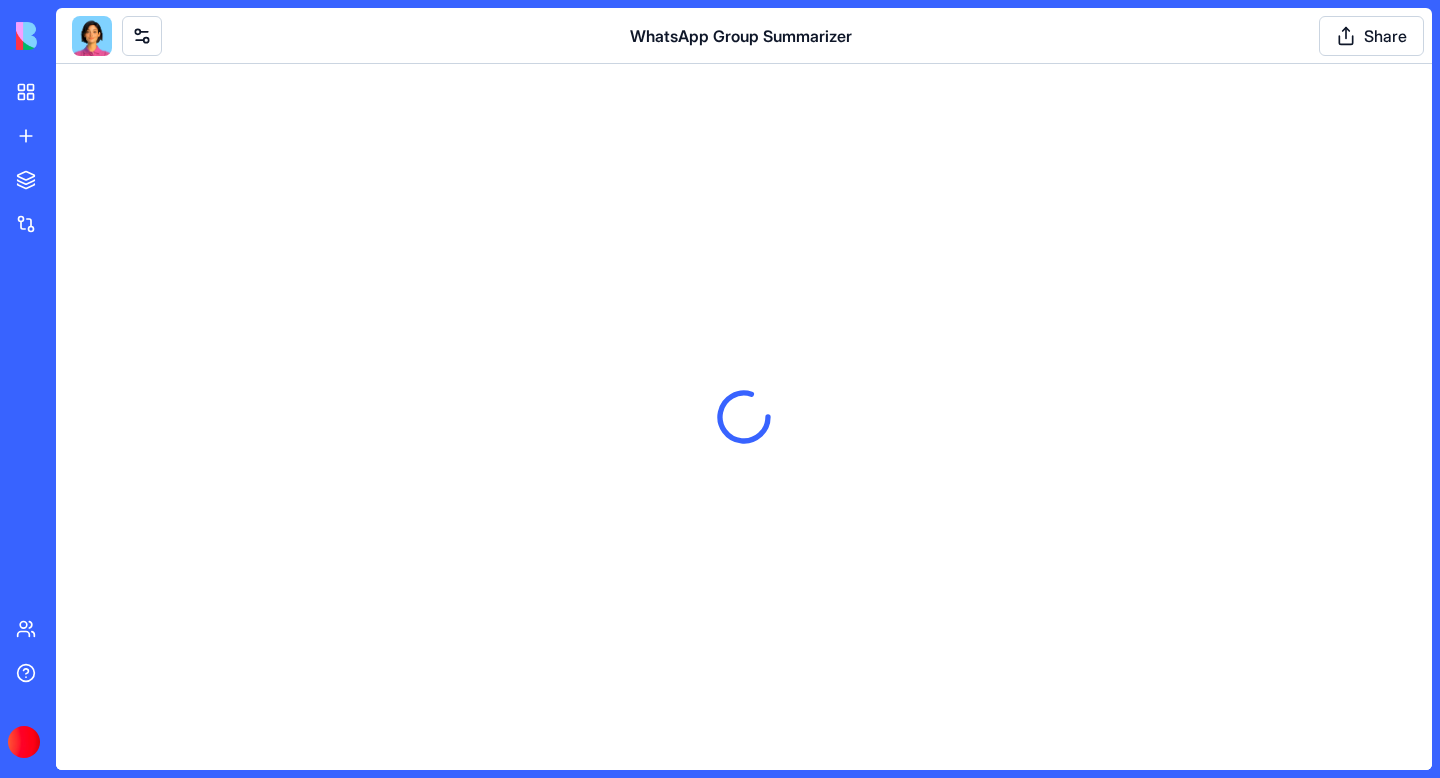 scroll, scrollTop: 0, scrollLeft: 0, axis: both 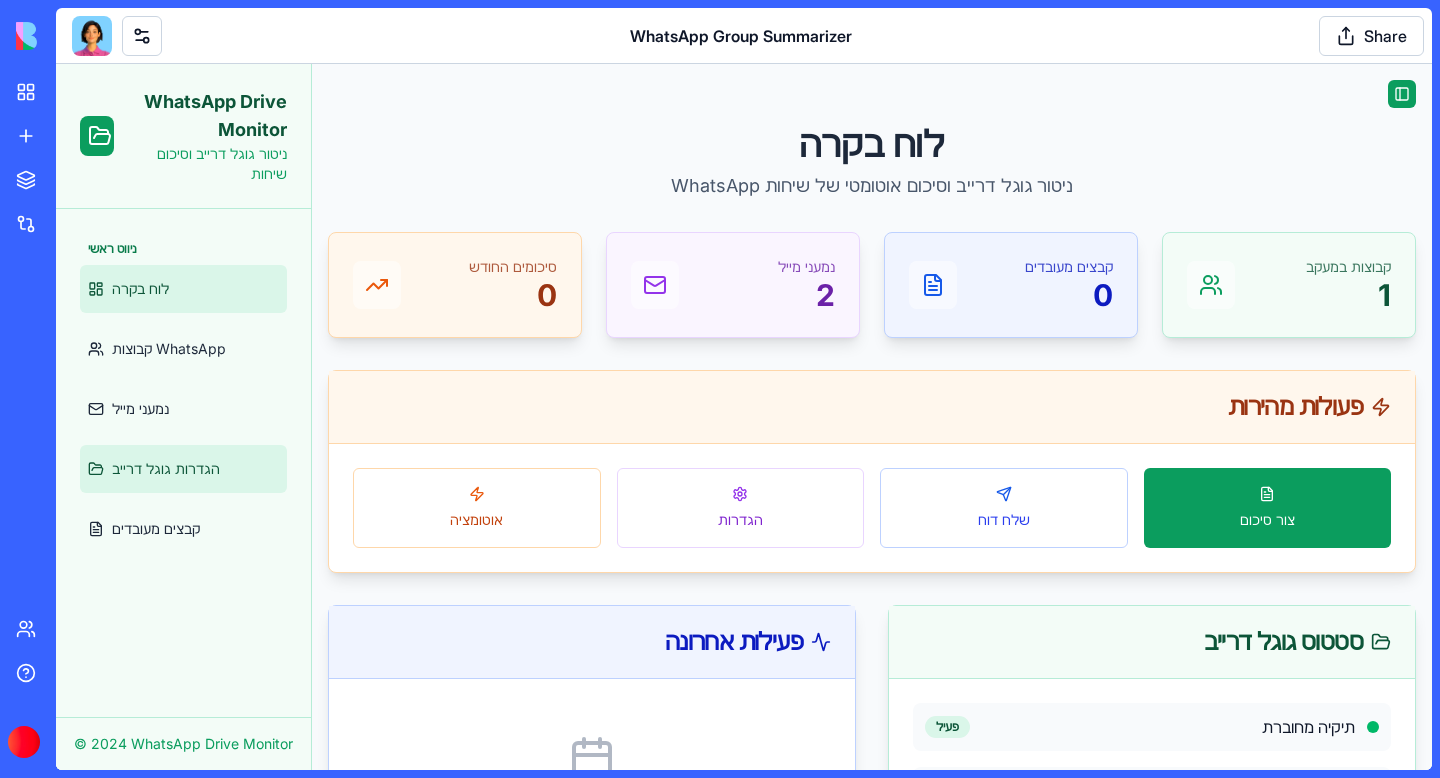 click on "הגדרות גוגל דרייב" at bounding box center [166, 469] 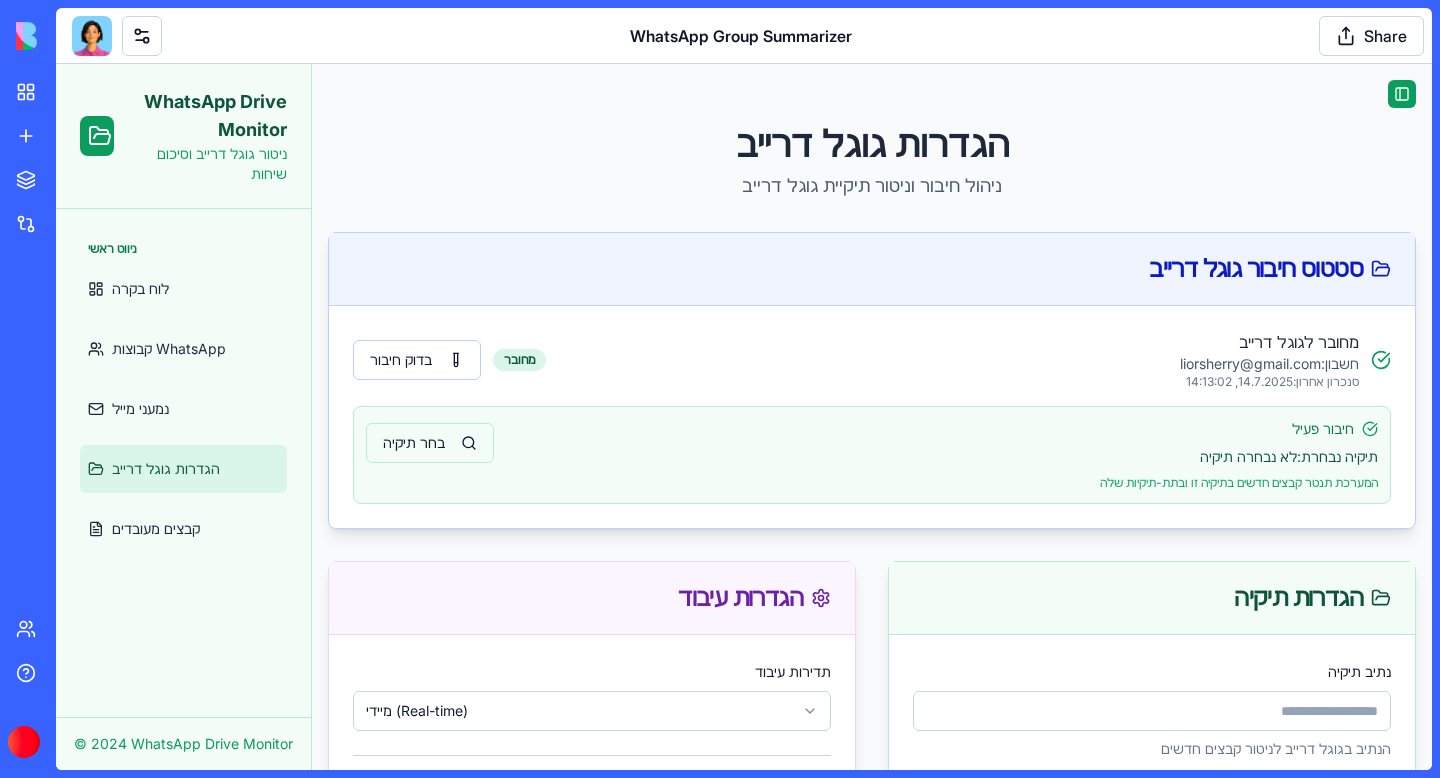 click on "בחר תיקיה" at bounding box center [430, 443] 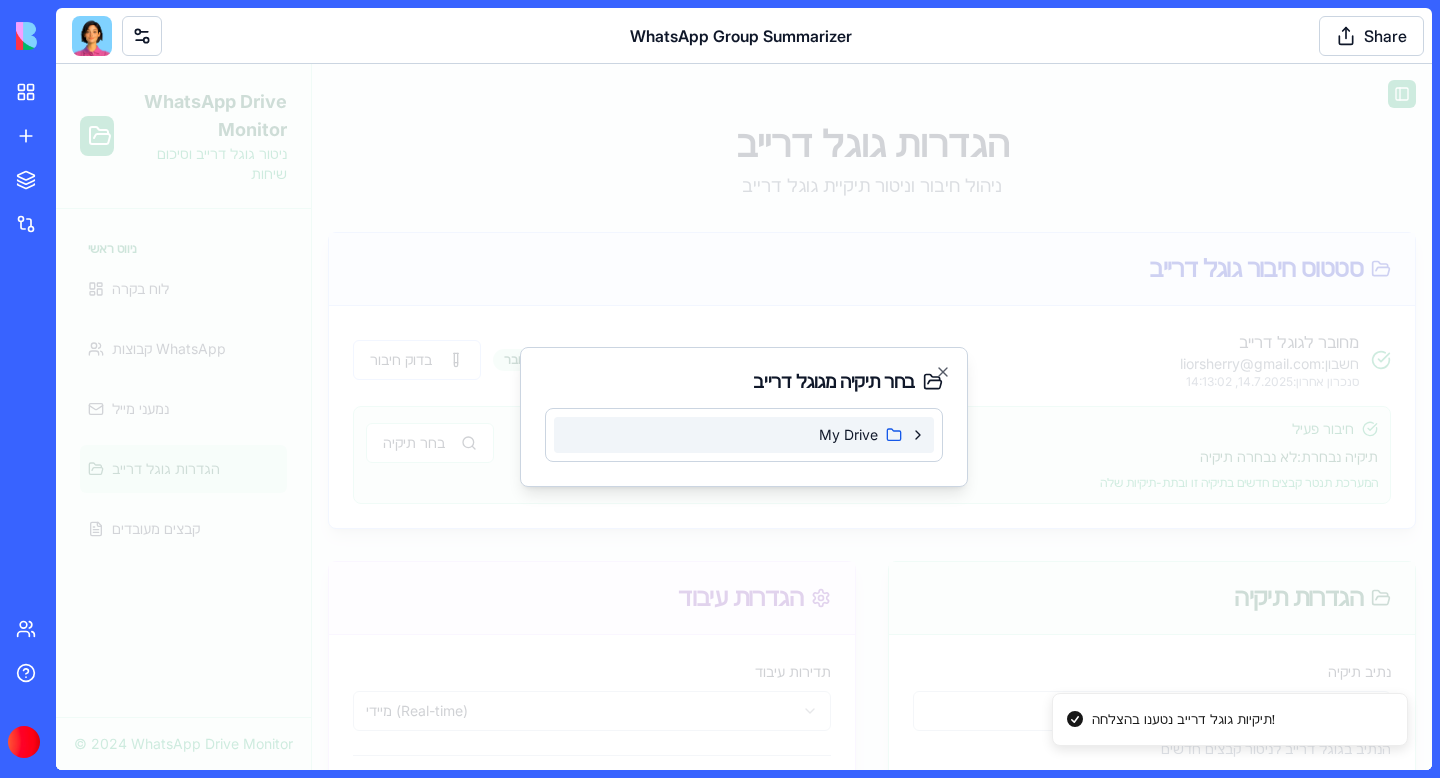 click on "My Drive" at bounding box center [744, 435] 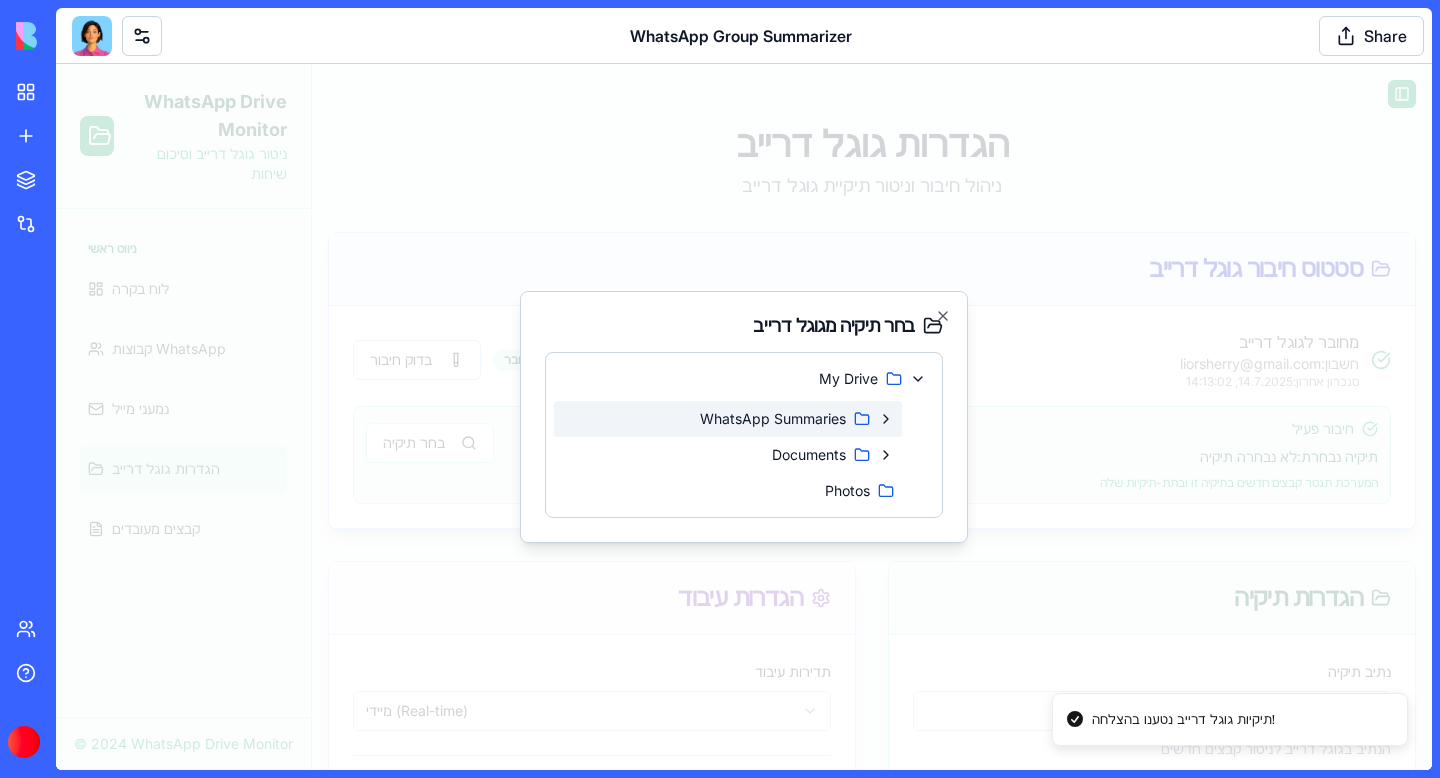 click 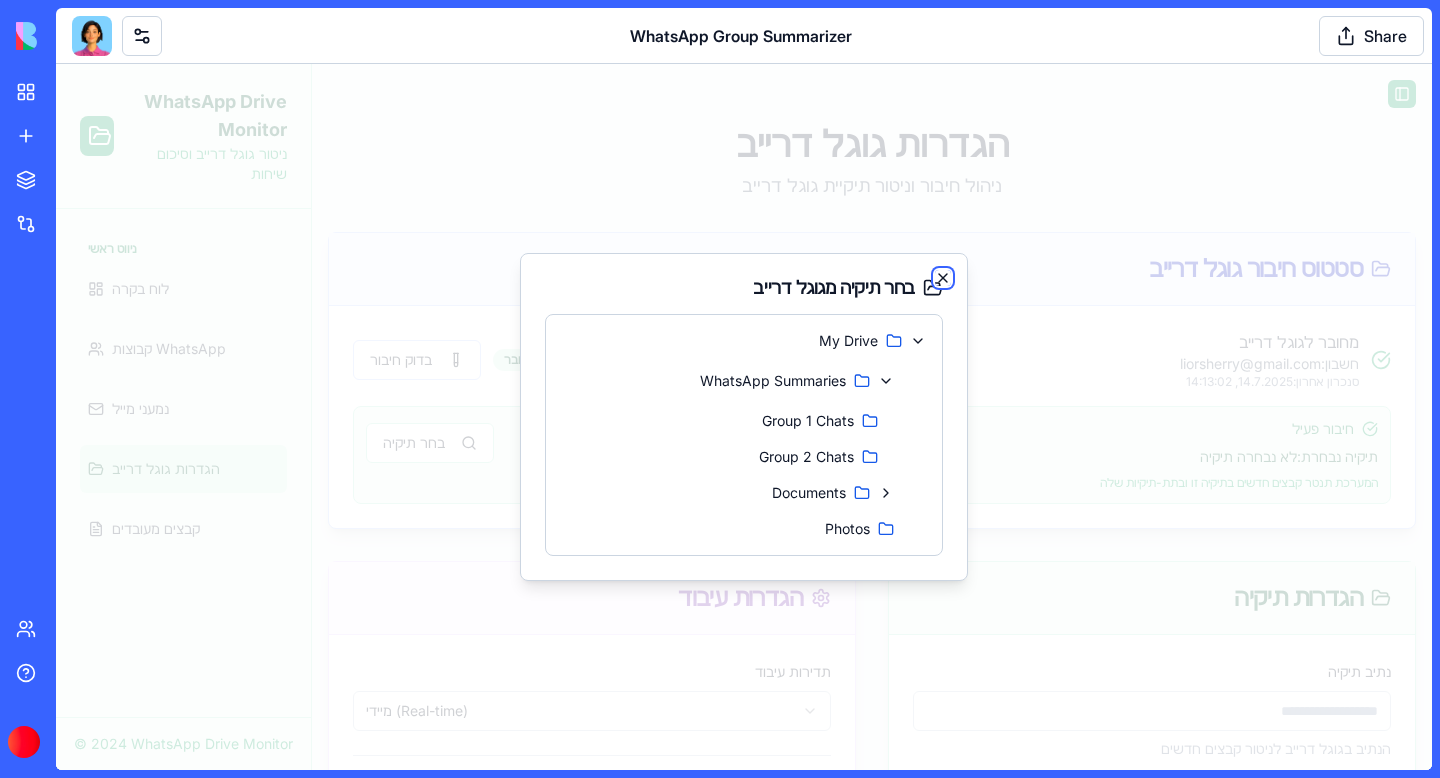 click 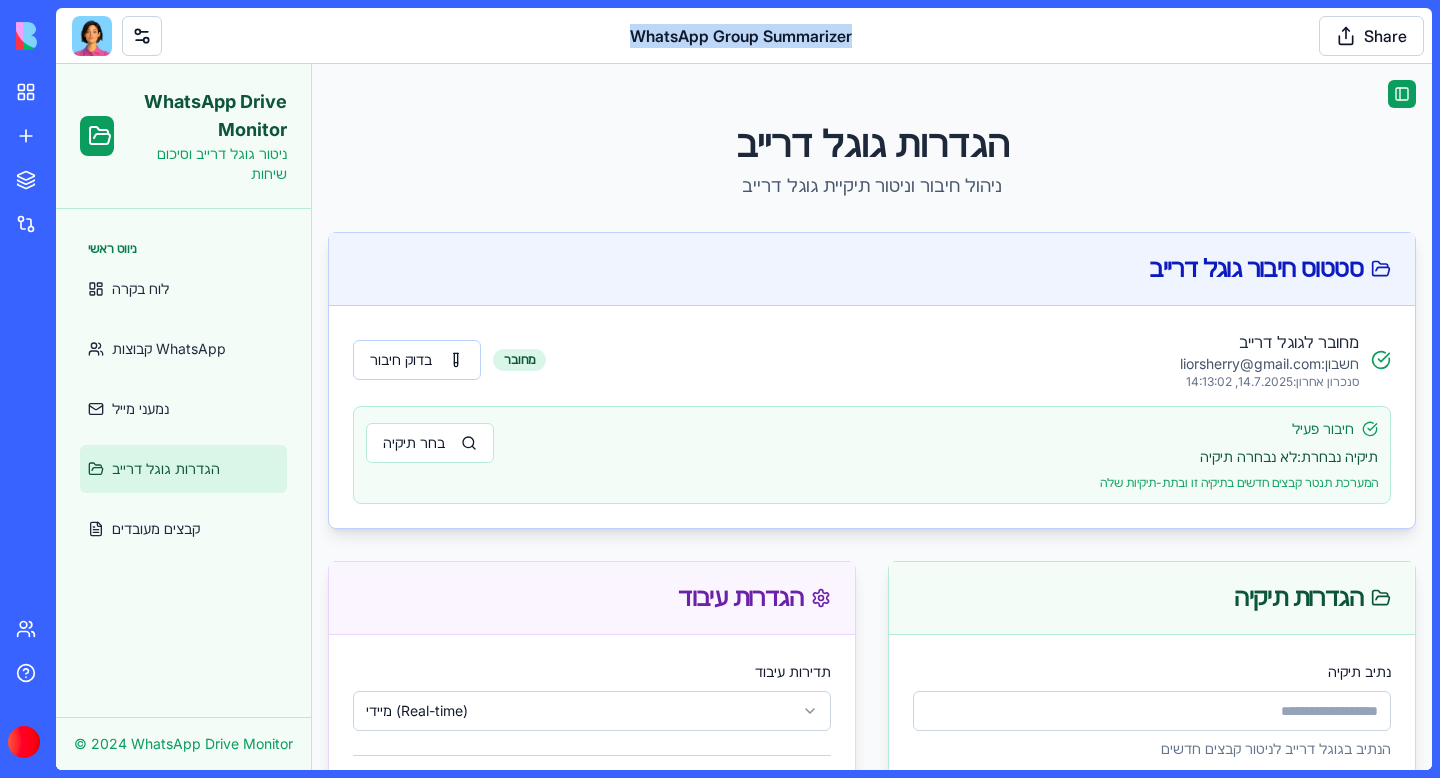 drag, startPoint x: 619, startPoint y: 30, endPoint x: 858, endPoint y: 33, distance: 239.01883 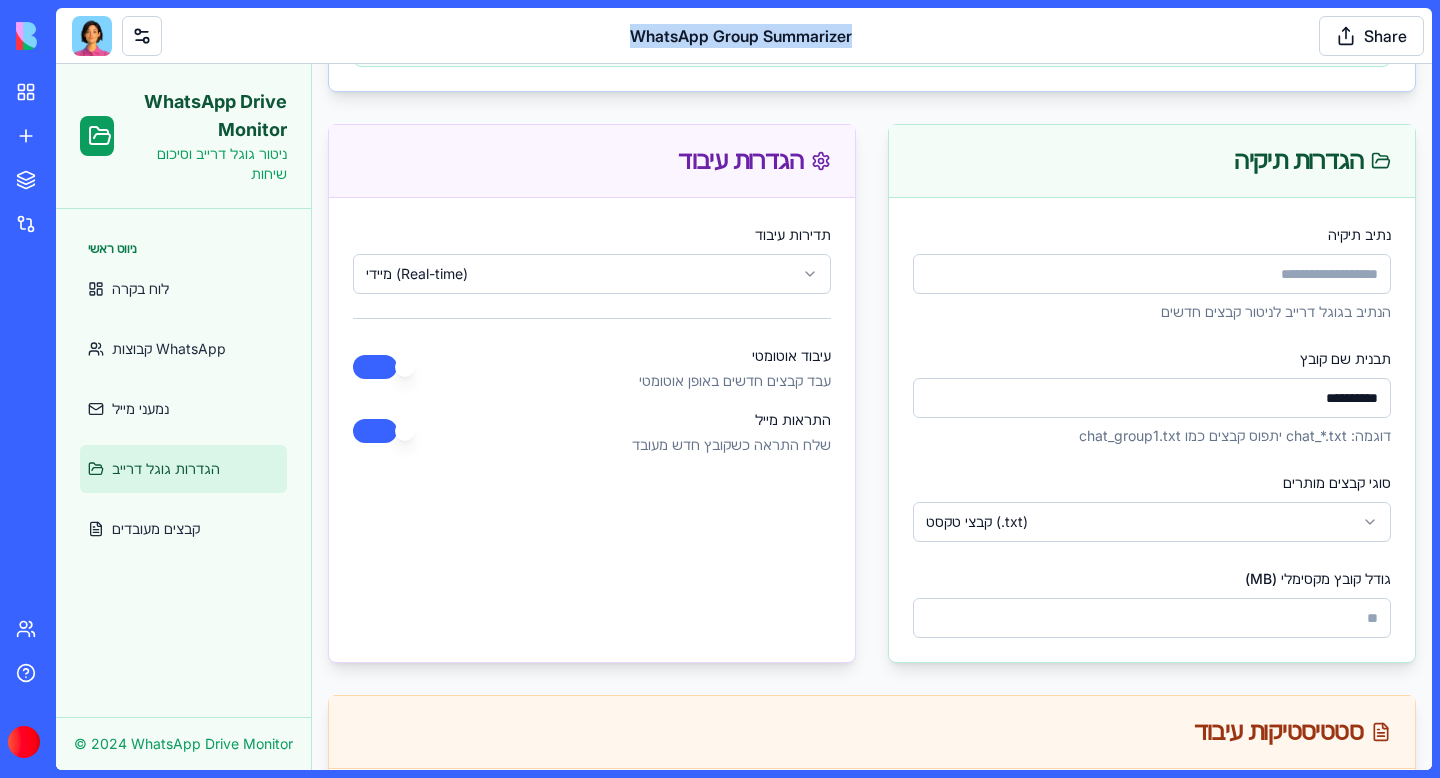 scroll, scrollTop: 0, scrollLeft: 0, axis: both 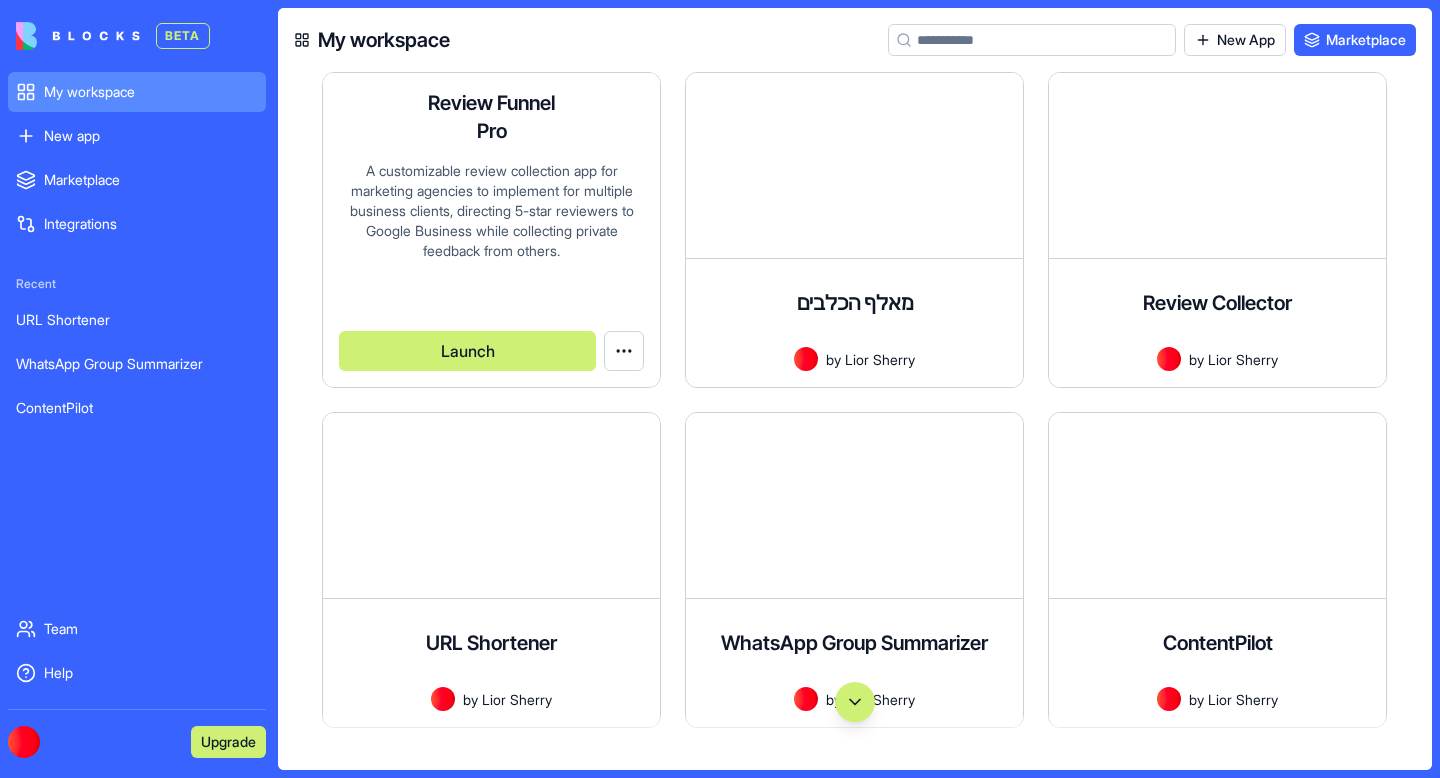 click on "A customizable review collection app for marketing agencies to implement for multiple business clients, directing 5-star reviewers to Google Business while collecting private feedback from others." at bounding box center [491, 226] 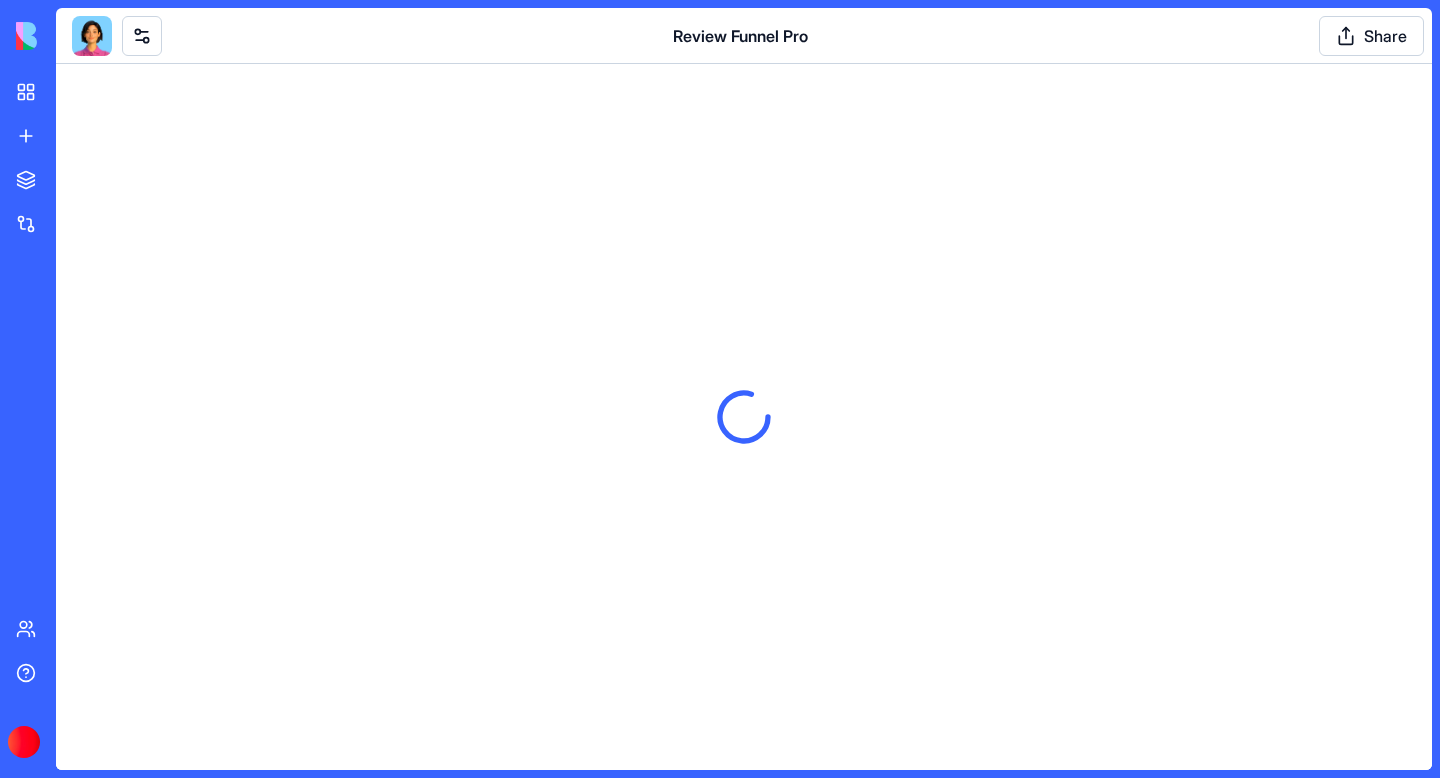 scroll, scrollTop: 0, scrollLeft: 0, axis: both 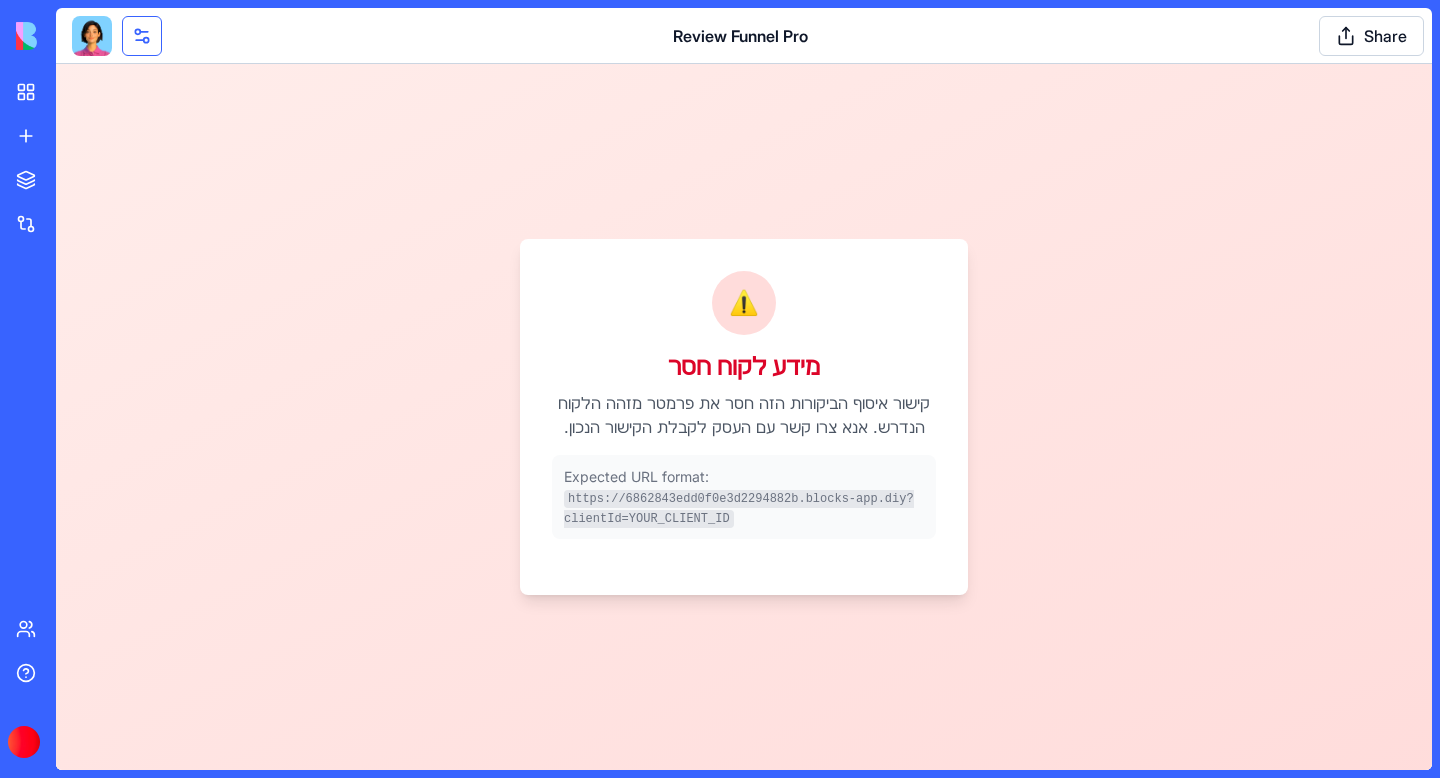 click at bounding box center [142, 36] 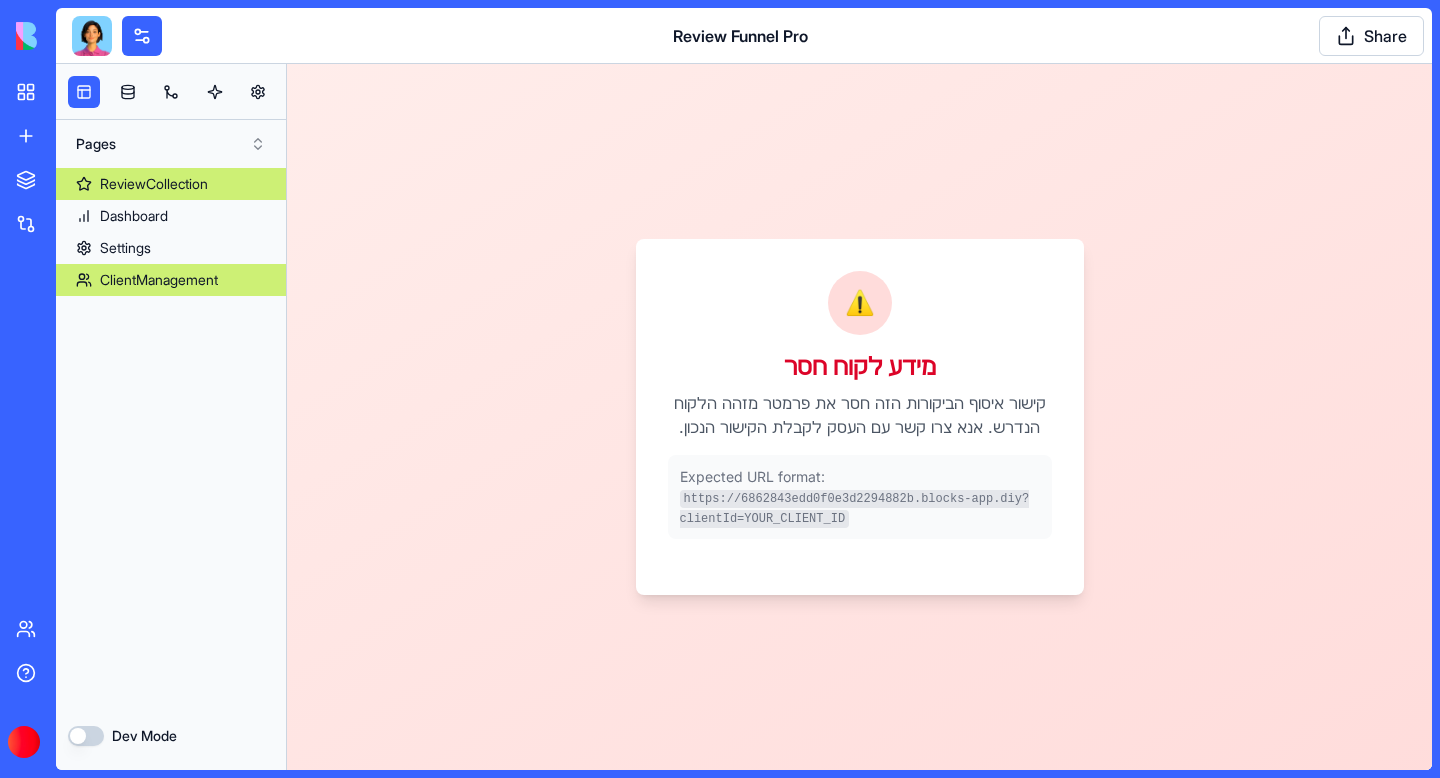 click on "ClientManagement" at bounding box center (159, 280) 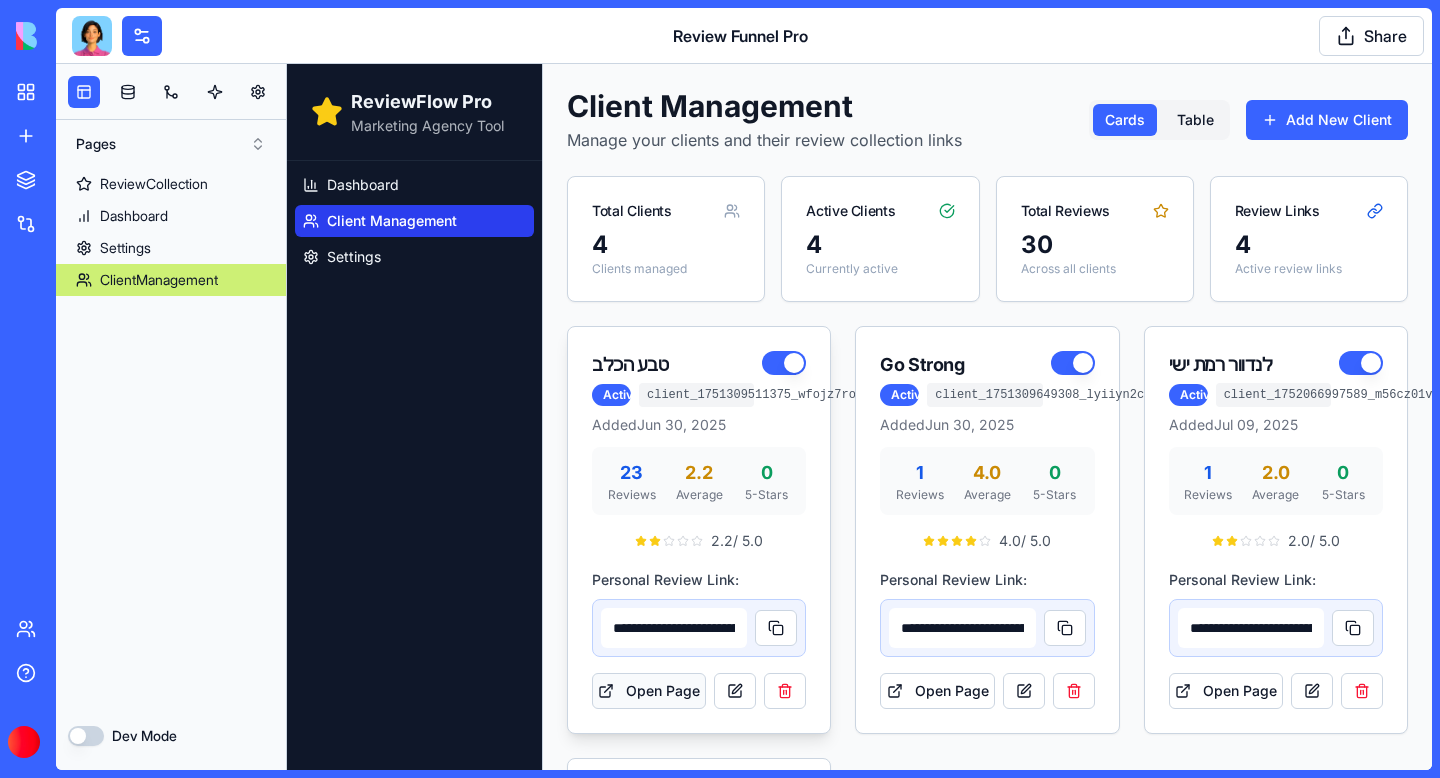 click on "Open Page" at bounding box center [649, 691] 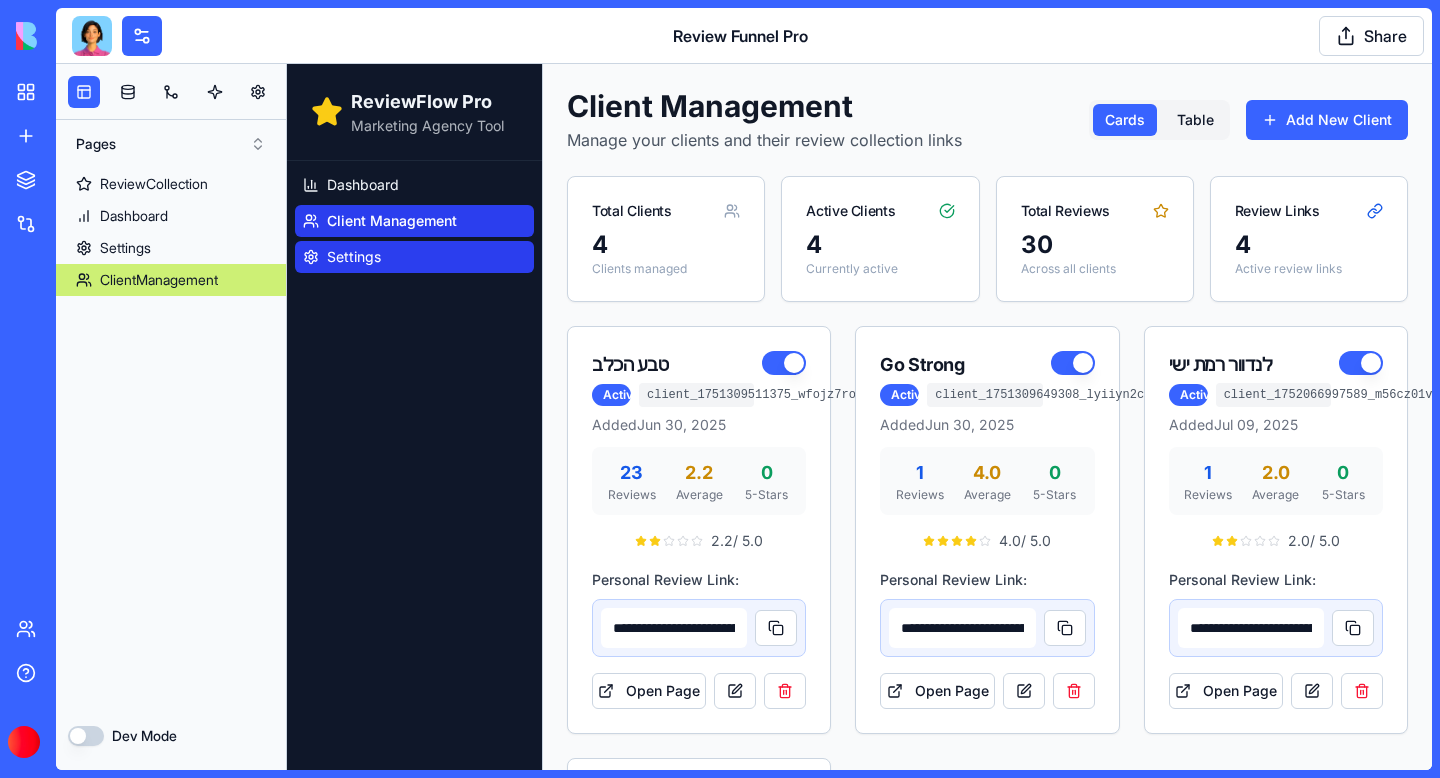 click on "Settings" at bounding box center (414, 257) 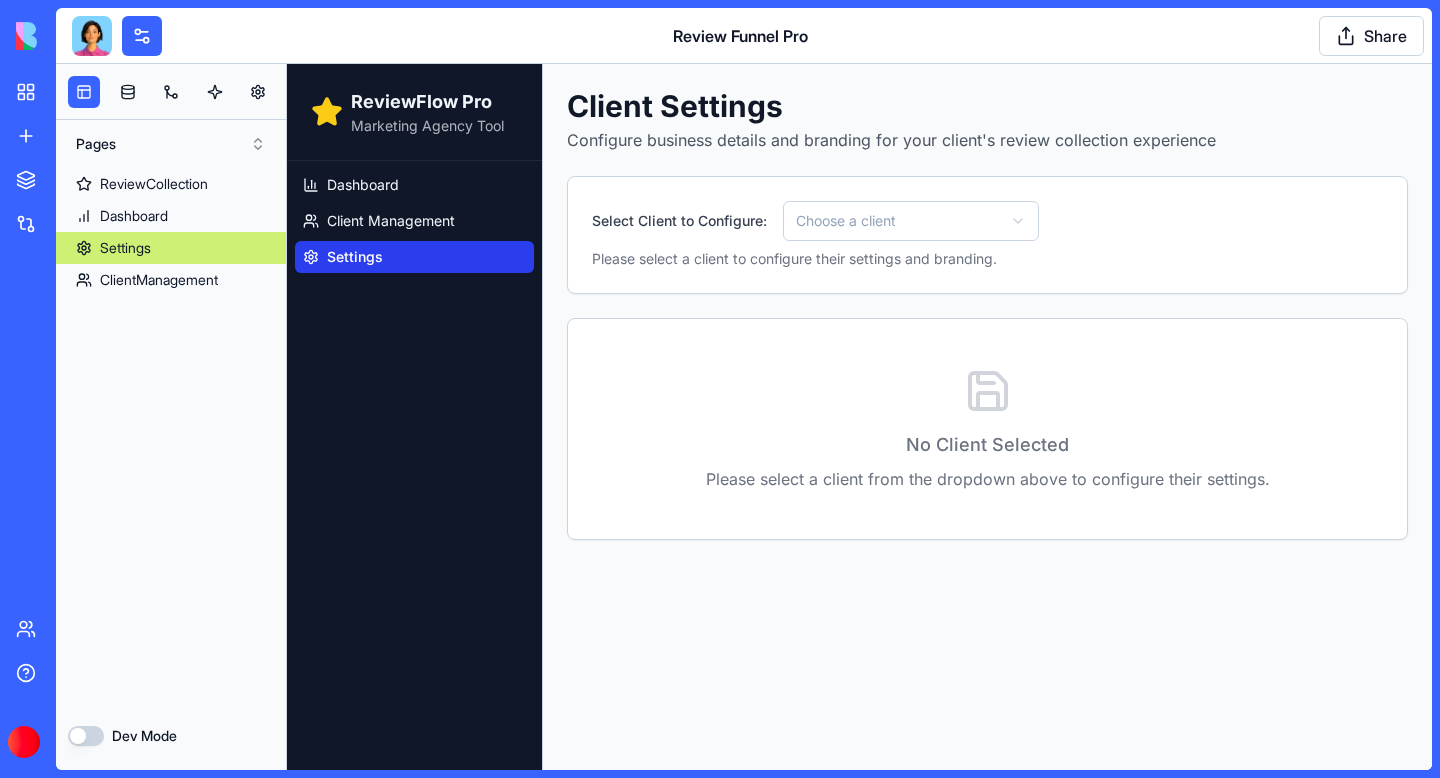 click on "ReviewFlow Pro Marketing Agency Tool Dashboard Client Management Settings Client Settings Configure business details and branding for your client's review collection experience Select Client to Configure: Choose a client Please select a client to configure their settings and branding. No Client Selected Please select a client from the dropdown above to configure their settings." at bounding box center (859, 417) 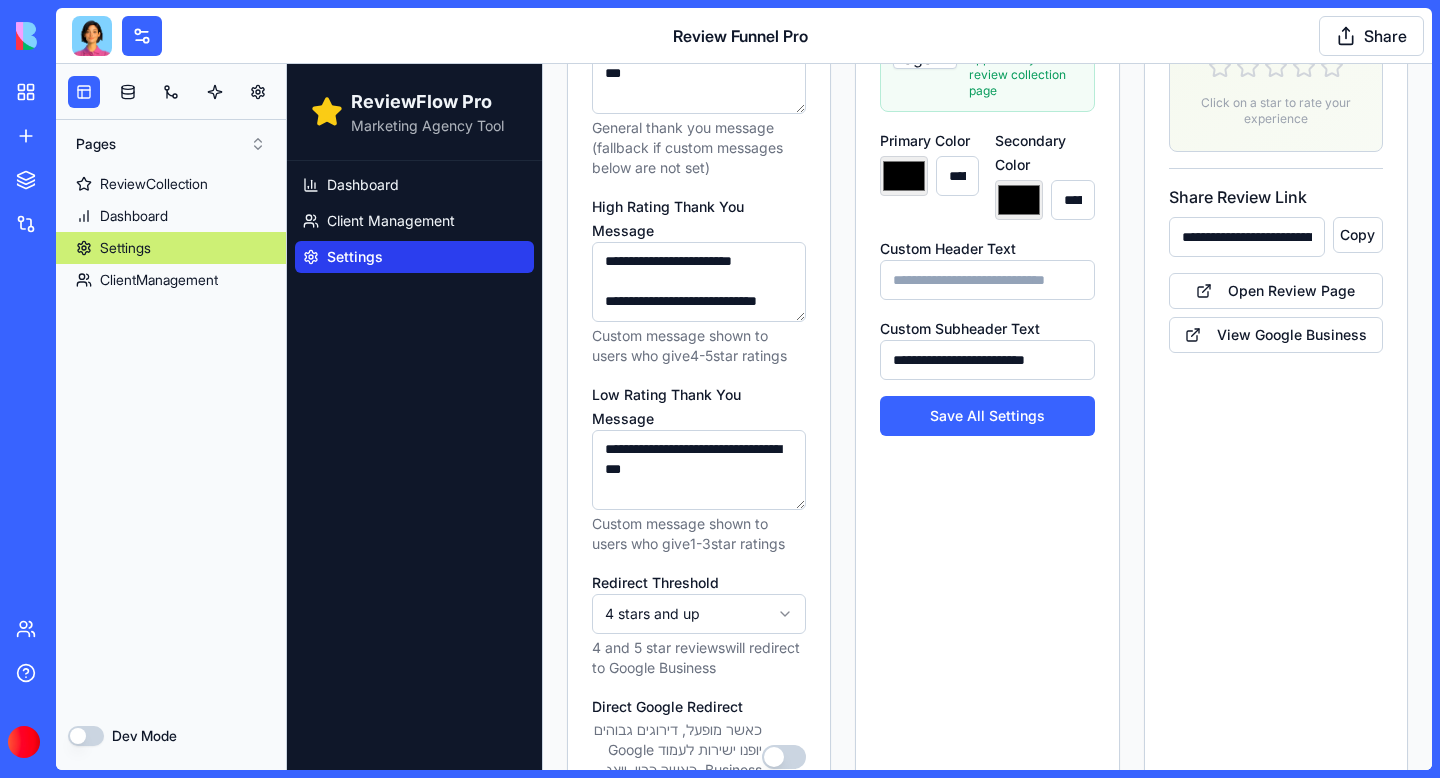 scroll, scrollTop: 780, scrollLeft: 0, axis: vertical 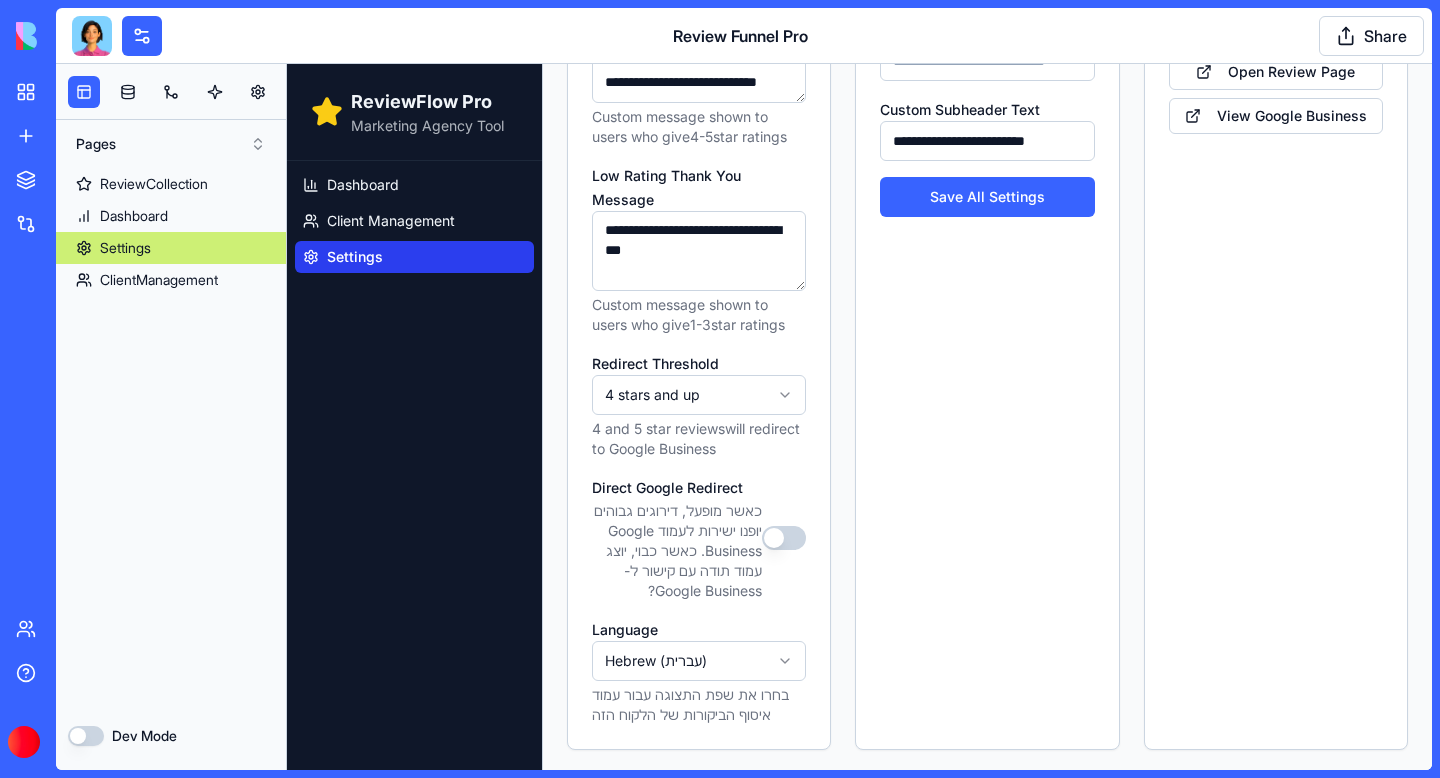 click on "Direct Google Redirect" at bounding box center [784, 538] 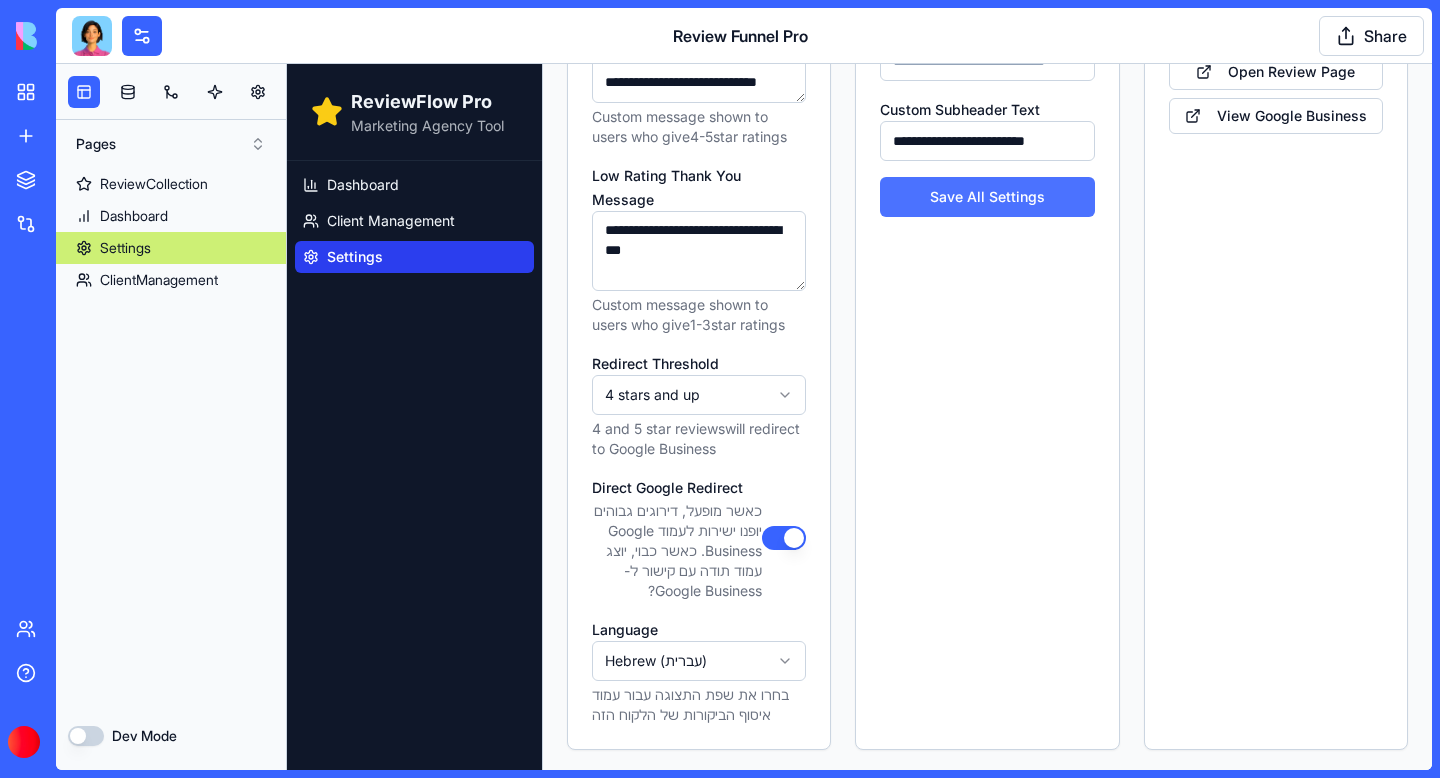 click on "Save All Settings" at bounding box center (987, 197) 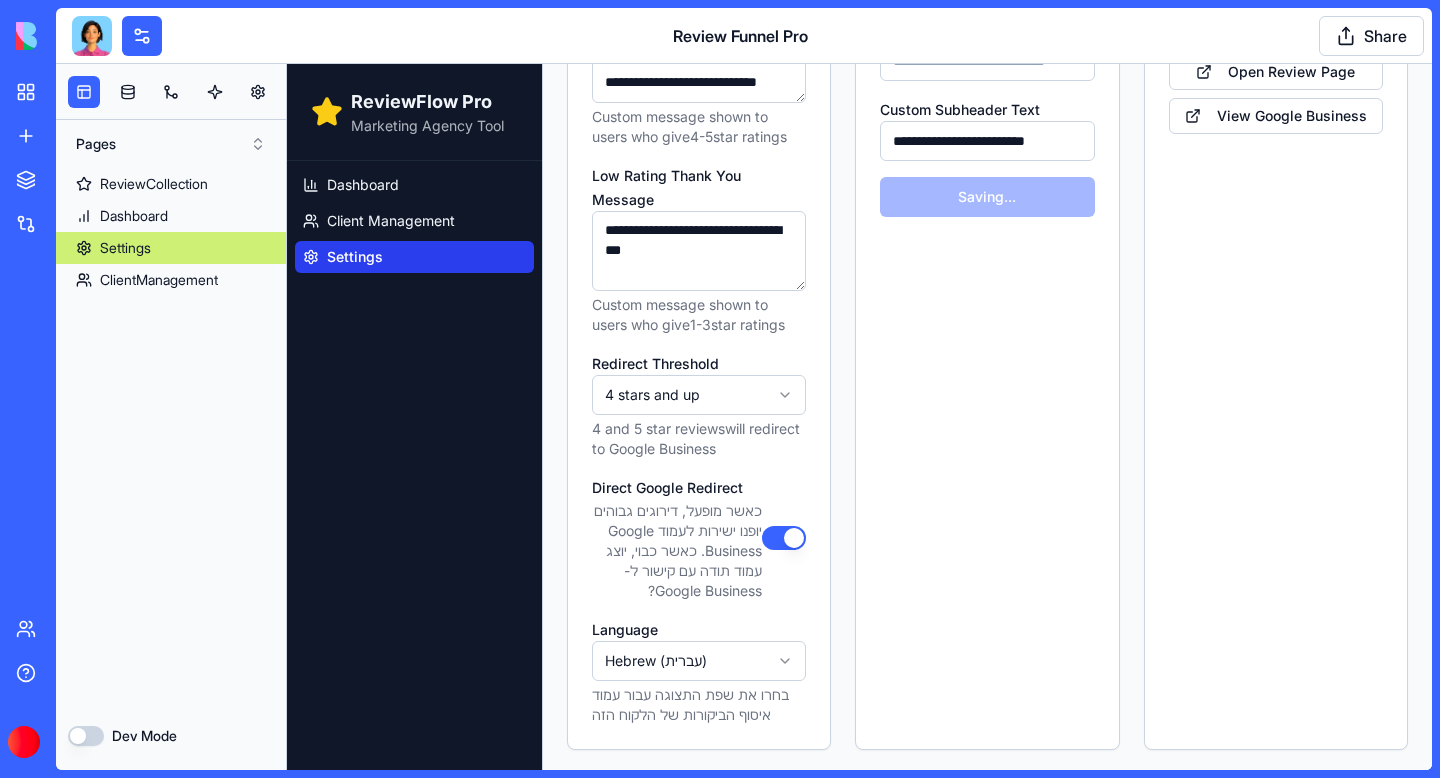 type on "*******" 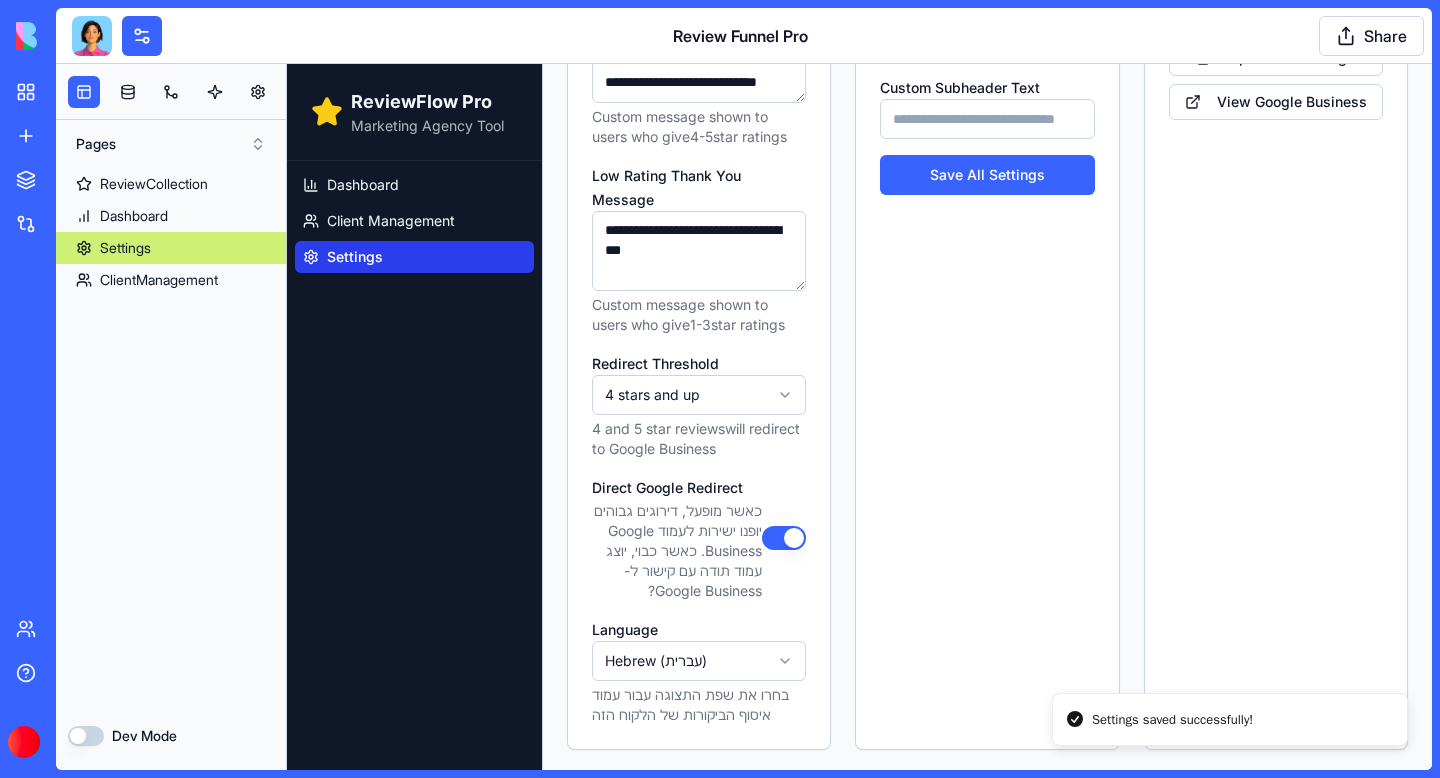type on "*******" 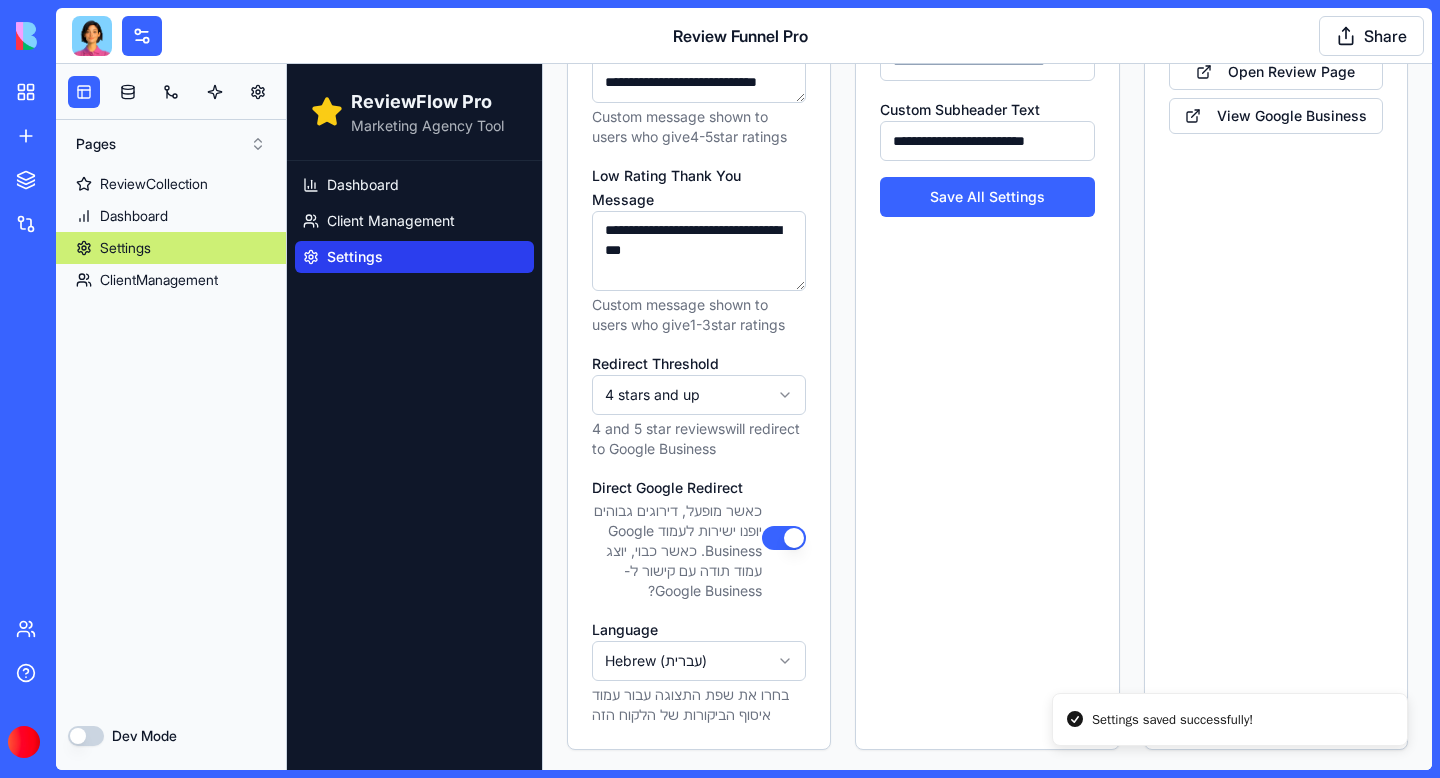 click on "**********" at bounding box center (859, 29) 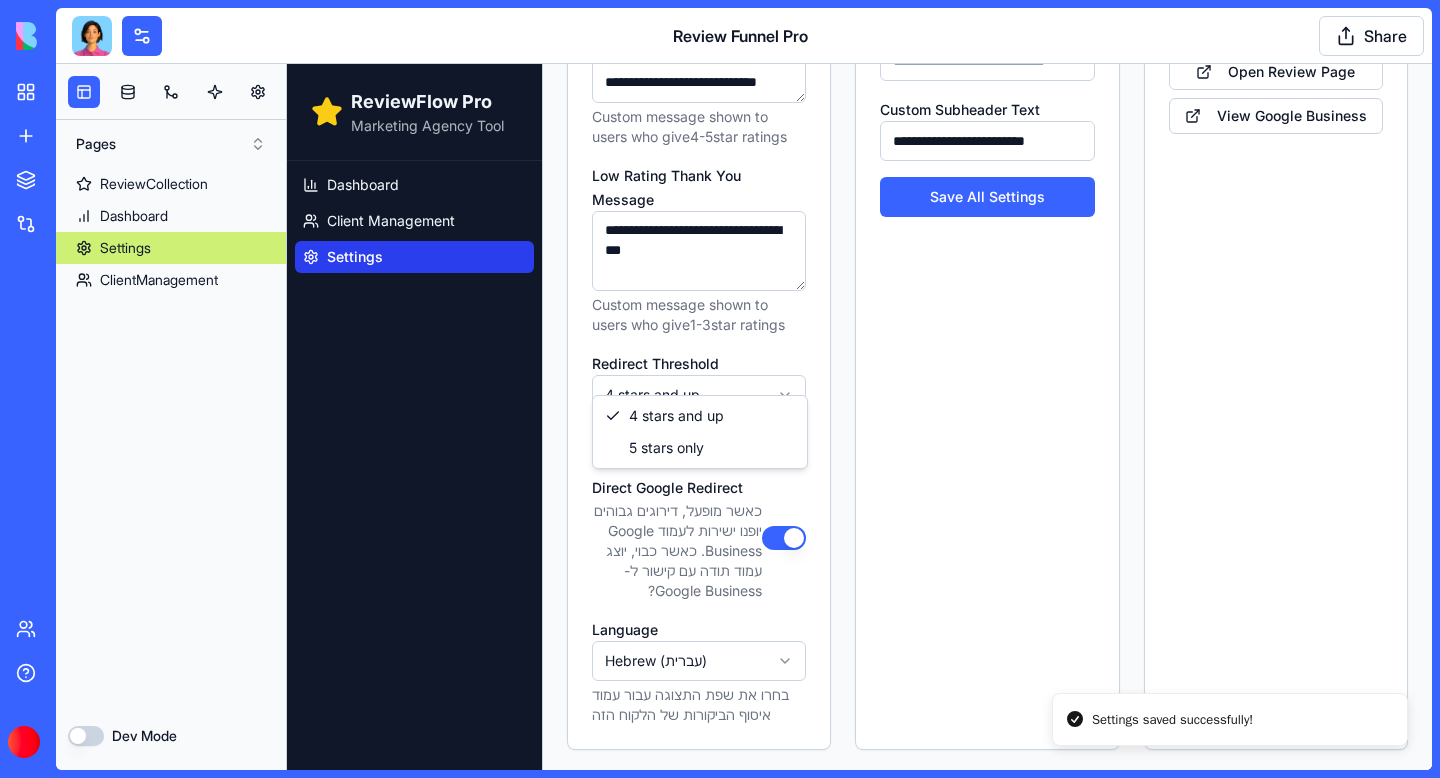 select on "*" 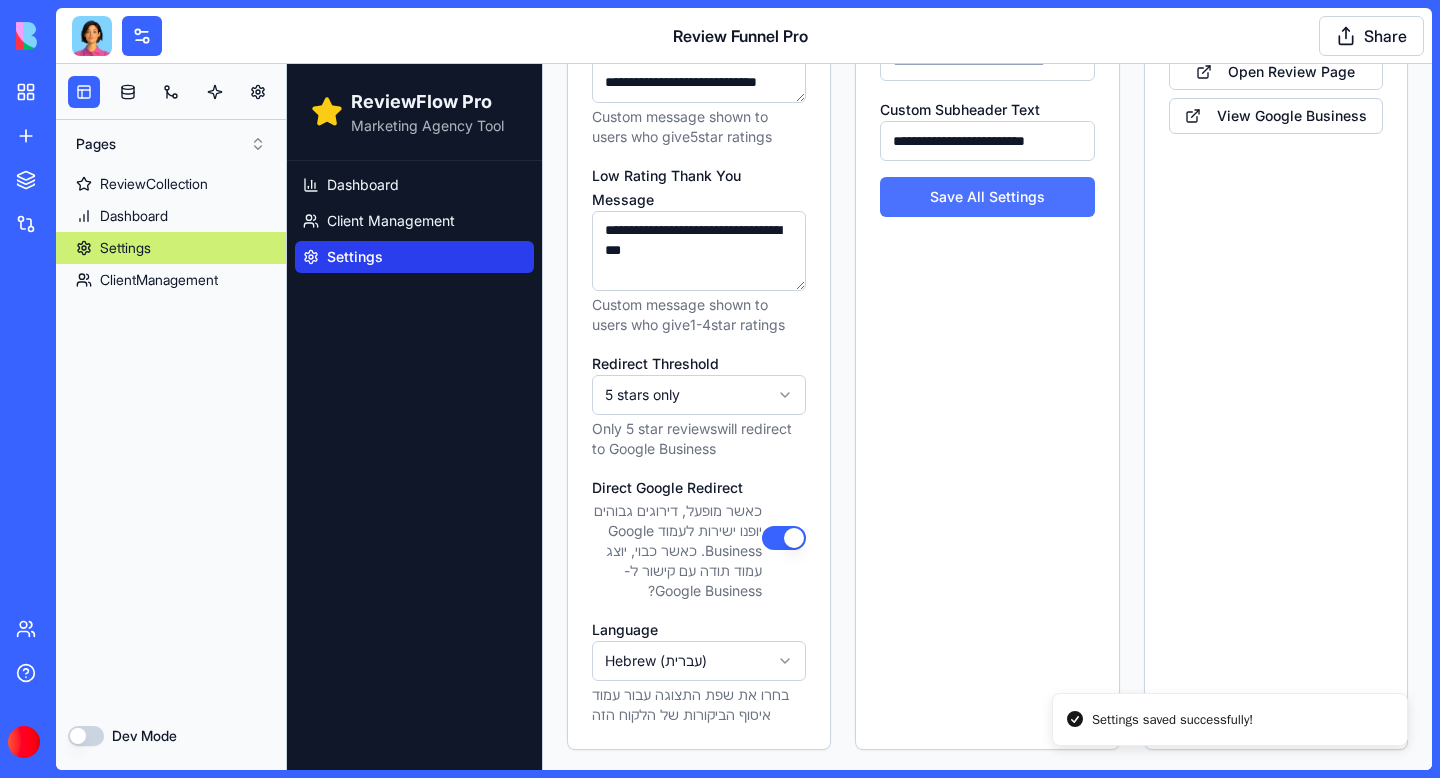 click on "Save All Settings" at bounding box center (987, 197) 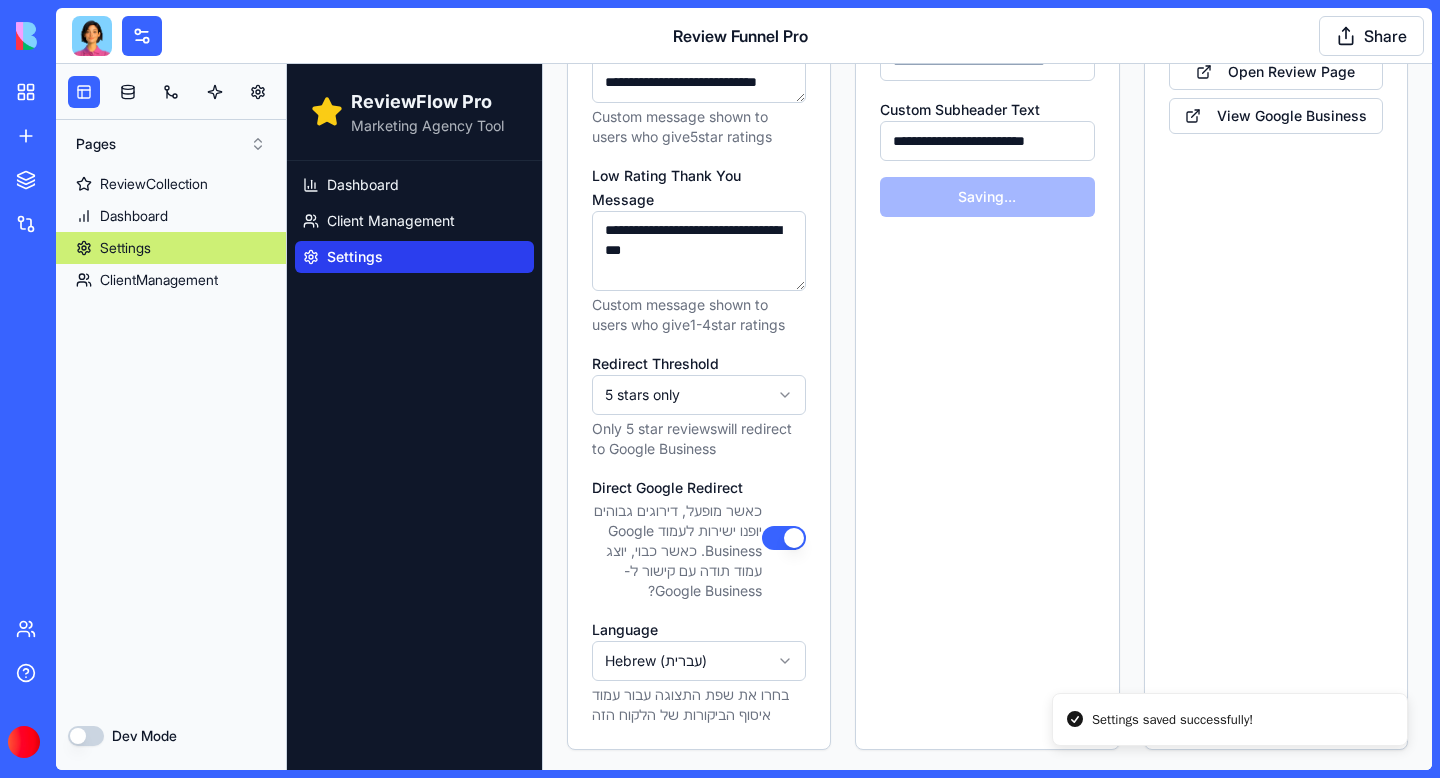 type on "*******" 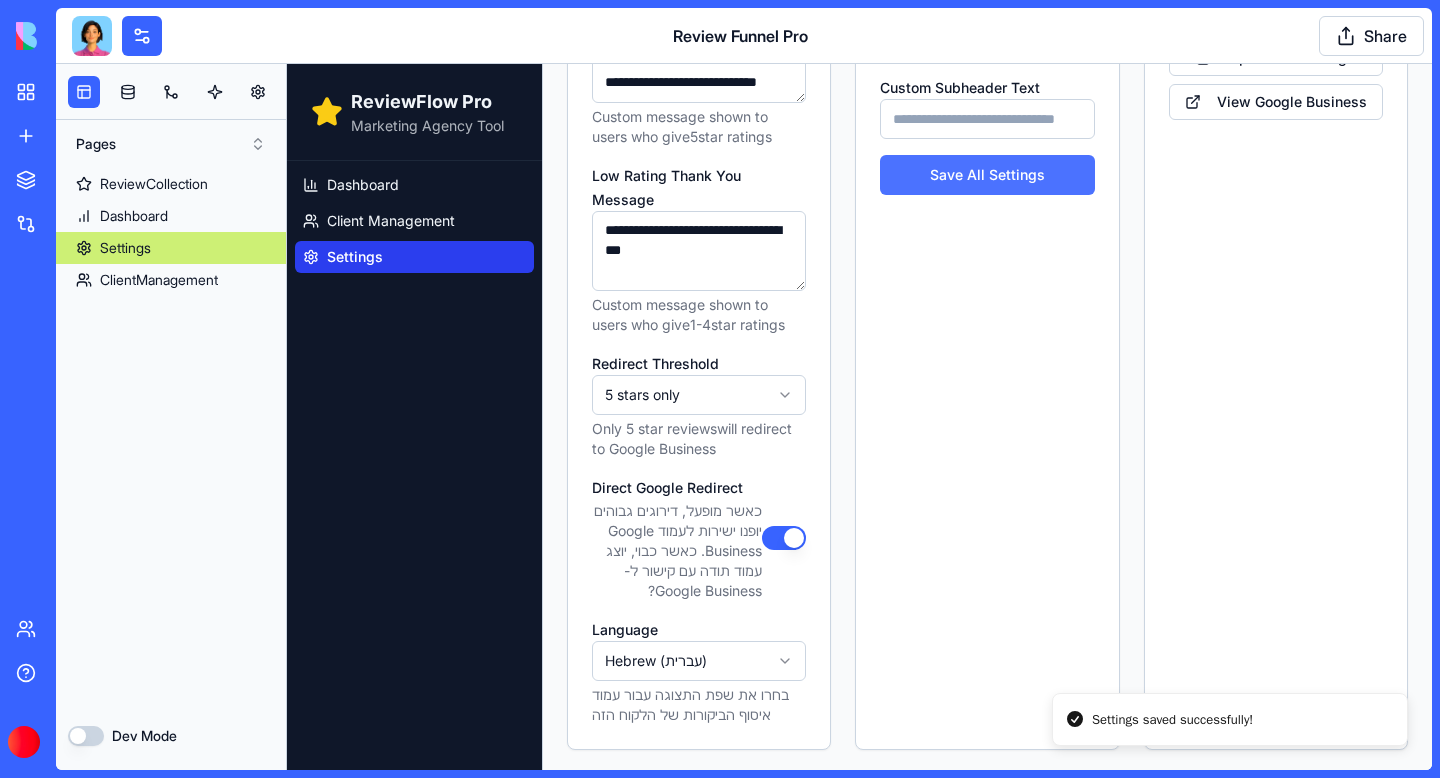 type on "*******" 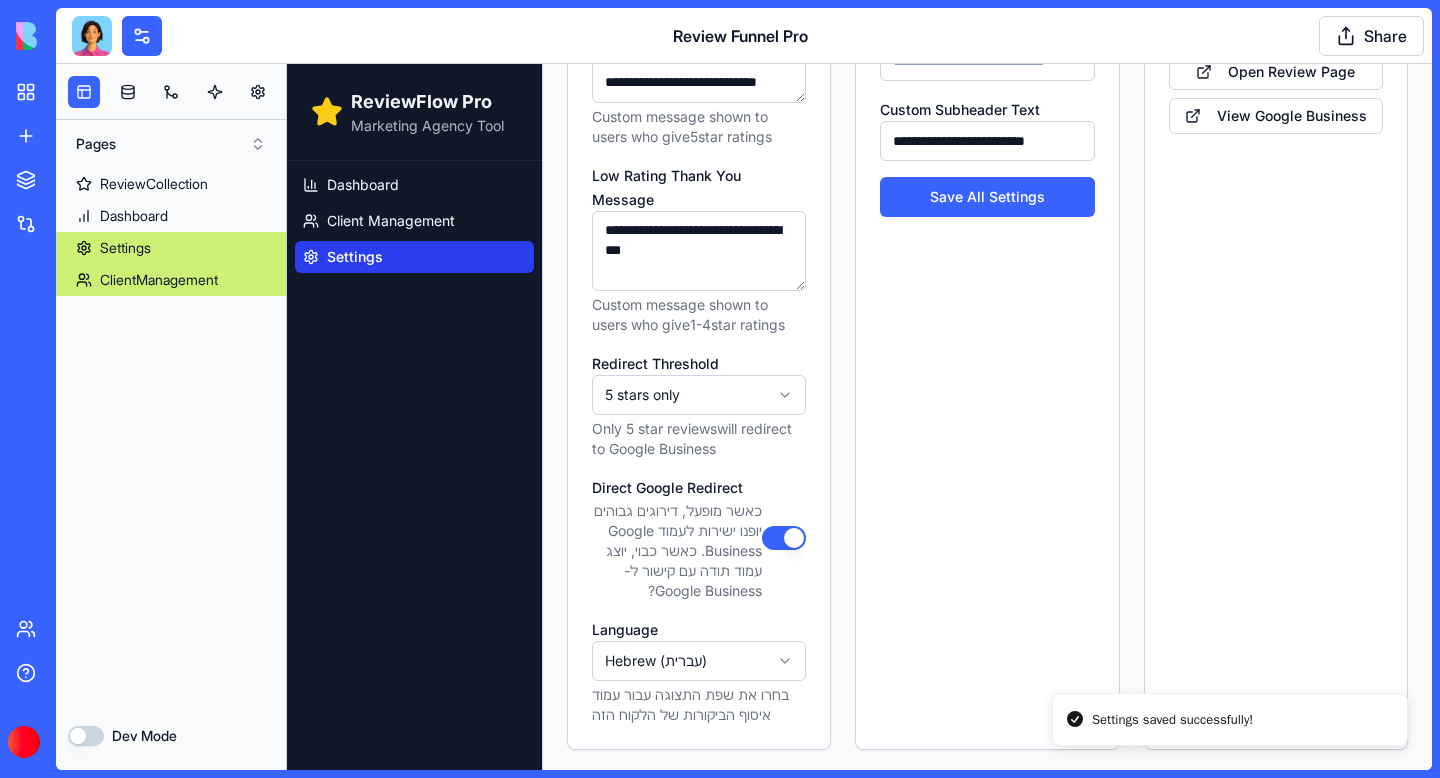 click on "ClientManagement" at bounding box center [159, 280] 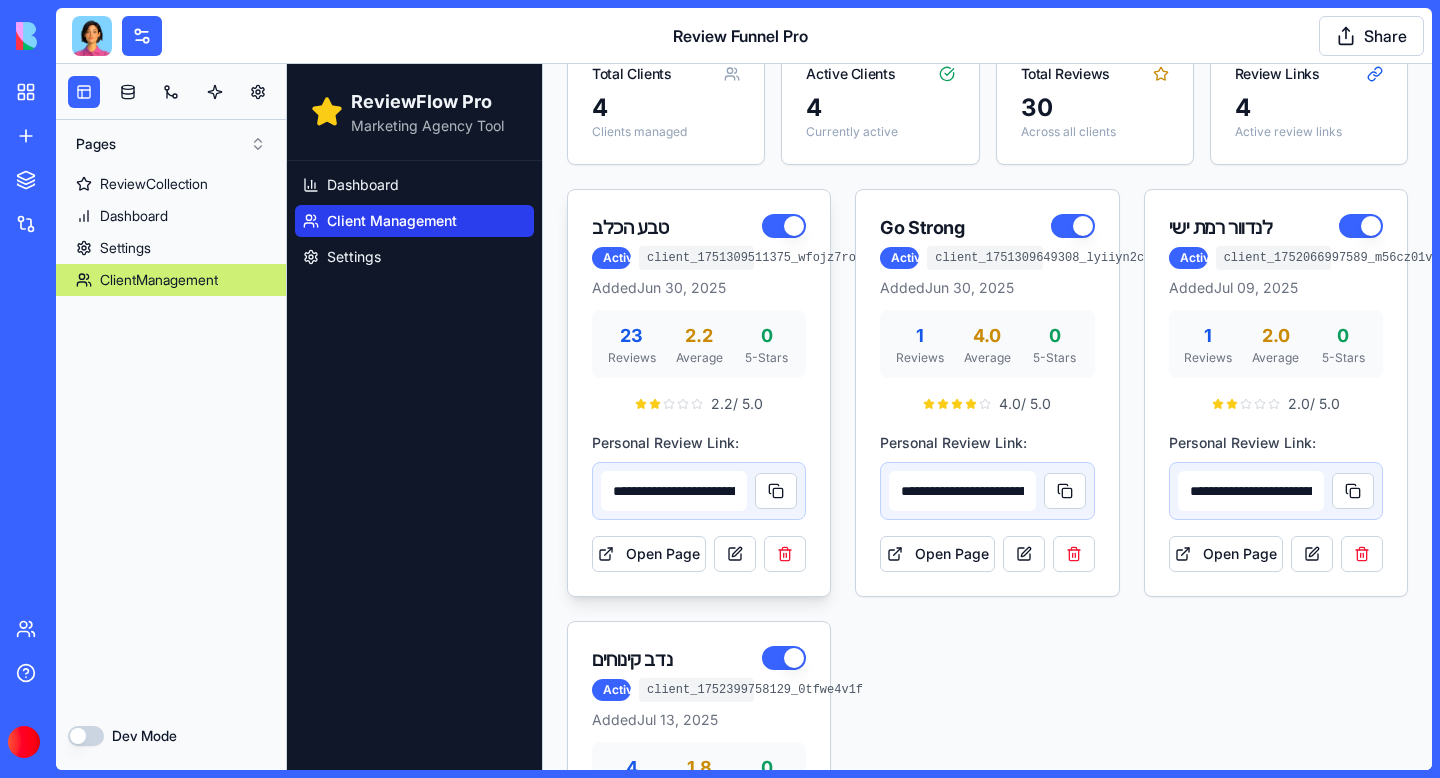 scroll, scrollTop: 0, scrollLeft: 0, axis: both 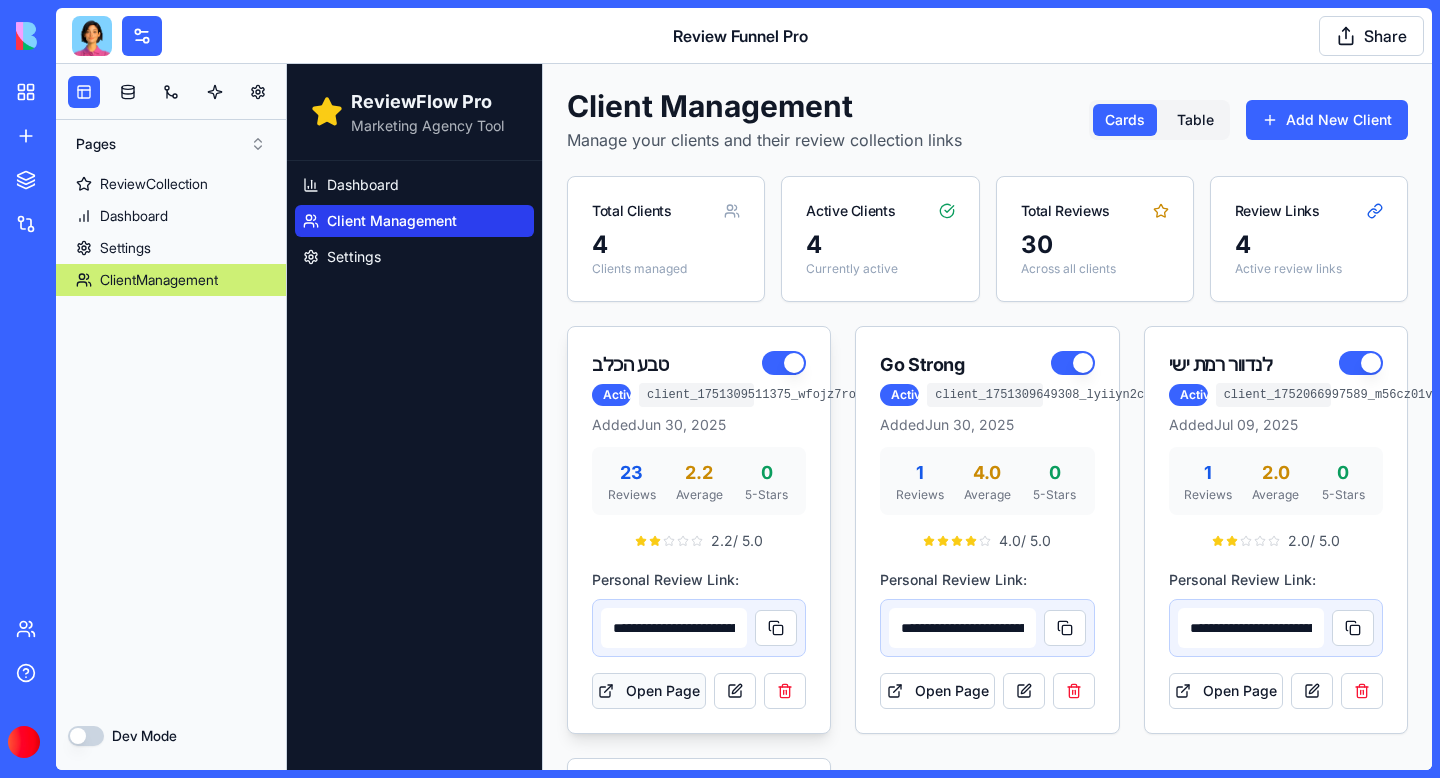 click on "Open Page" at bounding box center (649, 691) 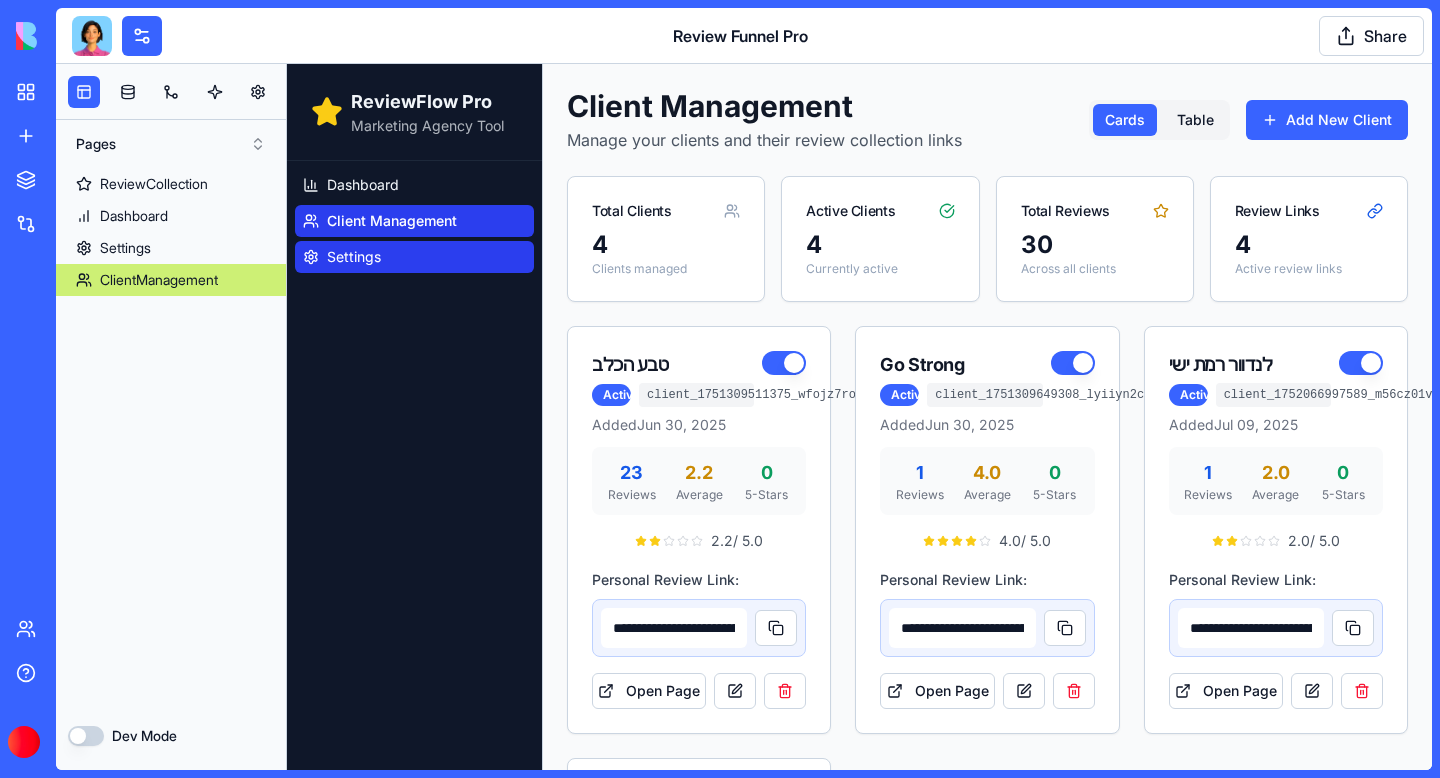 click on "Settings" at bounding box center (354, 257) 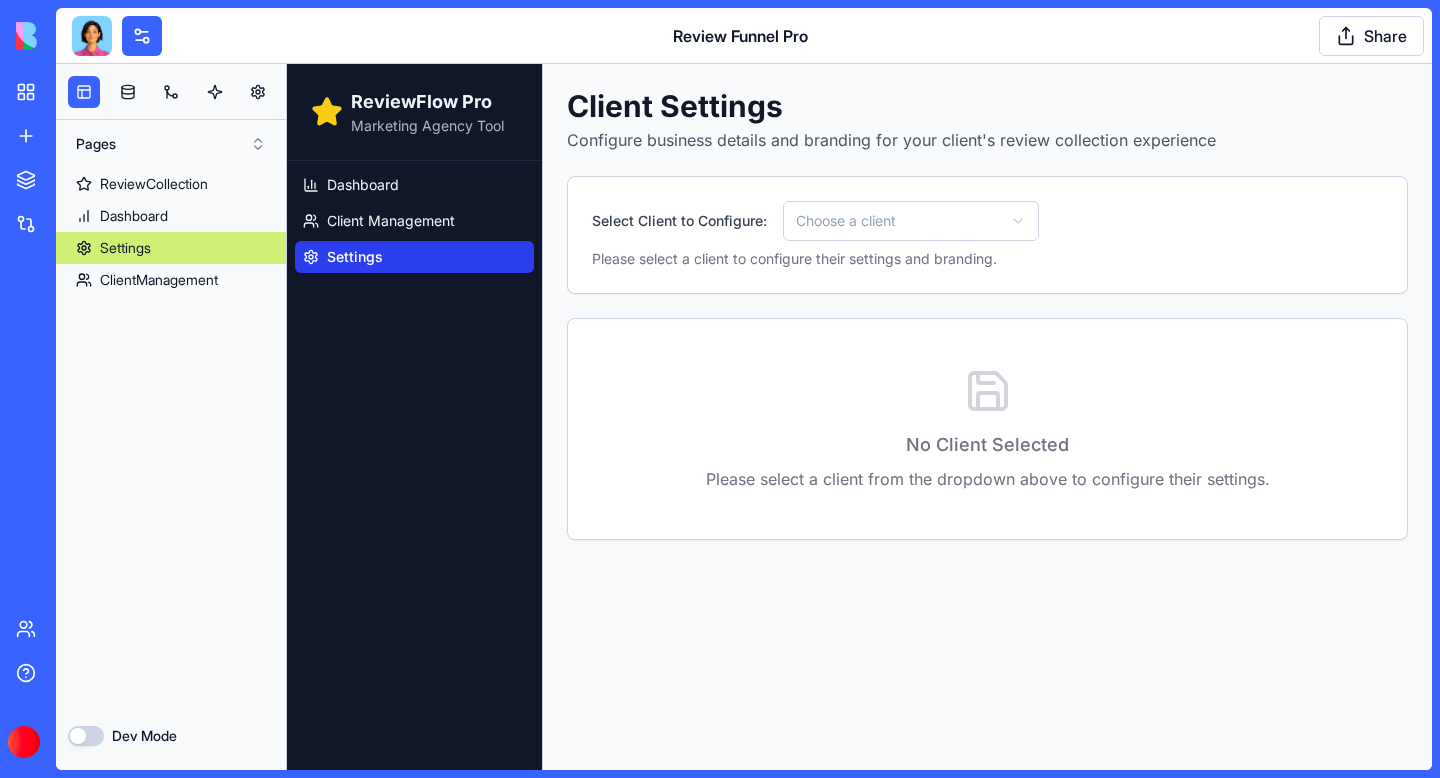 click on "ReviewFlow Pro Marketing Agency Tool Dashboard Client Management Settings Client Settings Configure business details and branding for your client's review collection experience Select Client to Configure: Choose a client Please select a client to configure their settings and branding. No Client Selected Please select a client from the dropdown above to configure their settings." at bounding box center (859, 417) 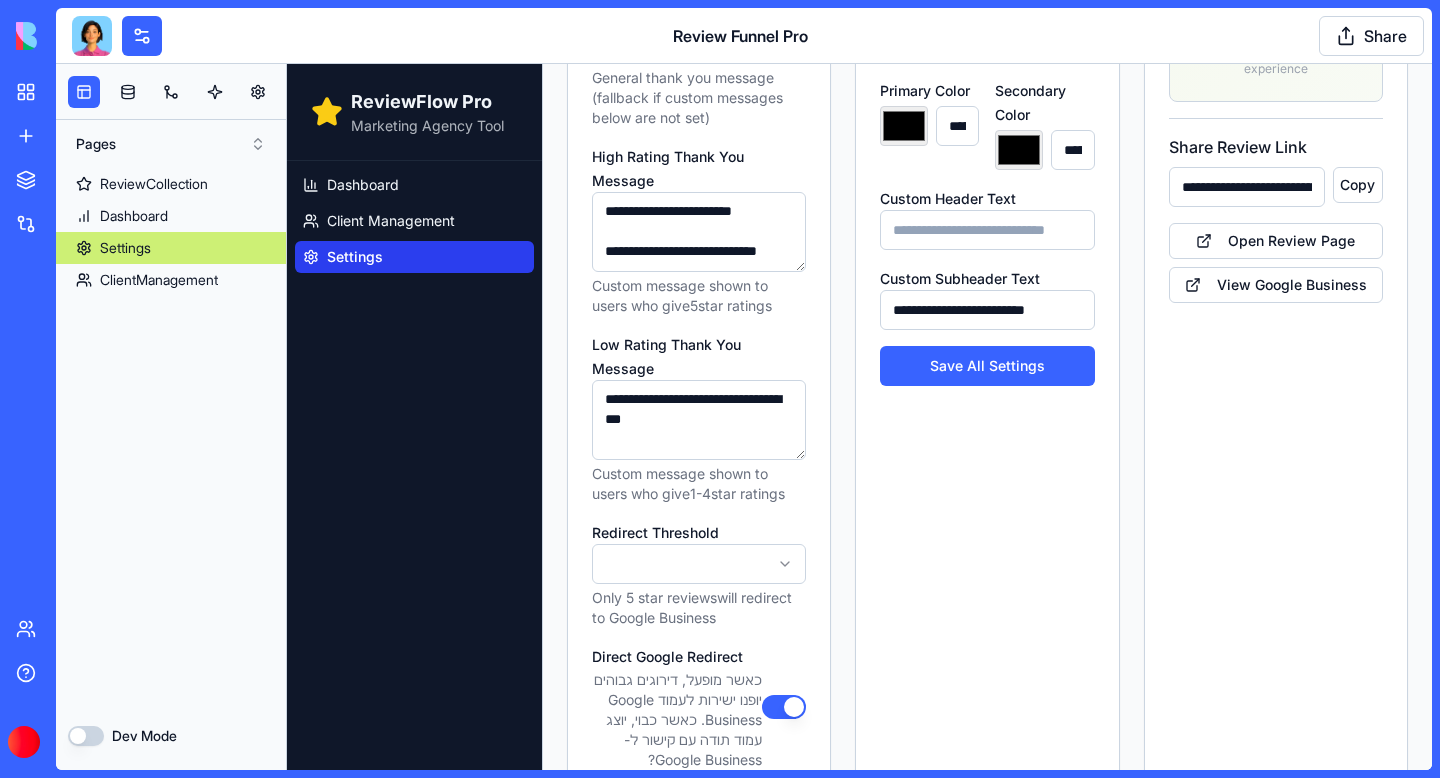 scroll, scrollTop: 780, scrollLeft: 0, axis: vertical 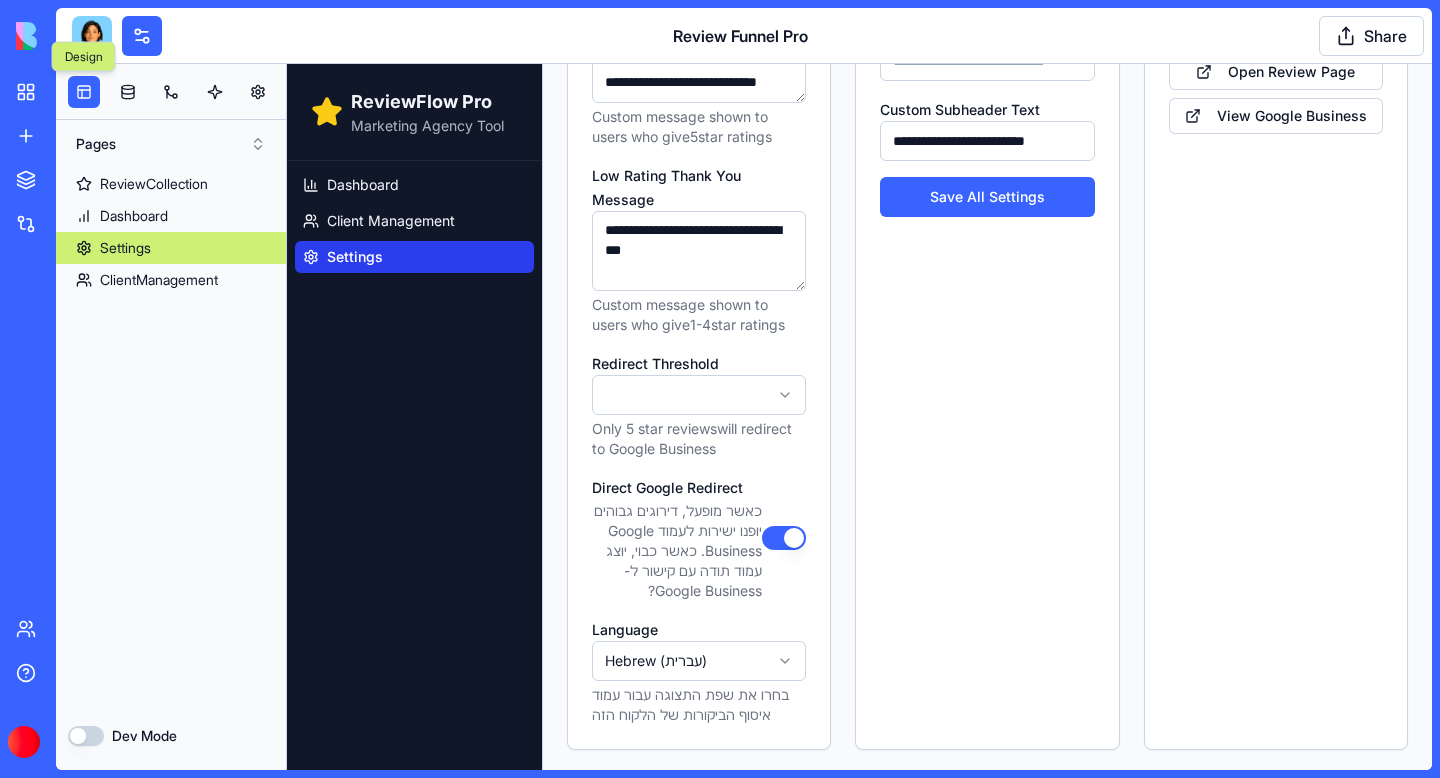click on "Design Design" at bounding box center [84, 57] 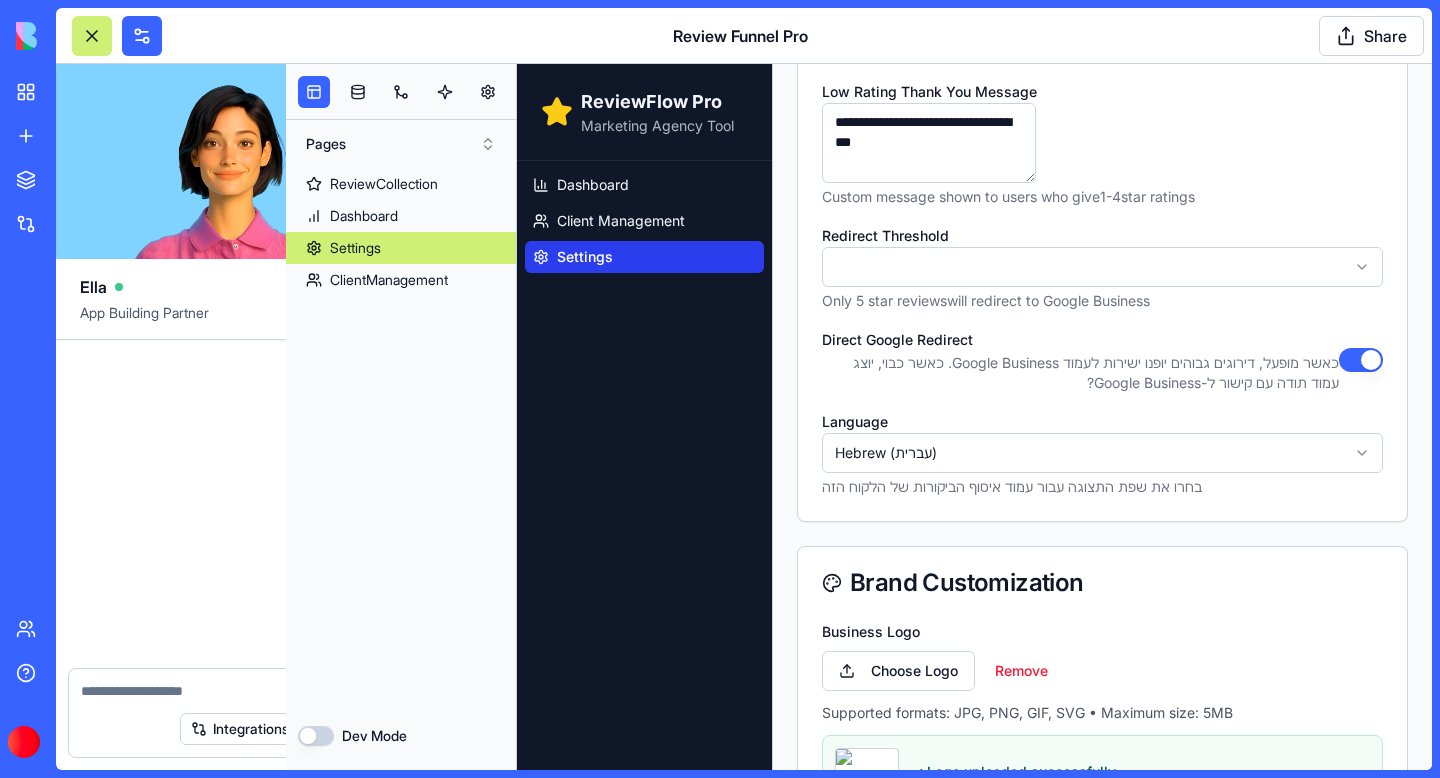 scroll, scrollTop: 67585, scrollLeft: 0, axis: vertical 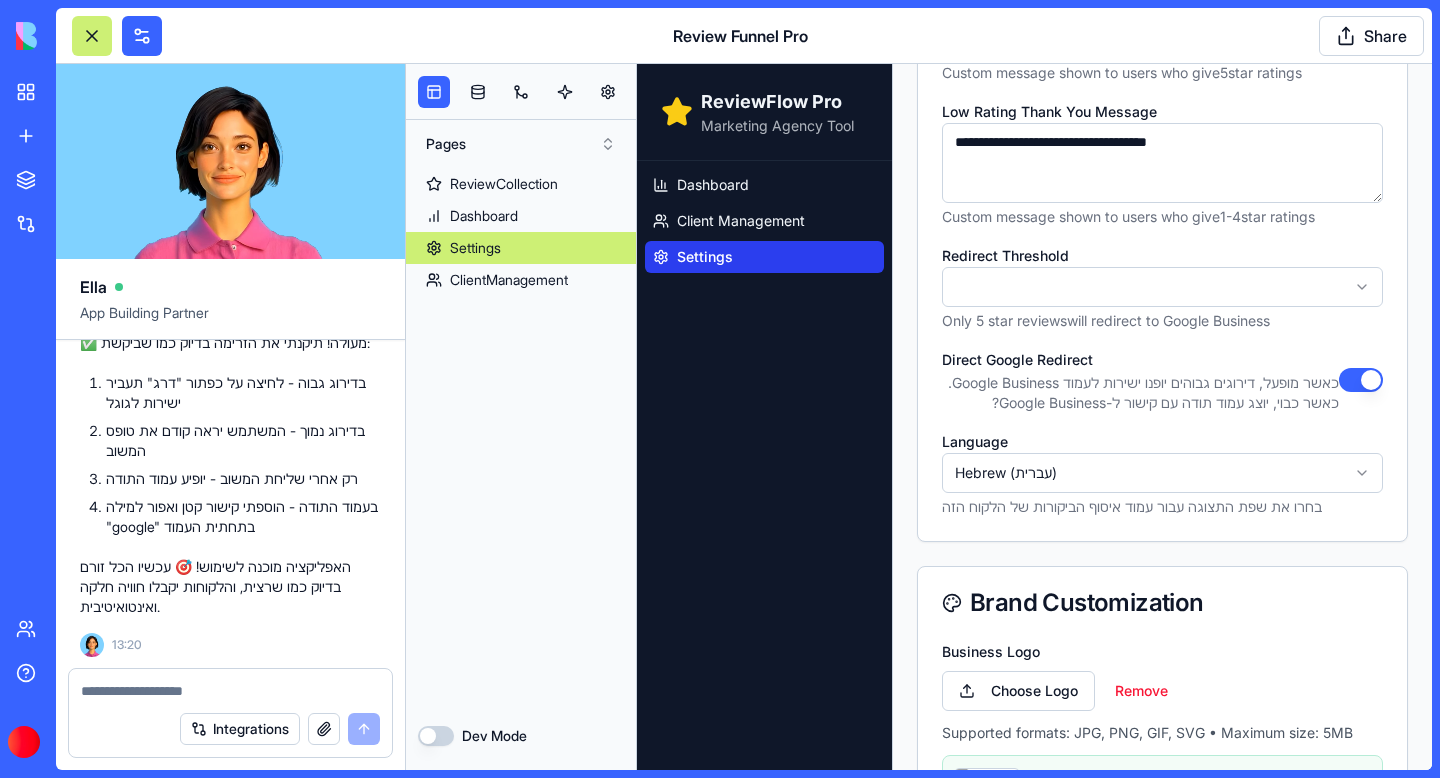 click at bounding box center (230, 691) 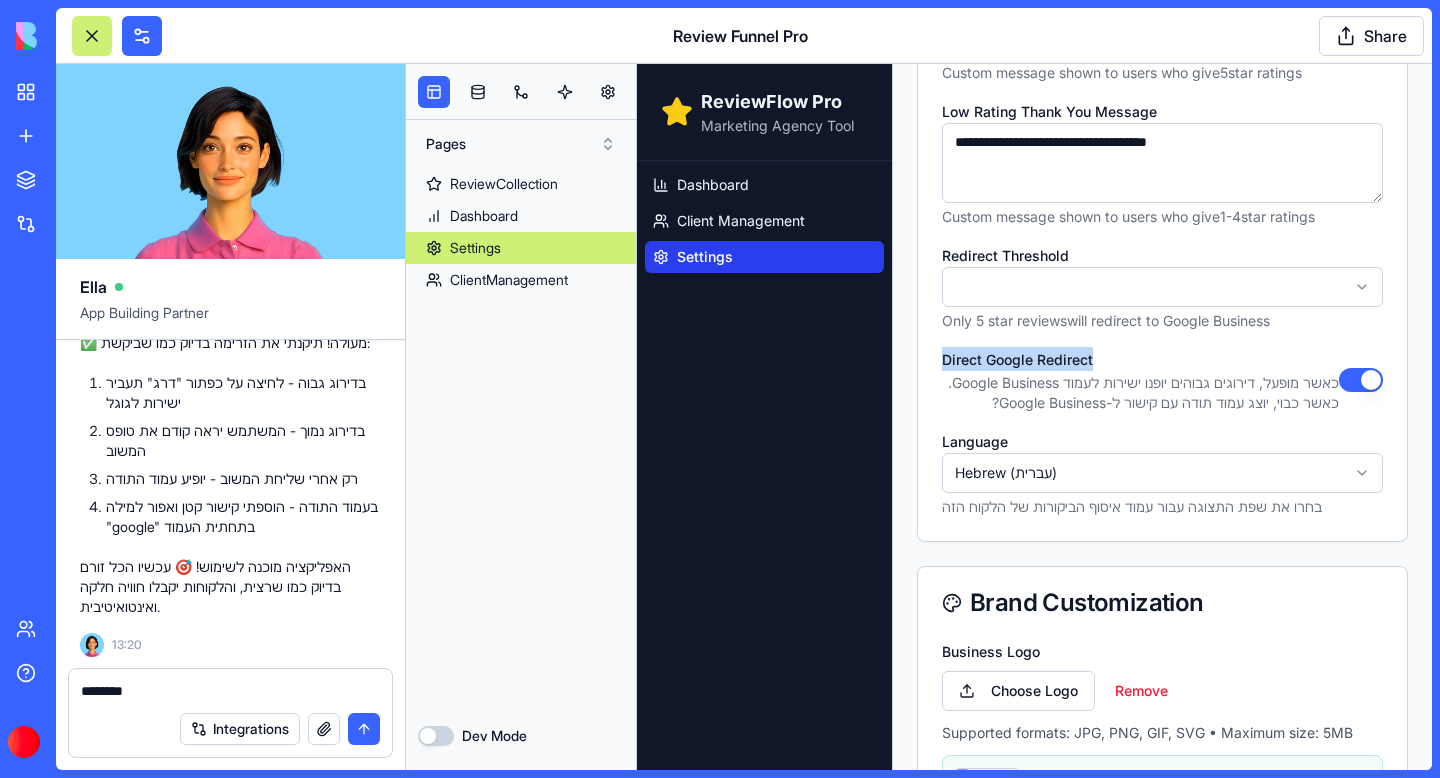 drag, startPoint x: 1100, startPoint y: 364, endPoint x: 926, endPoint y: 368, distance: 174.04597 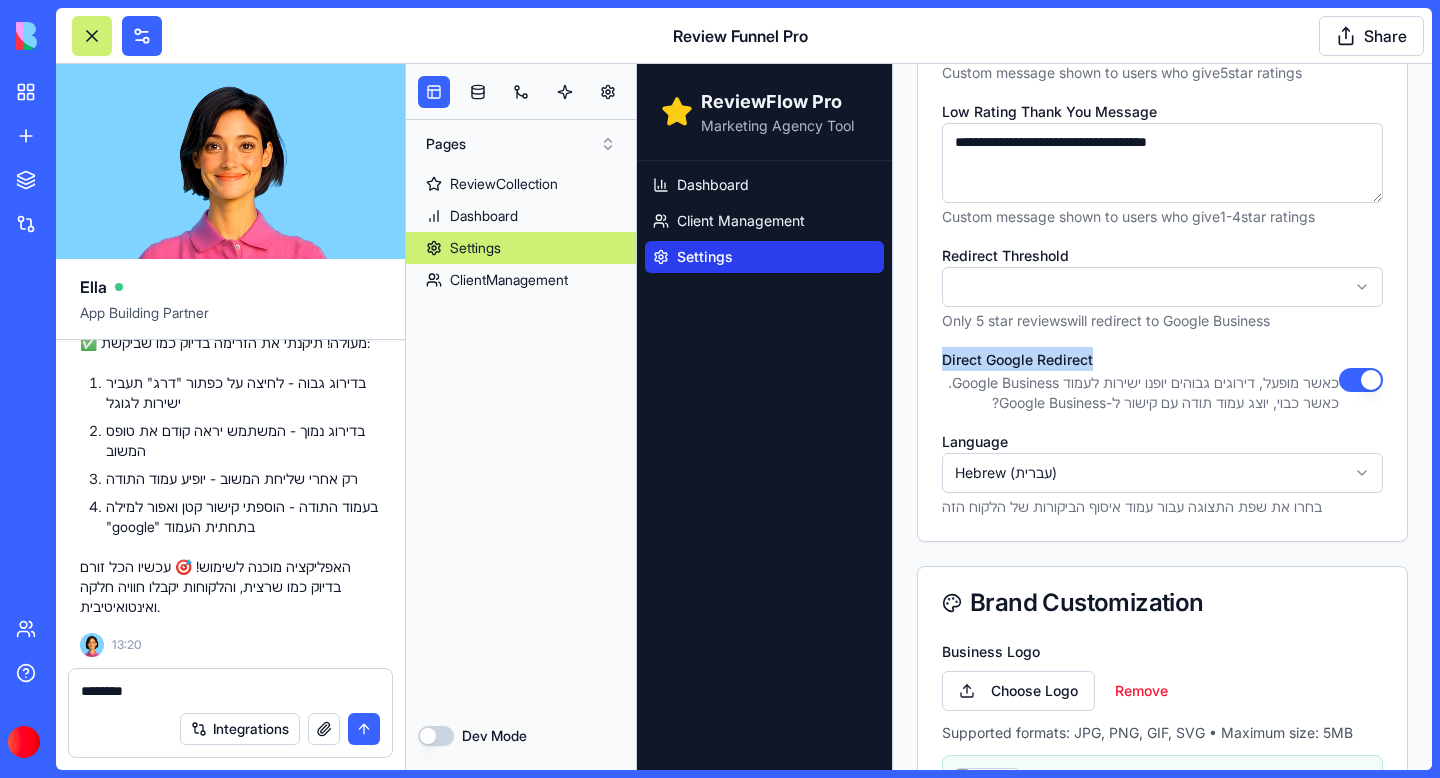 click on "**********" at bounding box center (1162, 74) 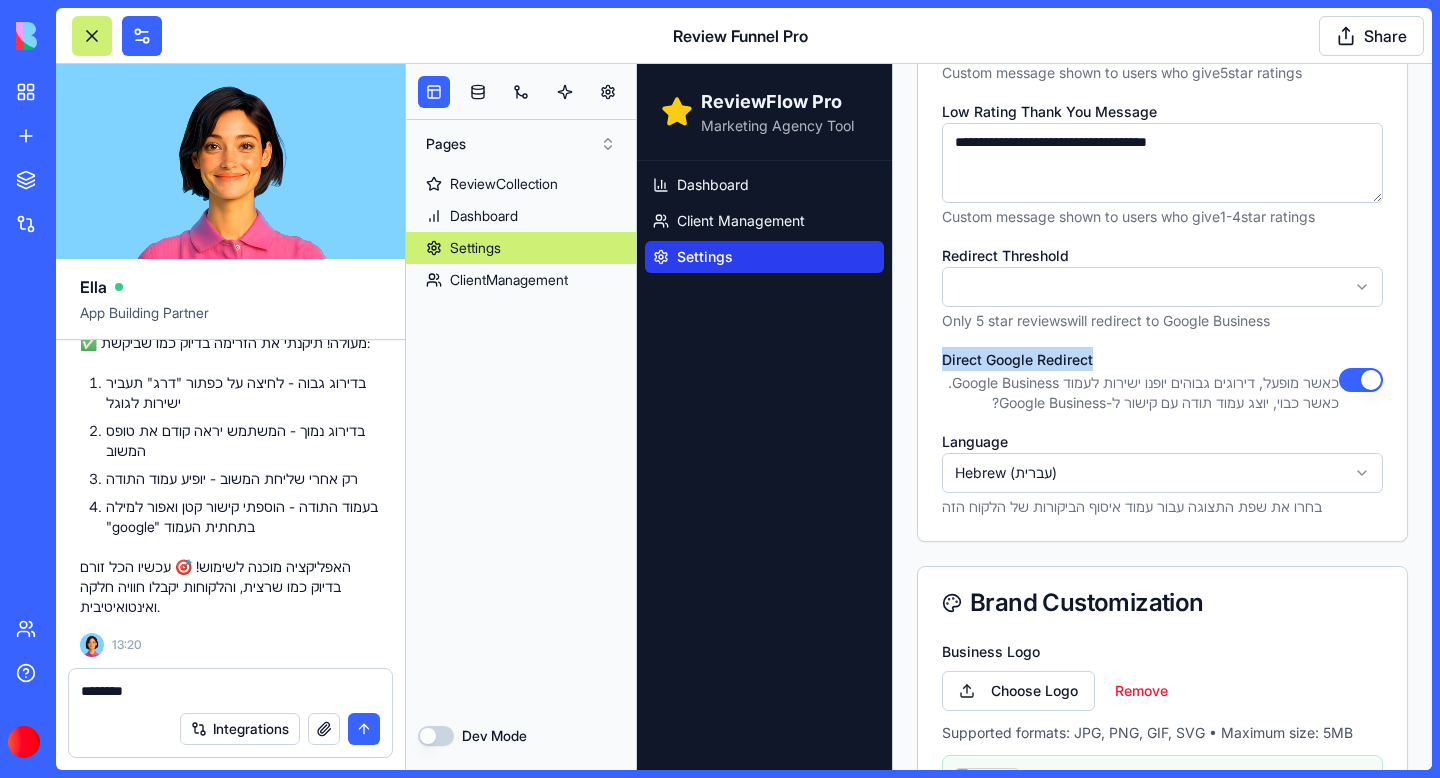 copy on "Direct Google Redirect" 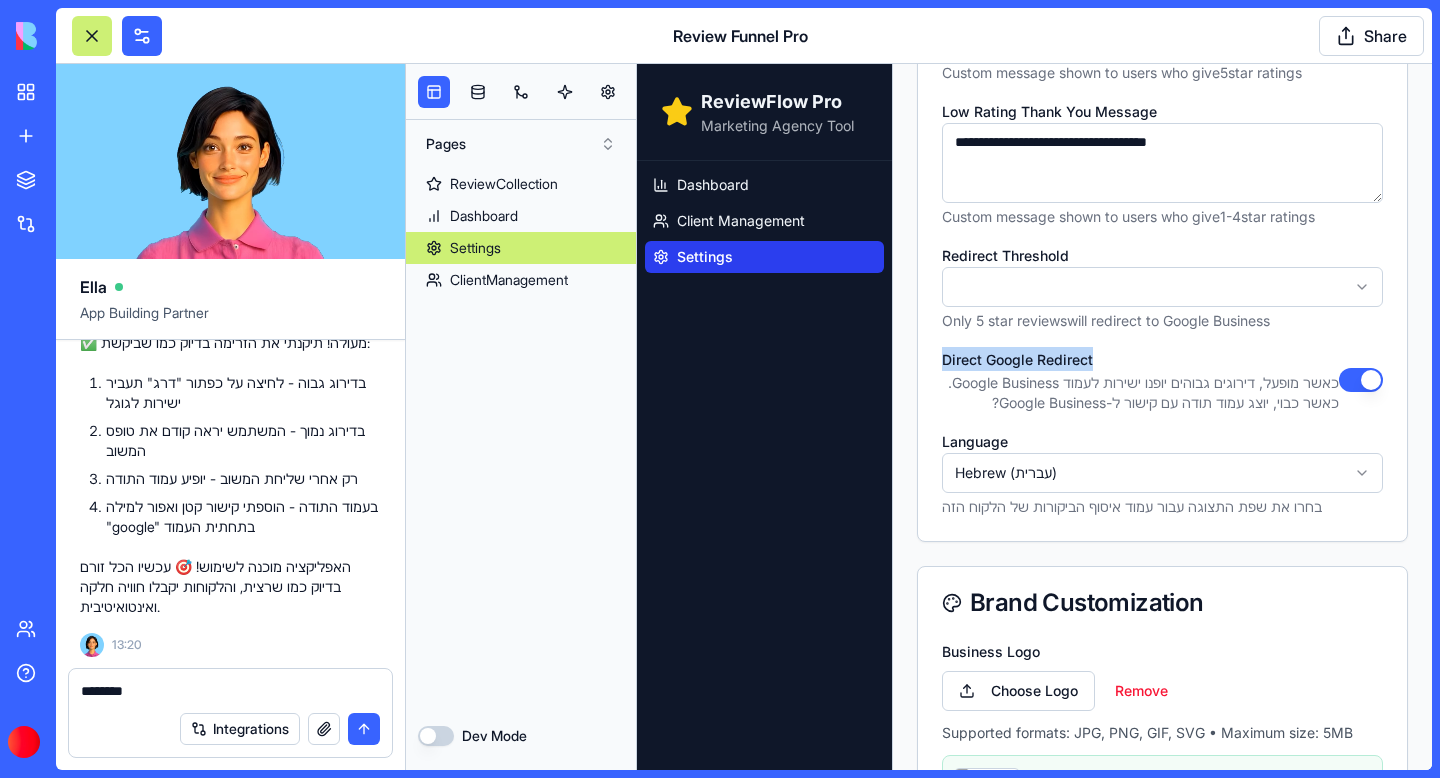 click on "********" at bounding box center [230, 691] 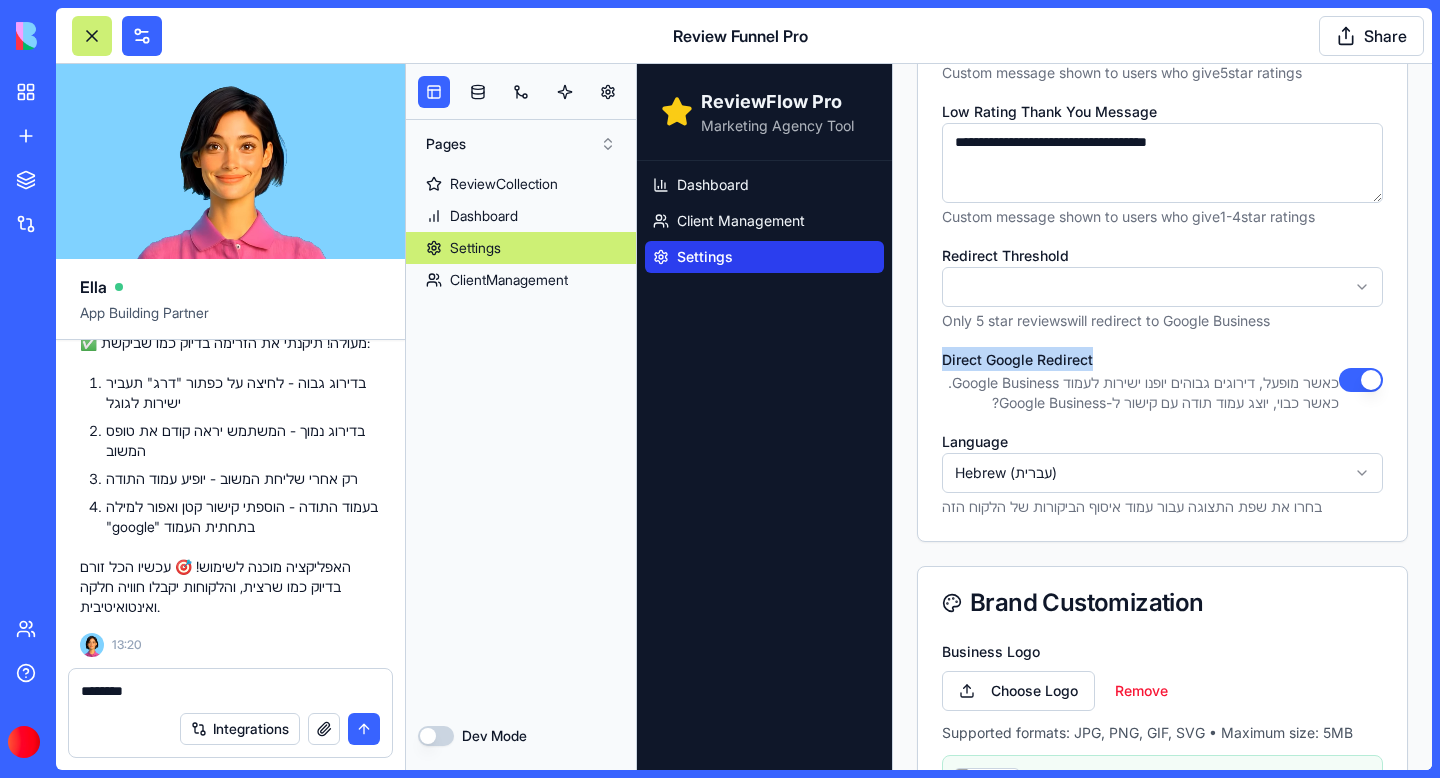 click on "********" at bounding box center (230, 691) 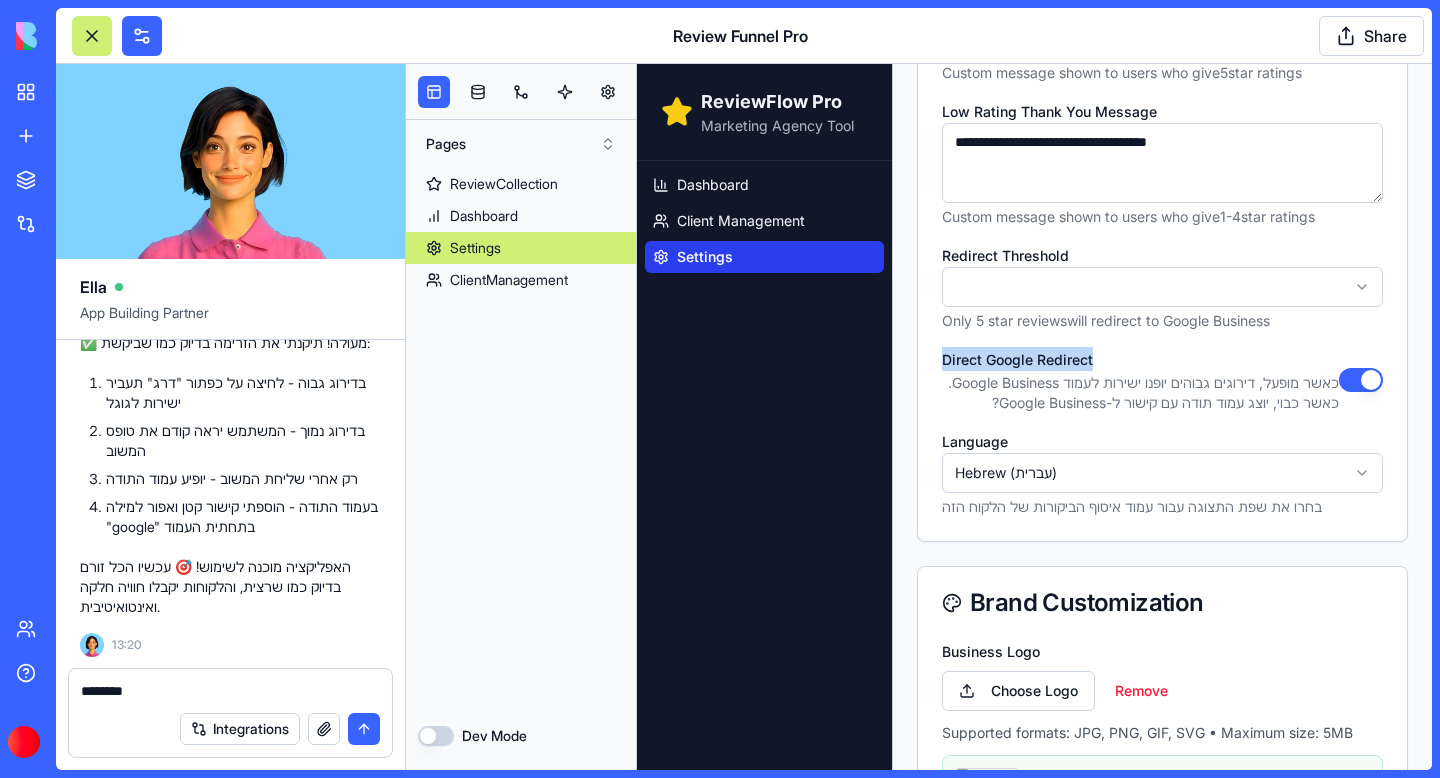 click on "********" at bounding box center (230, 691) 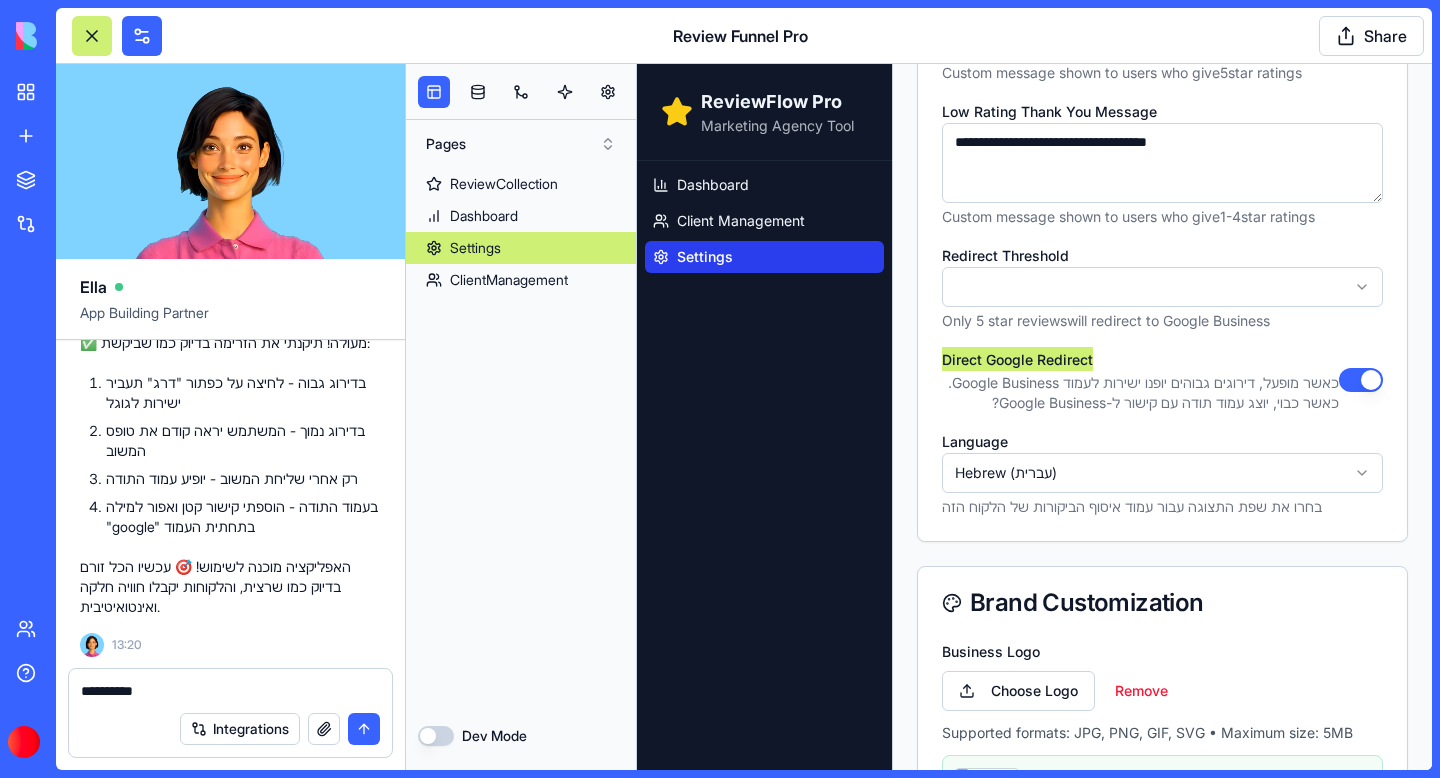 paste on "**********" 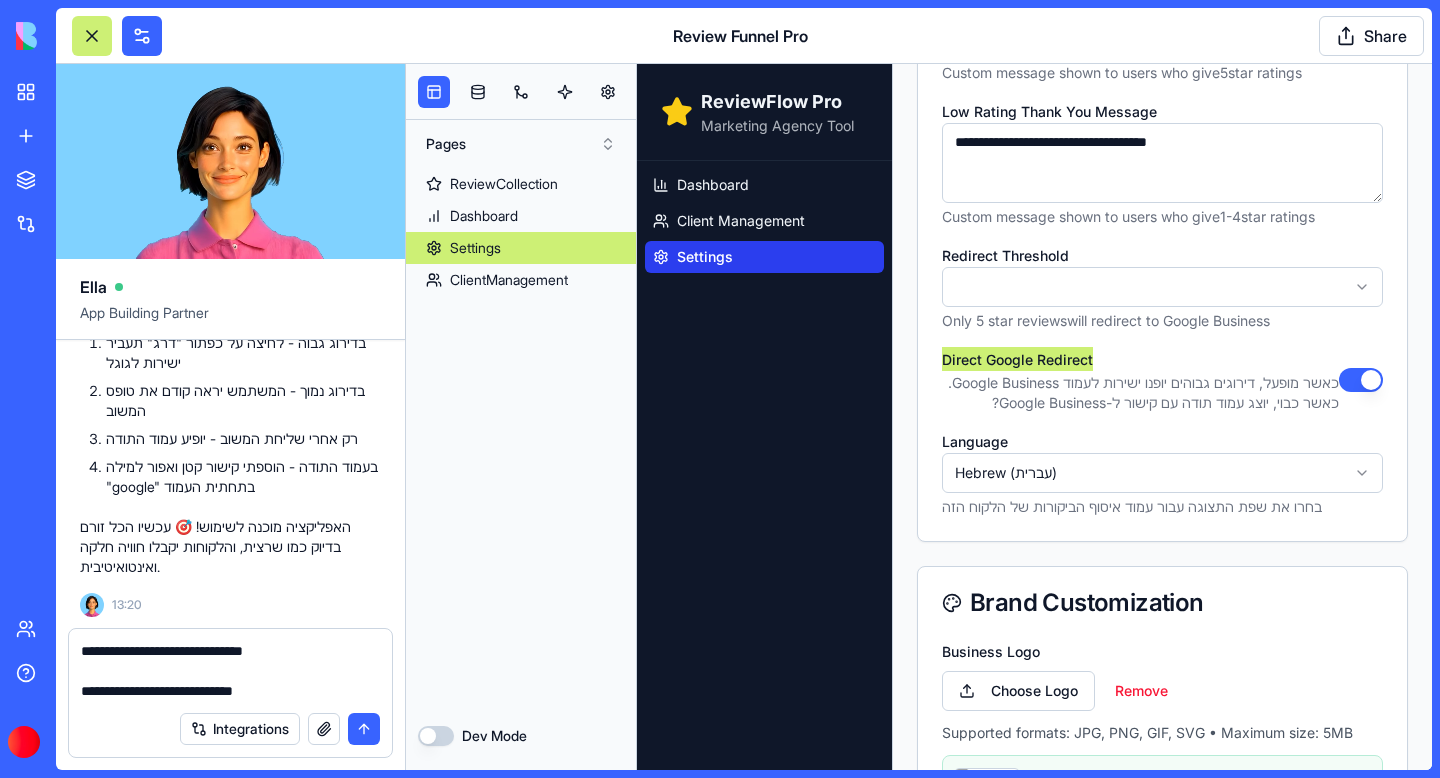 type on "**********" 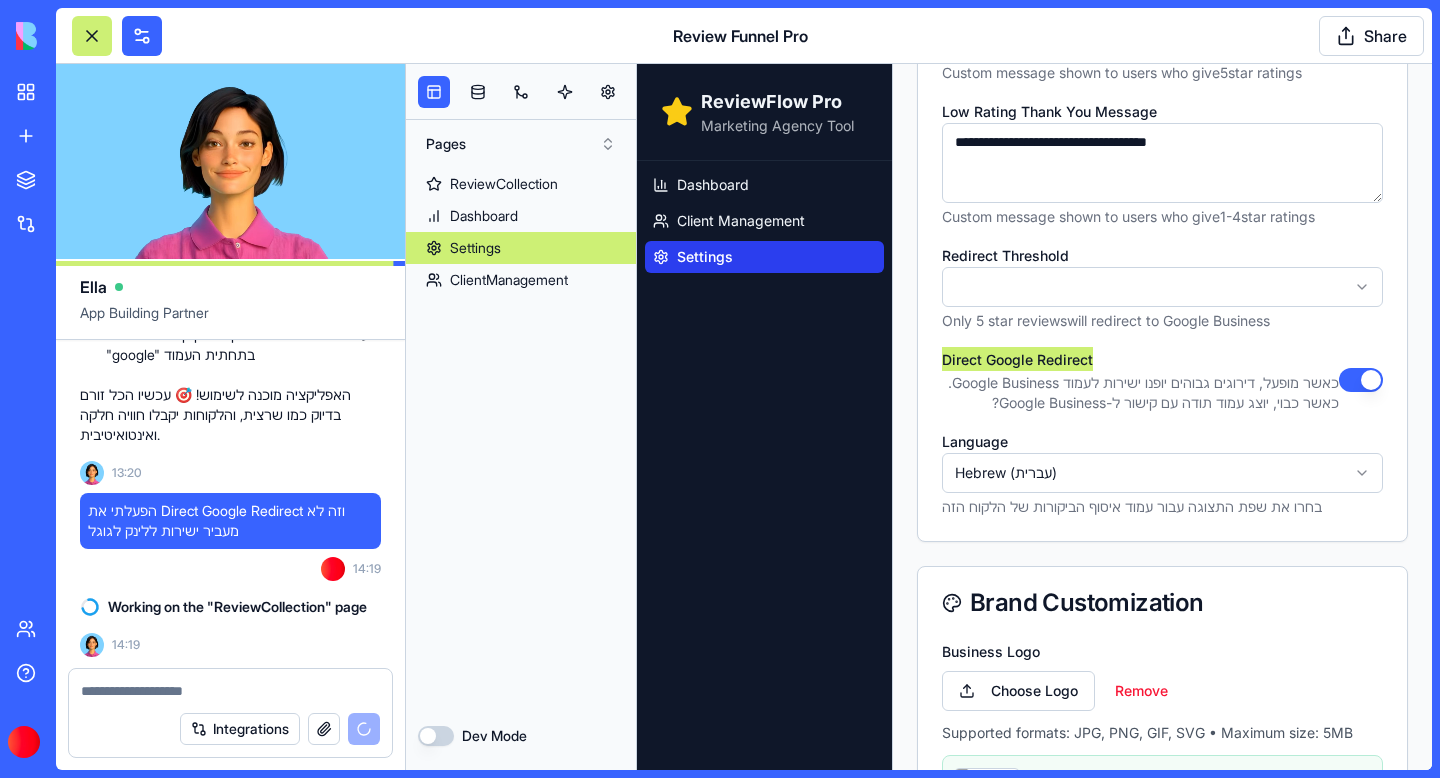 scroll, scrollTop: 67813, scrollLeft: 0, axis: vertical 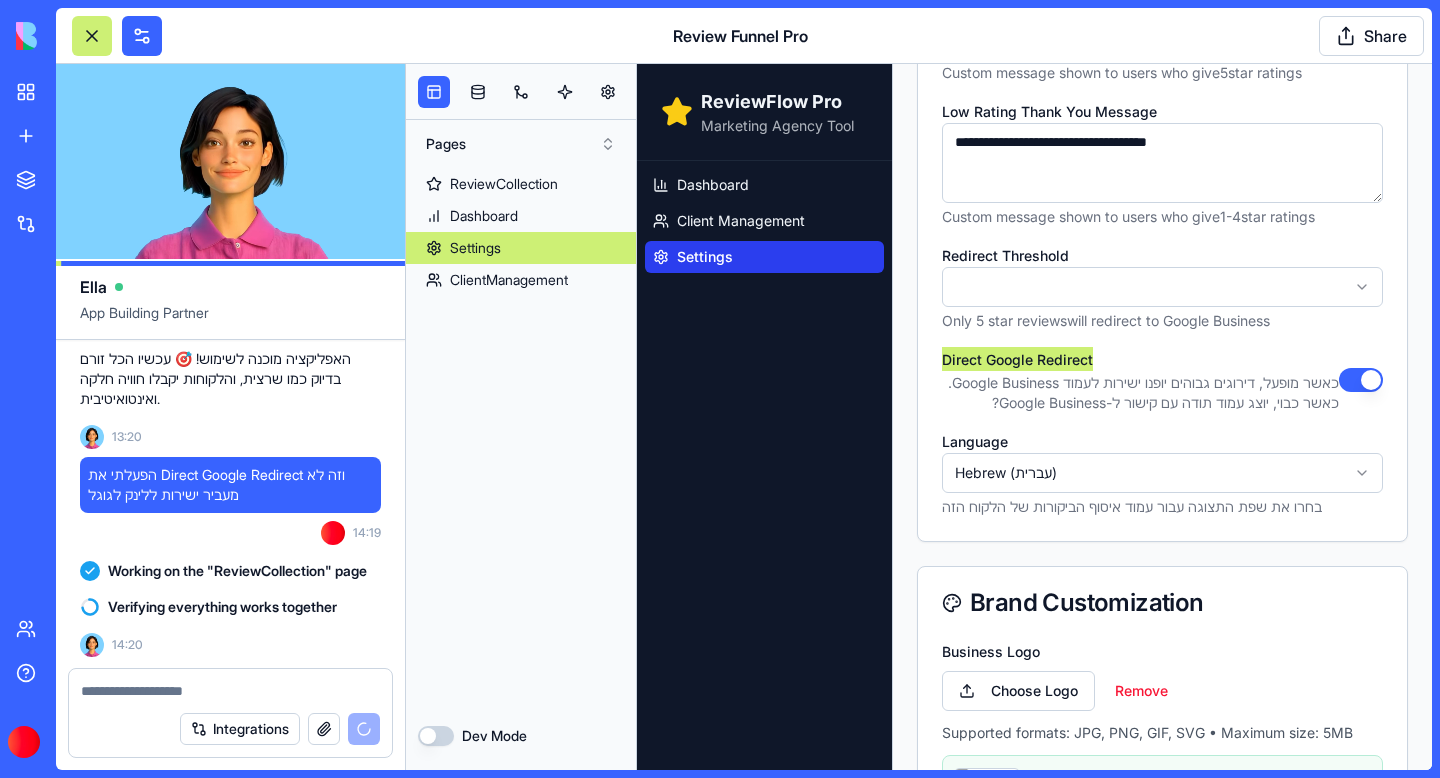 type 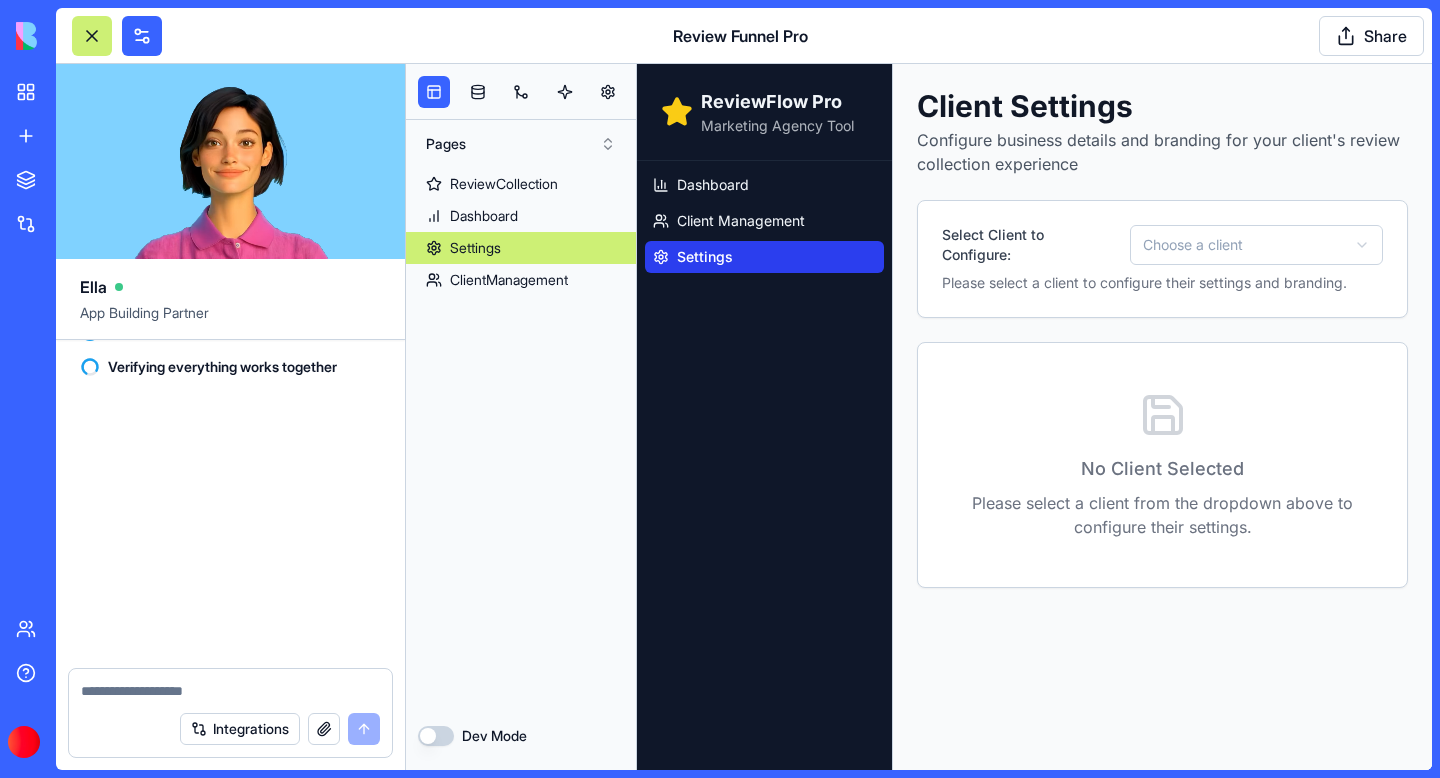 scroll, scrollTop: 406, scrollLeft: 0, axis: vertical 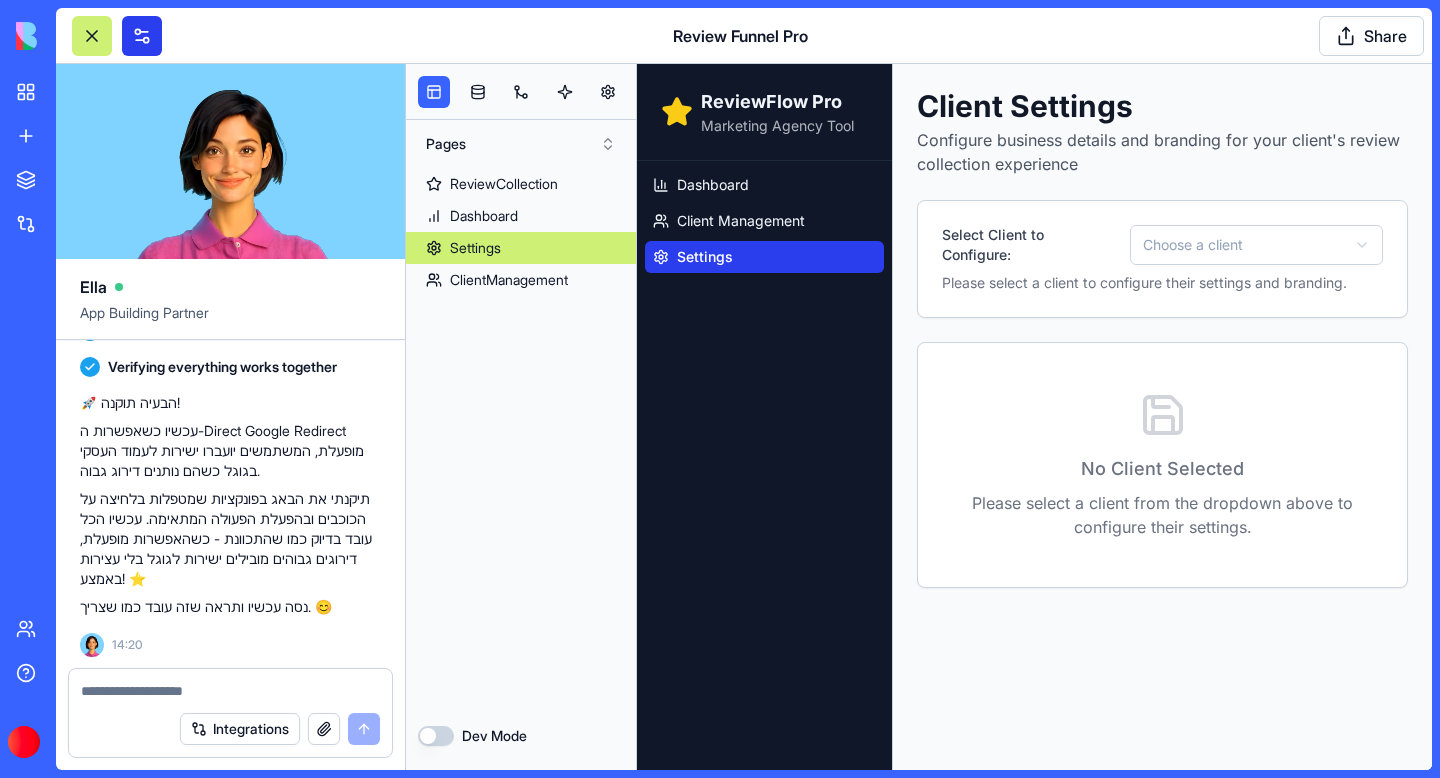 click at bounding box center [142, 36] 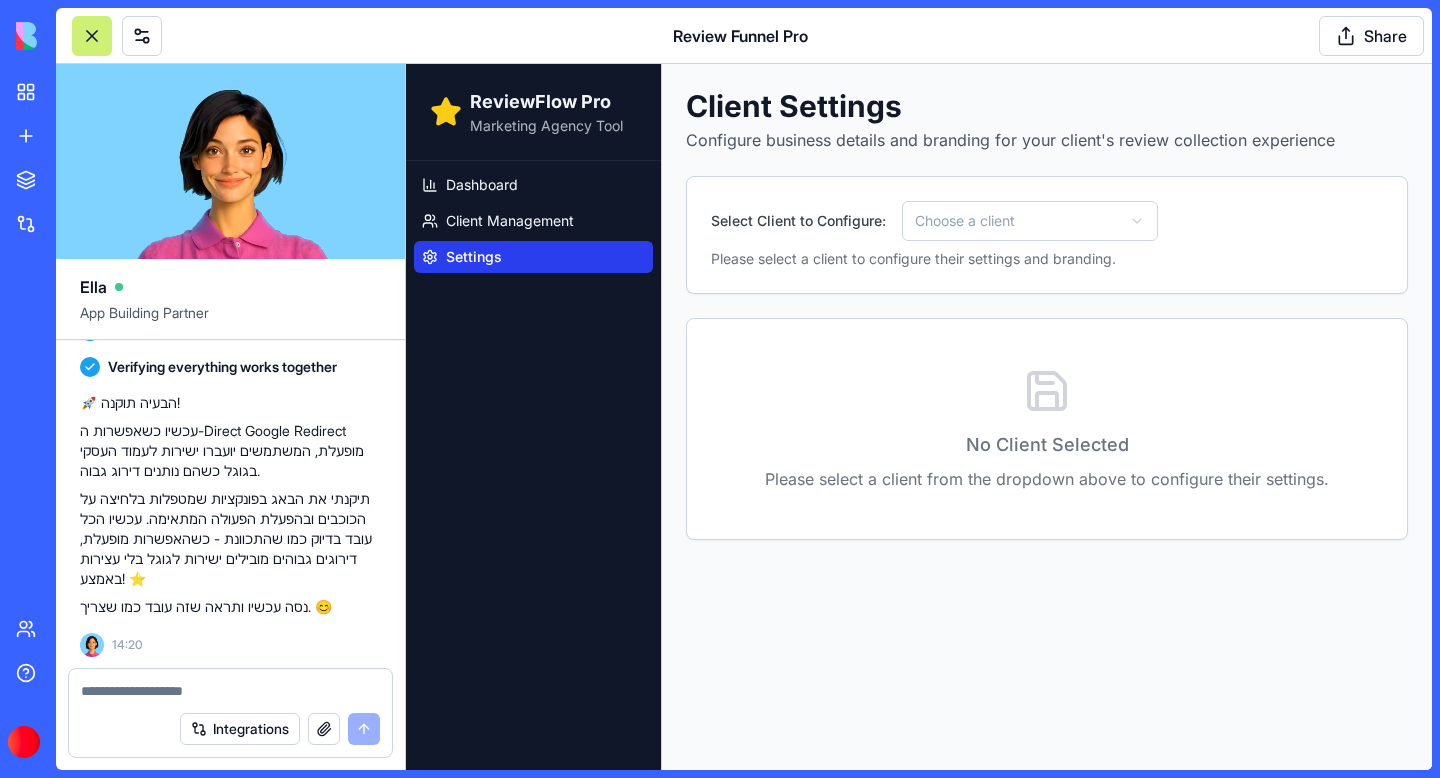 scroll, scrollTop: 0, scrollLeft: 0, axis: both 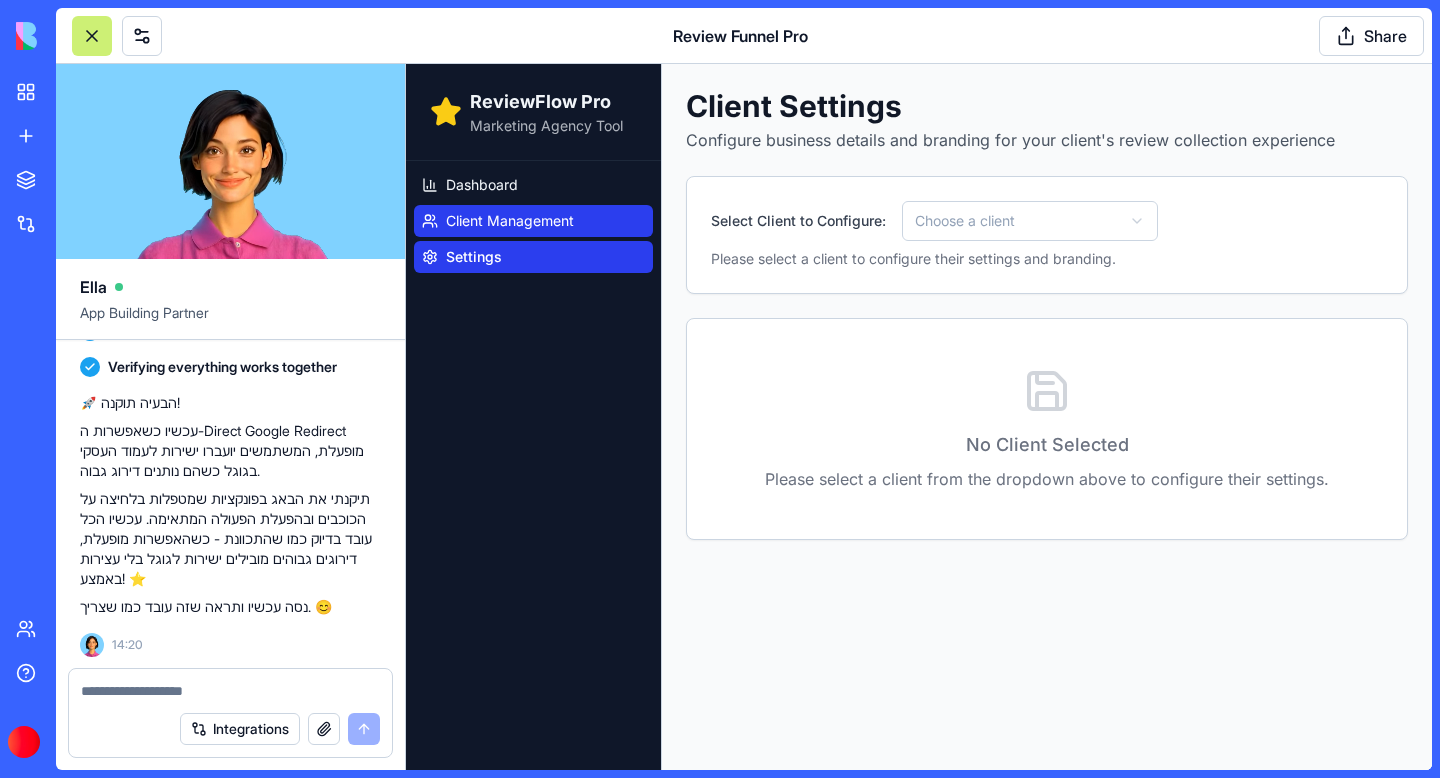 click on "Client Management" at bounding box center [533, 221] 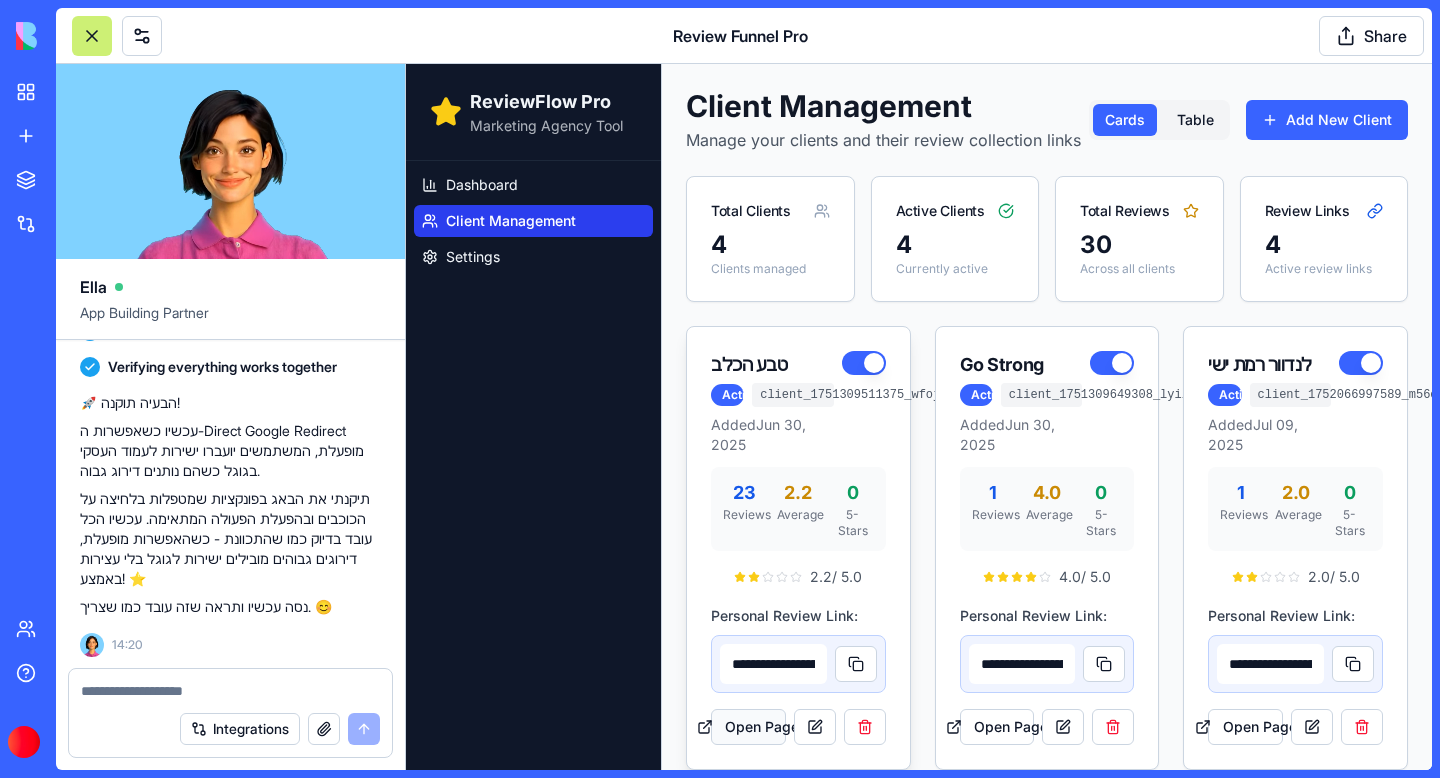 click on "Open Page" at bounding box center [748, 727] 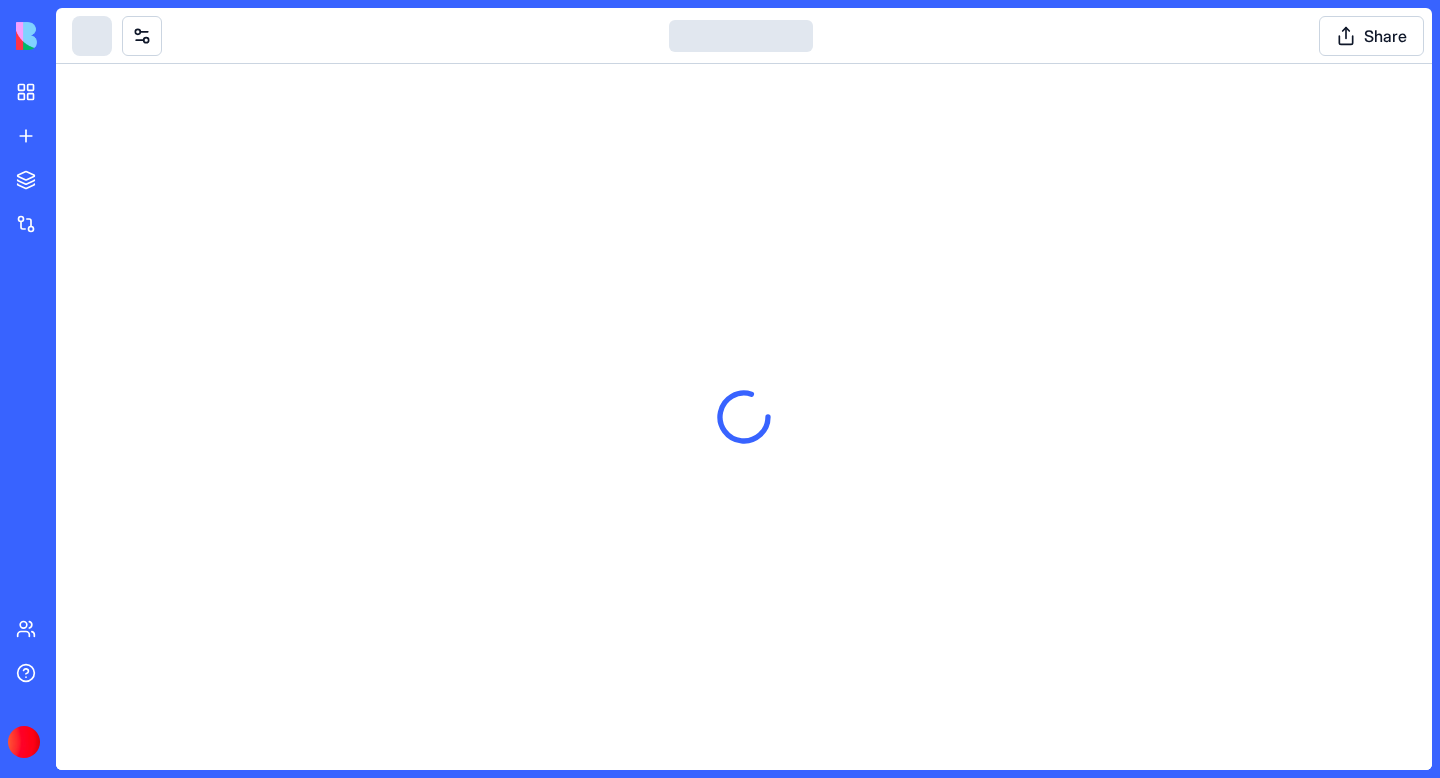 scroll, scrollTop: 0, scrollLeft: 0, axis: both 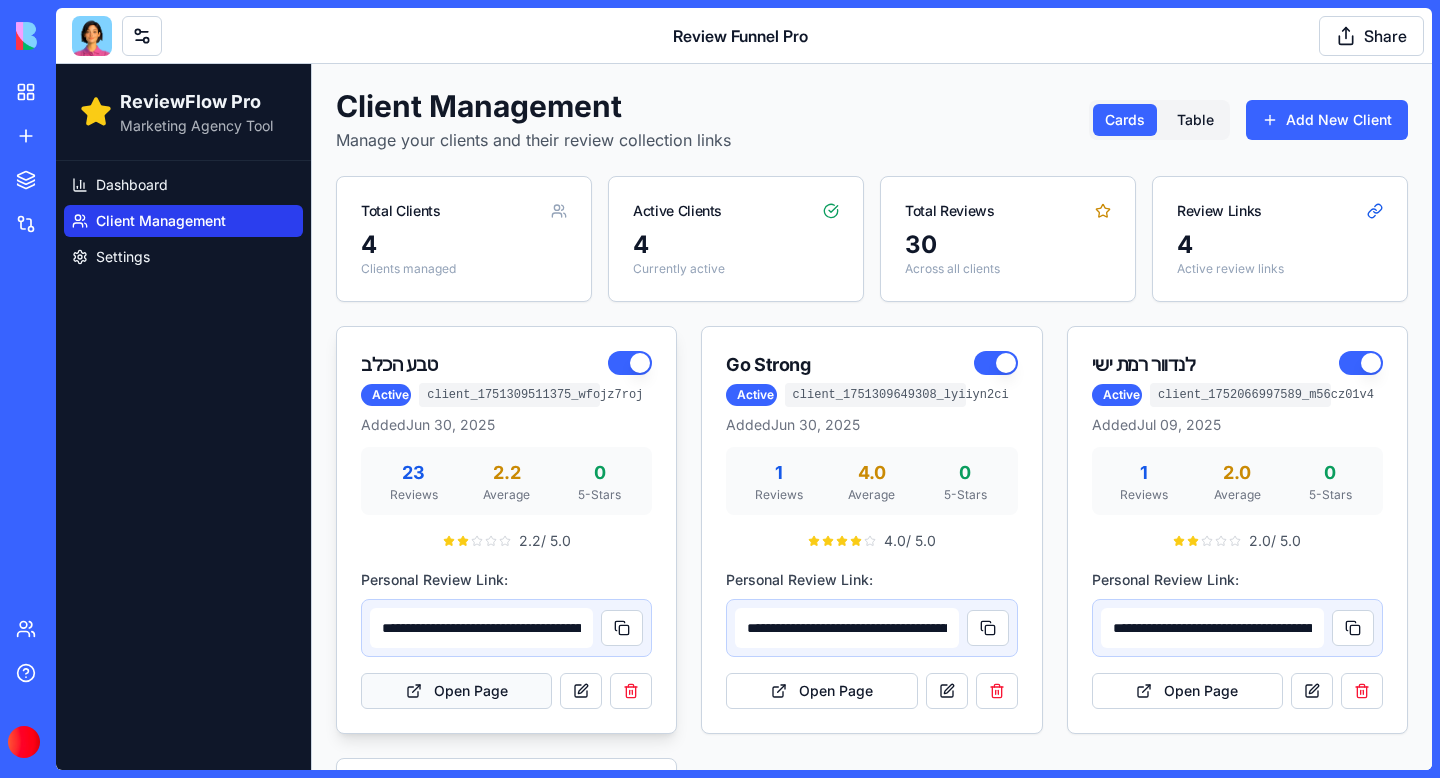 click on "Open Page" at bounding box center [456, 691] 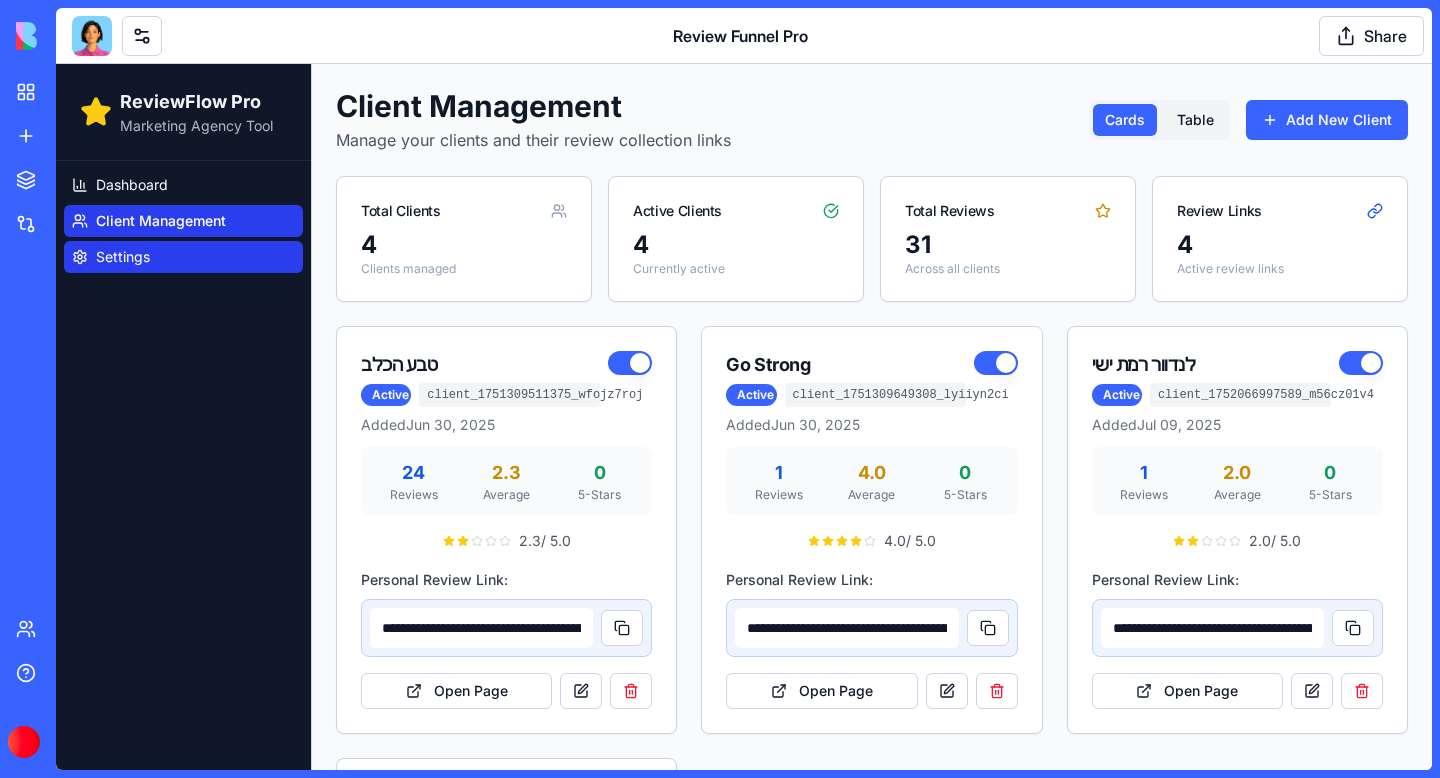 click on "Settings" at bounding box center (183, 257) 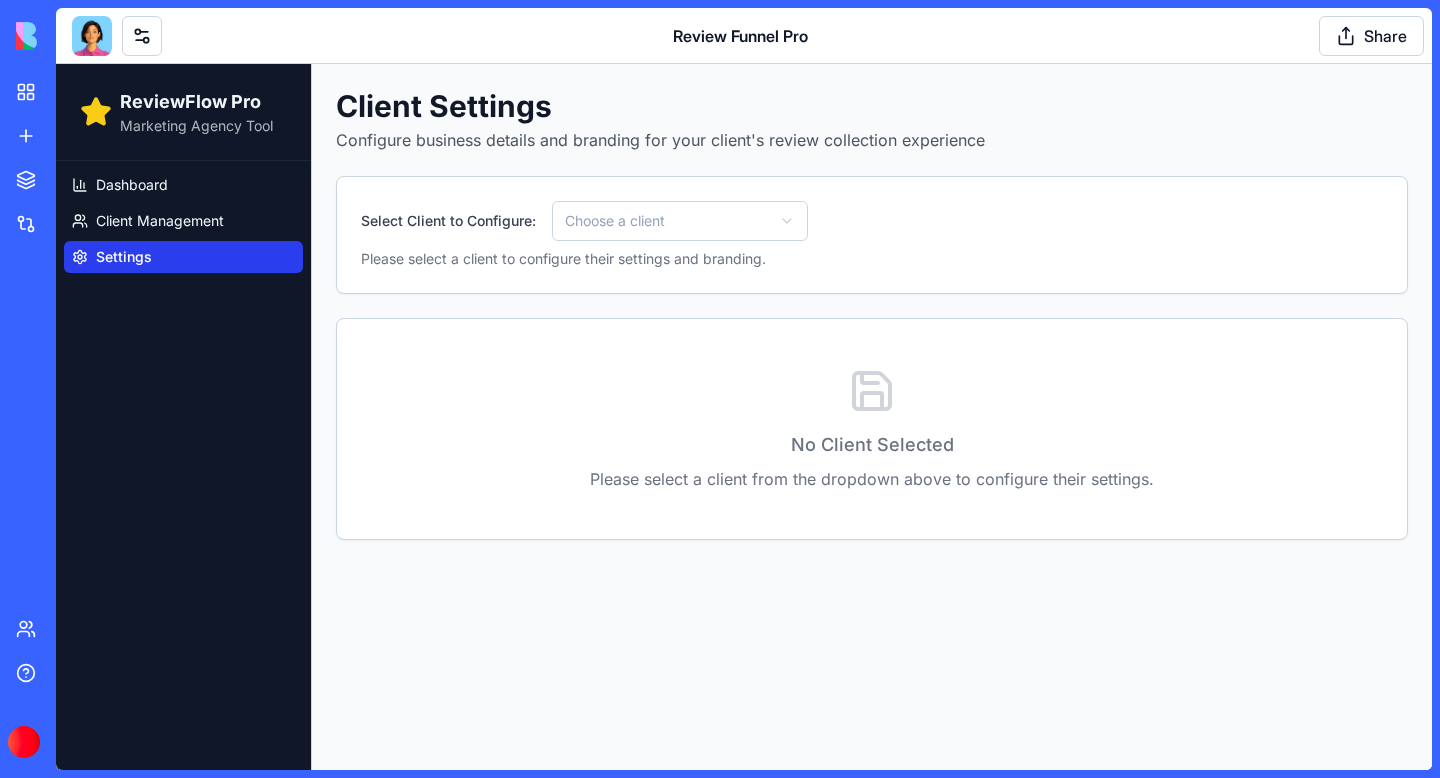 click on "ReviewFlow Pro Marketing Agency Tool Dashboard Client Management Settings Client Settings Configure business details and branding for your client's review collection experience Select Client to Configure: Choose a client Please select a client to configure their settings and branding. No Client Selected Please select a client from the dropdown above to configure their settings." at bounding box center (744, 417) 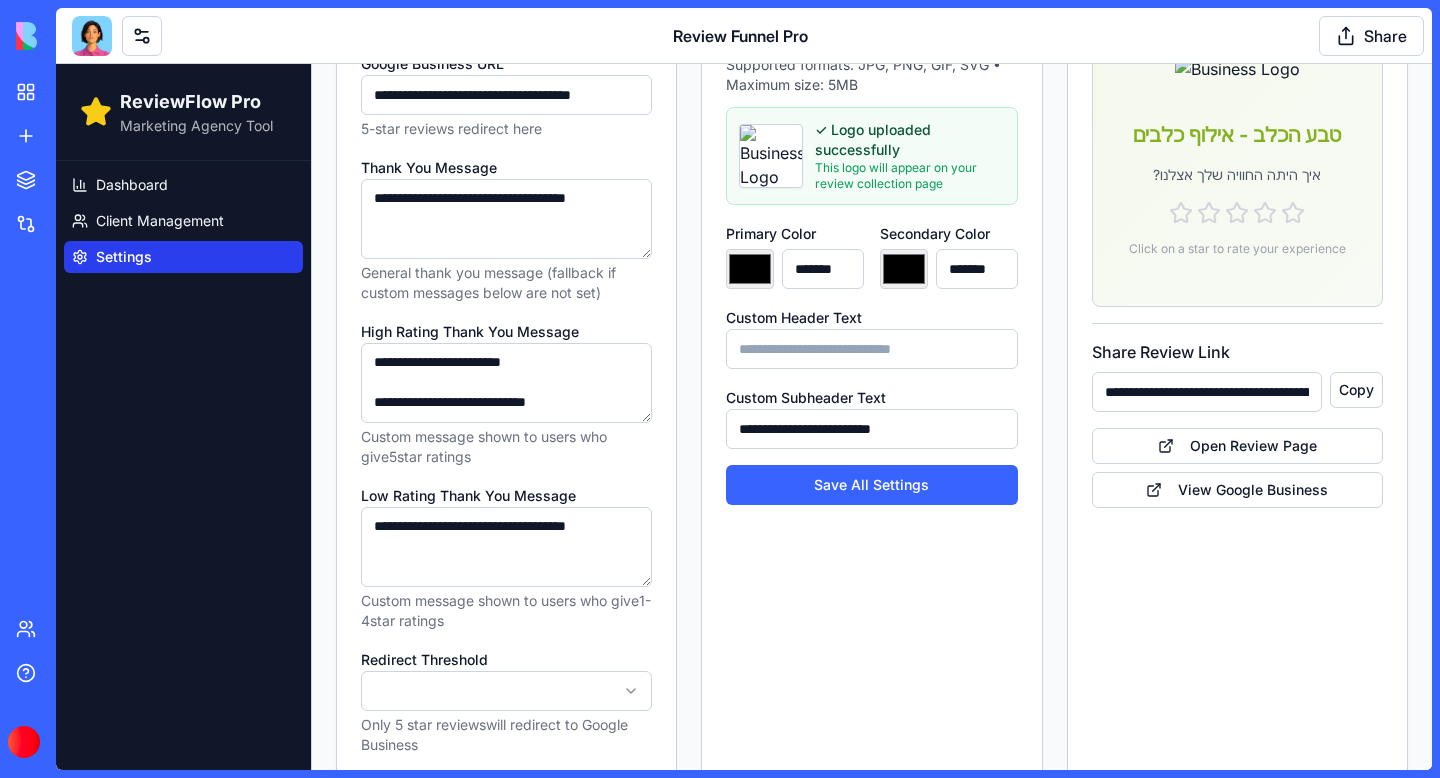 scroll, scrollTop: 401, scrollLeft: 0, axis: vertical 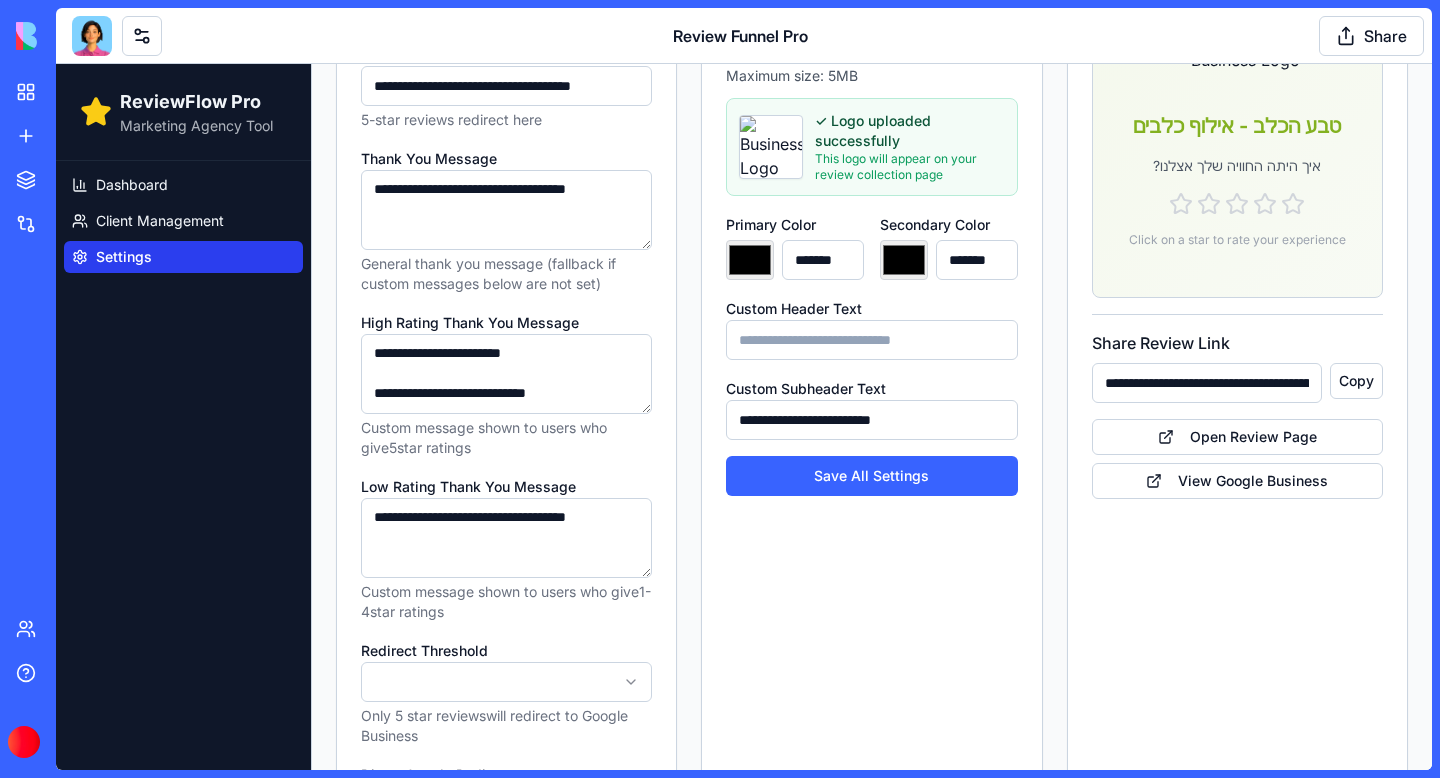 click on "**********" at bounding box center [506, 538] 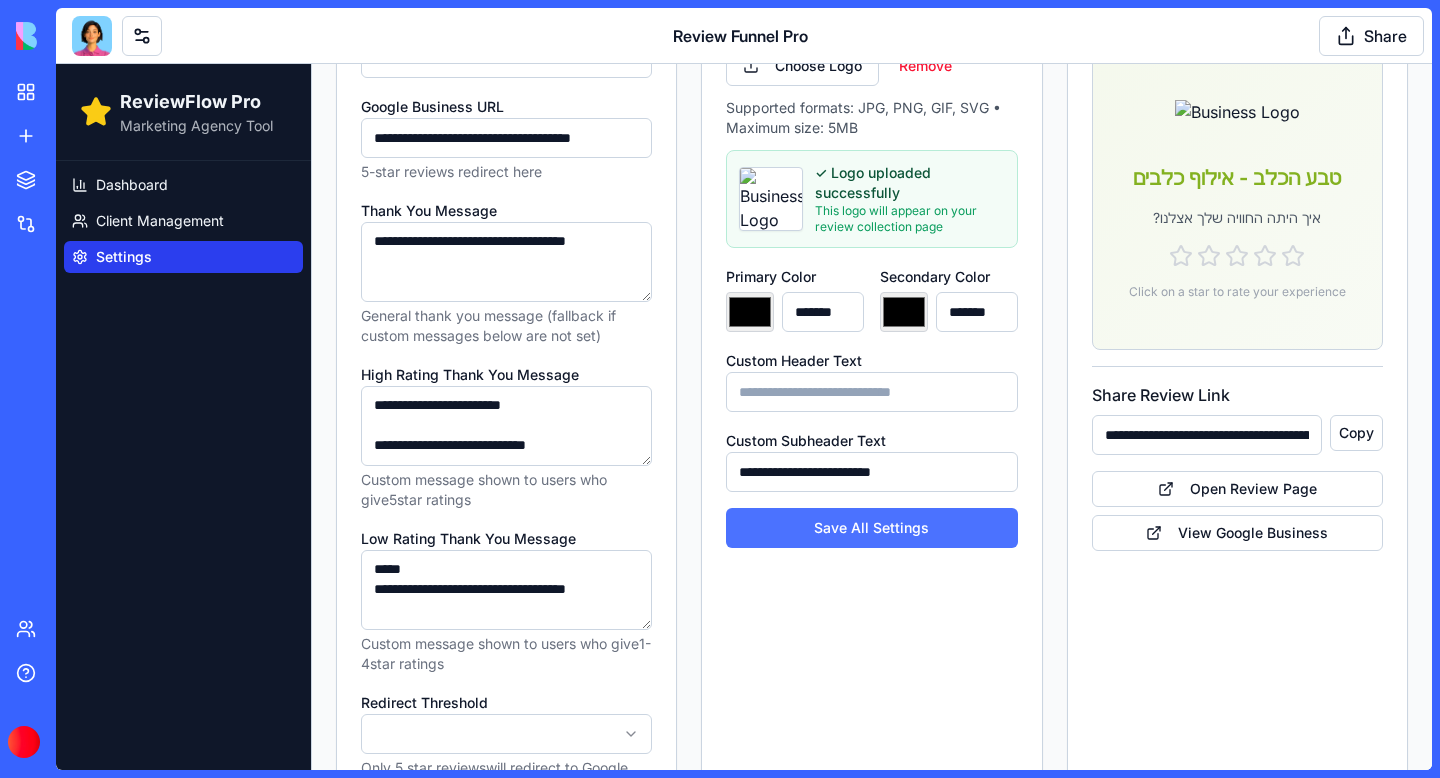 scroll, scrollTop: 330, scrollLeft: 0, axis: vertical 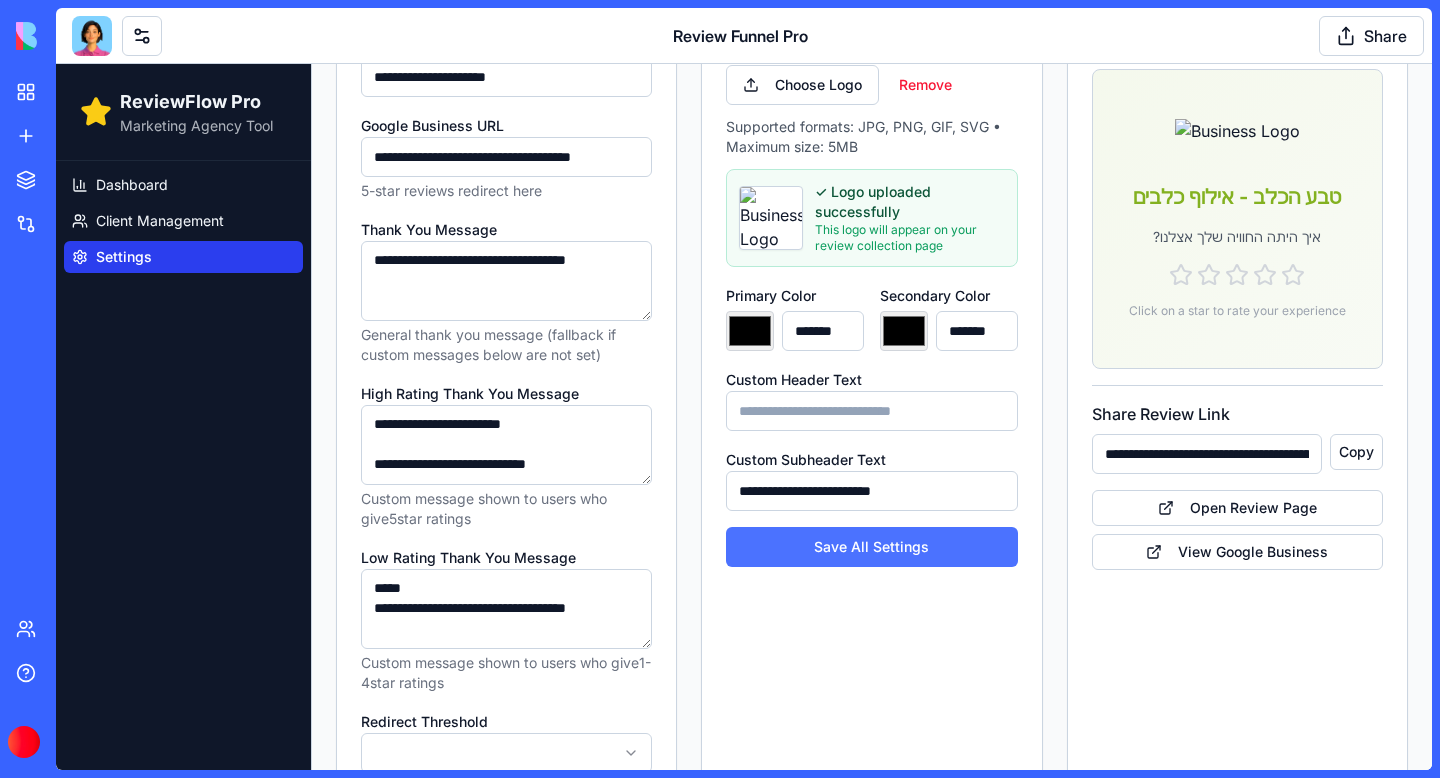 type on "**********" 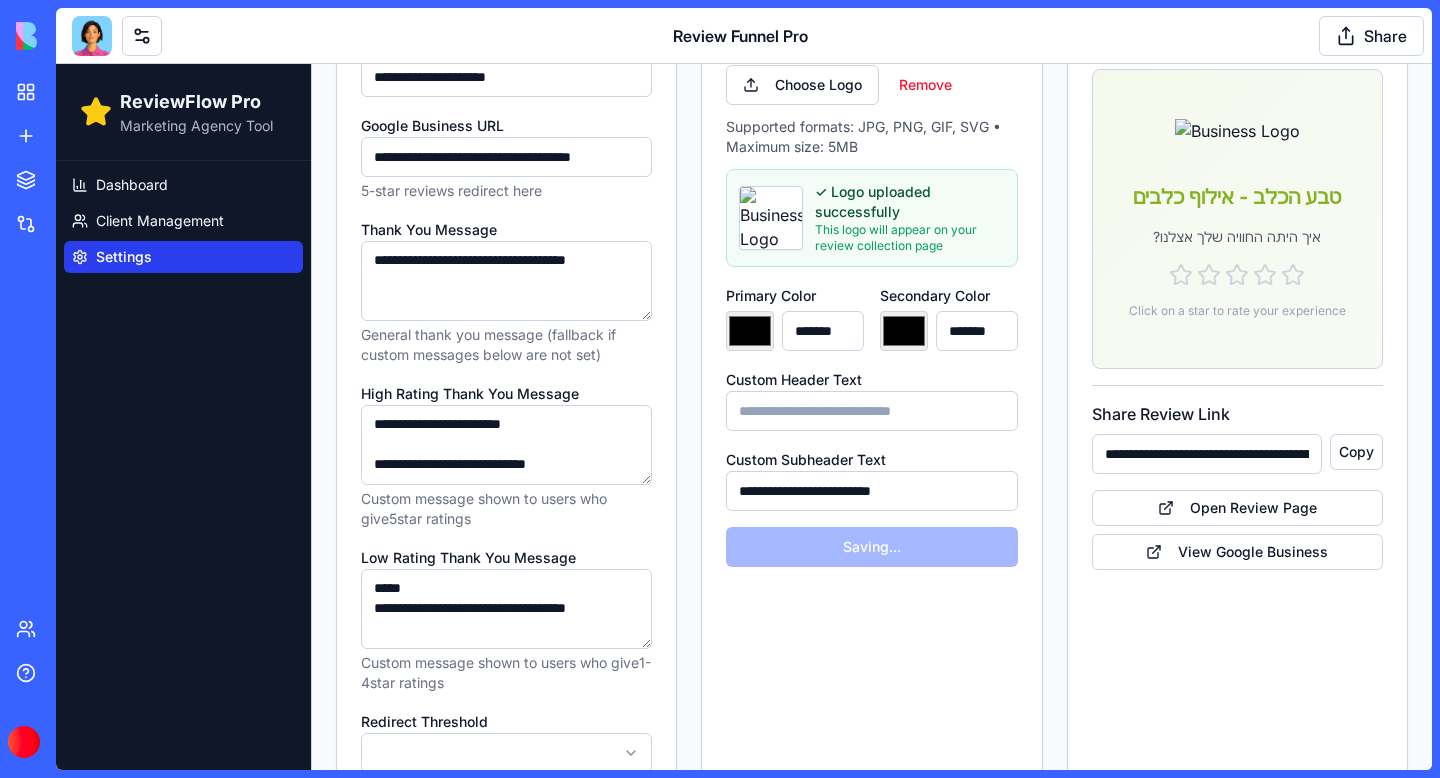 select on "*" 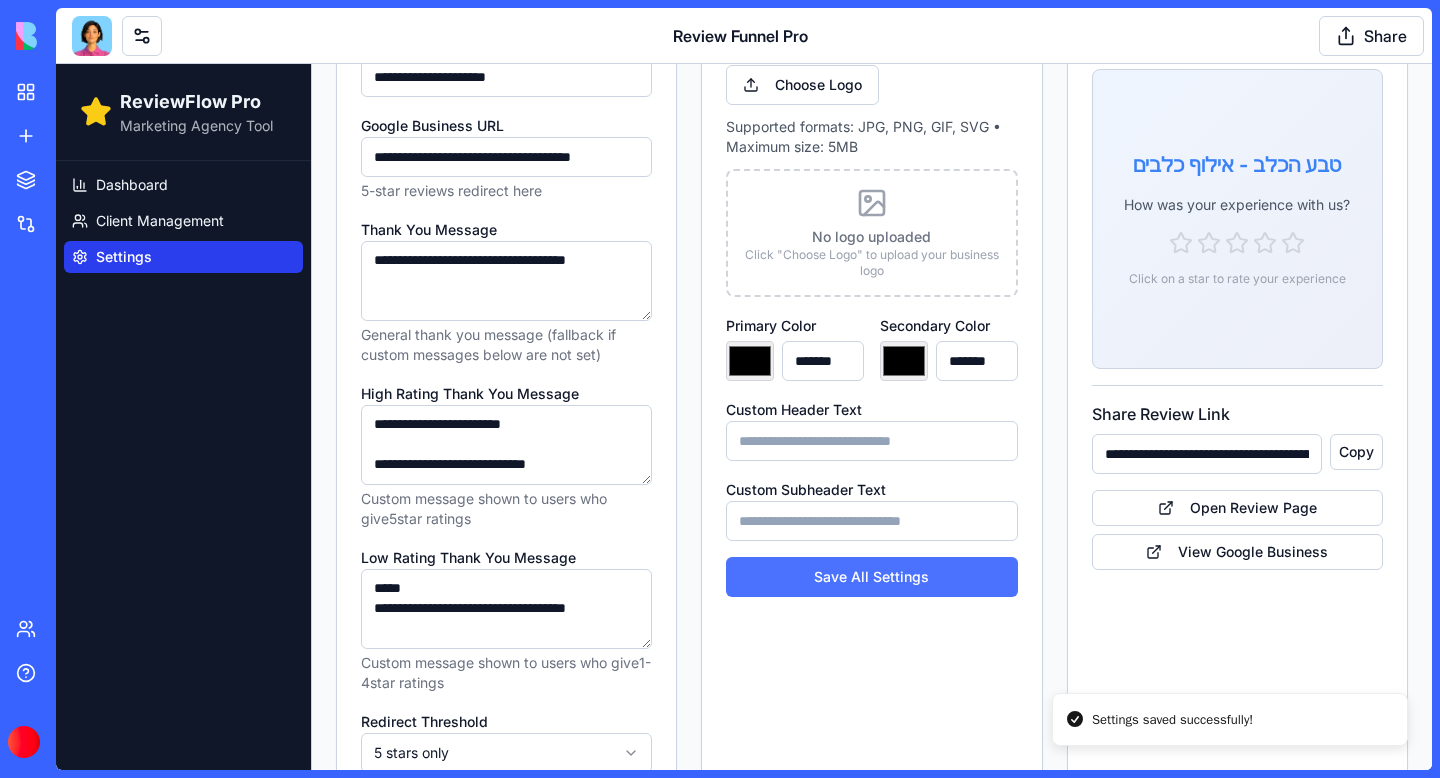 type on "*******" 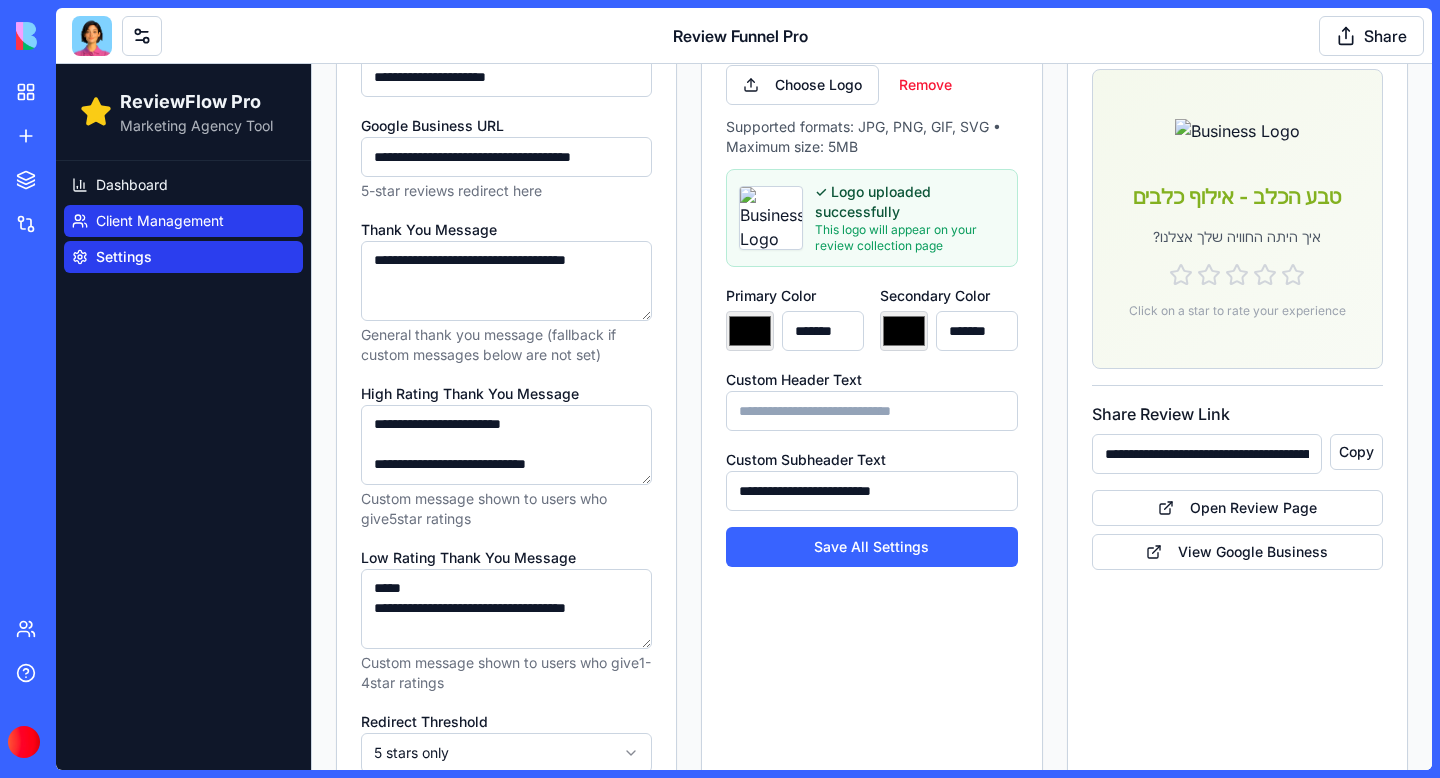 click on "Client Management" at bounding box center [160, 221] 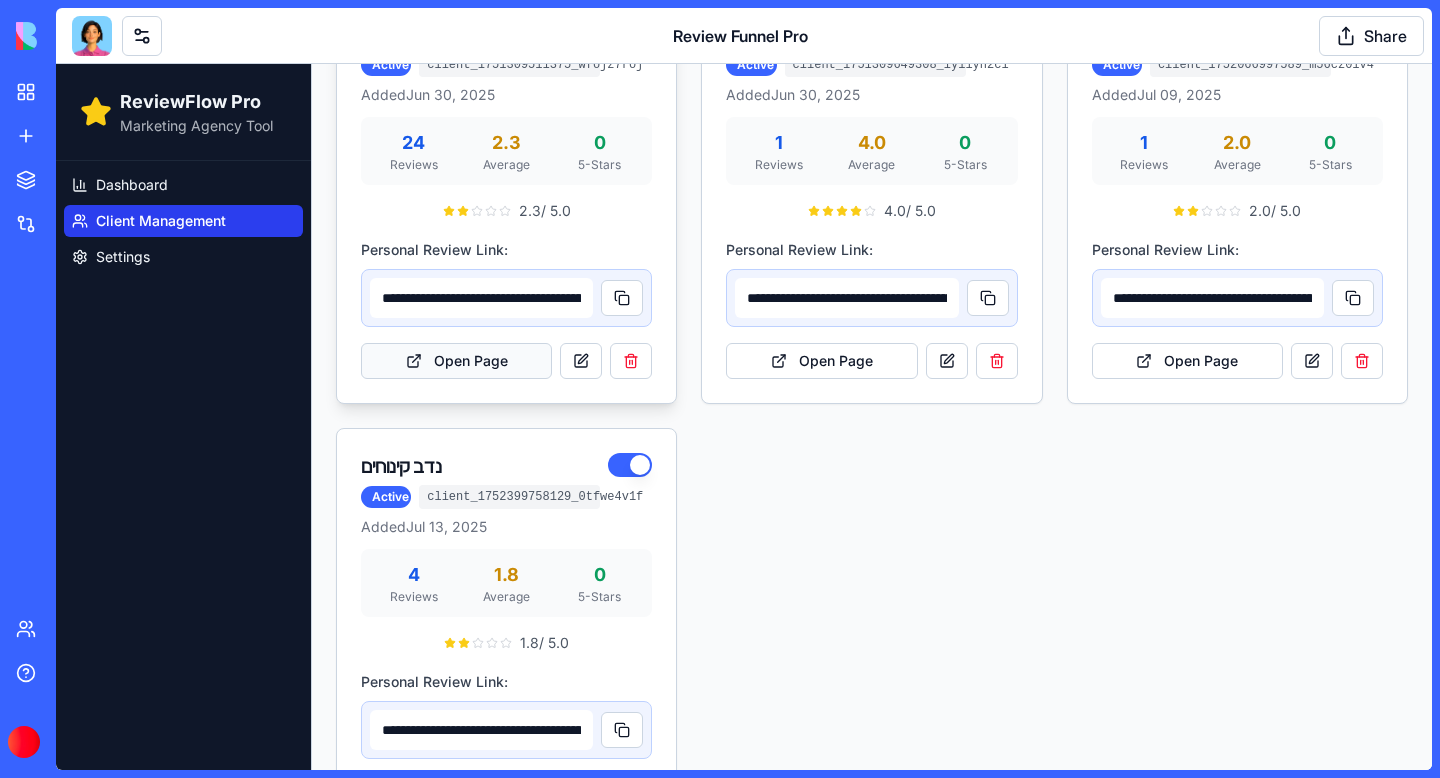 click on "Open Page" at bounding box center (456, 361) 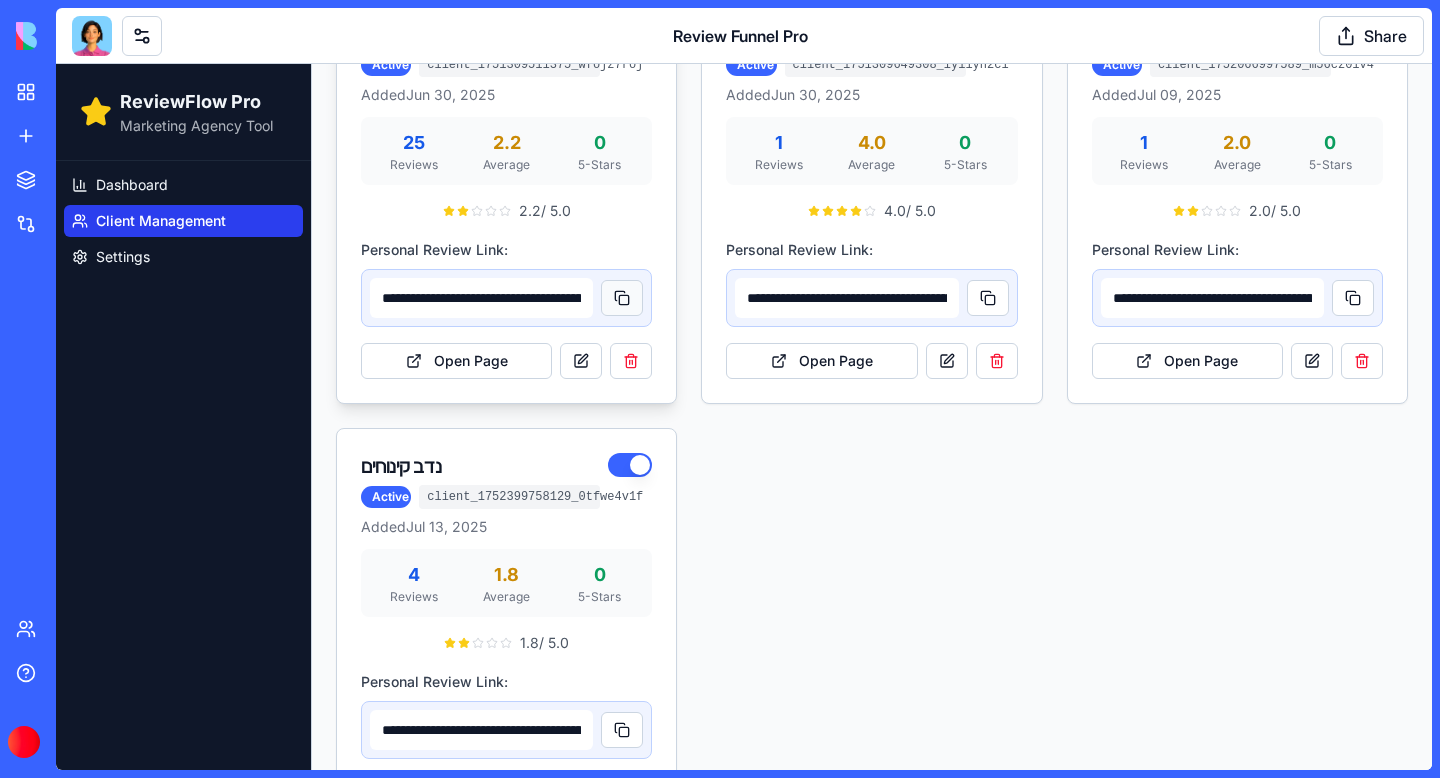 click at bounding box center (622, 298) 